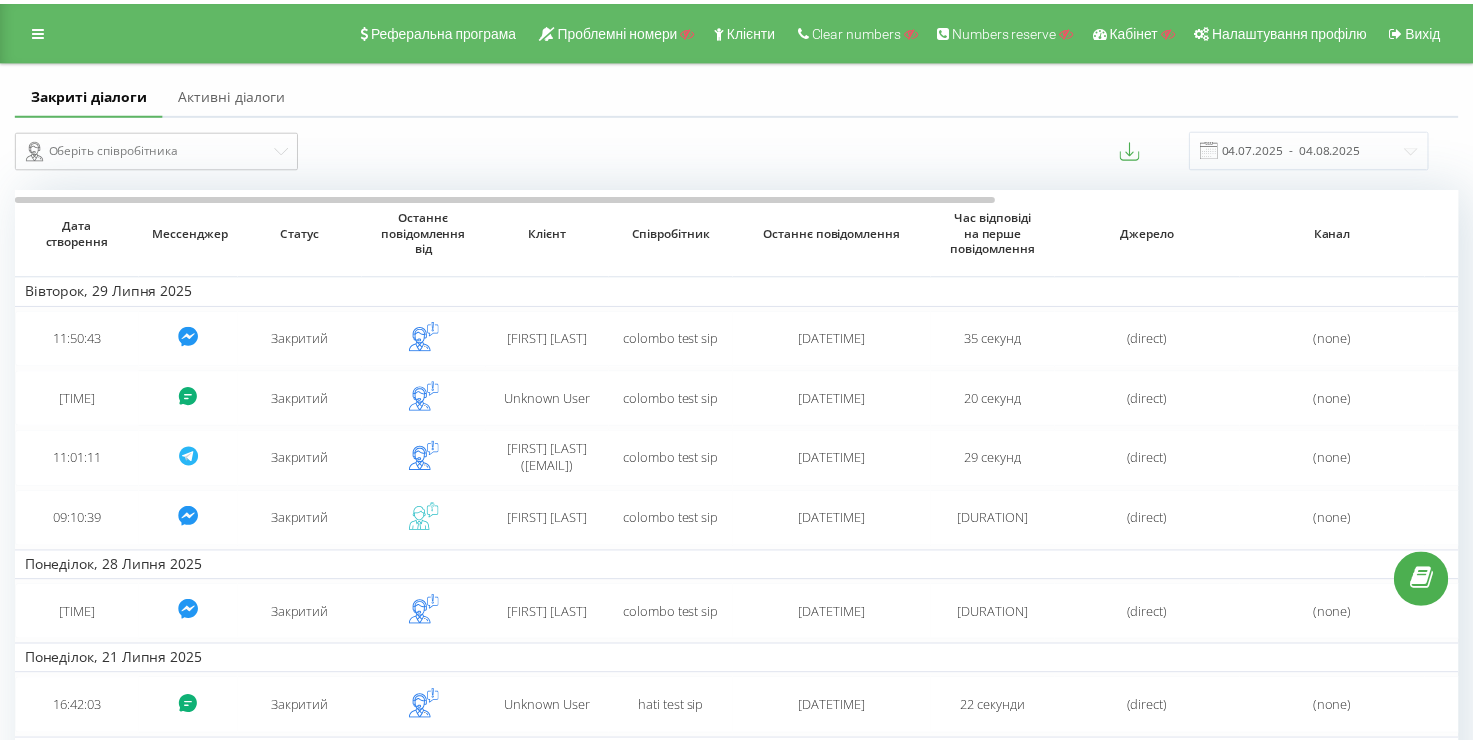 scroll, scrollTop: 0, scrollLeft: 0, axis: both 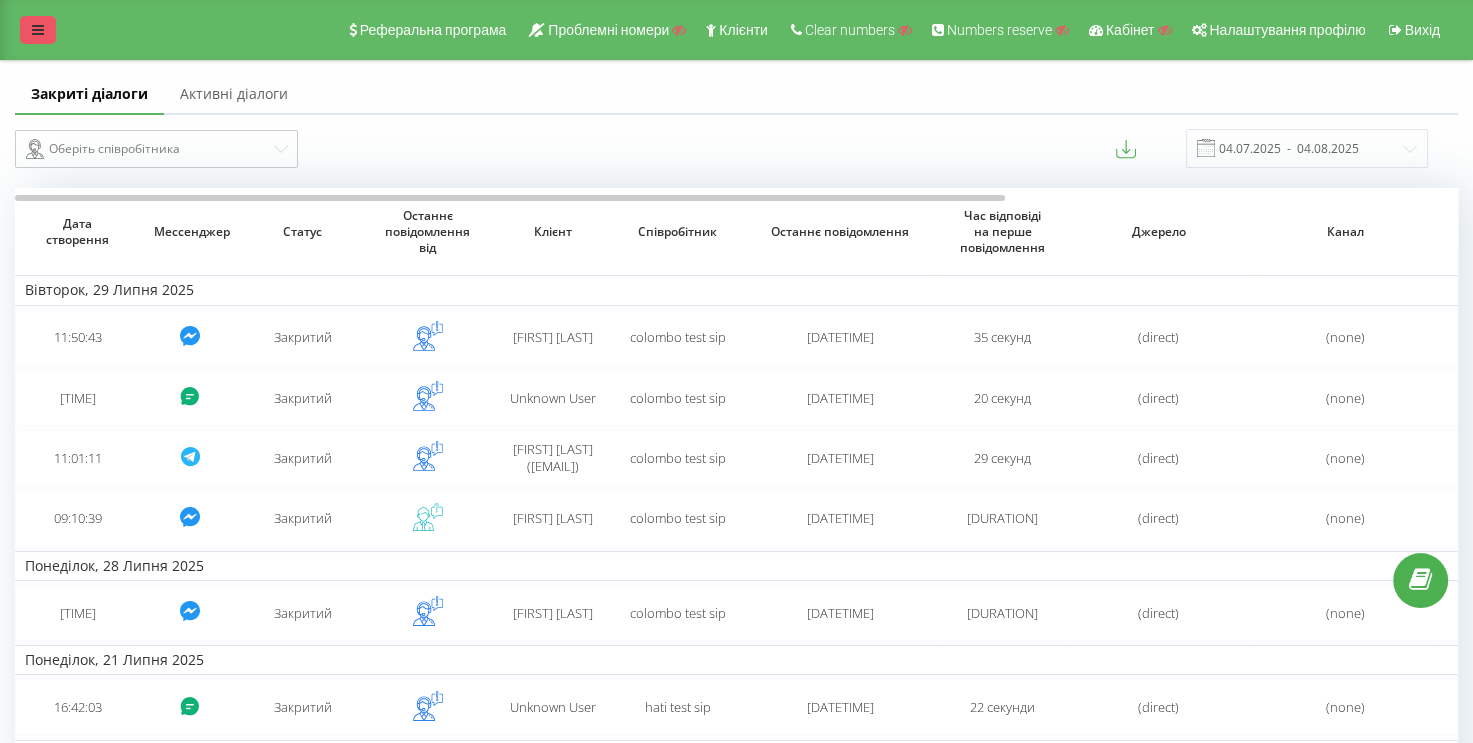 click at bounding box center (38, 30) 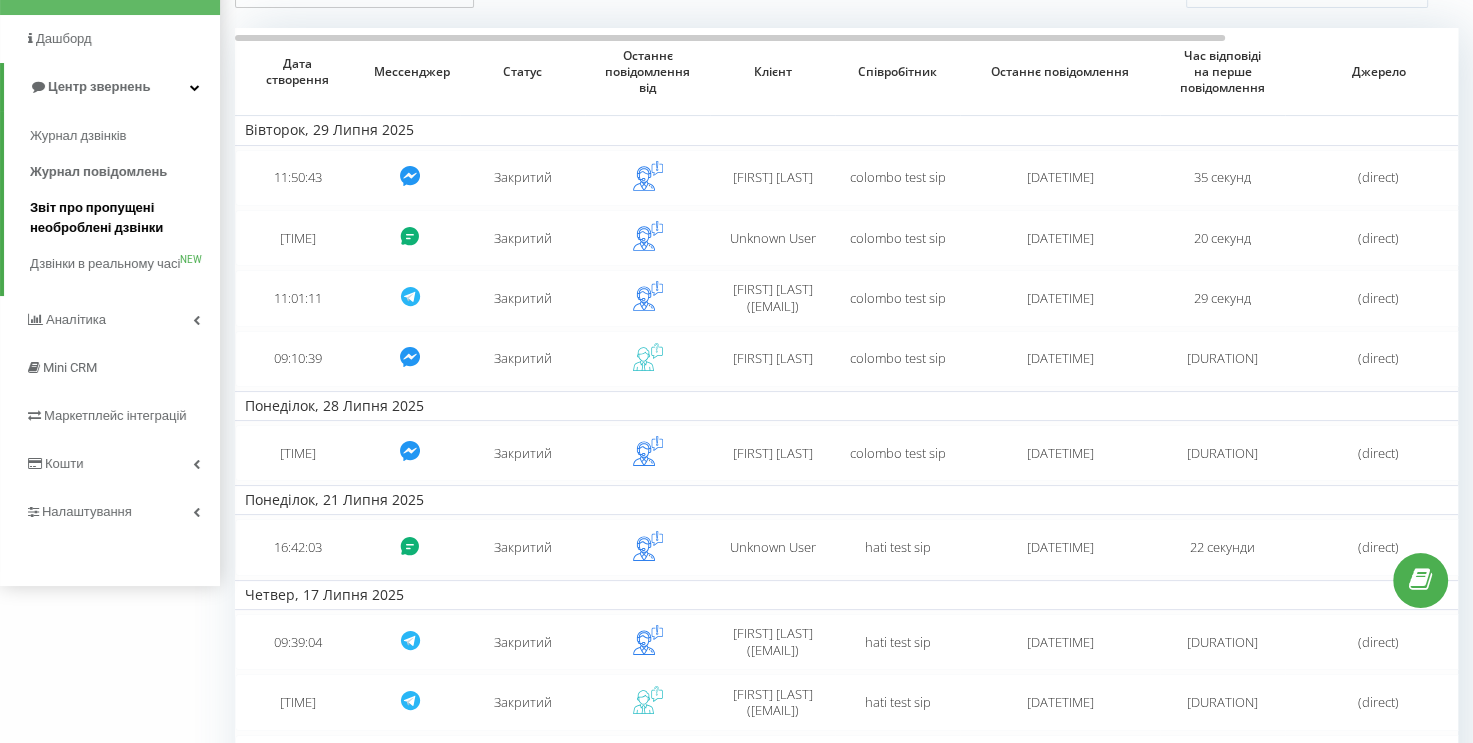 scroll, scrollTop: 304, scrollLeft: 0, axis: vertical 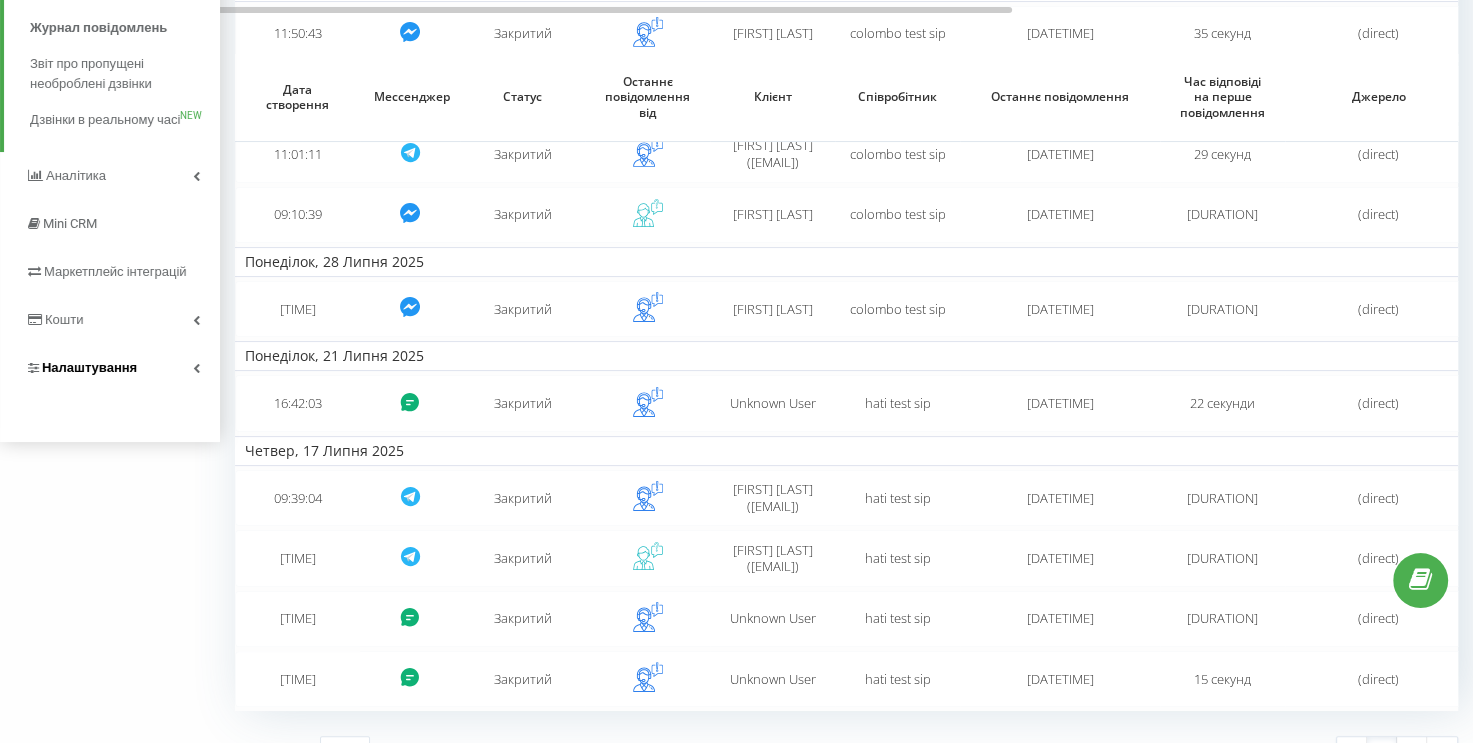 click on "Налаштування" at bounding box center (110, 368) 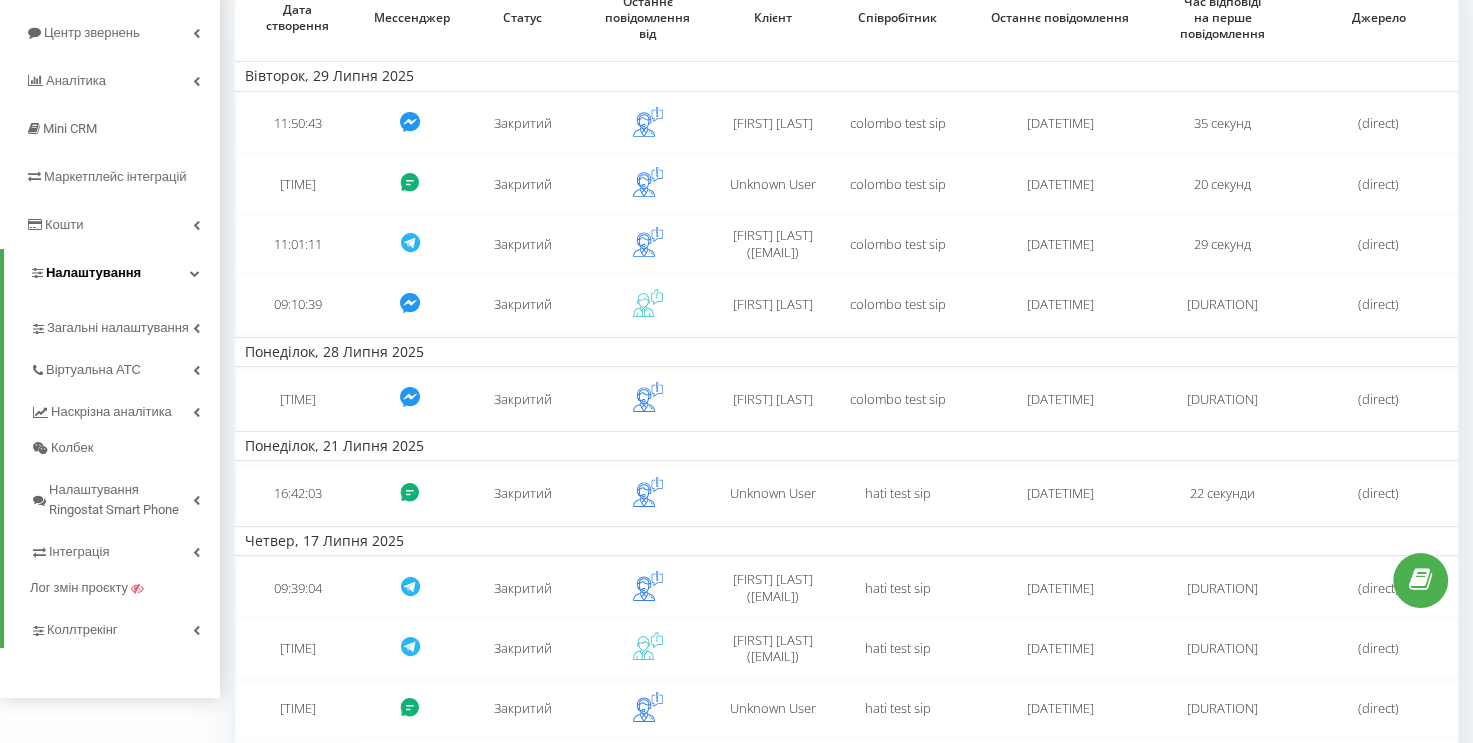 scroll, scrollTop: 319, scrollLeft: 0, axis: vertical 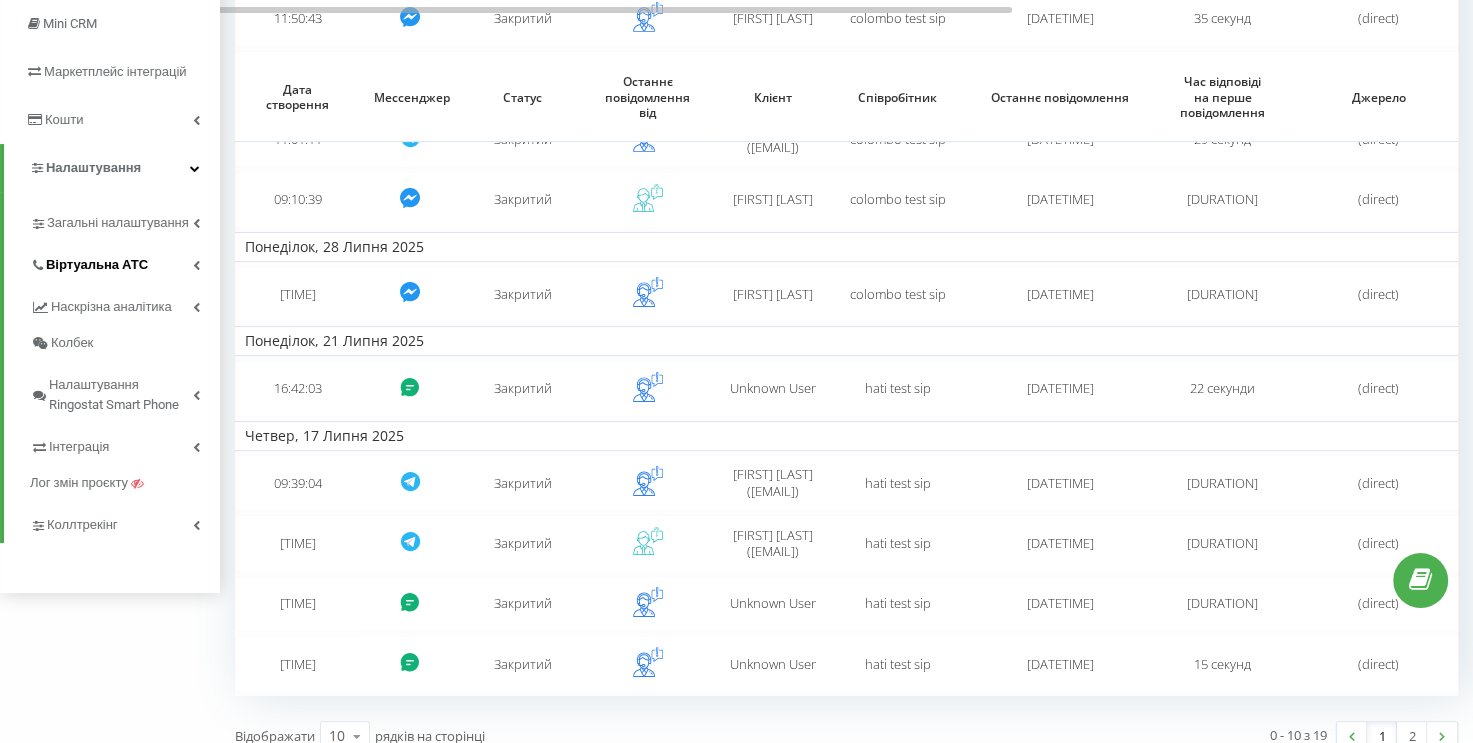 click at bounding box center (196, 265) 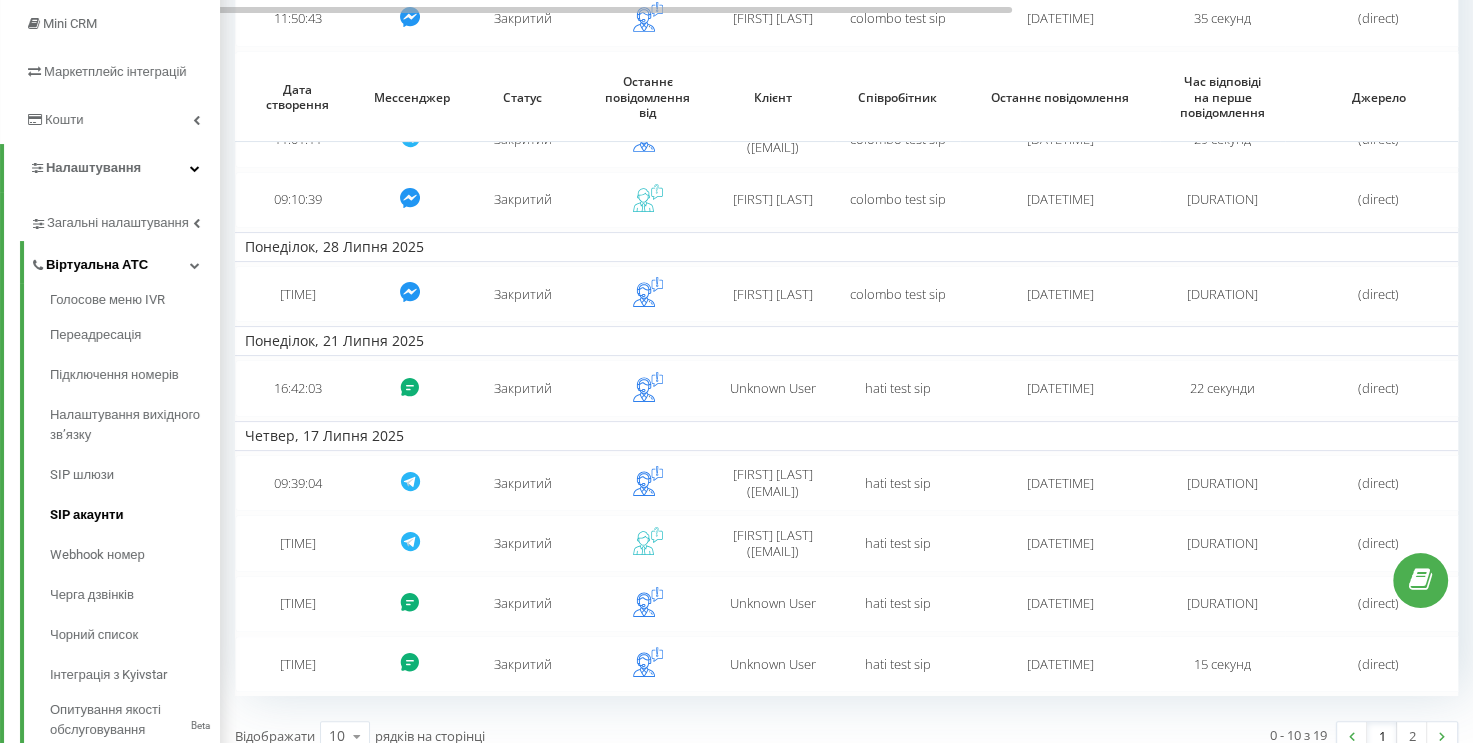 click on "SIP акаунти" at bounding box center (135, 515) 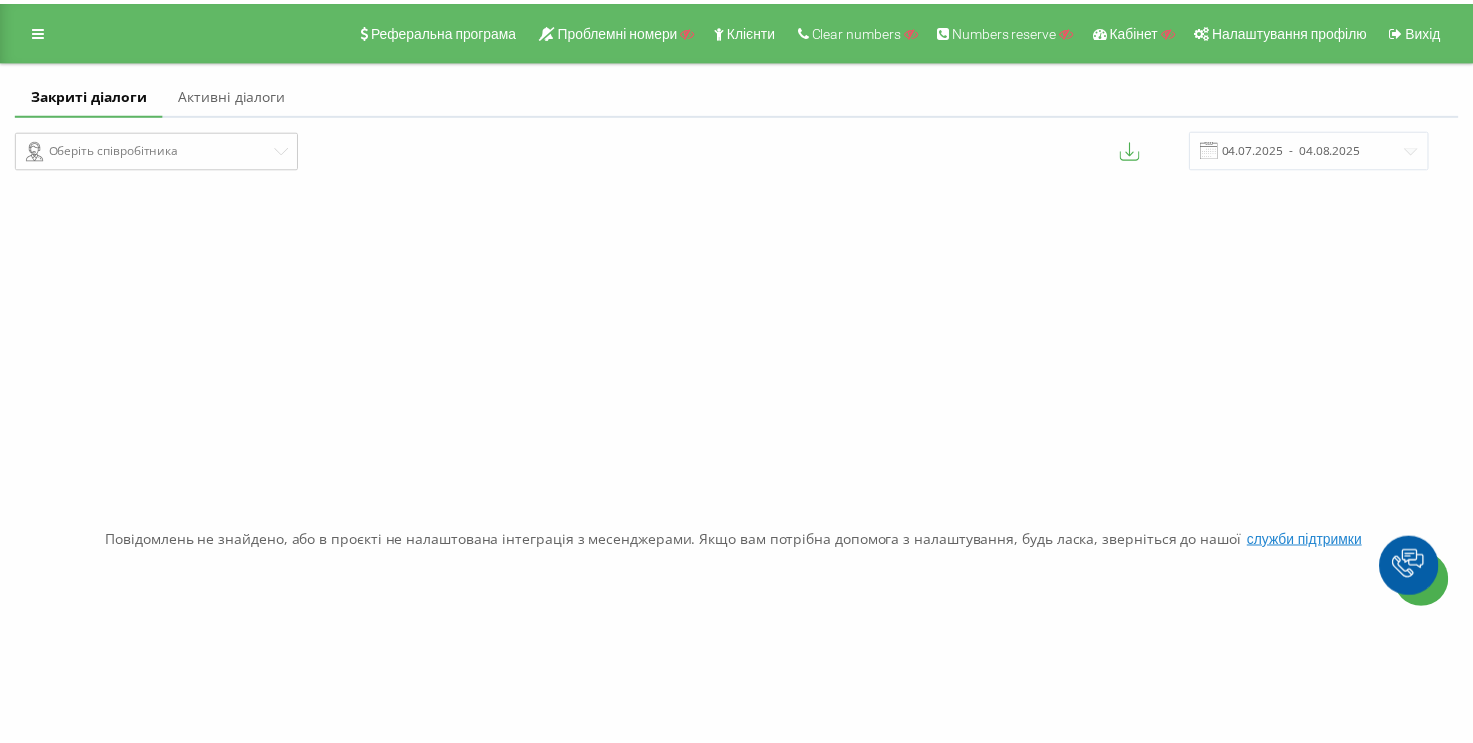 scroll, scrollTop: 0, scrollLeft: 0, axis: both 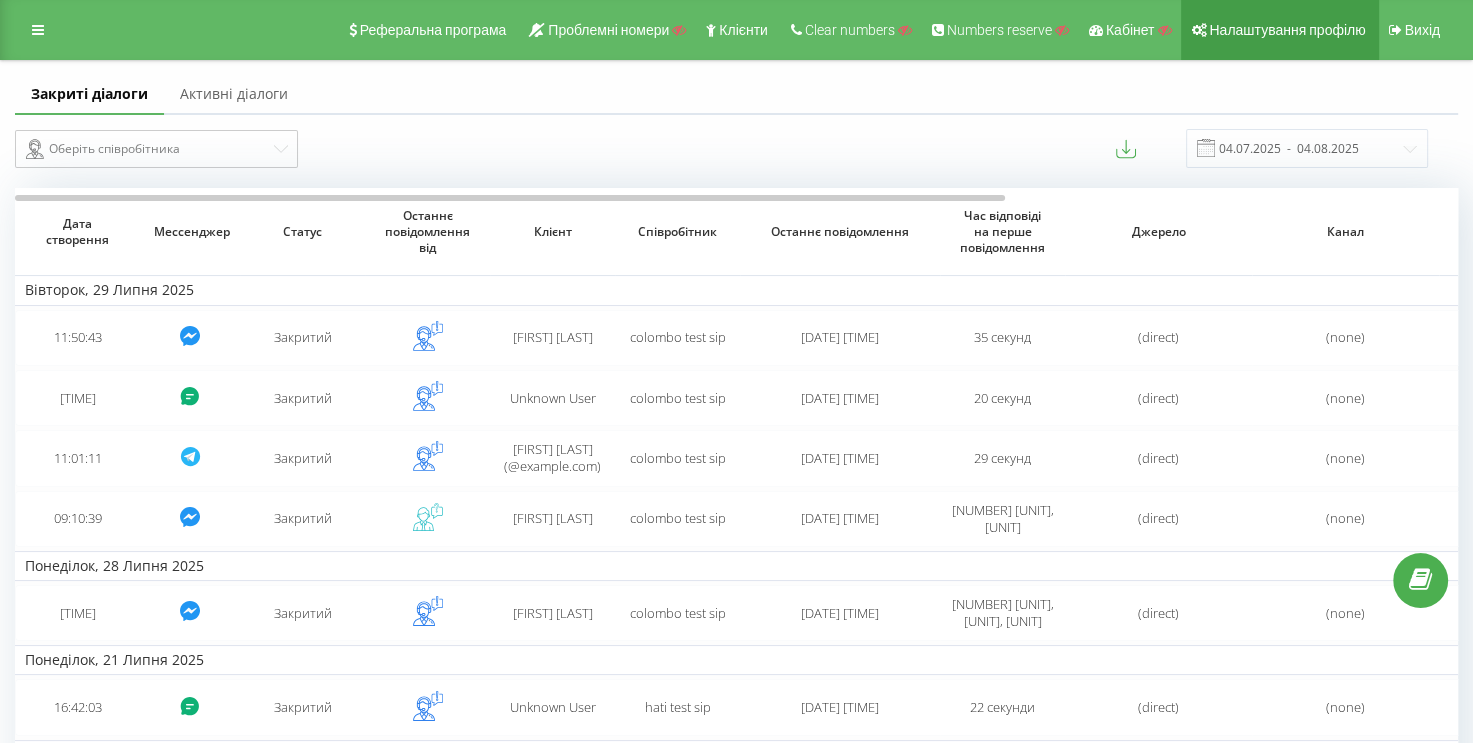 click on "Налаштування профілю" at bounding box center (1287, 30) 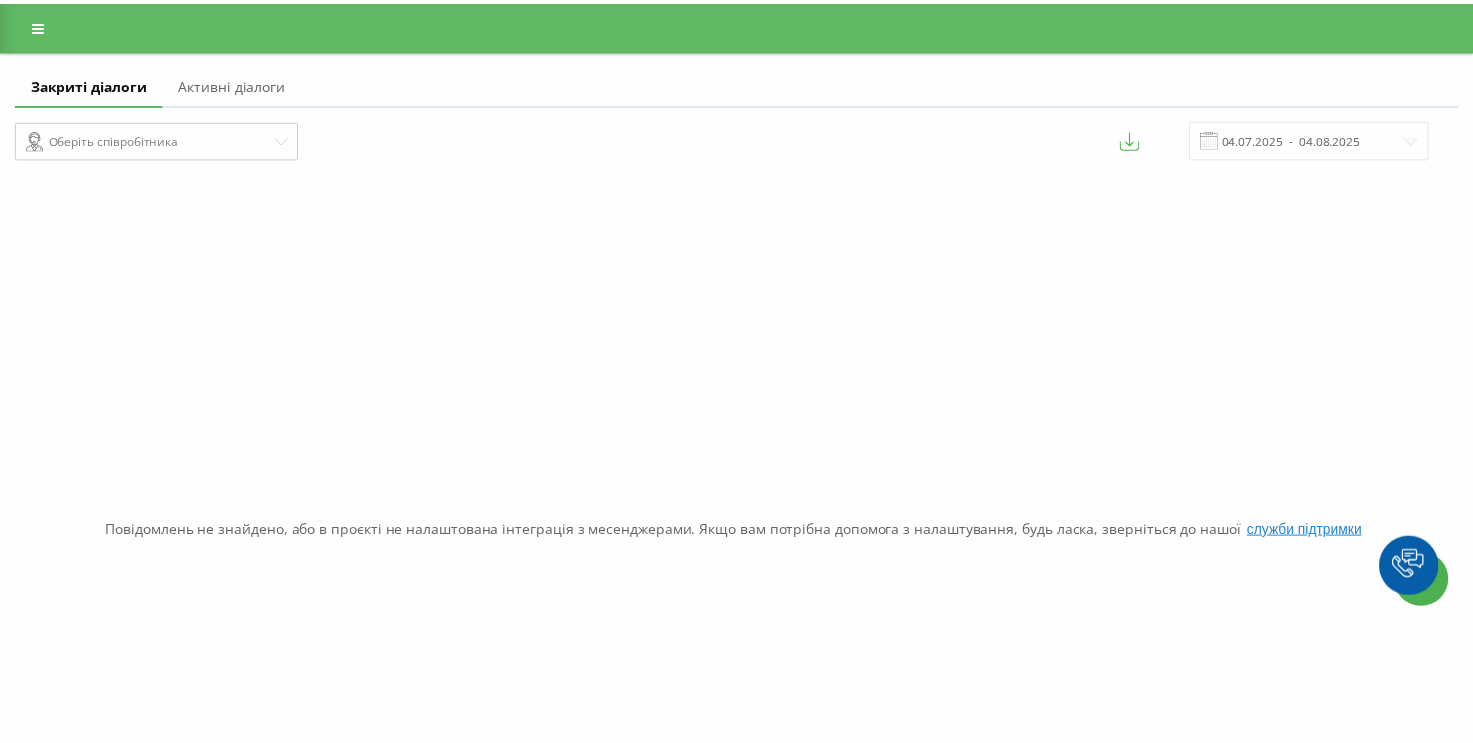 scroll, scrollTop: 0, scrollLeft: 0, axis: both 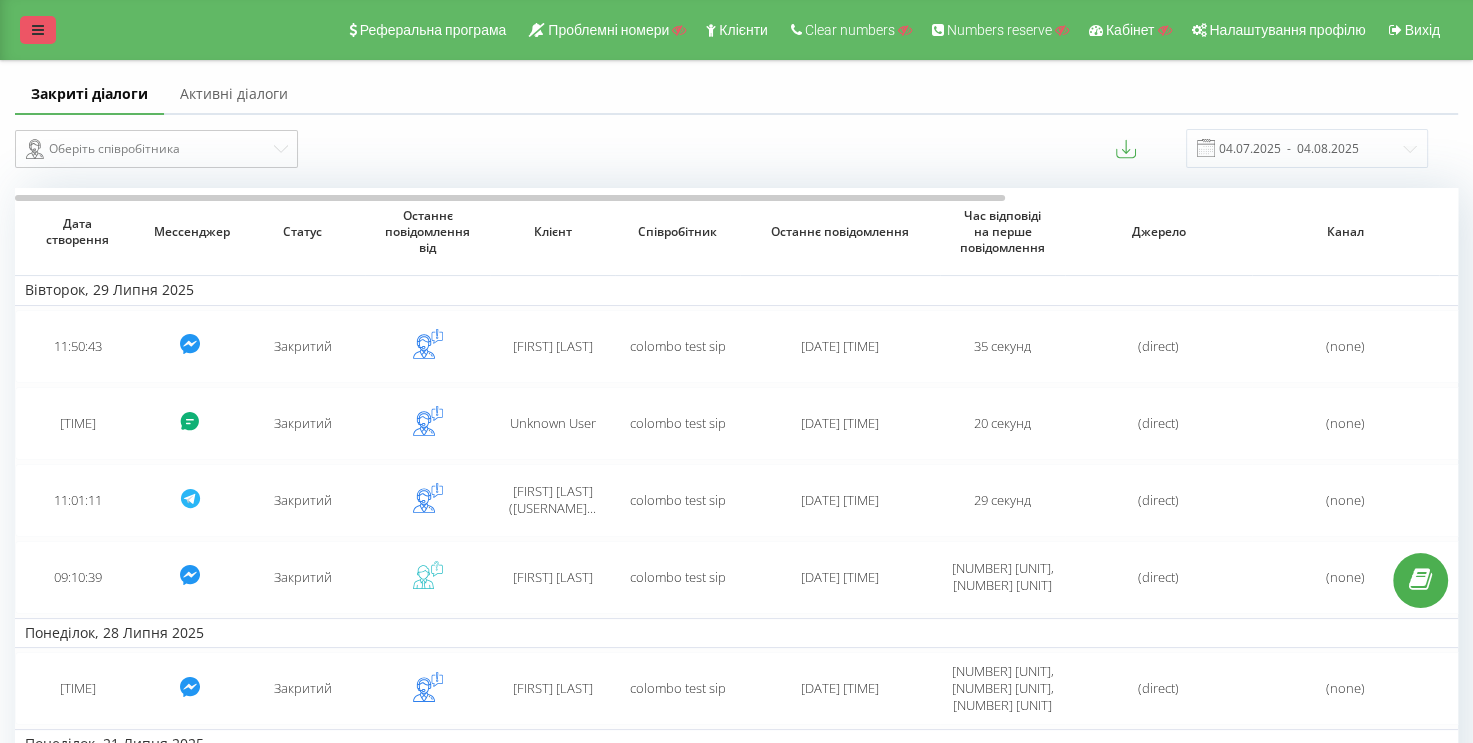 click at bounding box center [38, 30] 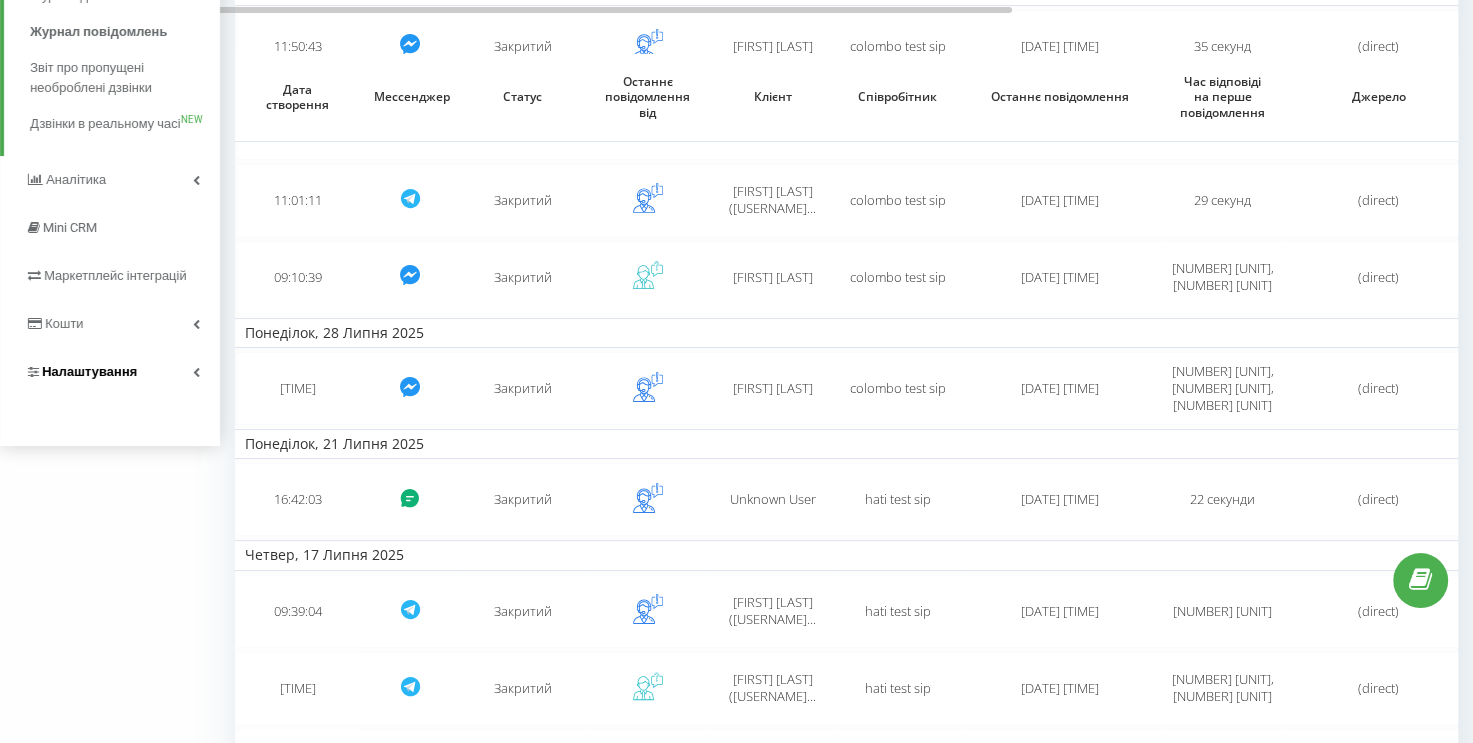 click at bounding box center (196, 372) 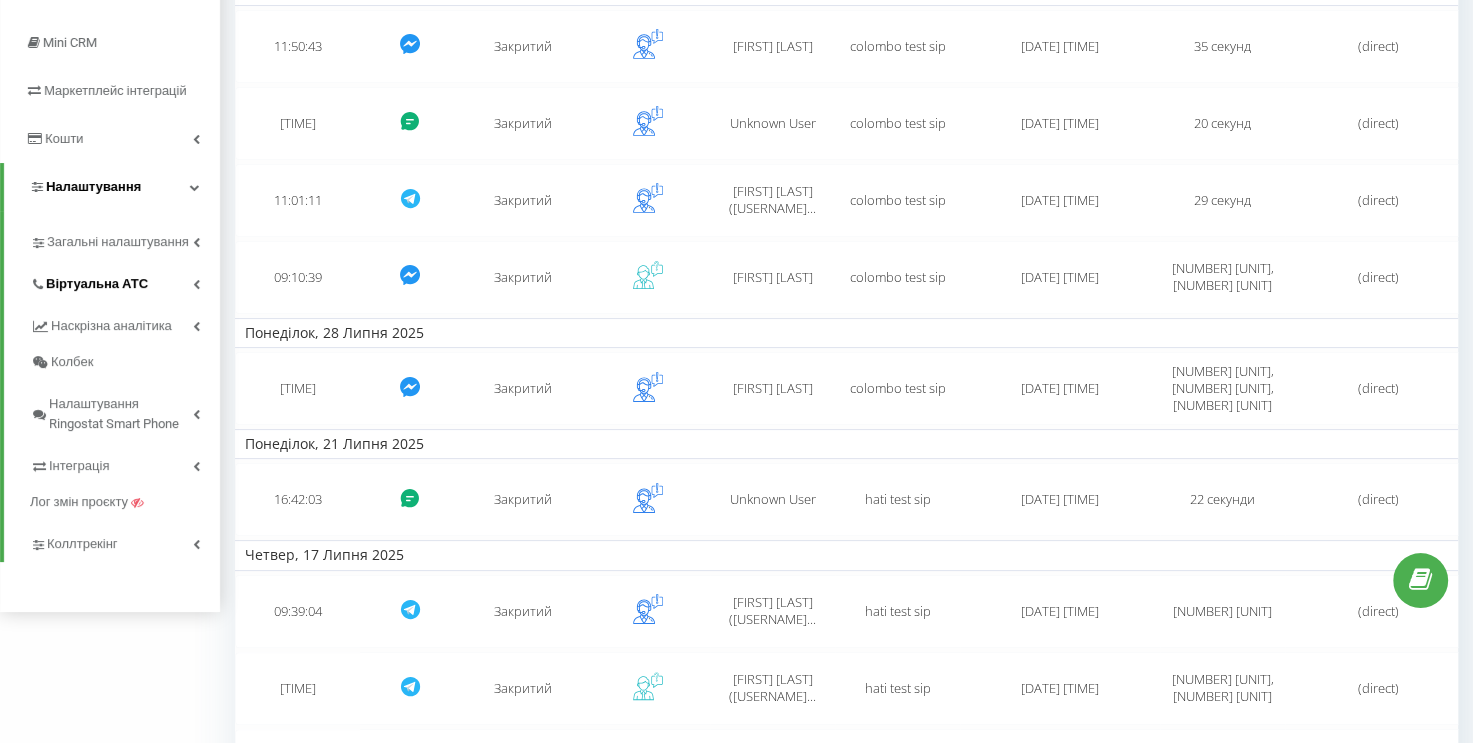 scroll, scrollTop: 115, scrollLeft: 0, axis: vertical 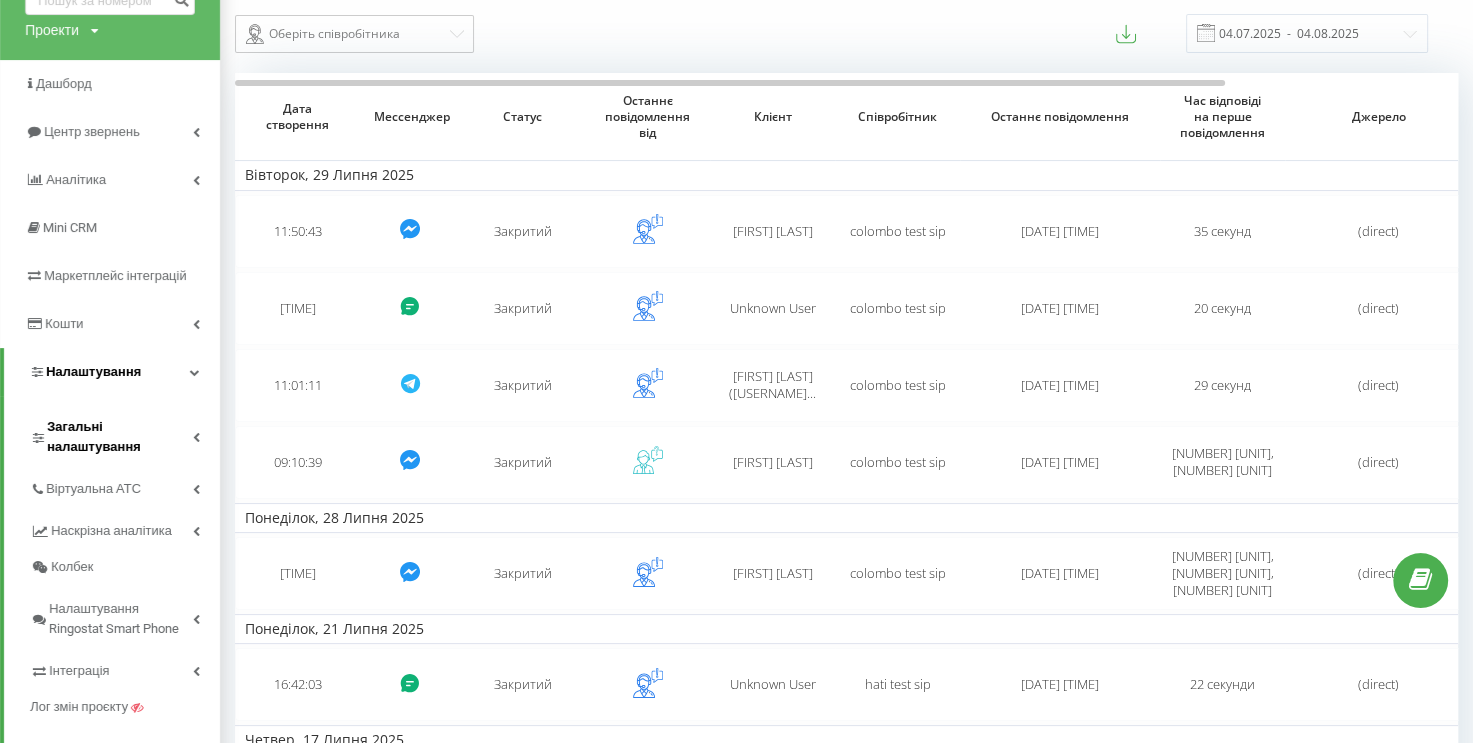 click on "Загальні налаштування" at bounding box center (125, 434) 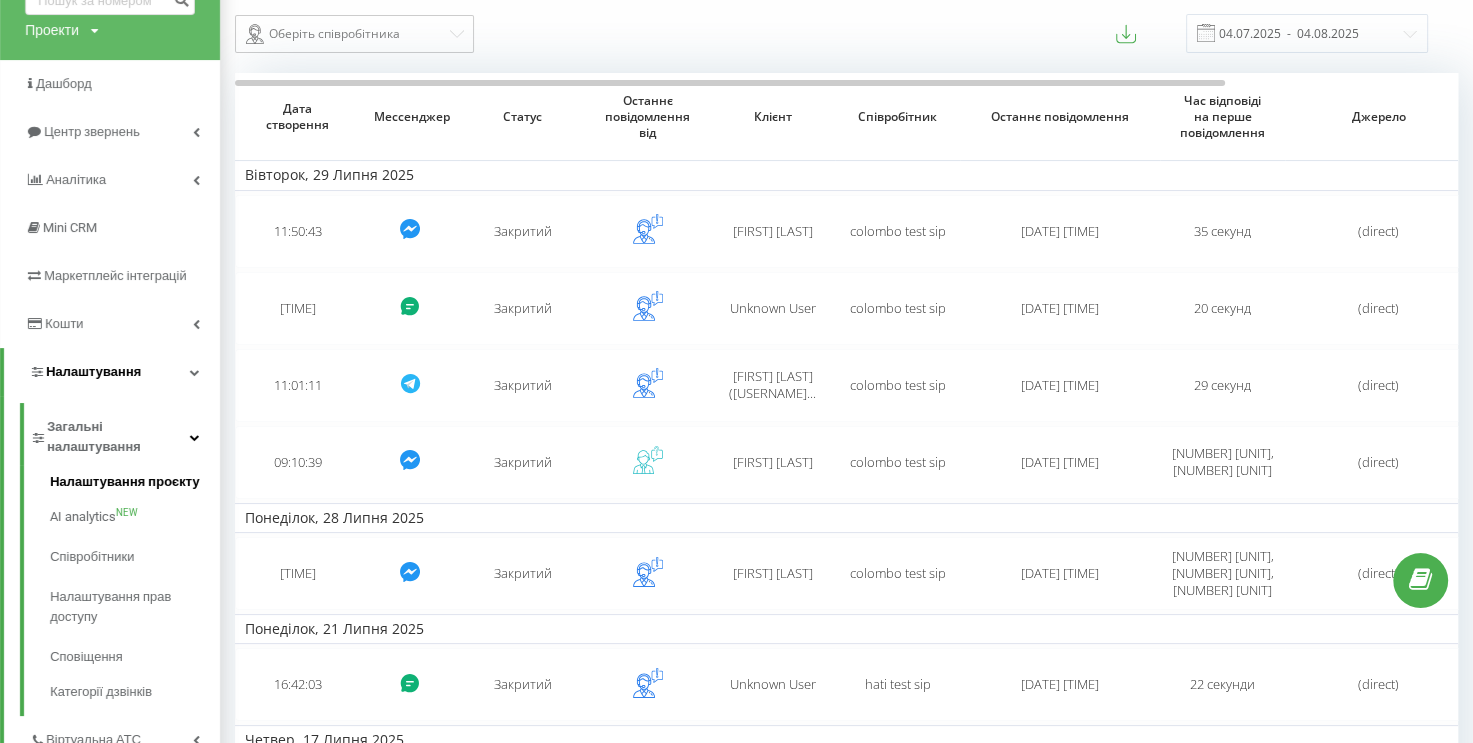 click on "Налаштування проєкту" at bounding box center (135, 484) 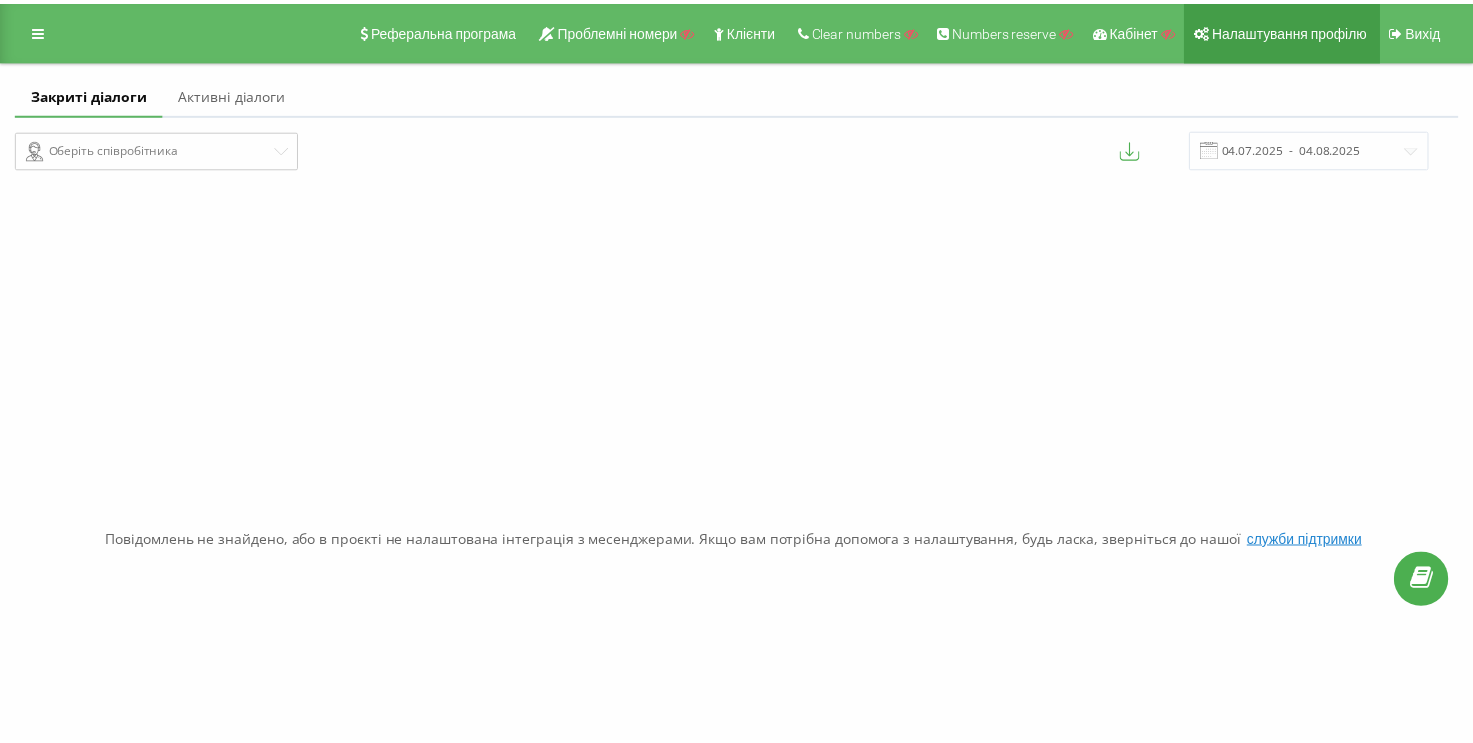scroll, scrollTop: 0, scrollLeft: 0, axis: both 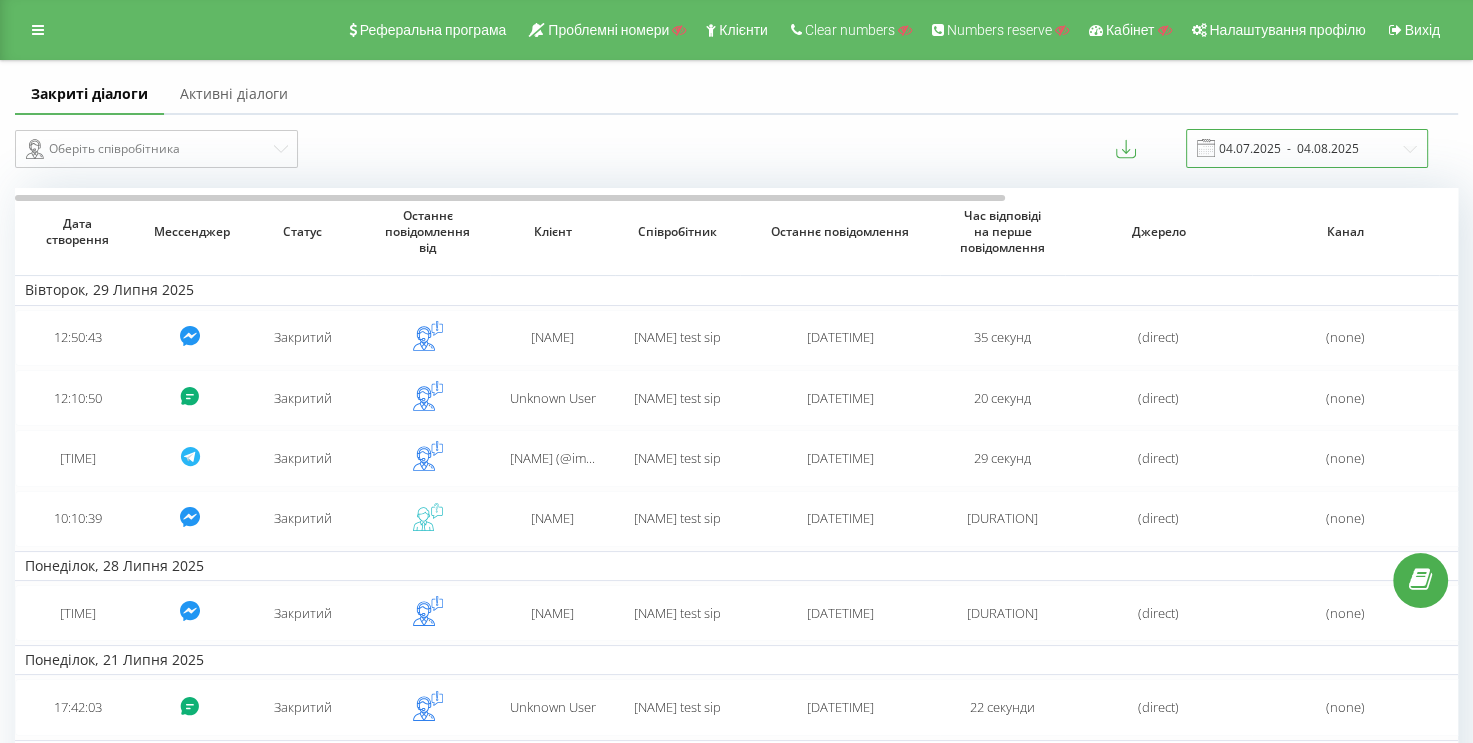 click on "04.07.2025  -  04.08.2025" at bounding box center [1307, 148] 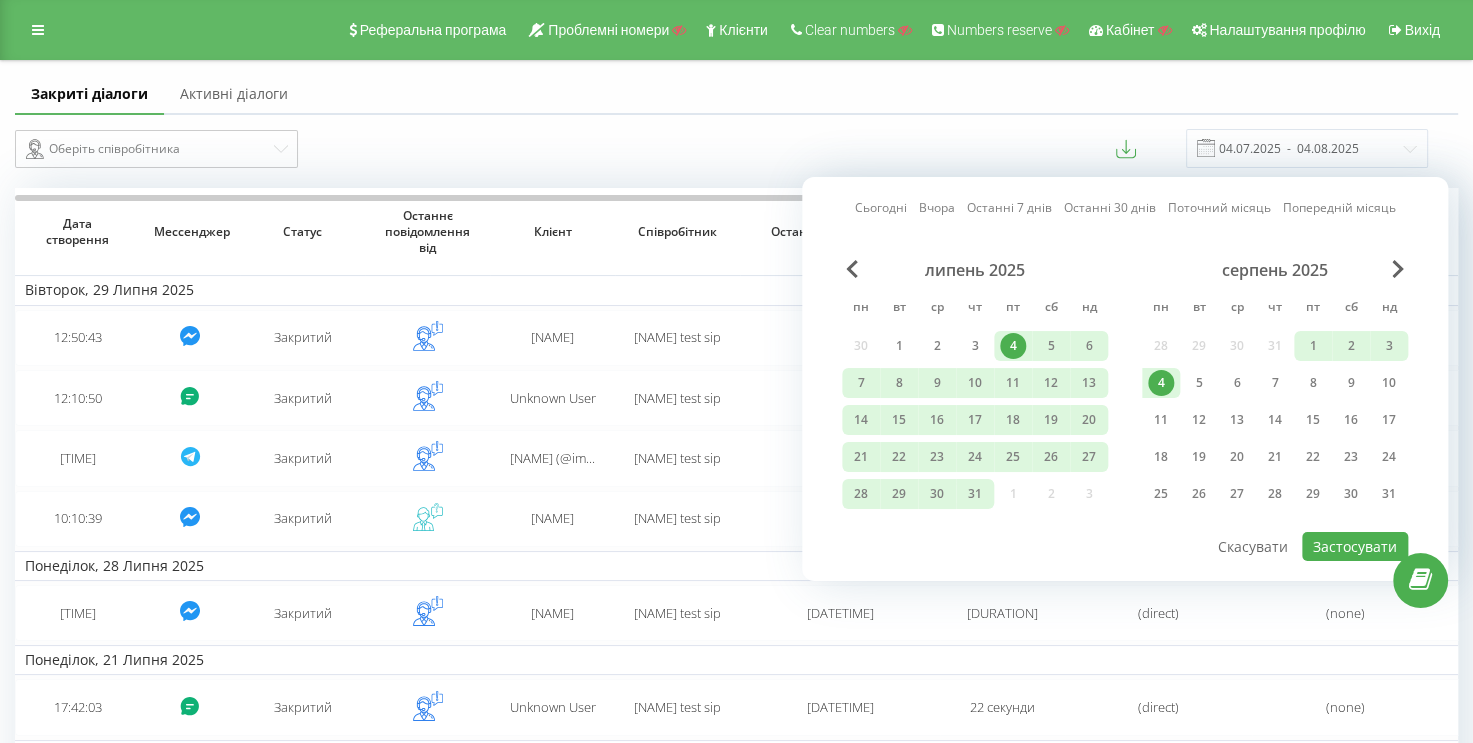click on "4" at bounding box center [1161, 383] 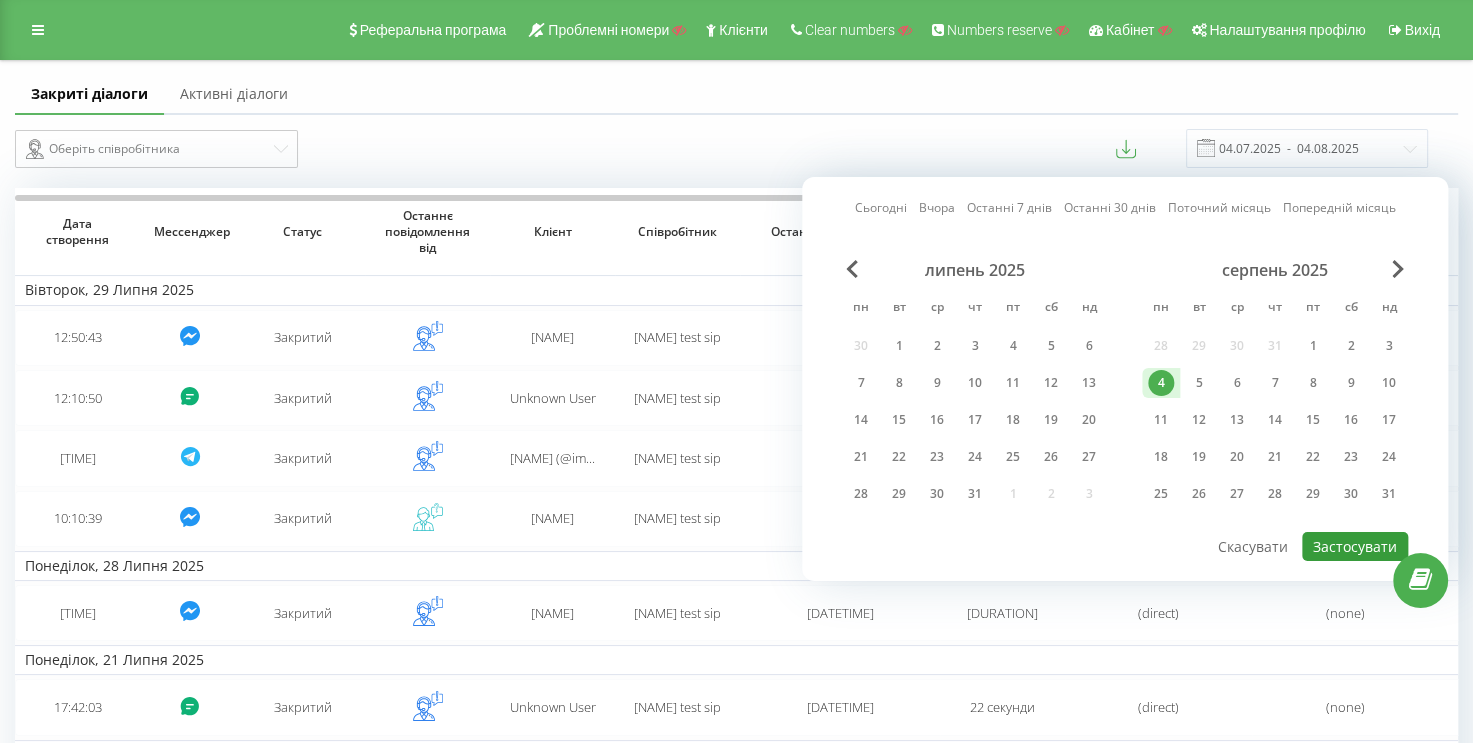 click on "Застосувати" at bounding box center [1355, 546] 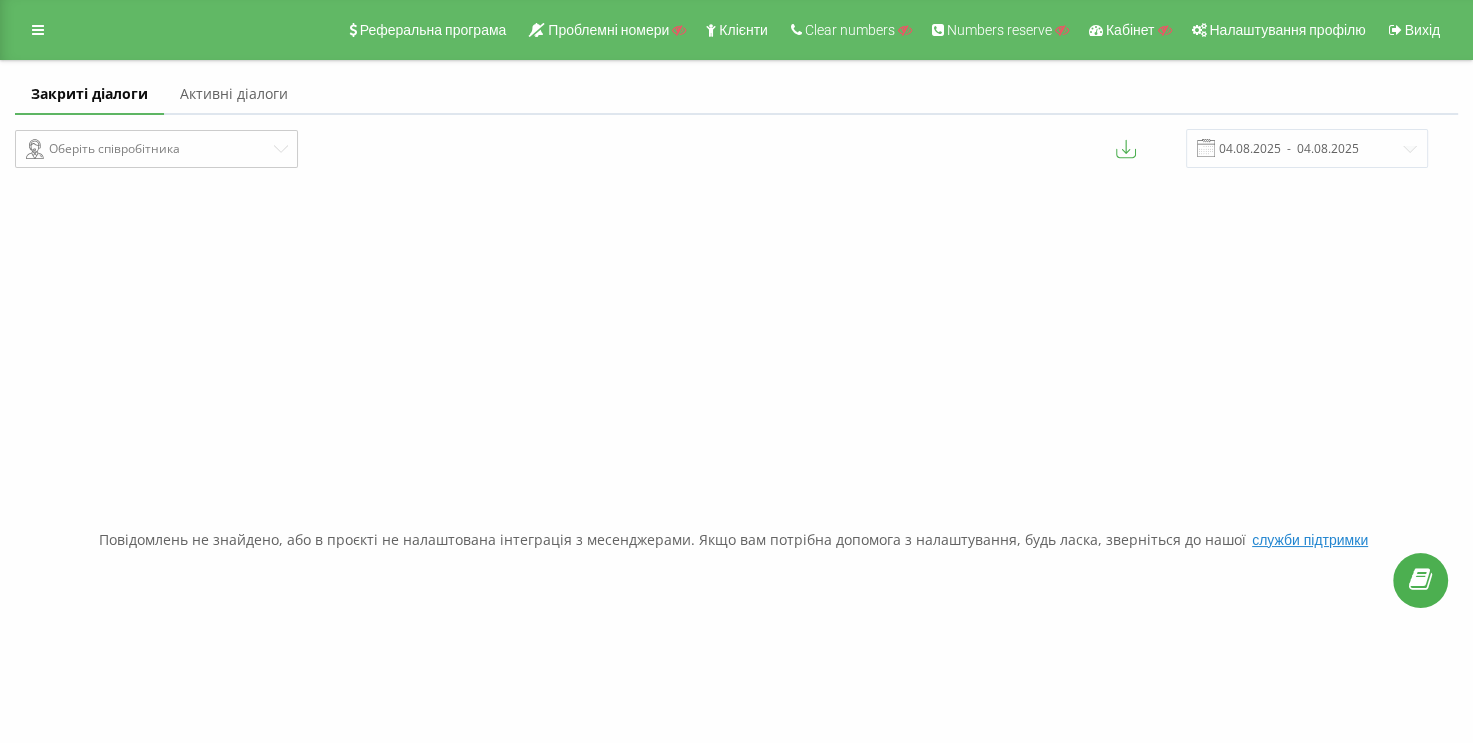 click on "Оберіть співробітника" at bounding box center [368, 148] 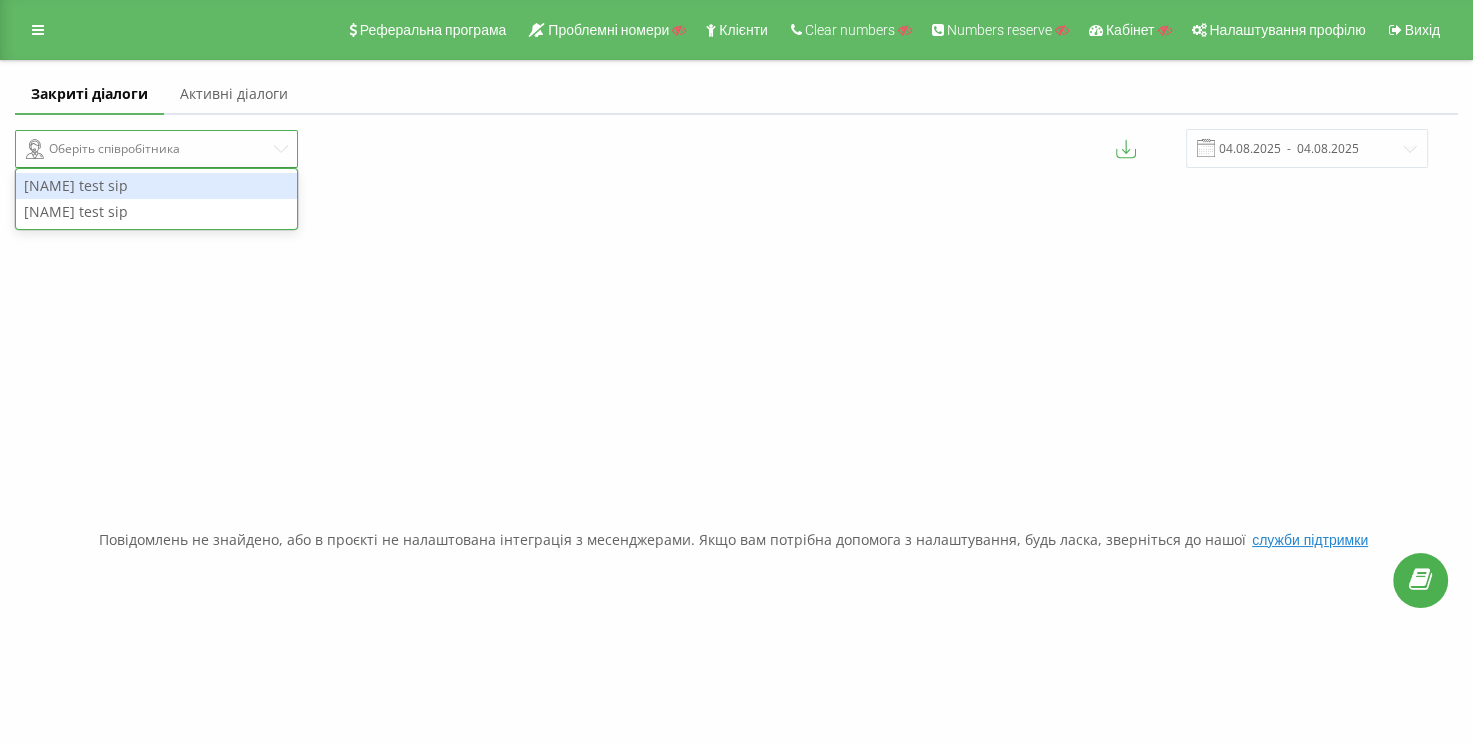 click at bounding box center (281, 149) 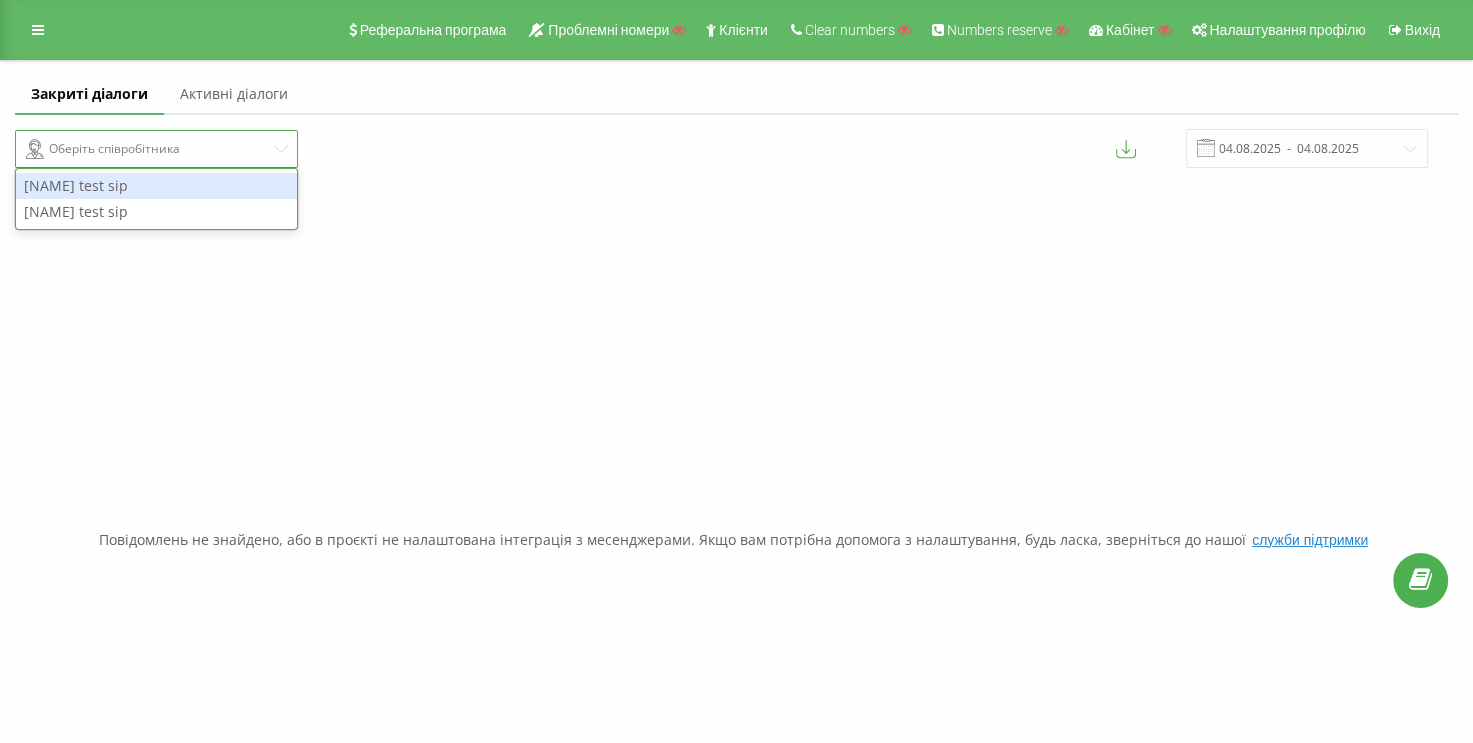 click on "colombo test sip" at bounding box center [156, 186] 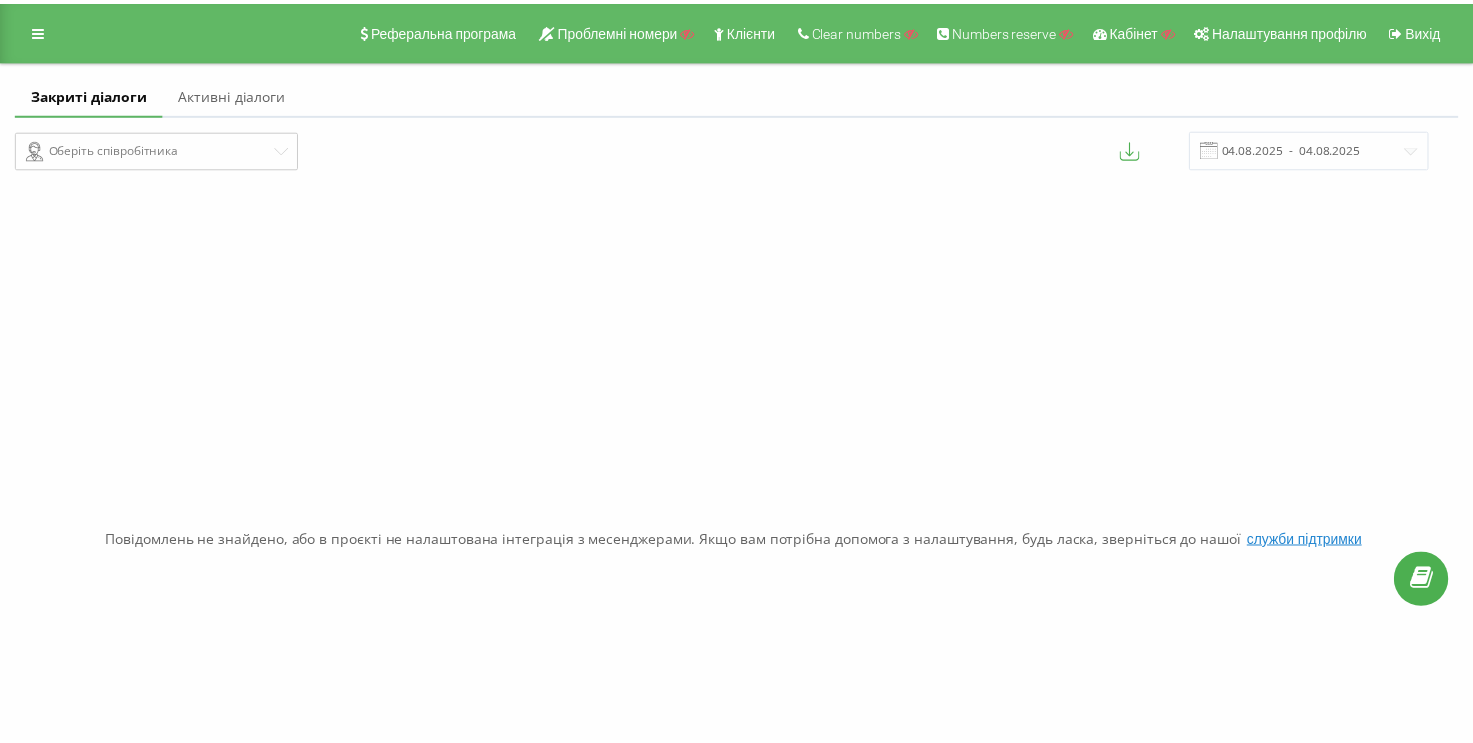 scroll, scrollTop: 0, scrollLeft: 0, axis: both 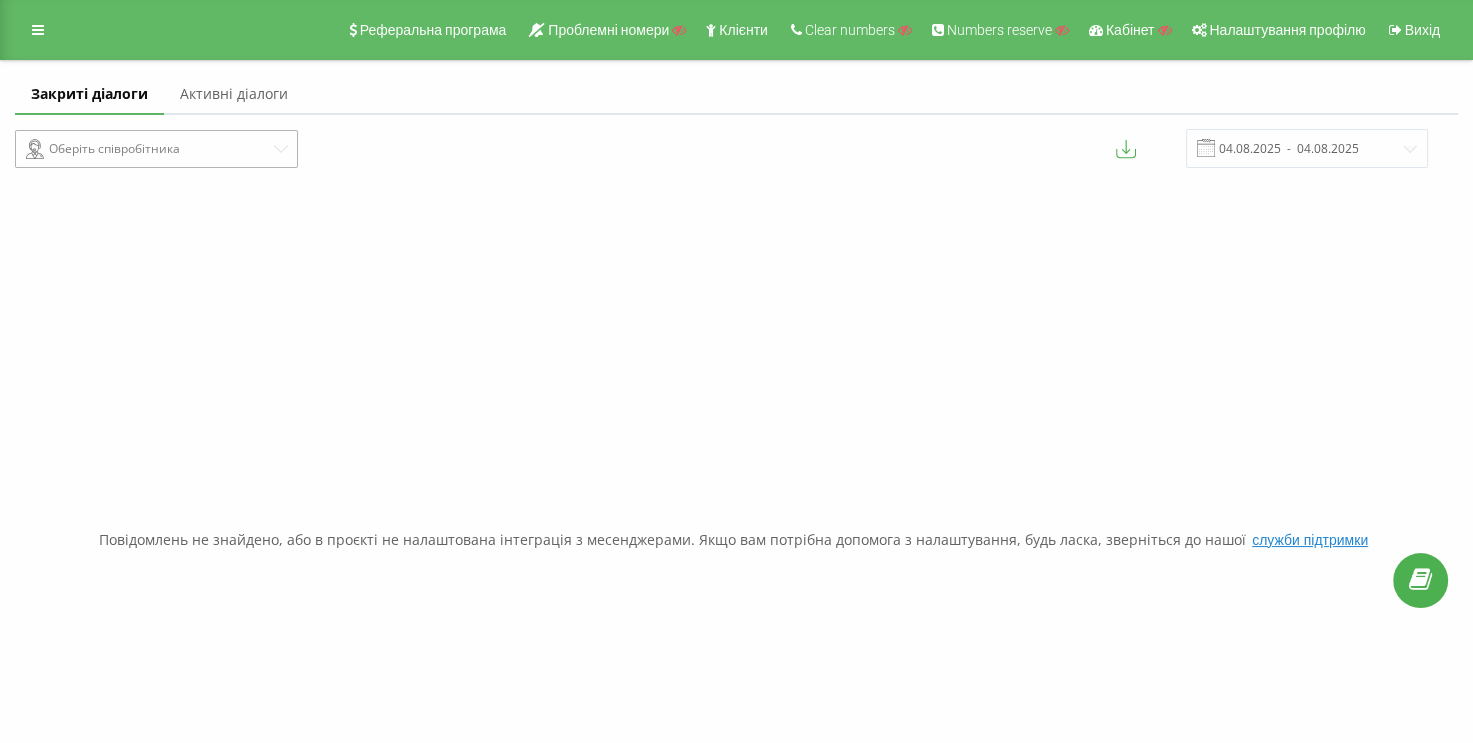 drag, startPoint x: 285, startPoint y: 141, endPoint x: 279, endPoint y: 152, distance: 12.529964 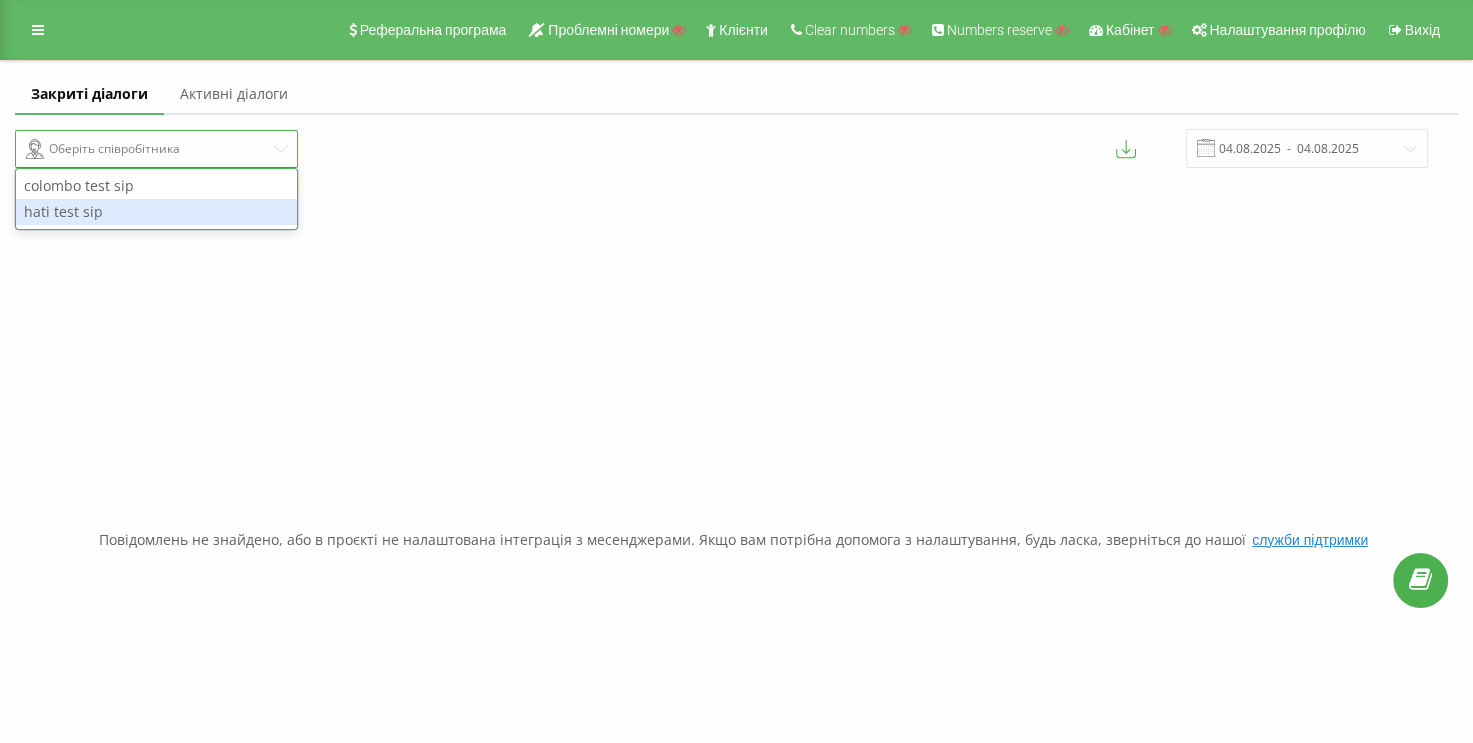 click on "hati test sip" at bounding box center (156, 212) 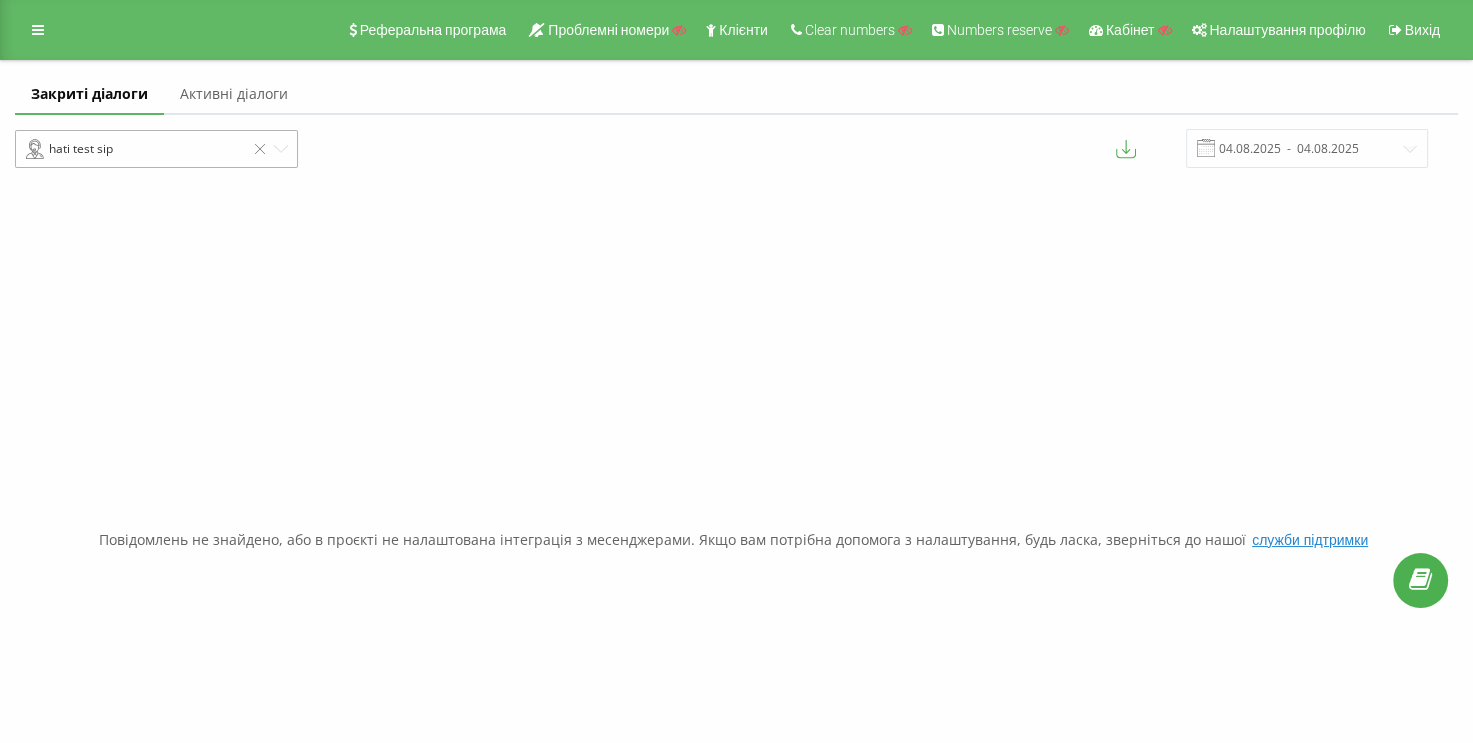 click 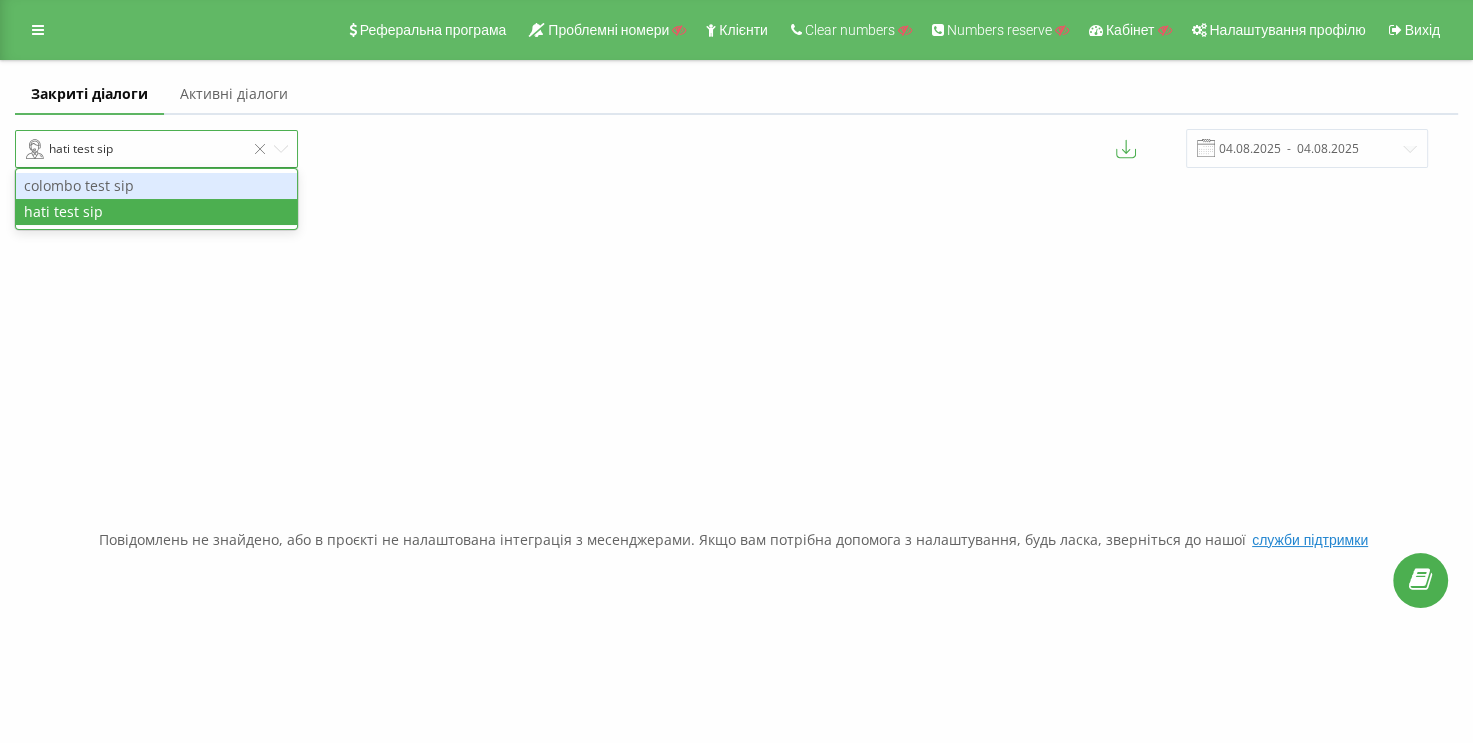 click on "colombo test sip" at bounding box center [156, 186] 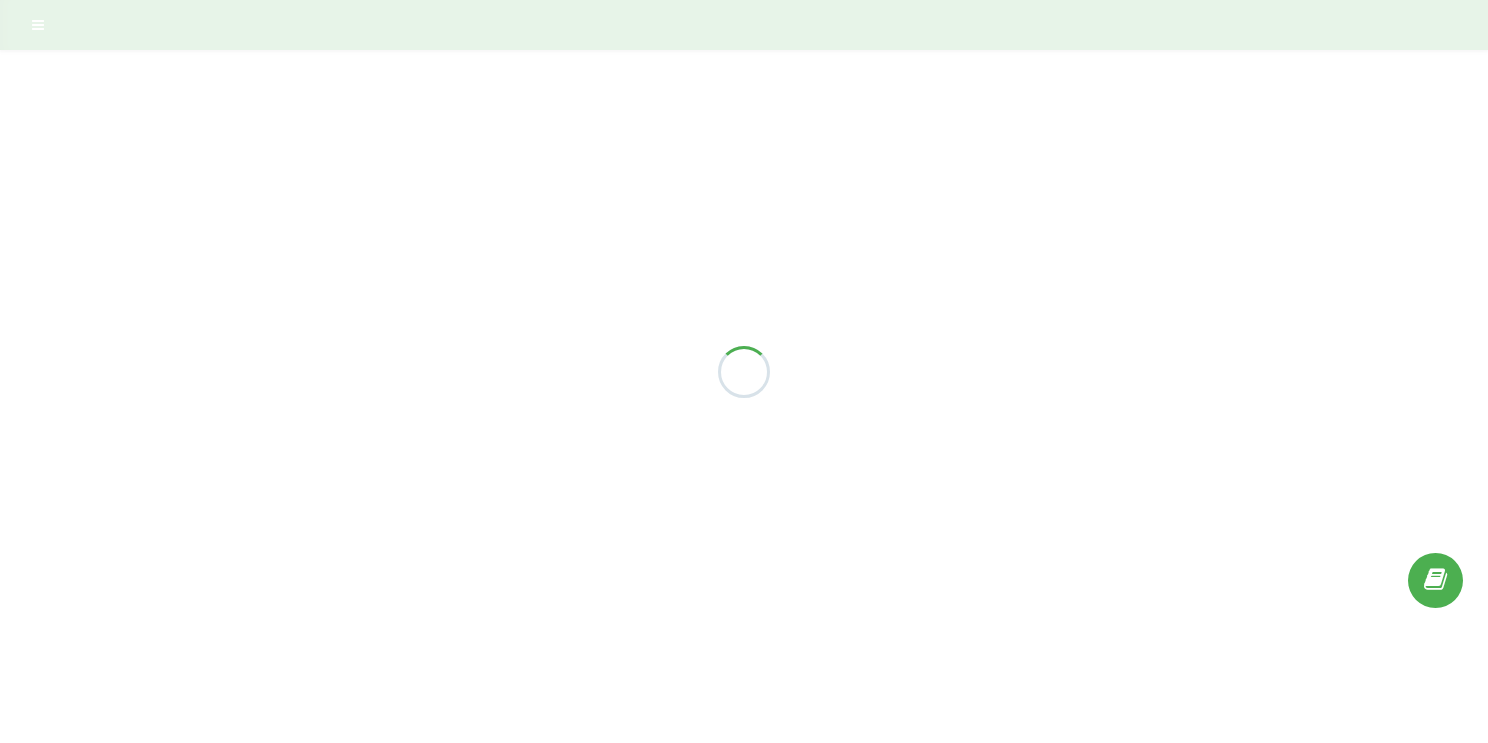 scroll, scrollTop: 0, scrollLeft: 0, axis: both 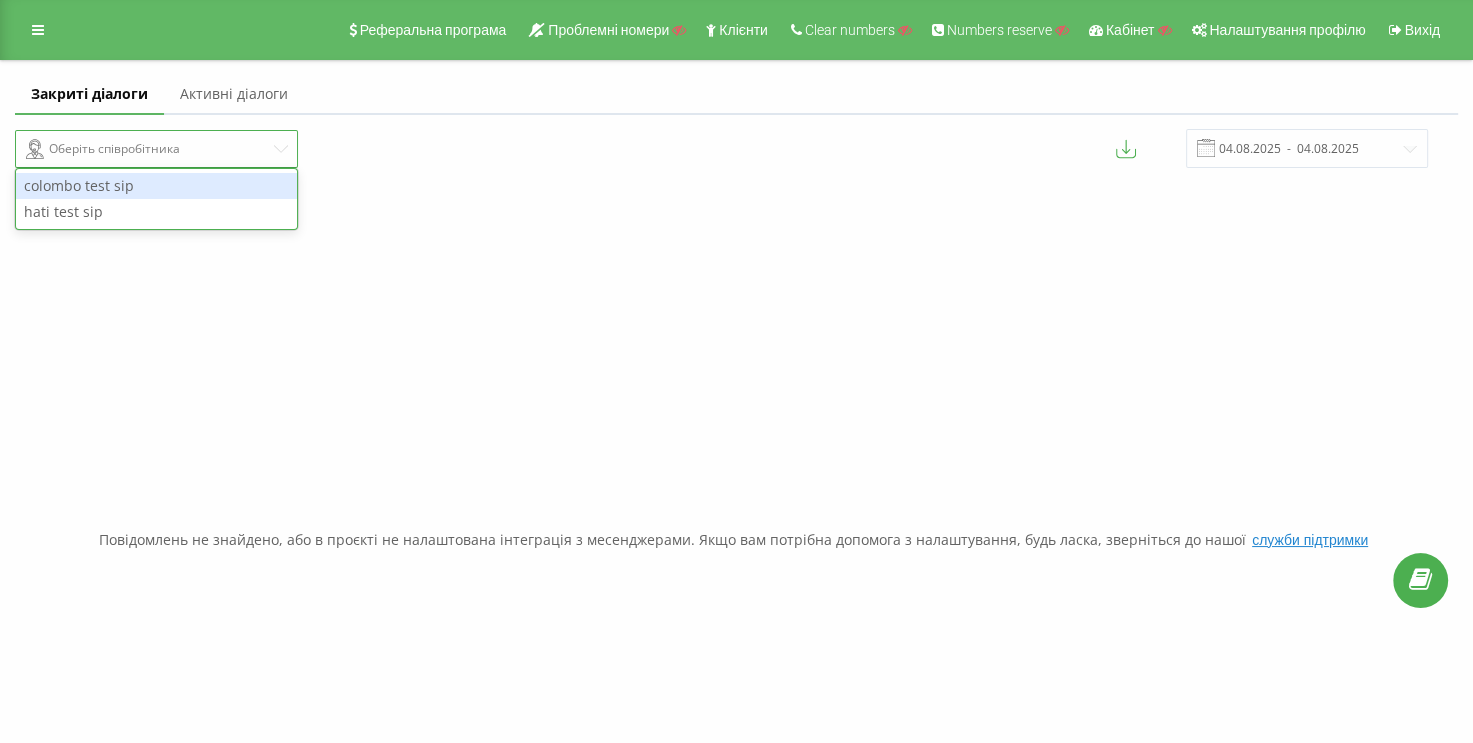 click at bounding box center (281, 149) 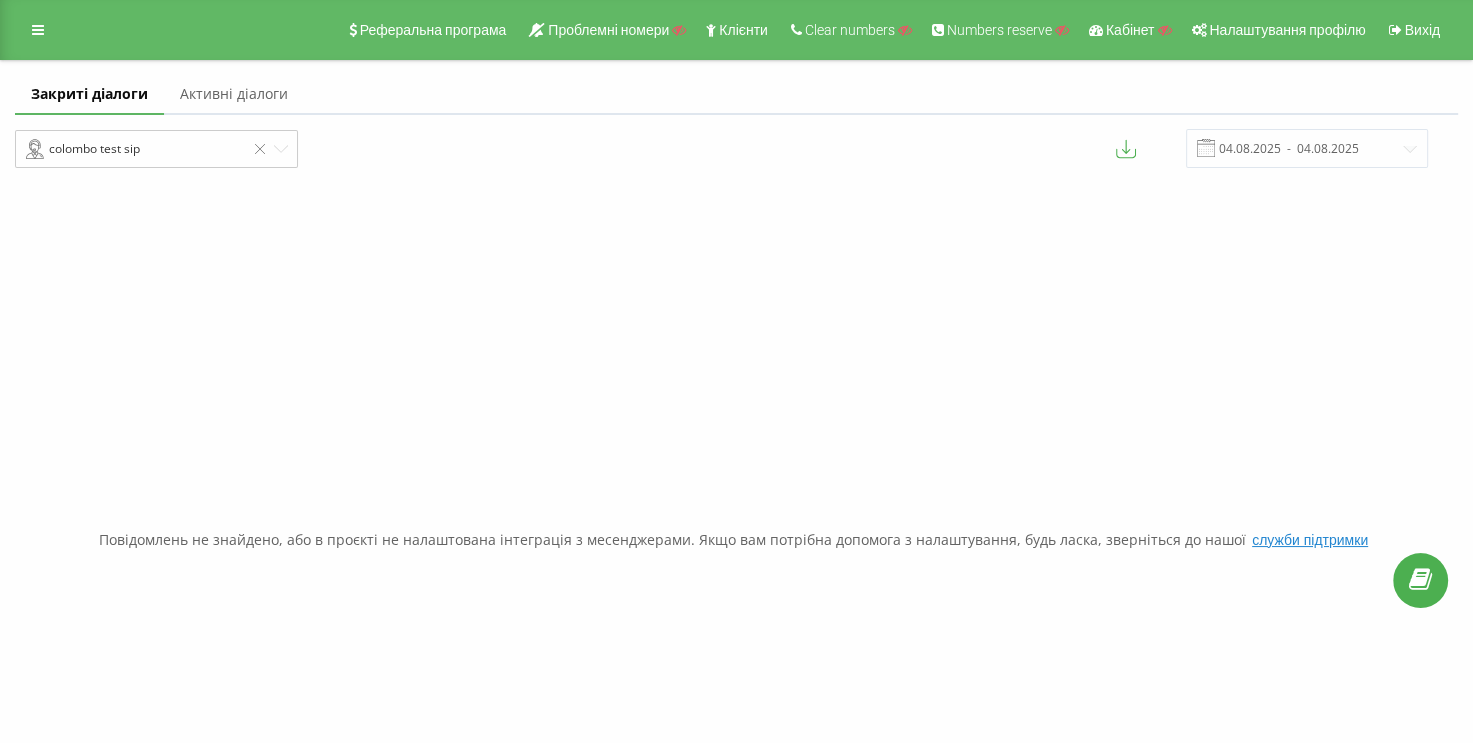 click on "Активні діалоги" at bounding box center [234, 95] 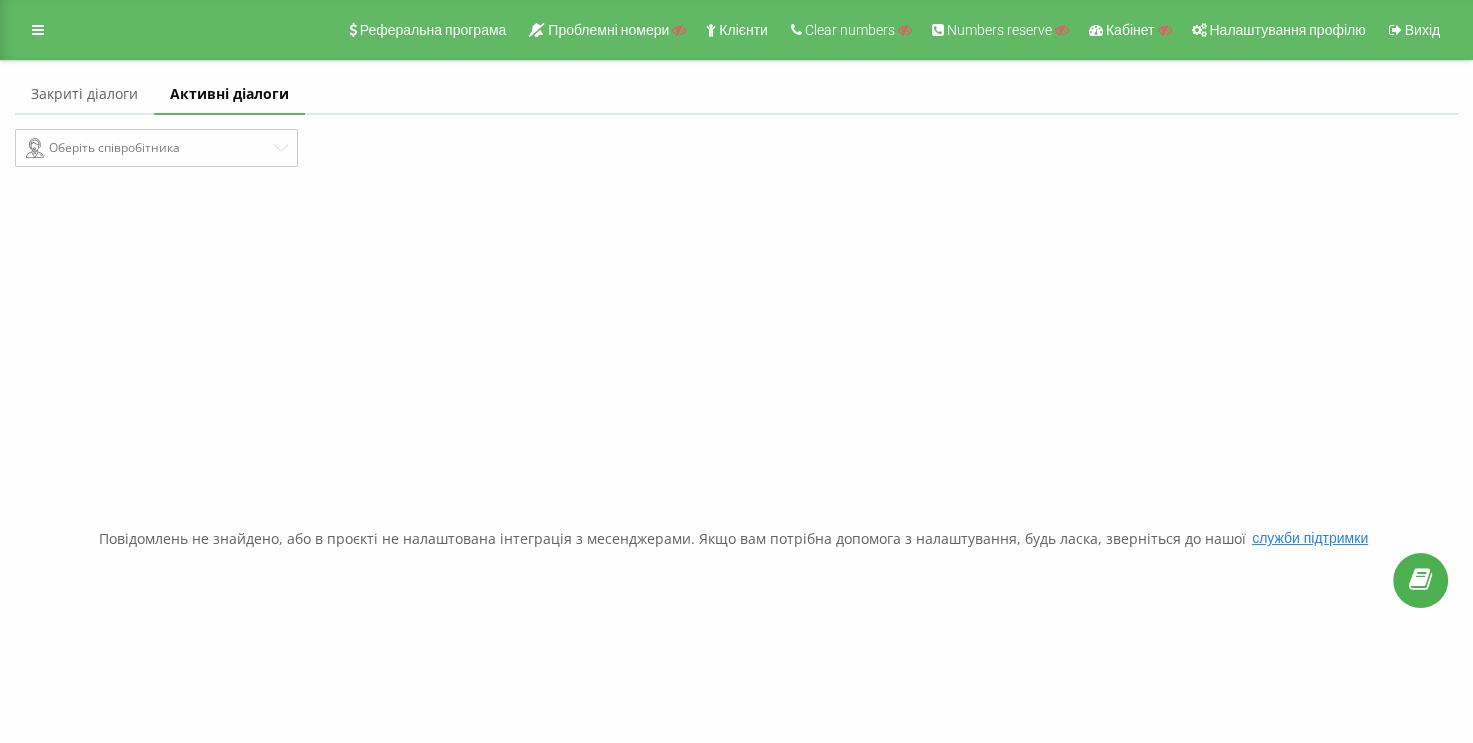 click on "Закриті діалоги" at bounding box center [84, 95] 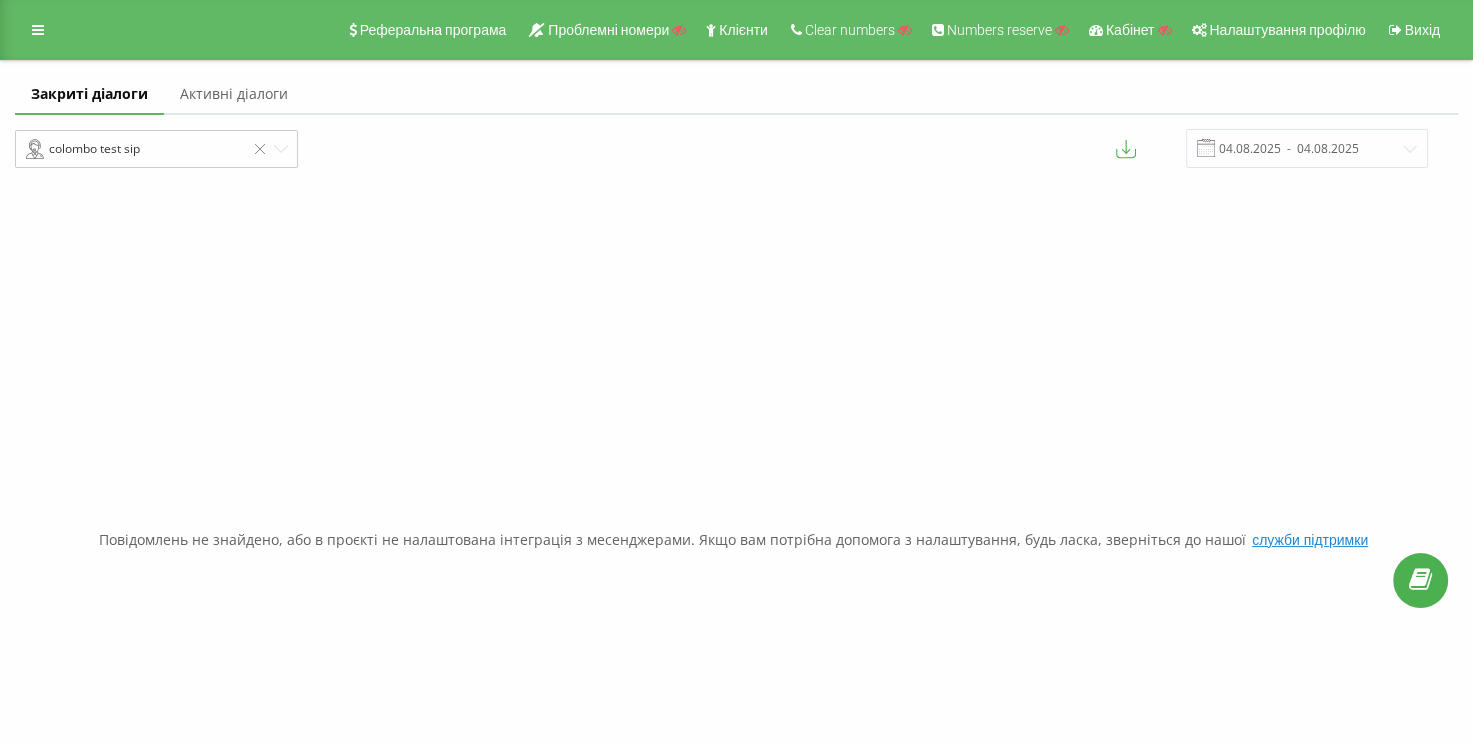 click on "Активні діалоги" at bounding box center [234, 95] 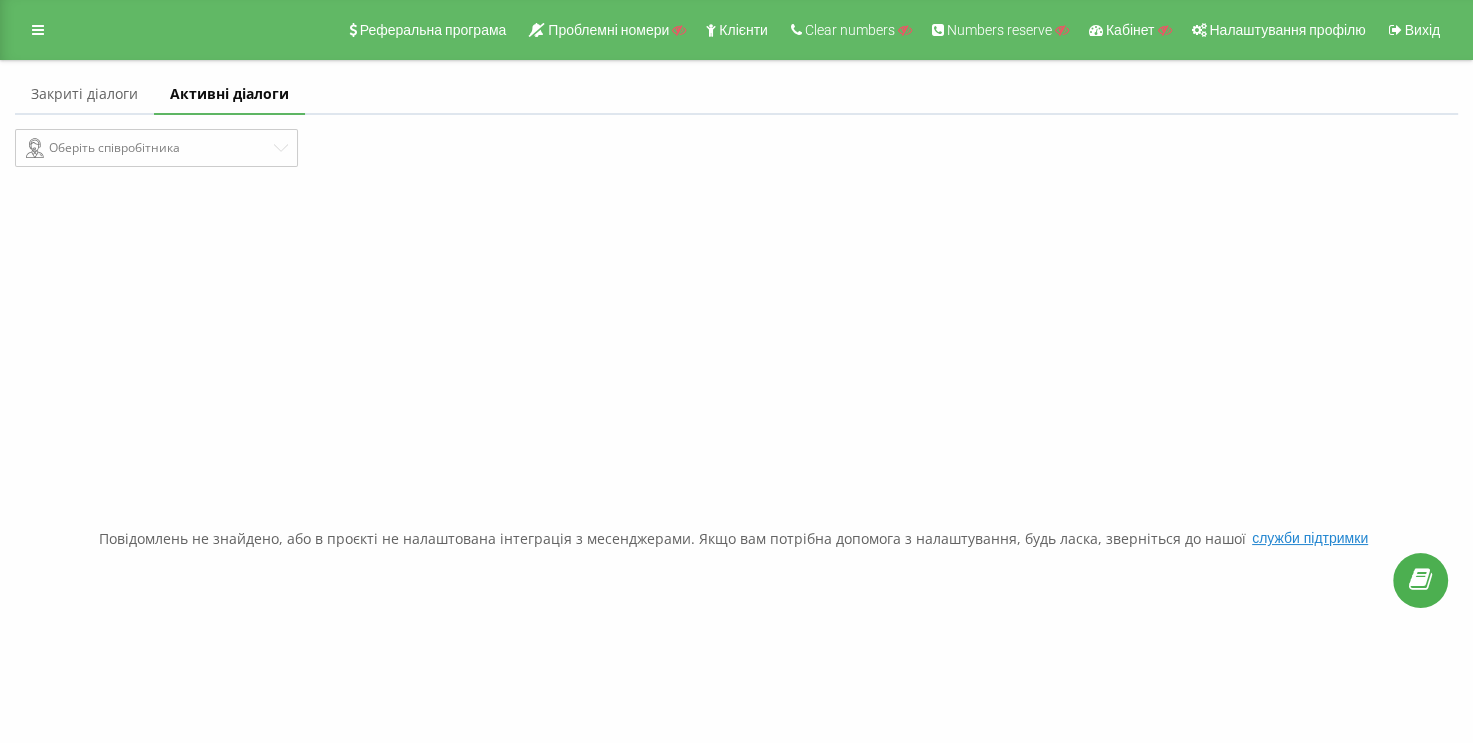 click on "Закриті діалоги" at bounding box center [84, 95] 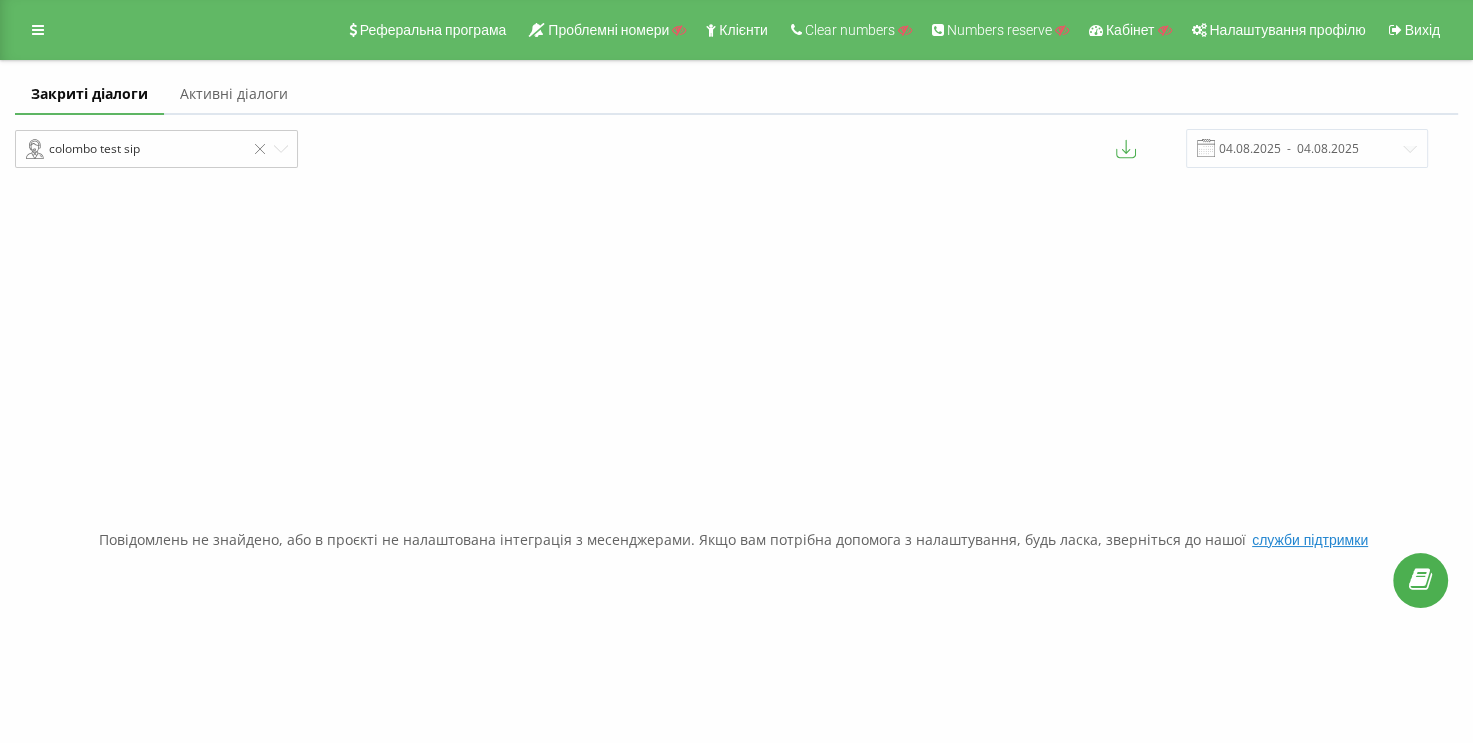 click on "Активні діалоги" at bounding box center [234, 95] 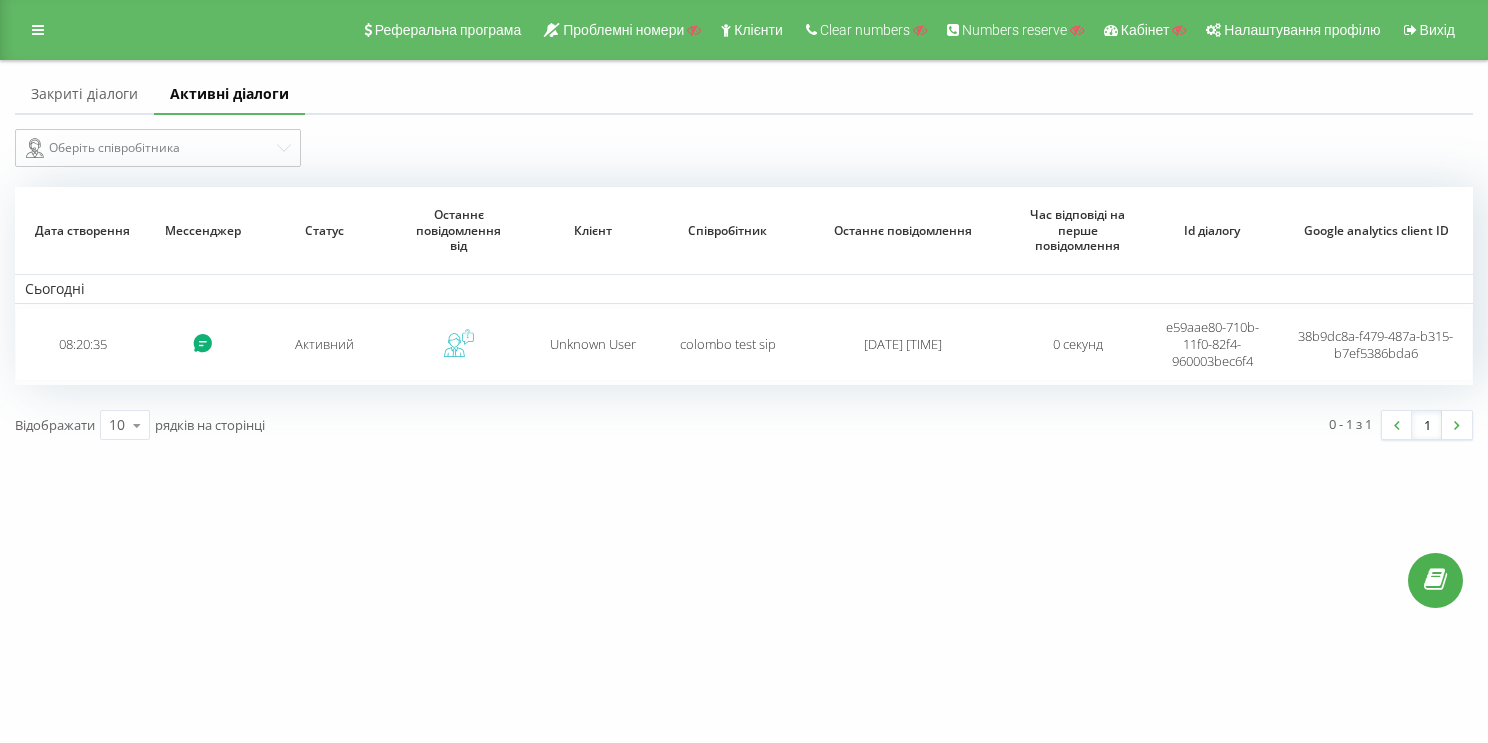 scroll, scrollTop: 0, scrollLeft: 0, axis: both 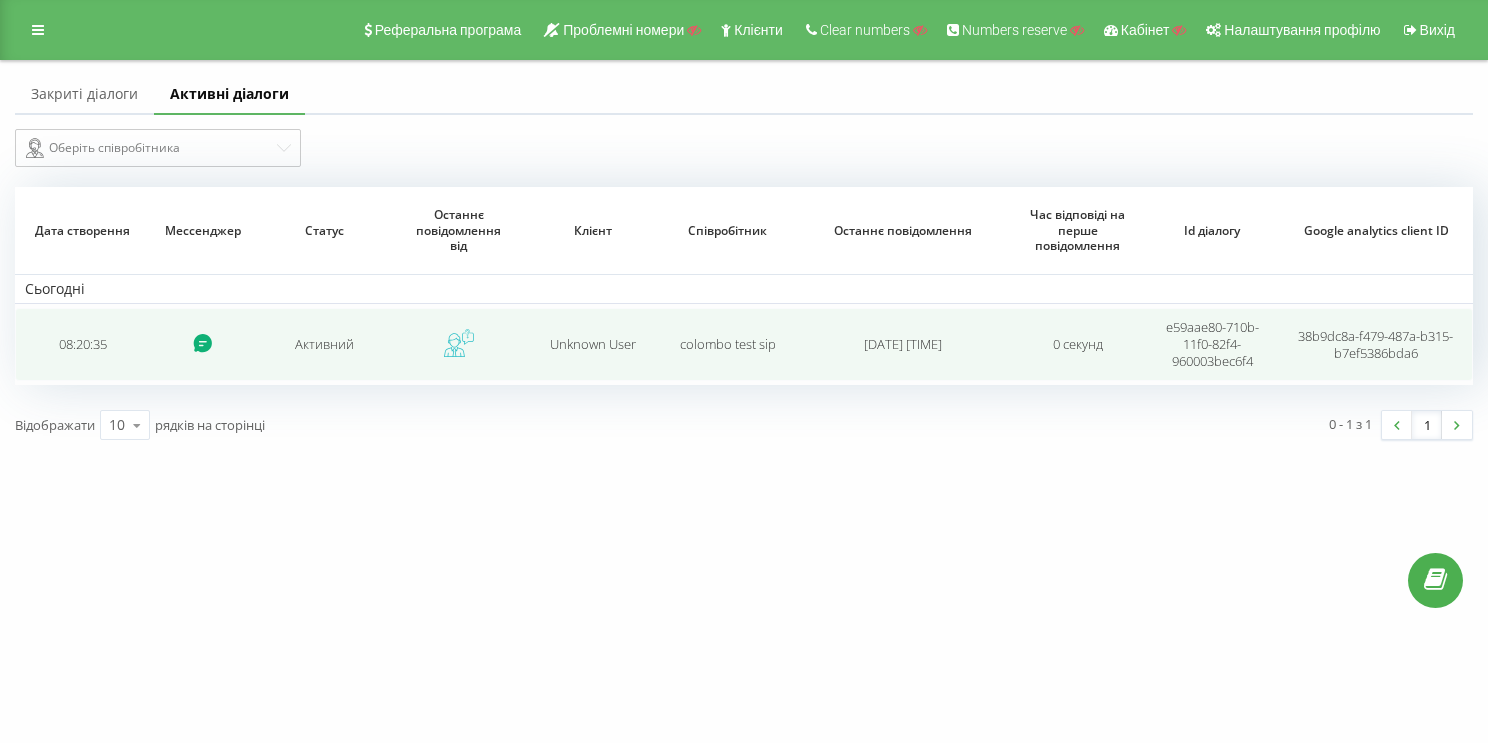 click on "08:20:35" at bounding box center (82, 344) 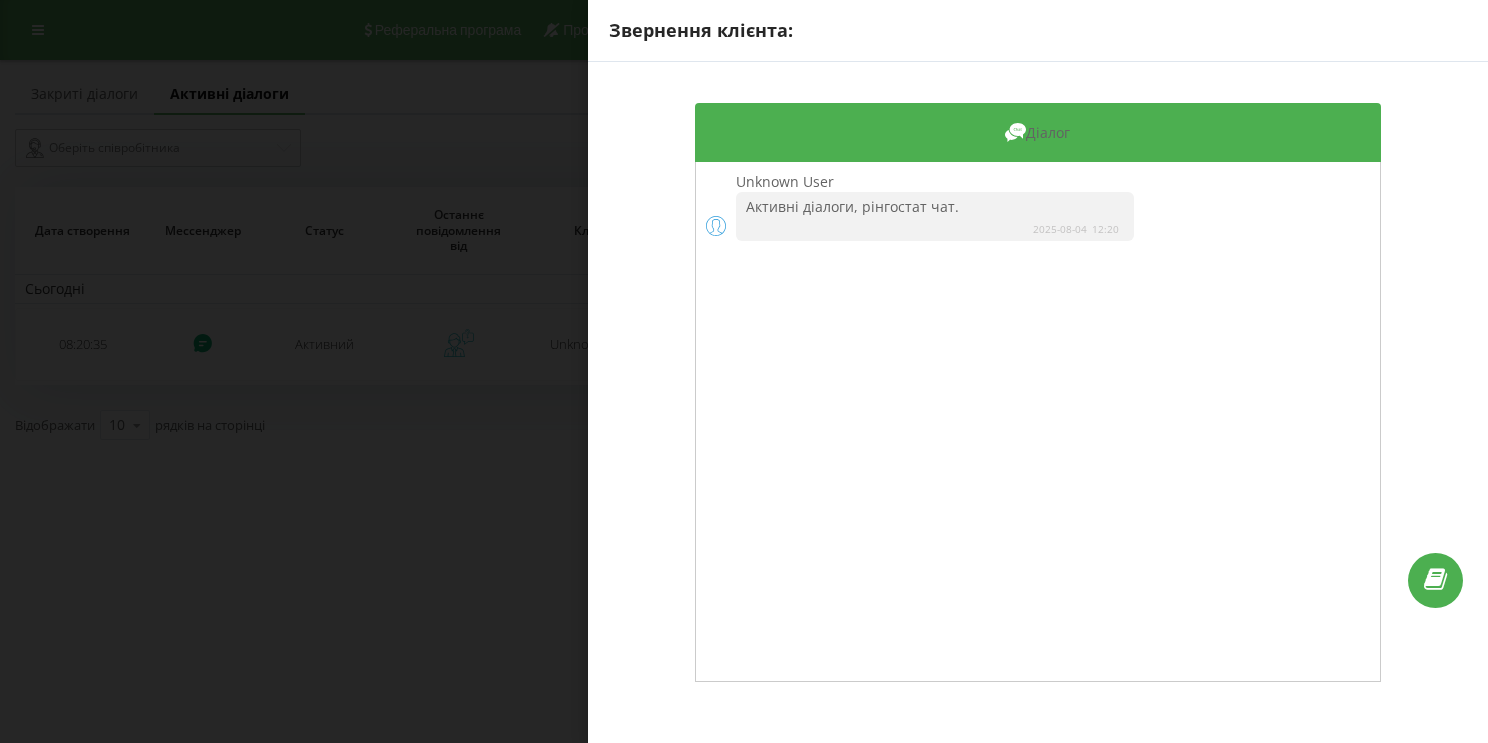 click on "Звернення клієнта:    Діалог [NAME] Активні діалоги, рінгостат чат. [DATE] [TIME]" at bounding box center (744, 371) 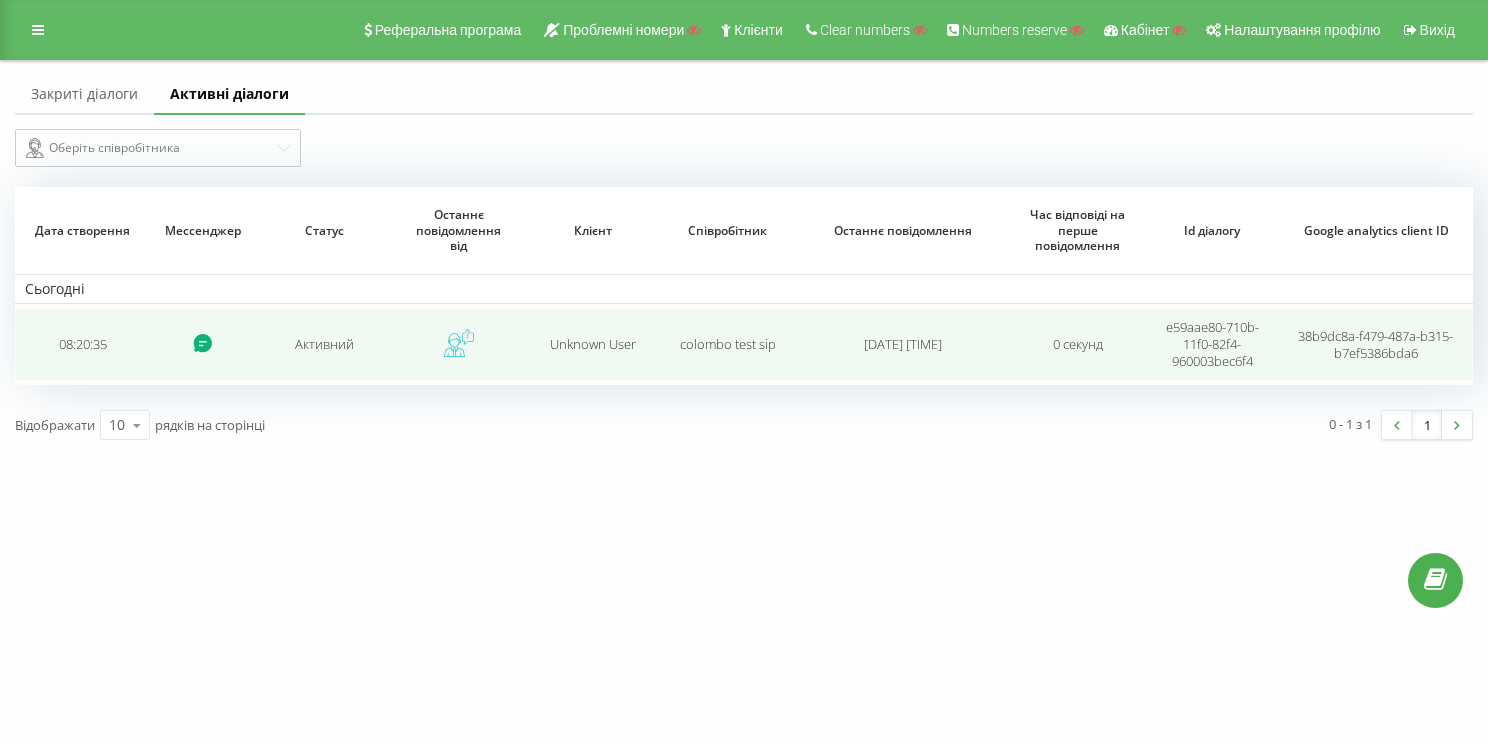 click on "08:20:35" at bounding box center (82, 344) 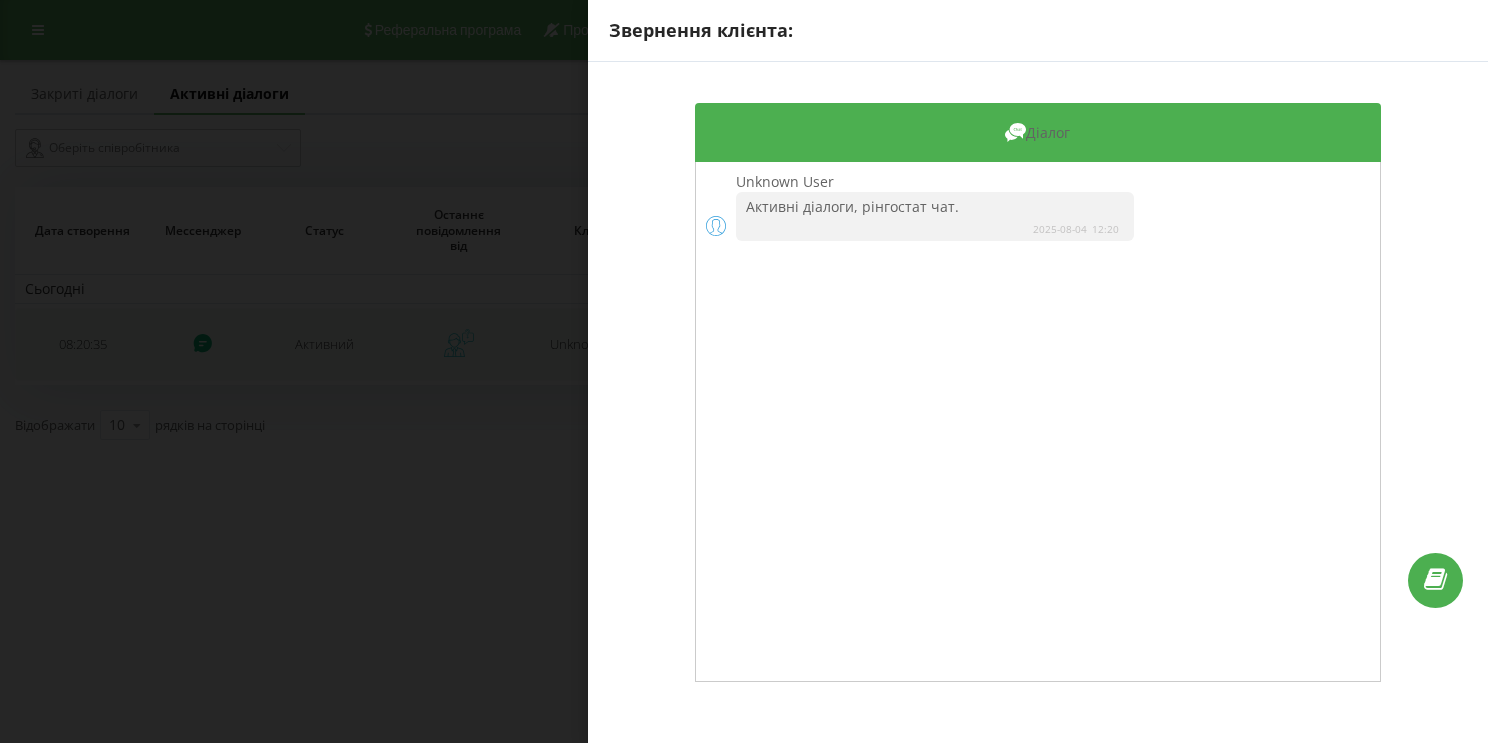 click on "Звернення клієнта:    Діалог [NAME] Активні діалоги, рінгостат чат. [DATE] [TIME]" at bounding box center (744, 371) 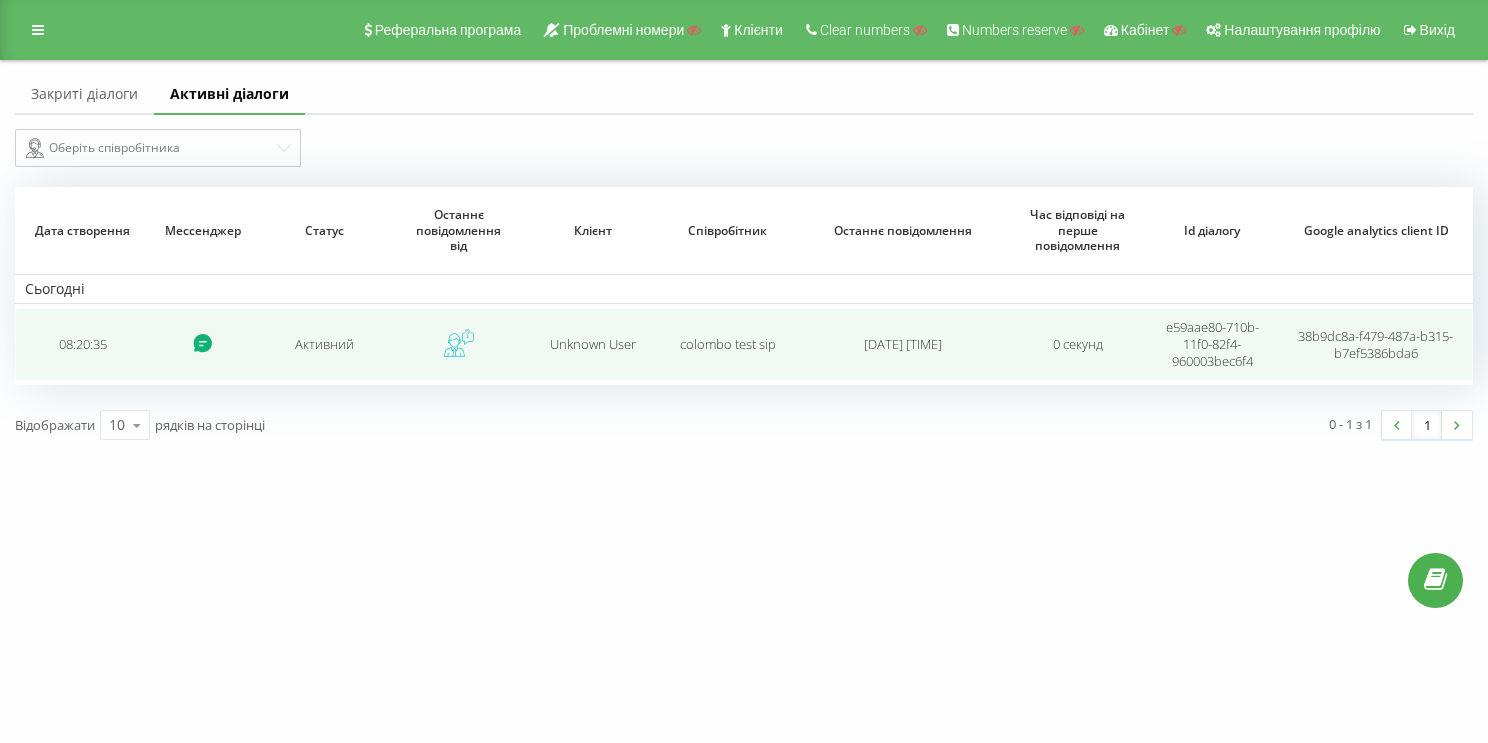 click on "08:20:35" at bounding box center [82, 344] 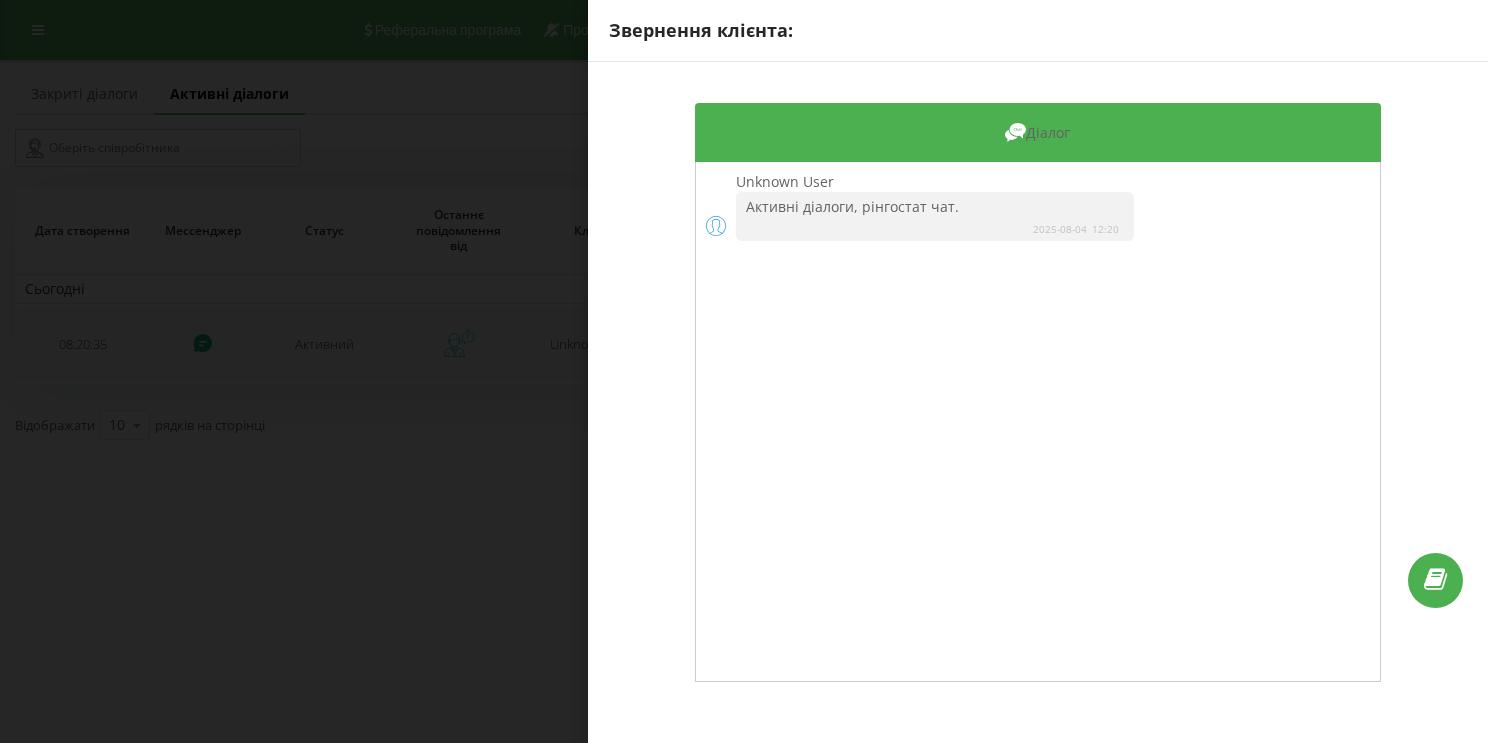 click on "Звернення клієнта:    Діалог Unknown User Активні діалоги, рінгостат чат. 2025-08-04 12:20" at bounding box center (744, 371) 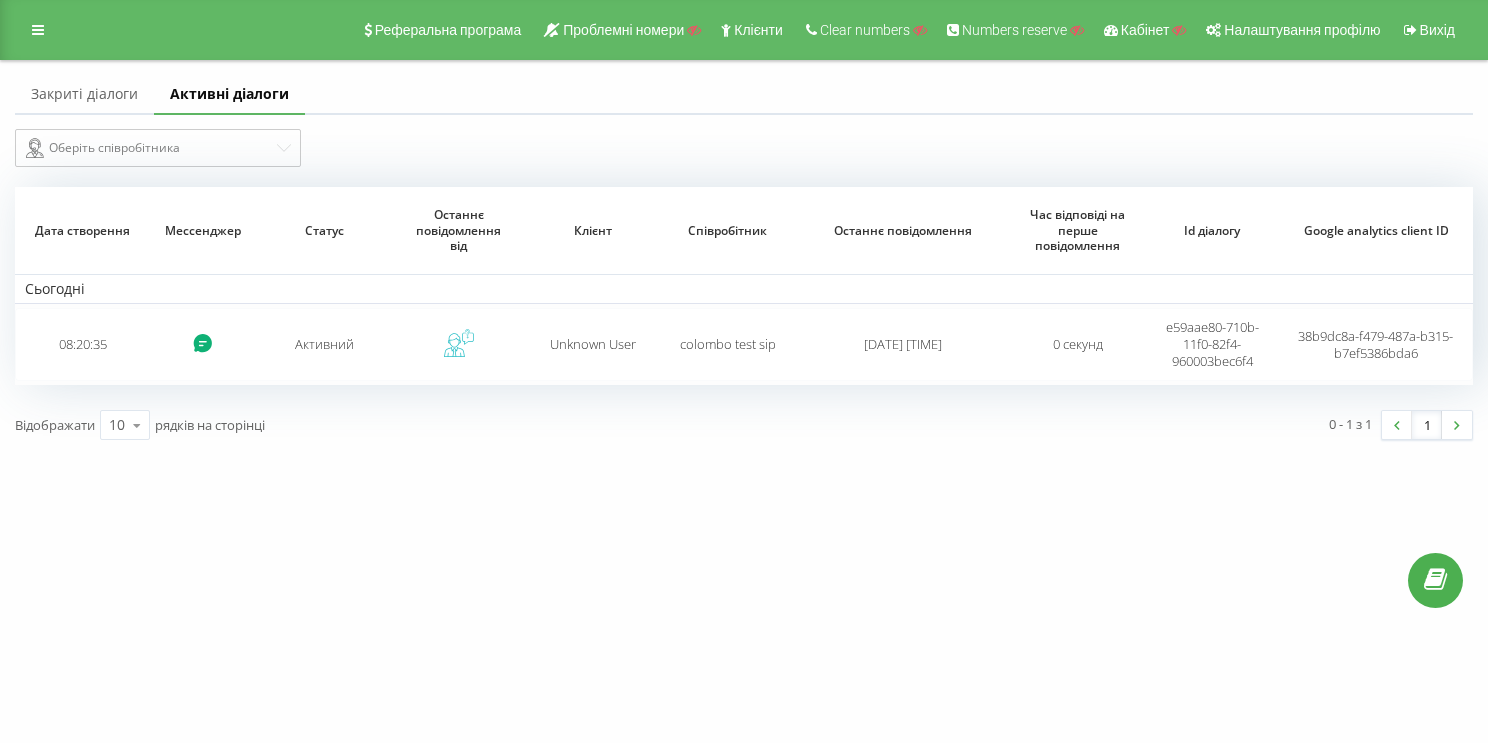click on "Закриті діалоги" at bounding box center [84, 95] 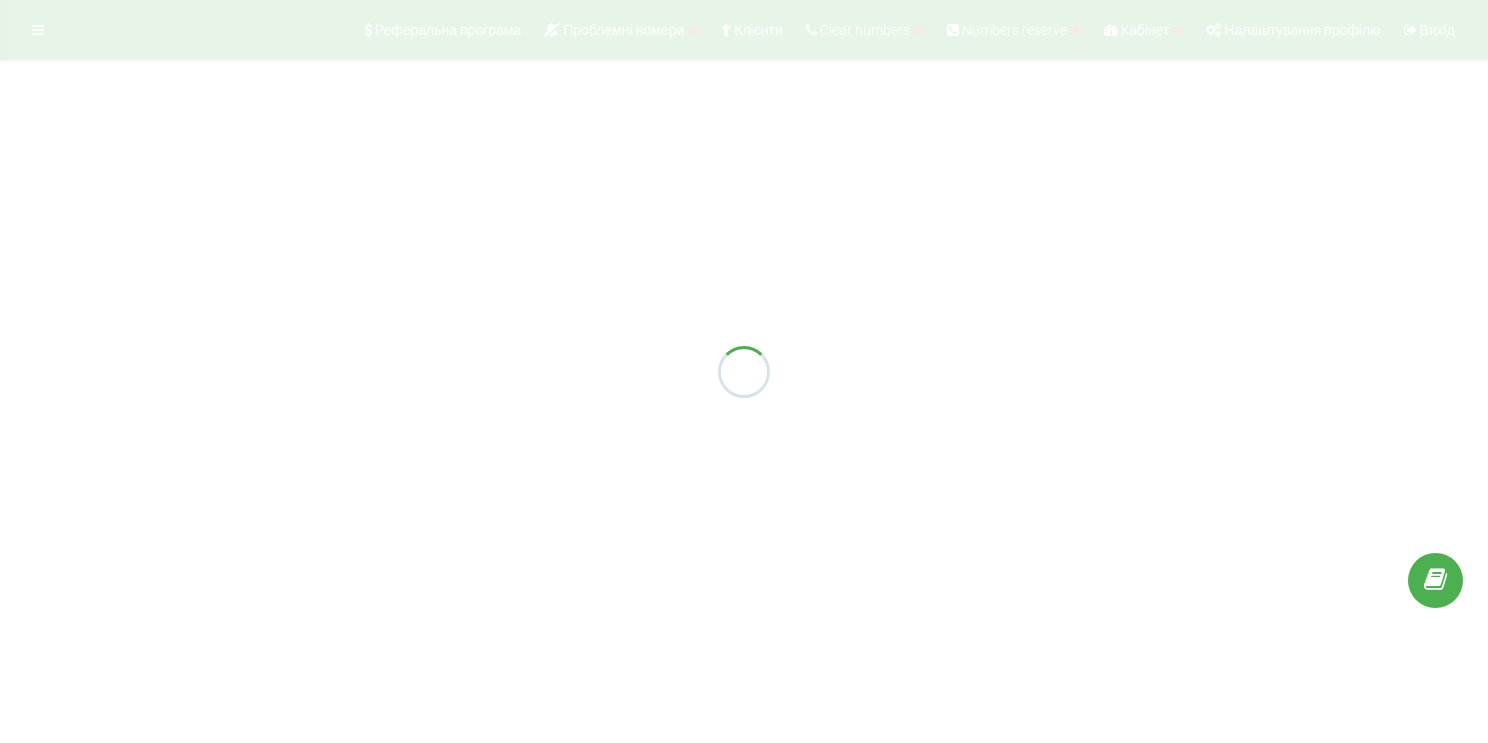 scroll, scrollTop: 0, scrollLeft: 0, axis: both 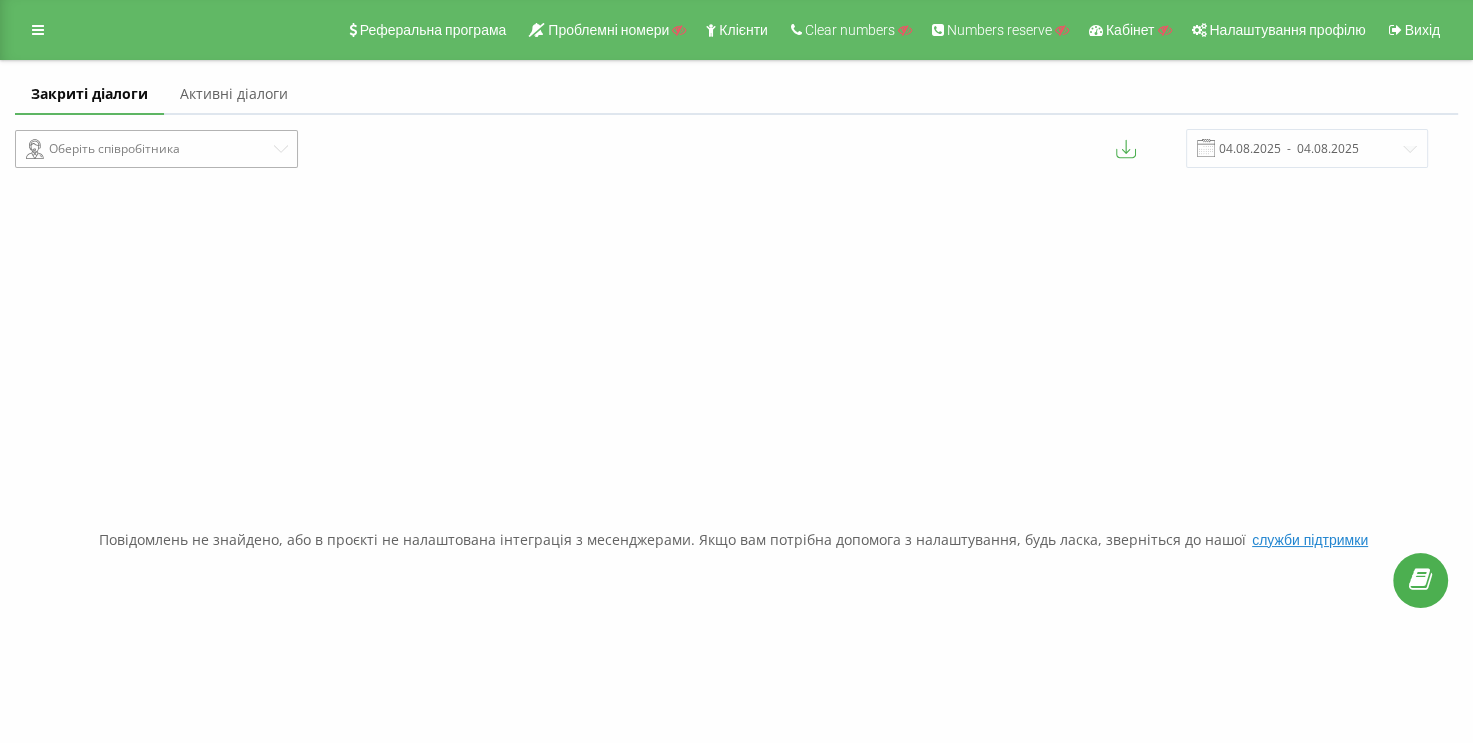 click on "Оберіть співробітника" at bounding box center [148, 149] 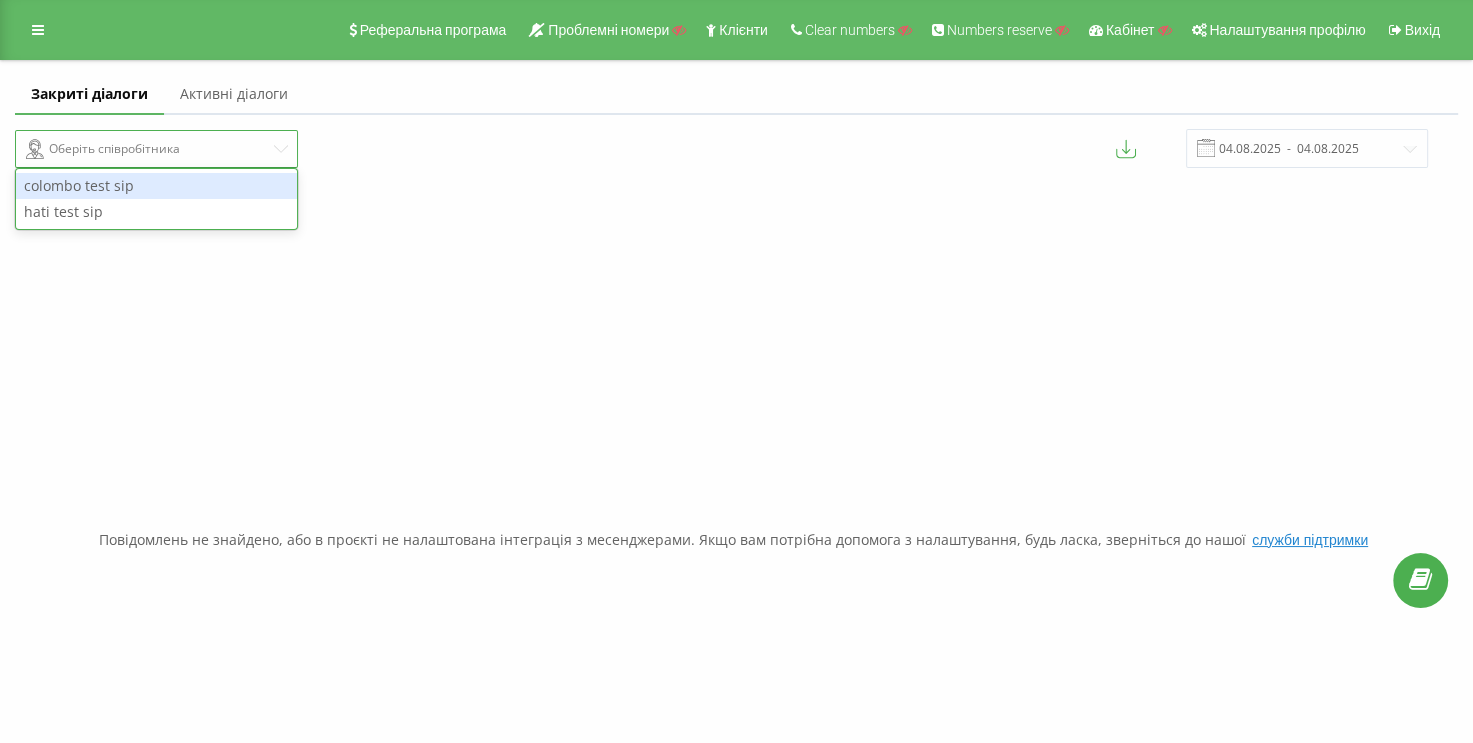 click on "colombo test sip" at bounding box center [156, 186] 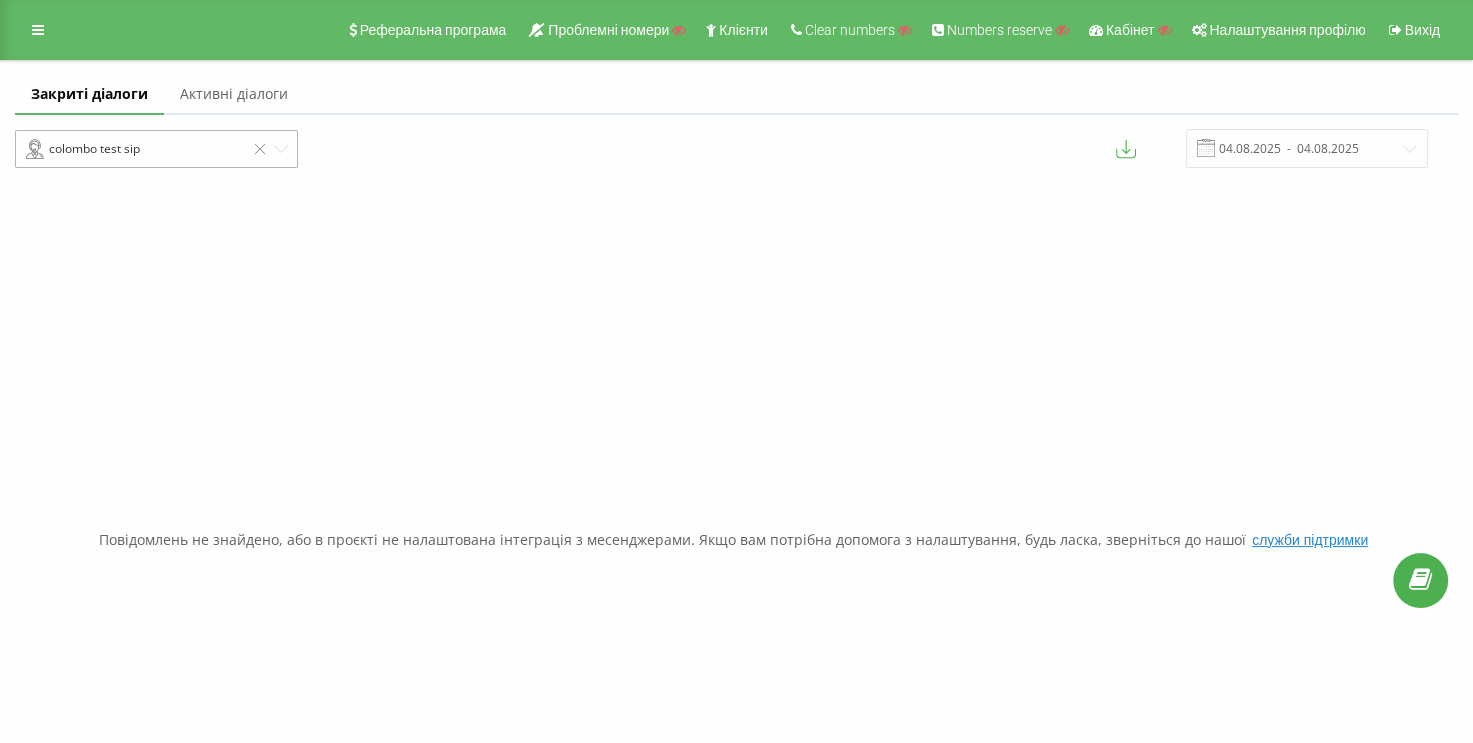 click on "colombo test sip" at bounding box center (135, 149) 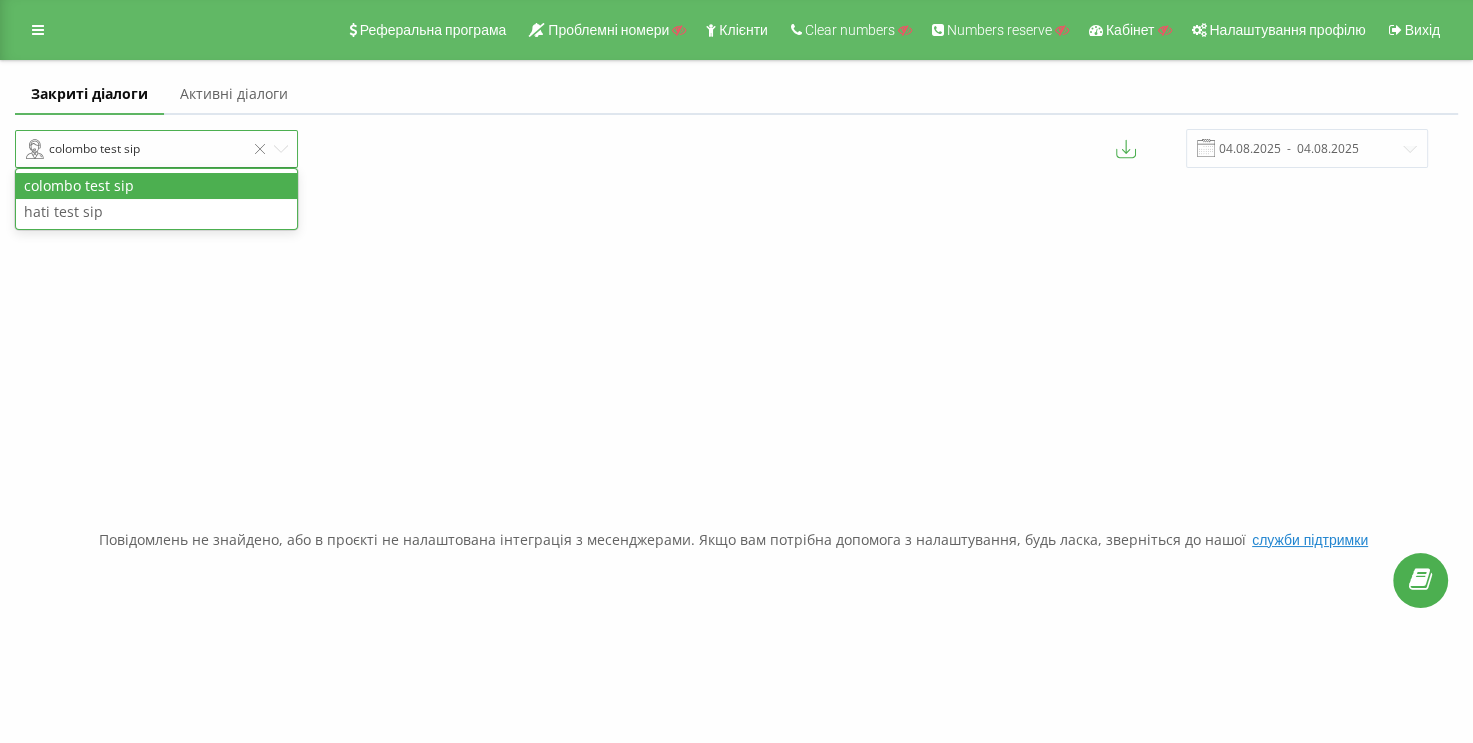 click on "colombo test sip" at bounding box center (156, 186) 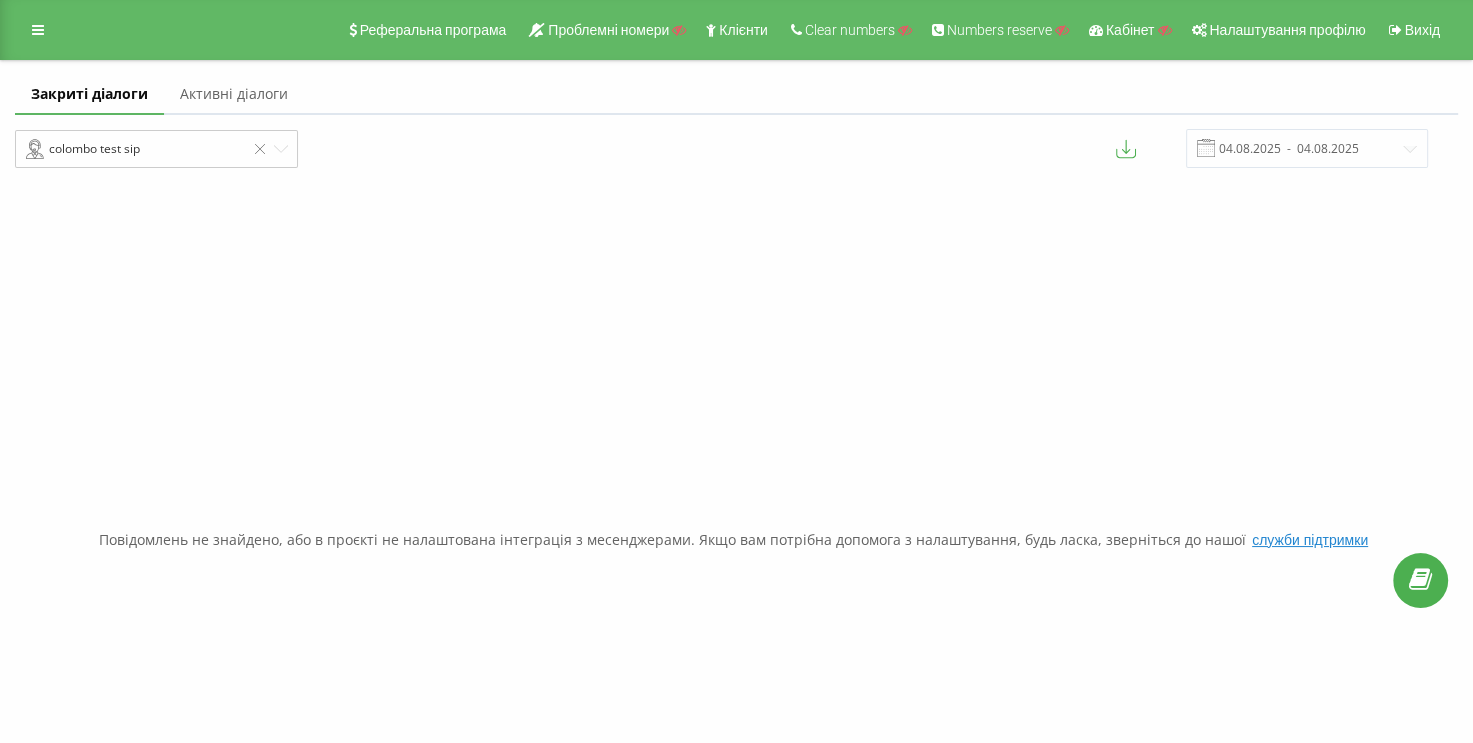 click on "Активні діалоги" at bounding box center [234, 95] 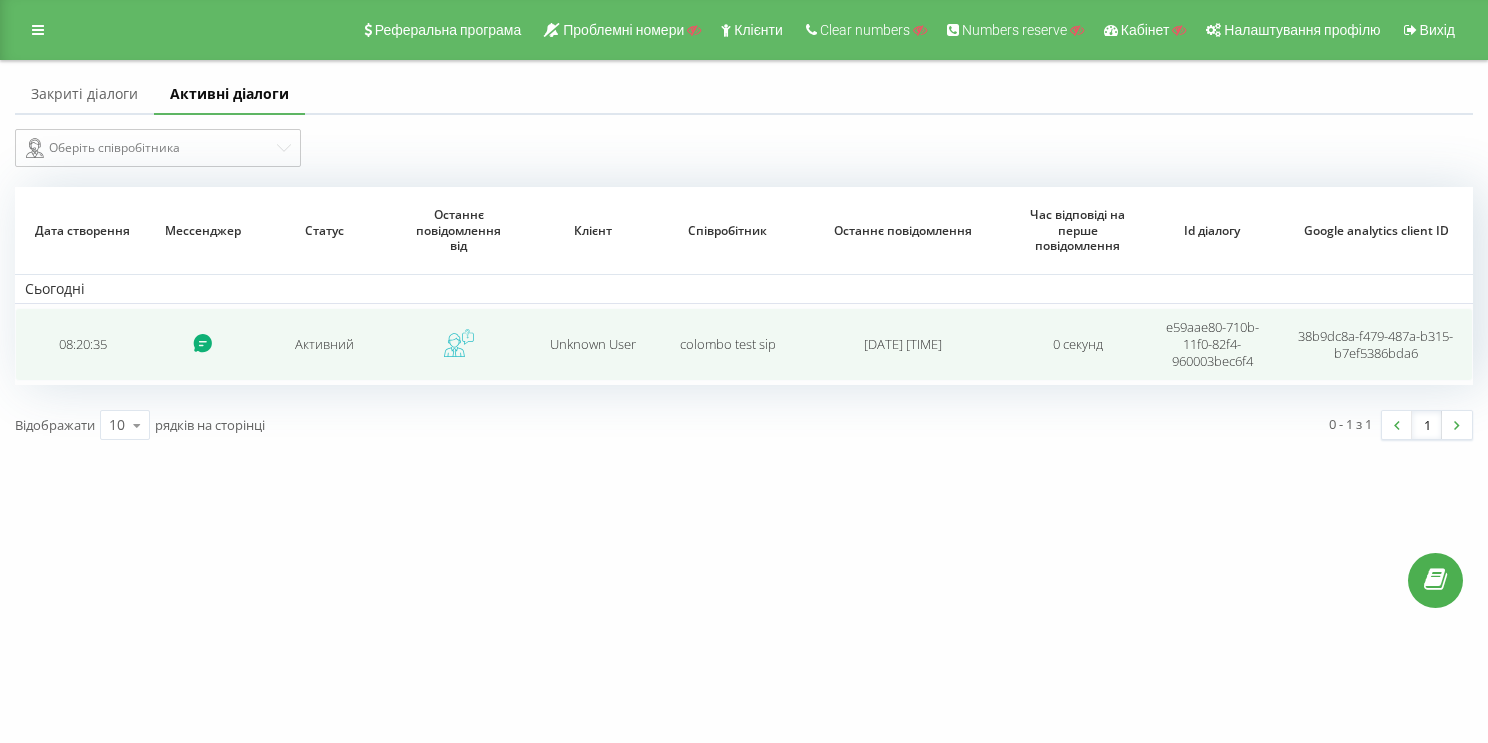 click on "08:20:35" at bounding box center [82, 344] 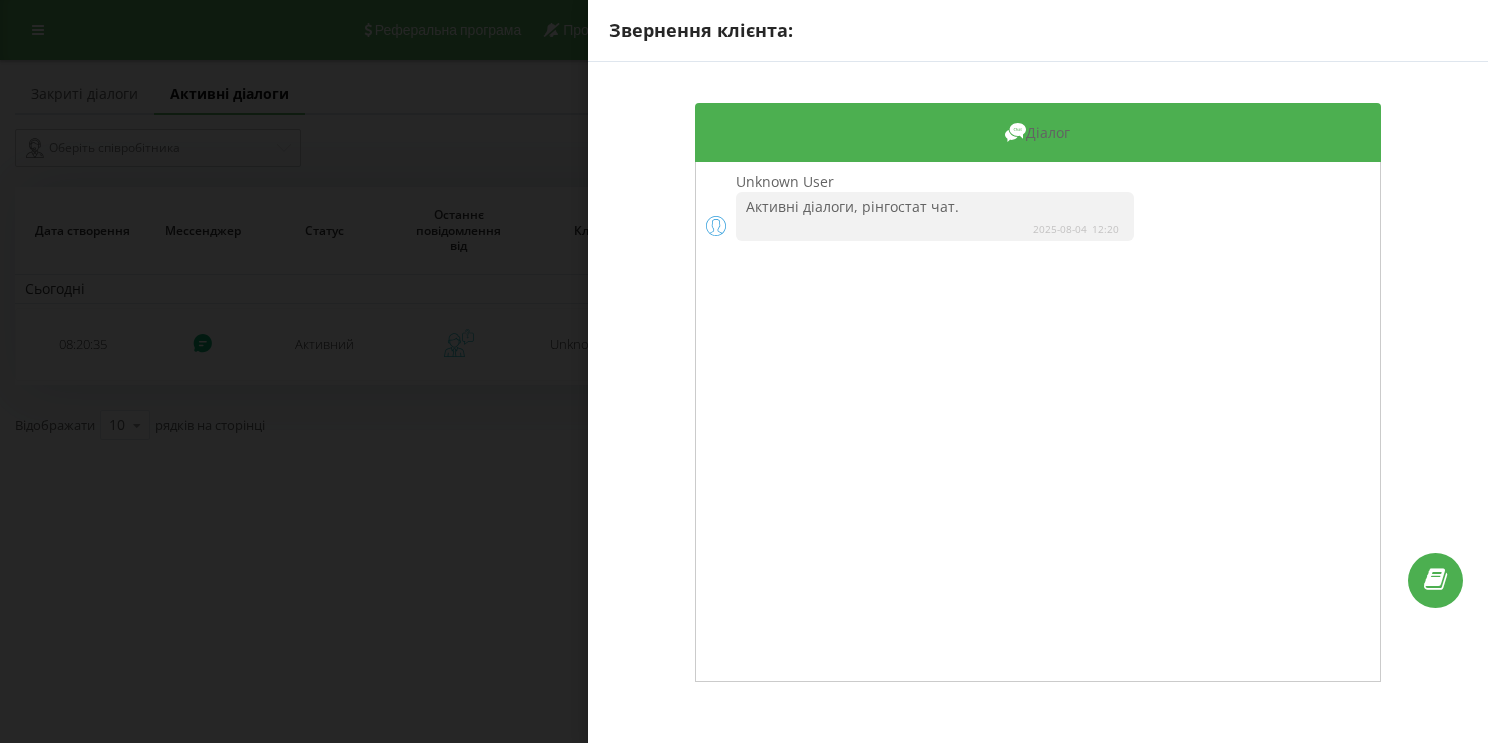 click on "2025-08-04" at bounding box center [1062, 229] 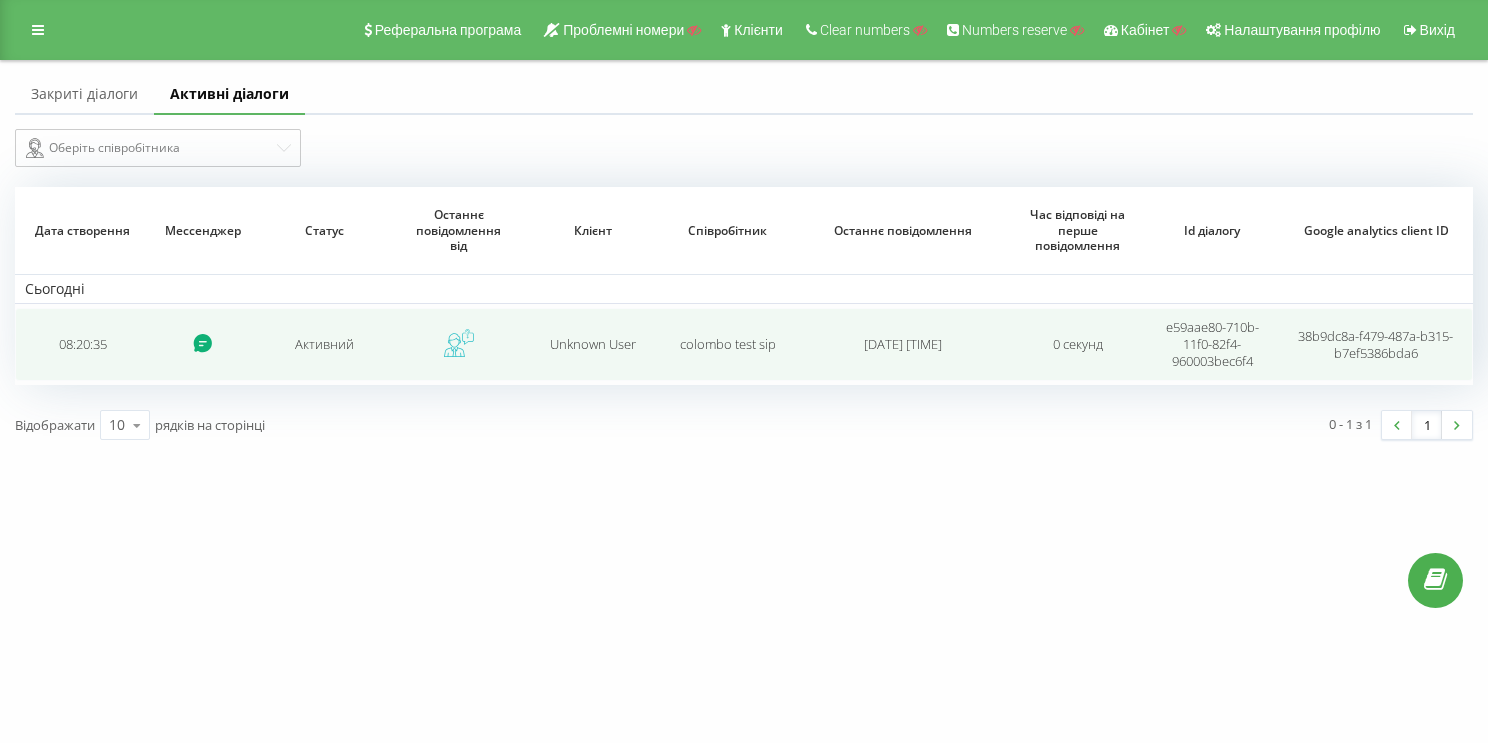 click on "08:20:35" at bounding box center [82, 344] 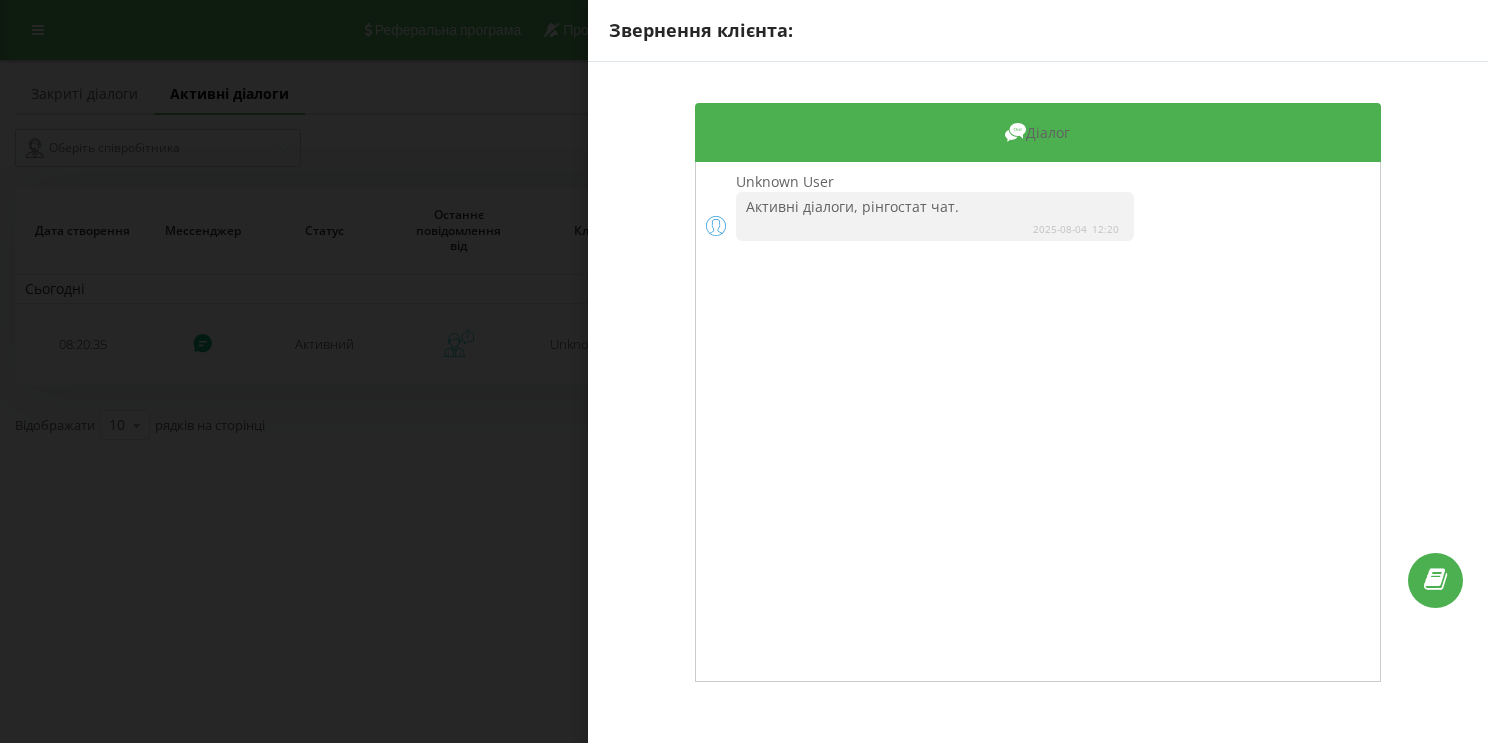 click on "Звернення клієнта:    Діалог Unknown User Активні діалоги, рінгостат чат. 2025-08-04 12:20" at bounding box center (744, 371) 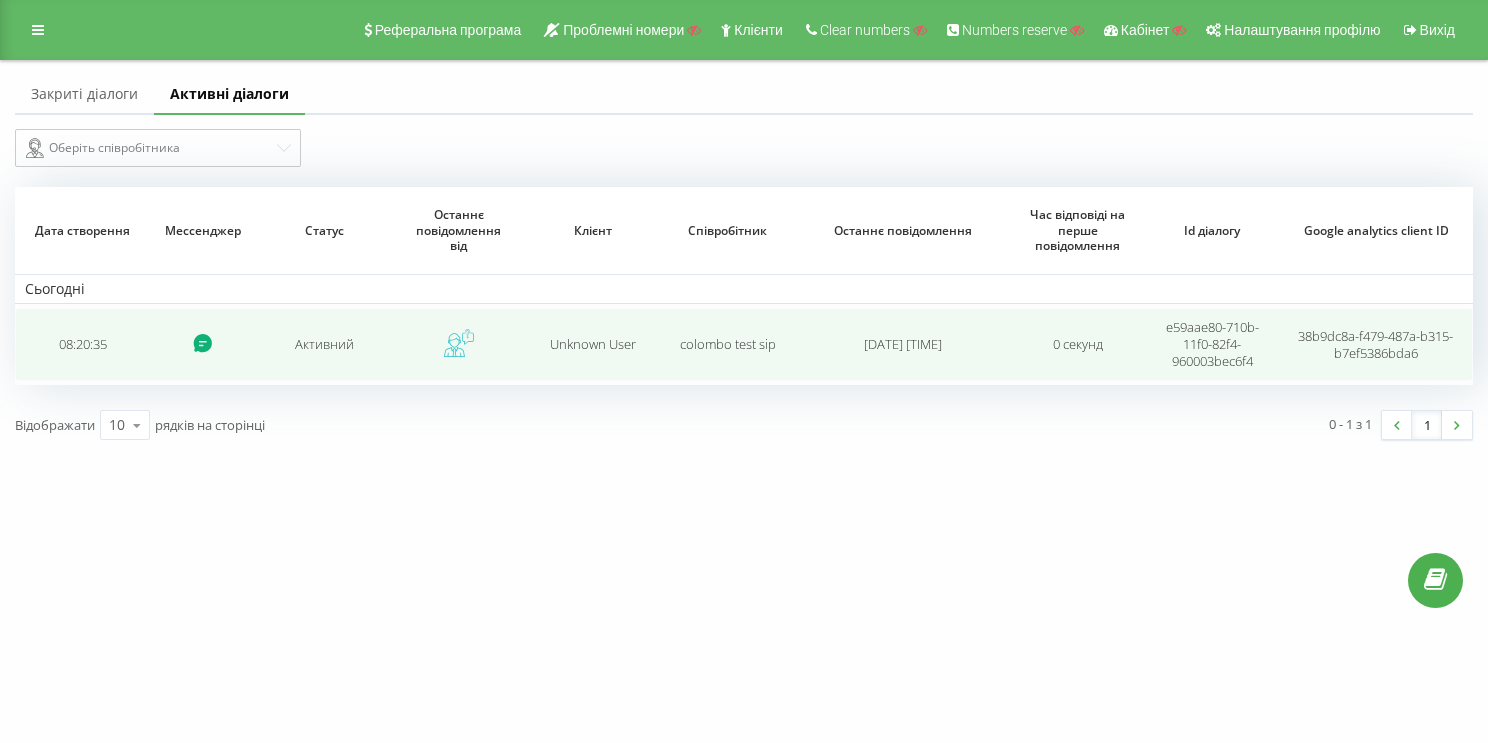 click on "08:20:35" at bounding box center [82, 344] 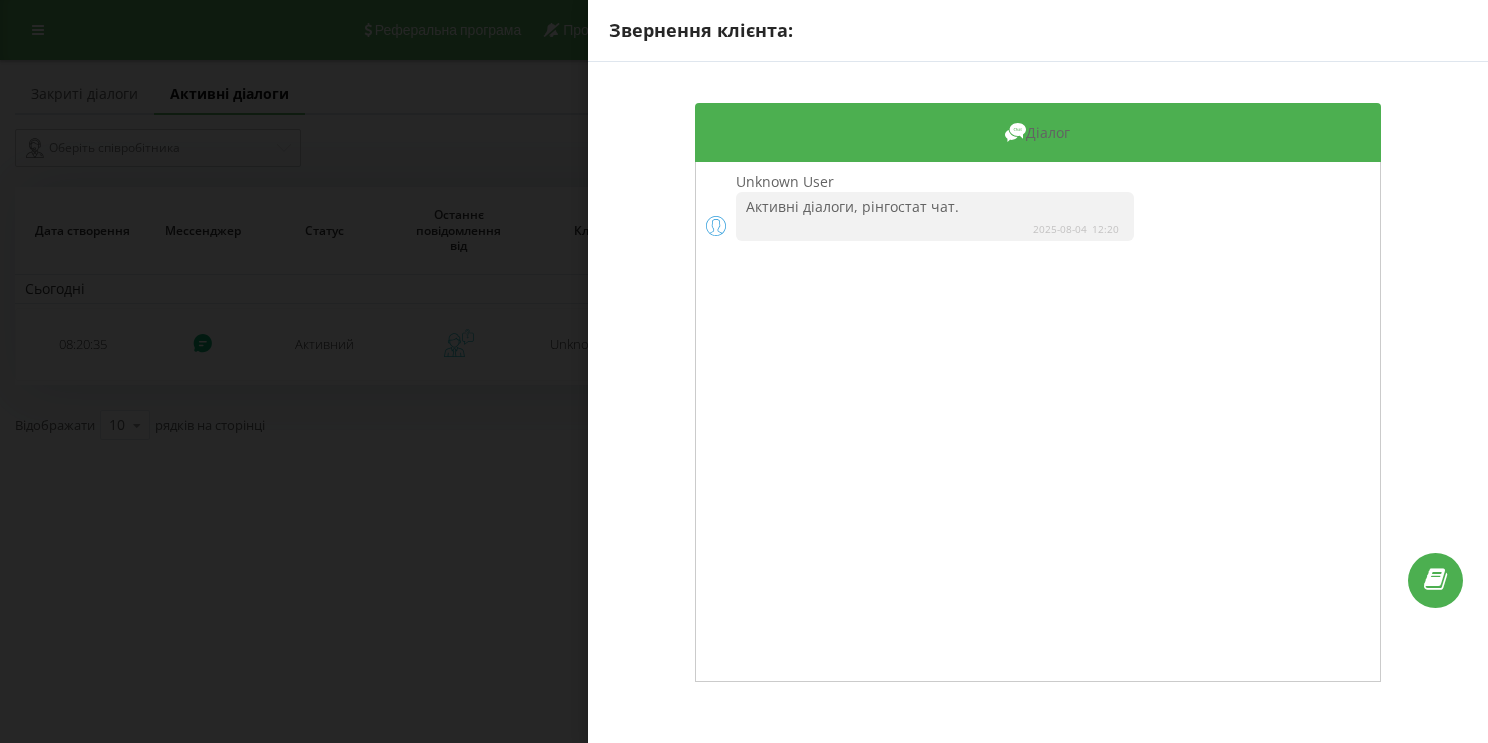 click on "2025-08-04" at bounding box center [1062, 229] 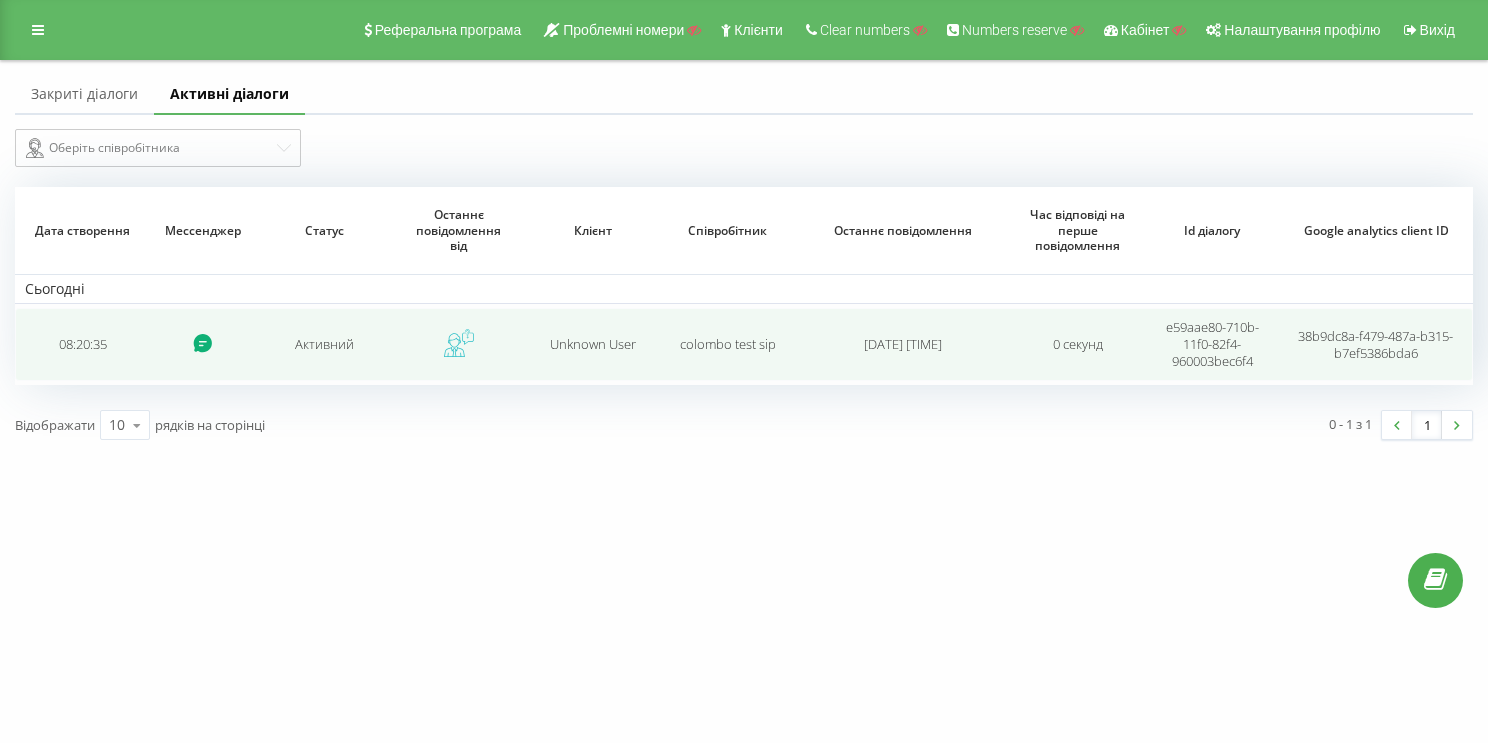 click on "08:20:35" at bounding box center [82, 344] 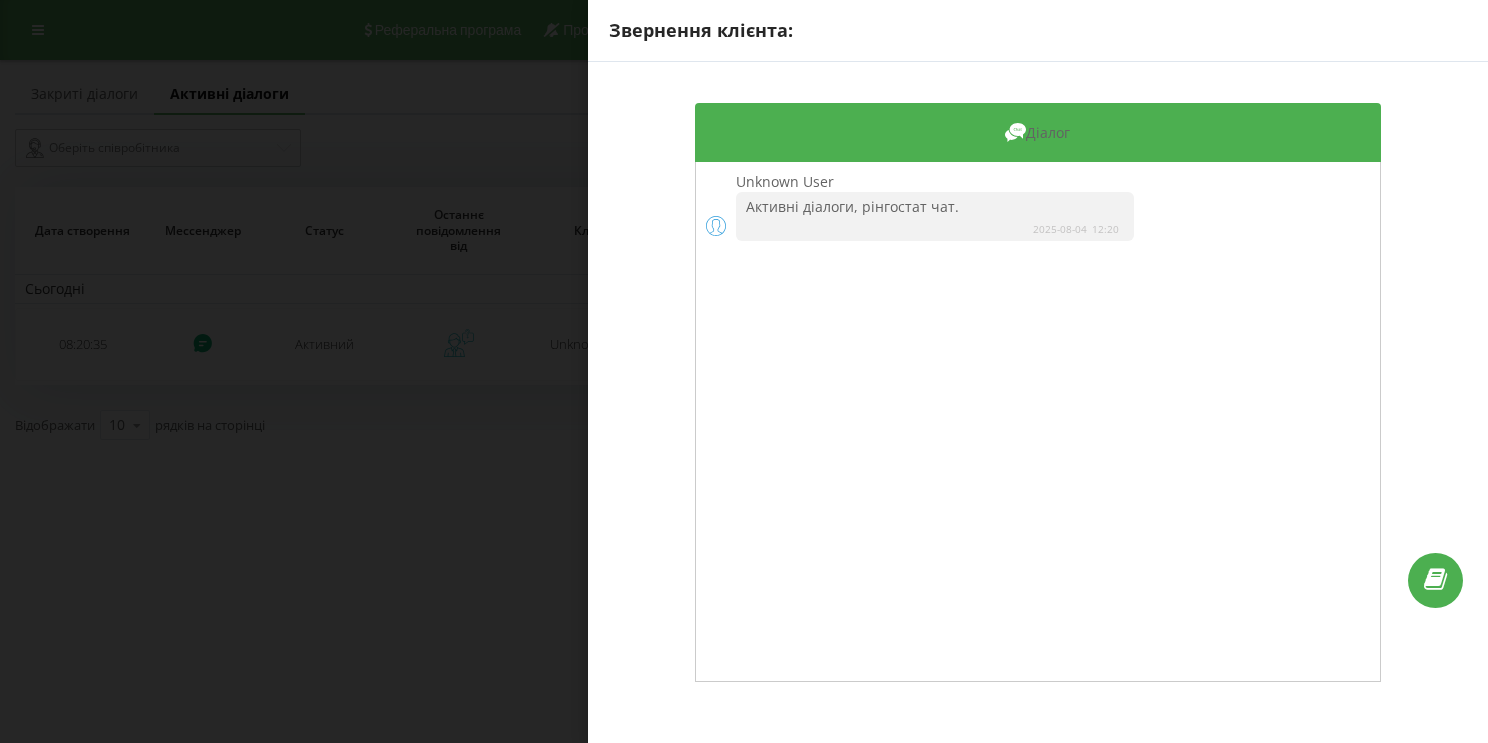 click on "Активні діалоги, рінгостат чат. 2025-08-04 12:20" at bounding box center (935, 216) 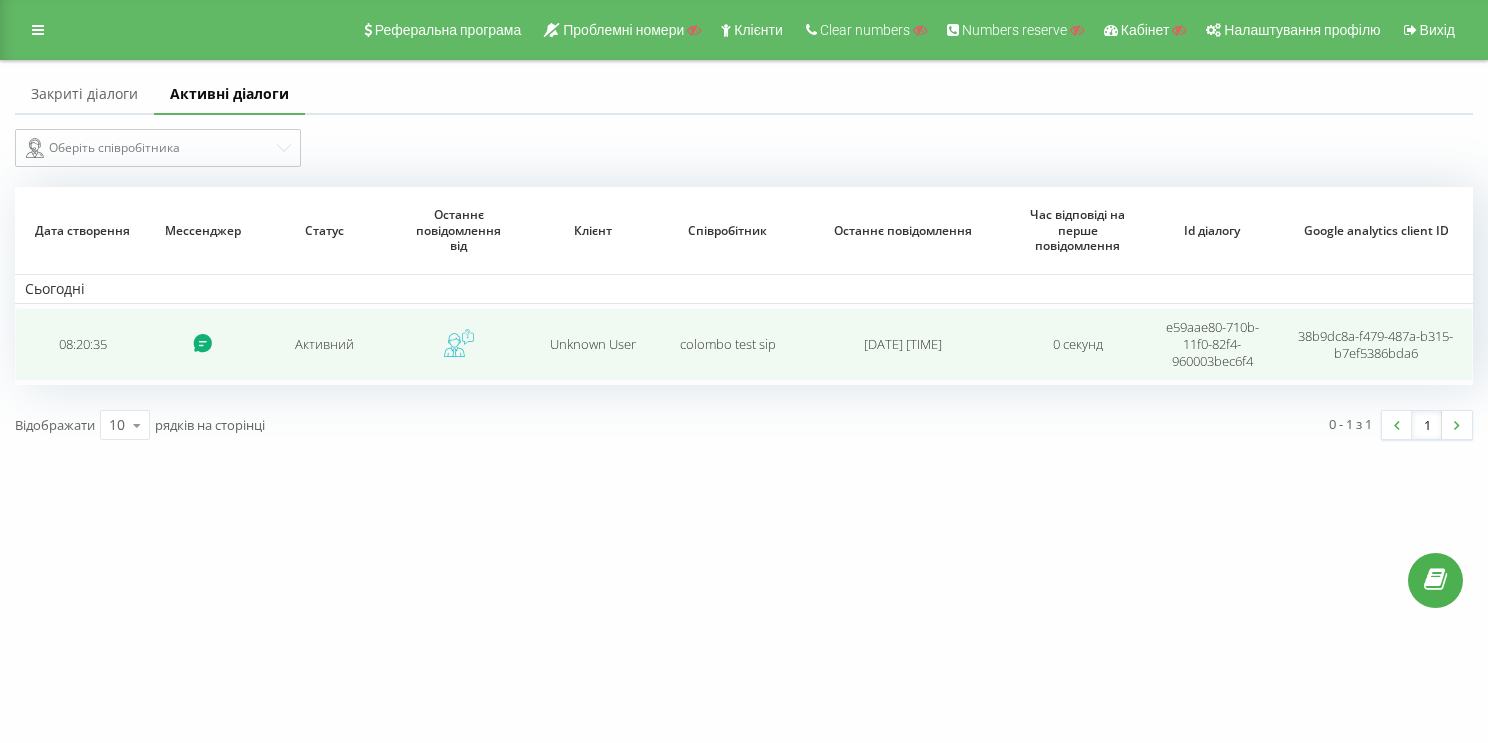 click on "08:20:35" at bounding box center [82, 344] 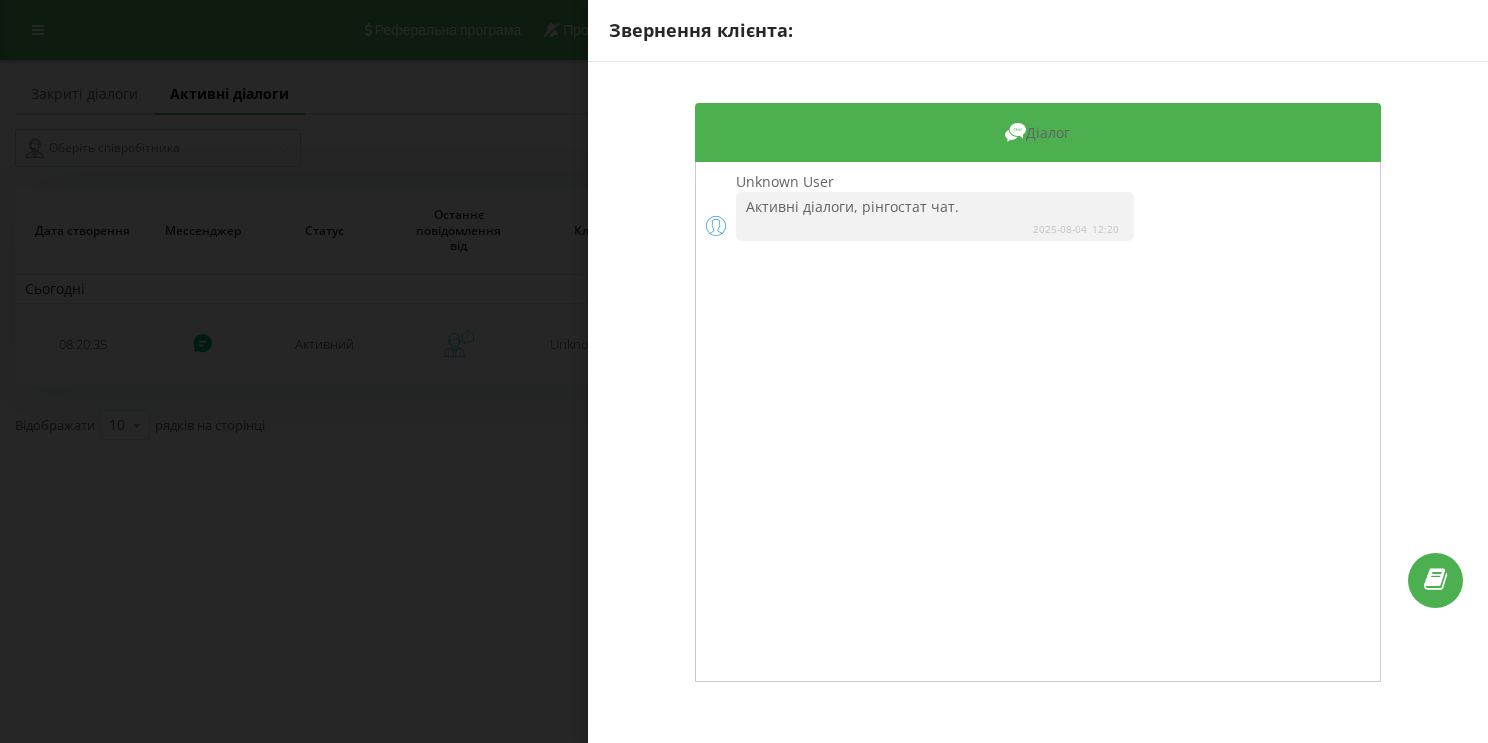 click on "2025-08-04" at bounding box center [1062, 229] 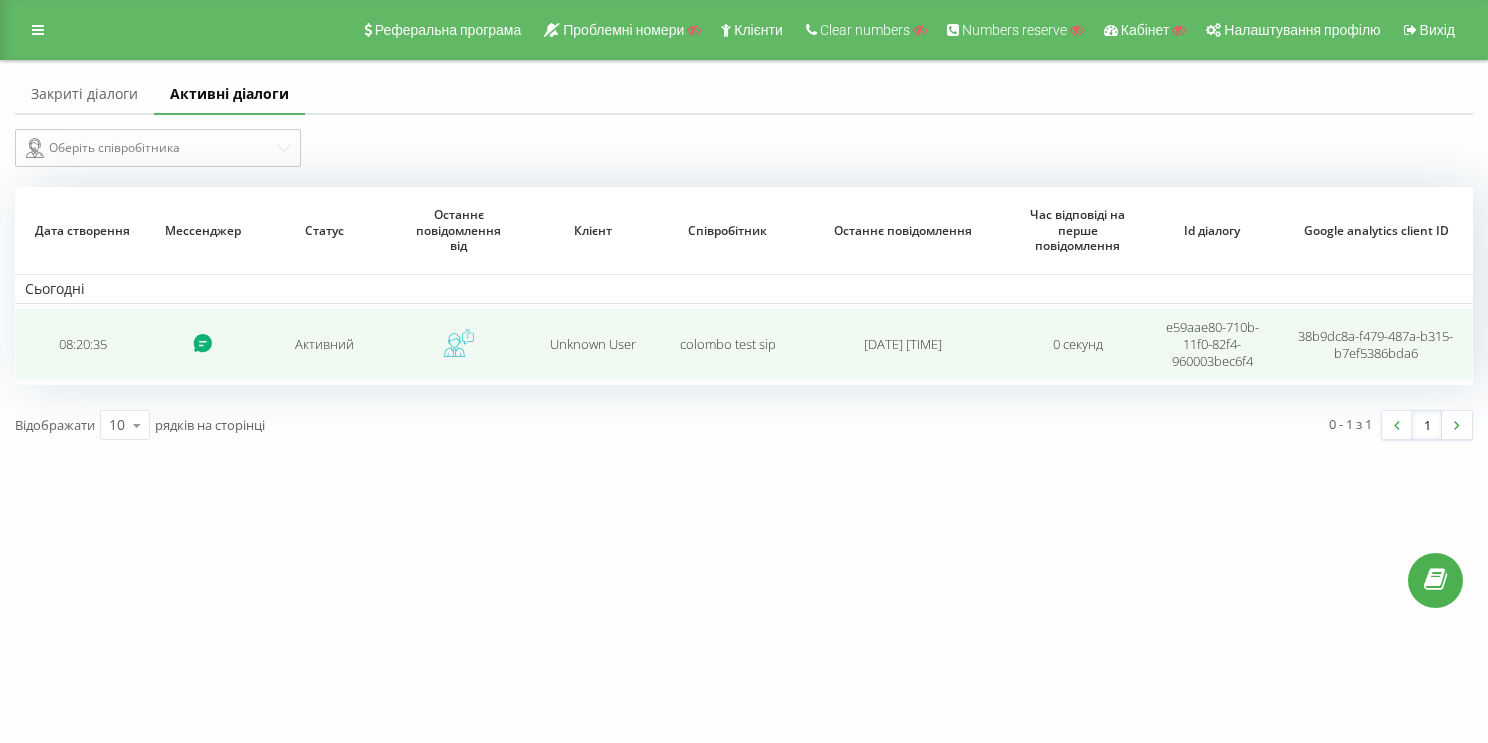 click on "08:20:35" at bounding box center (82, 344) 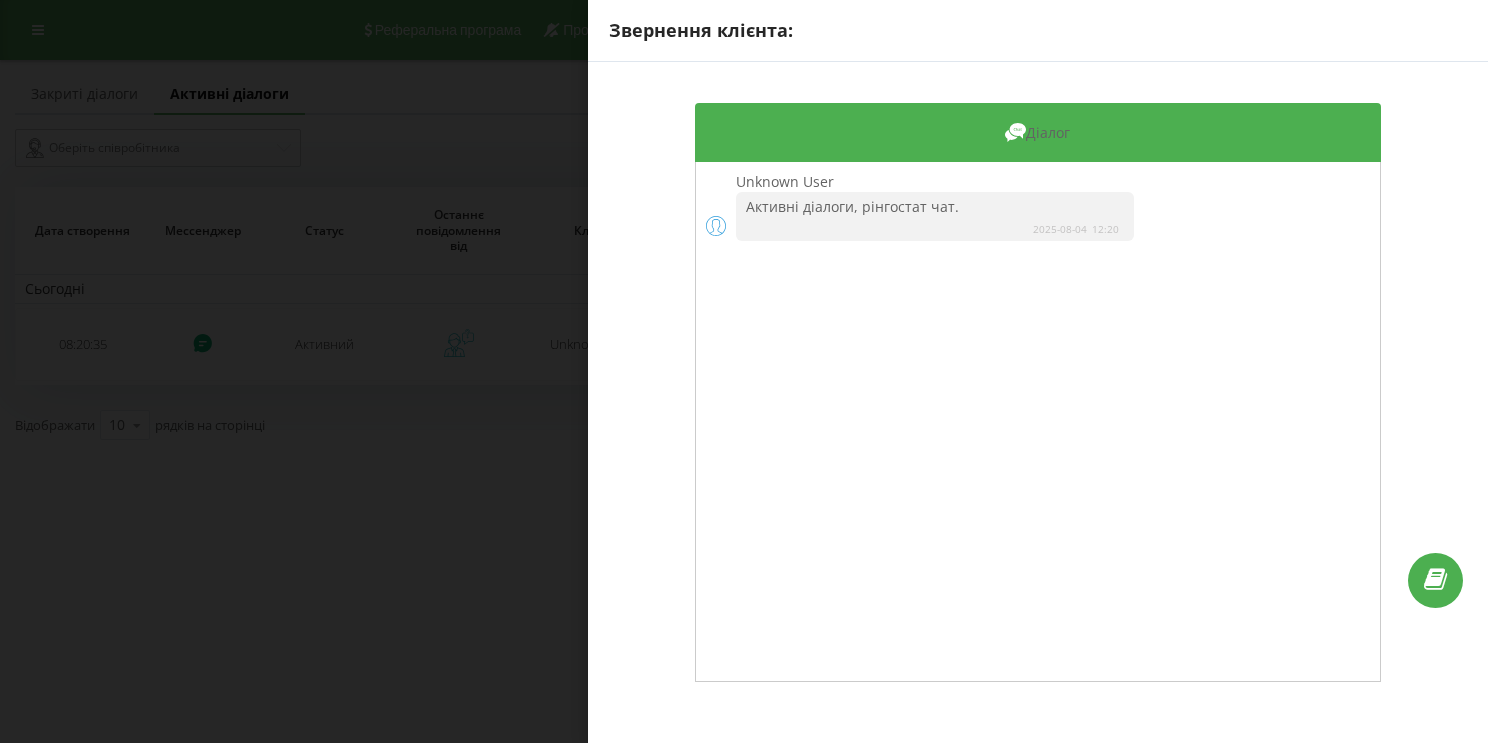 click on "12:20" at bounding box center (1108, 229) 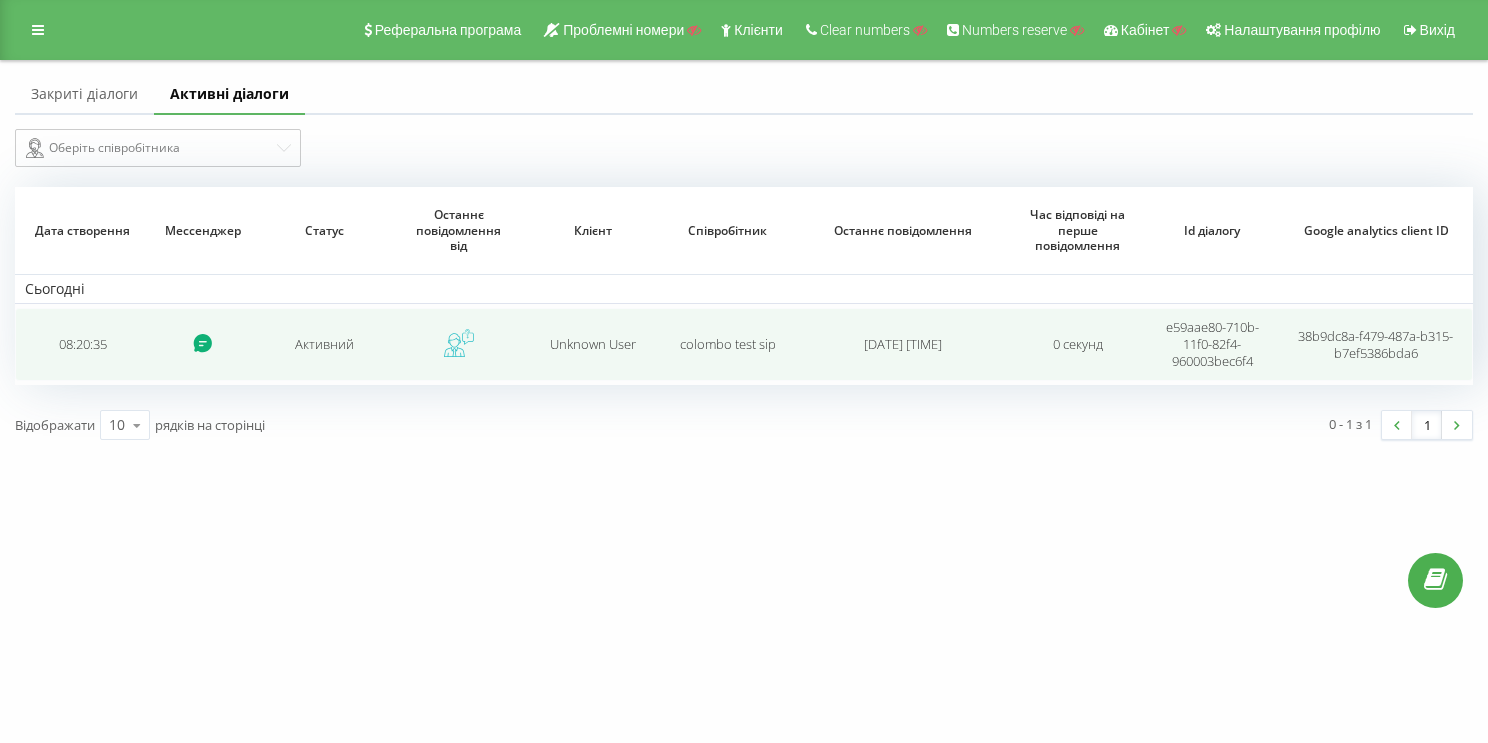 click on "08:20:35" at bounding box center (82, 344) 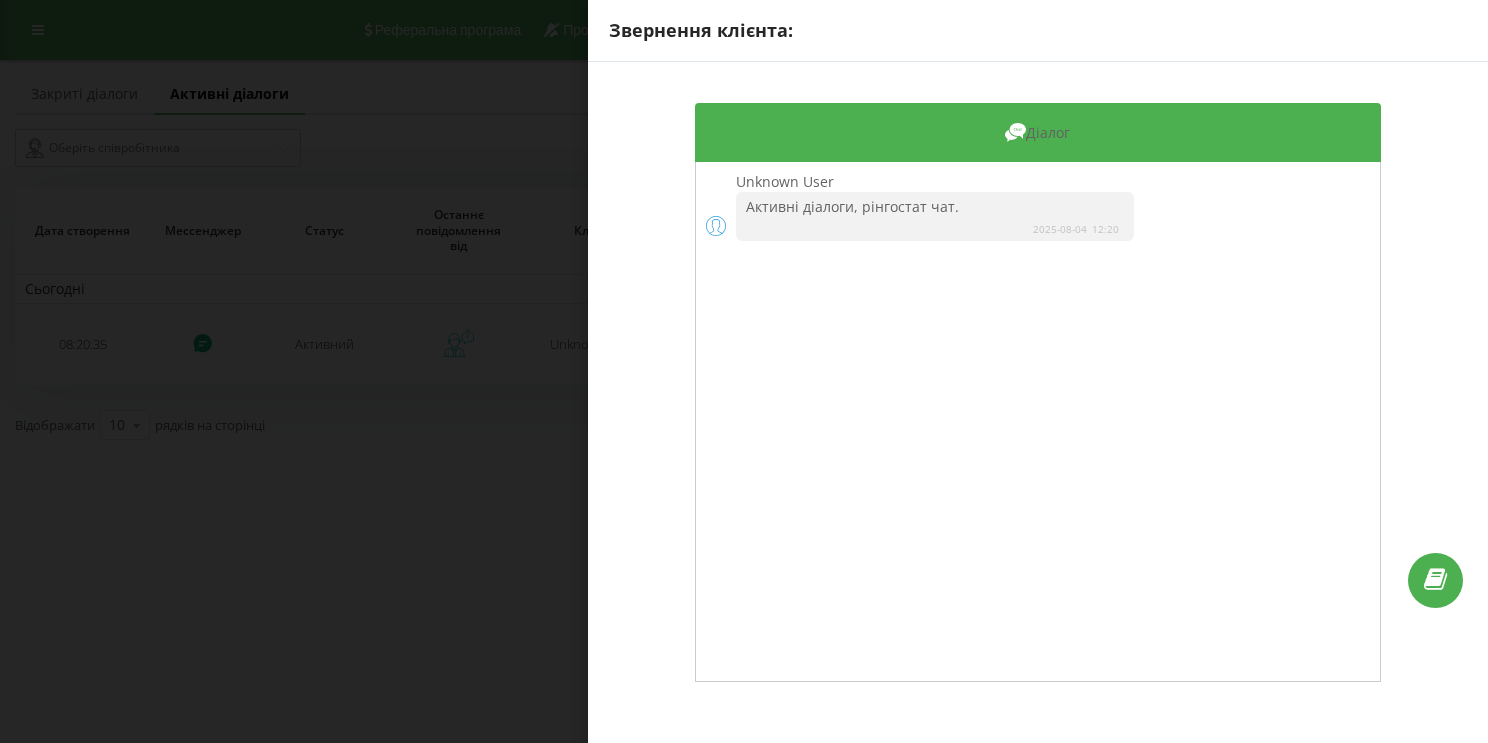 click on "12:20" at bounding box center [1108, 229] 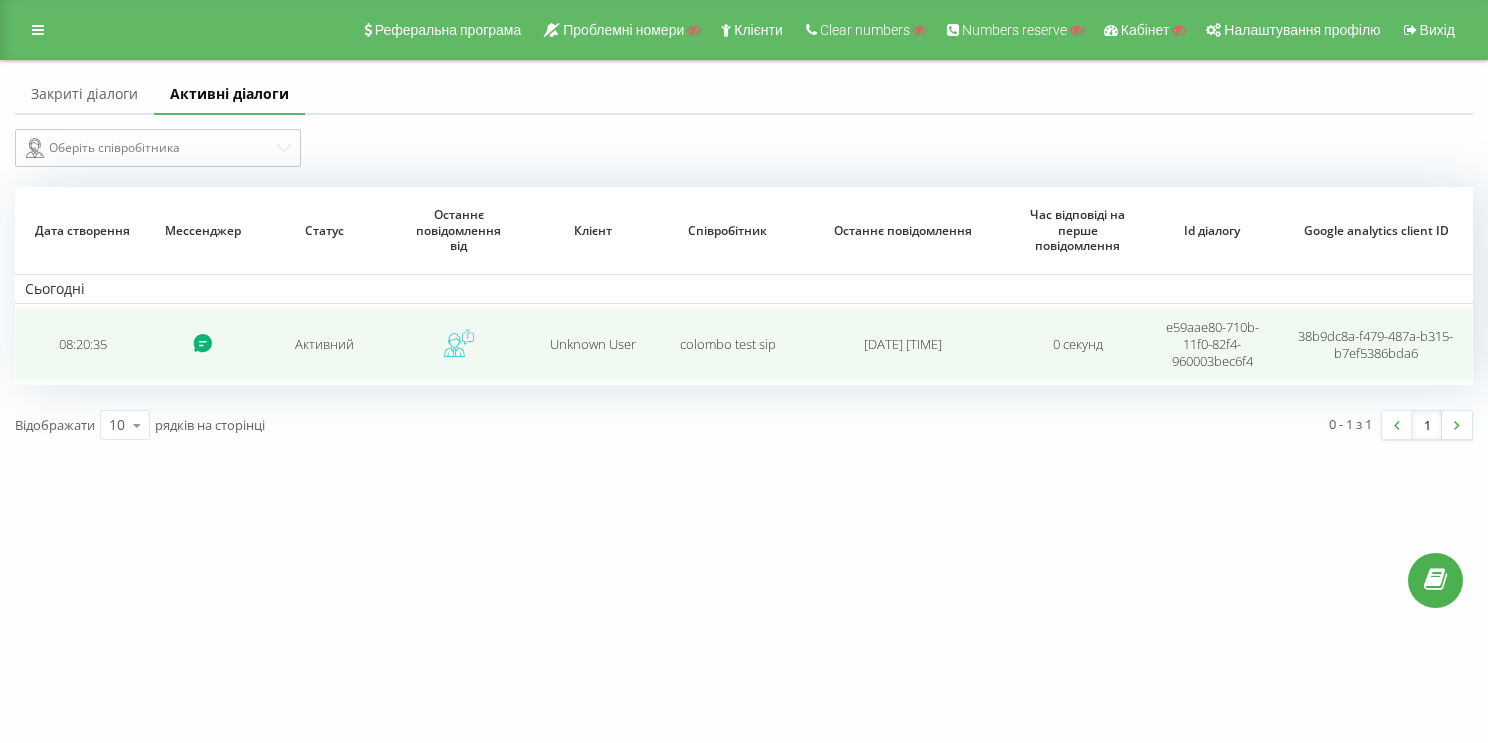 click on "08:20:35" at bounding box center (82, 344) 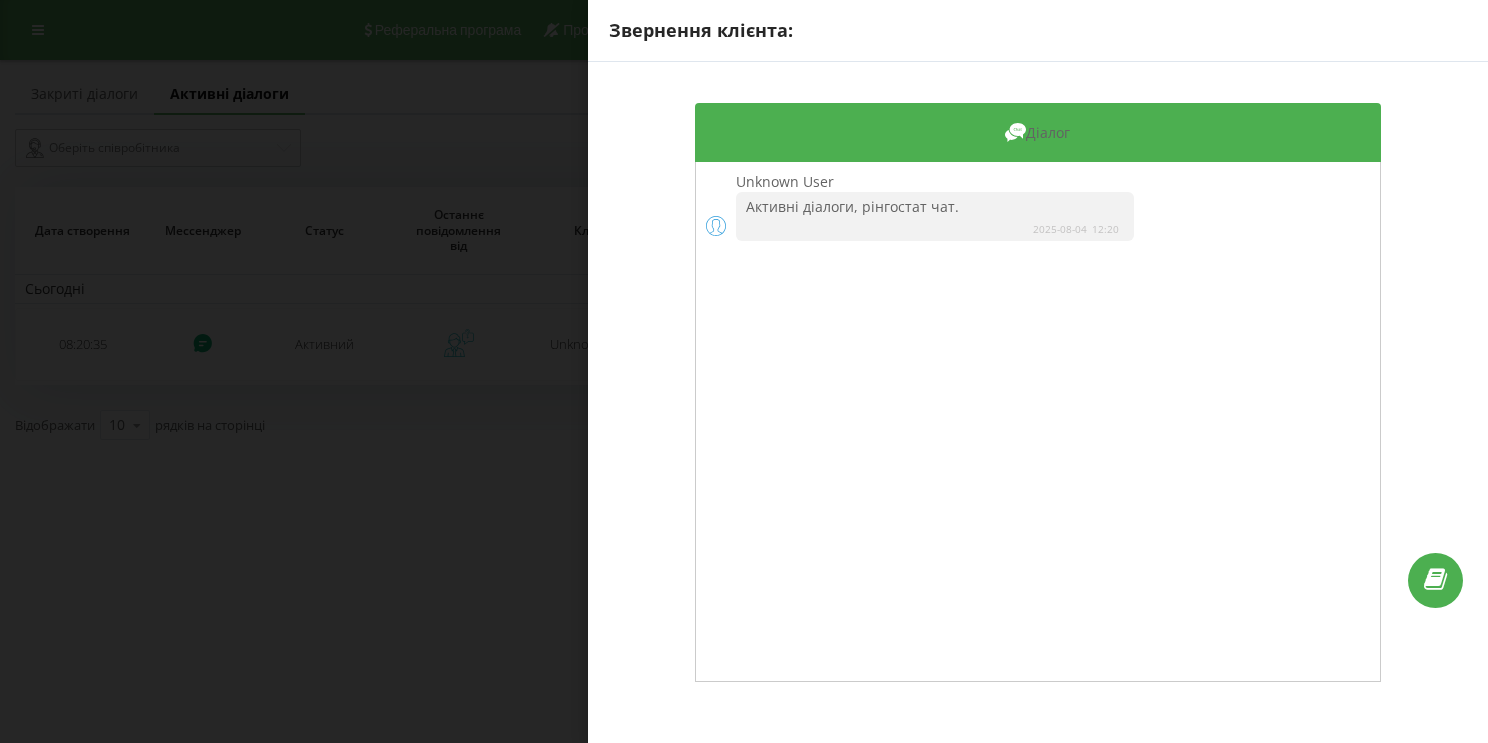 click on "2025-08-04" at bounding box center [1062, 229] 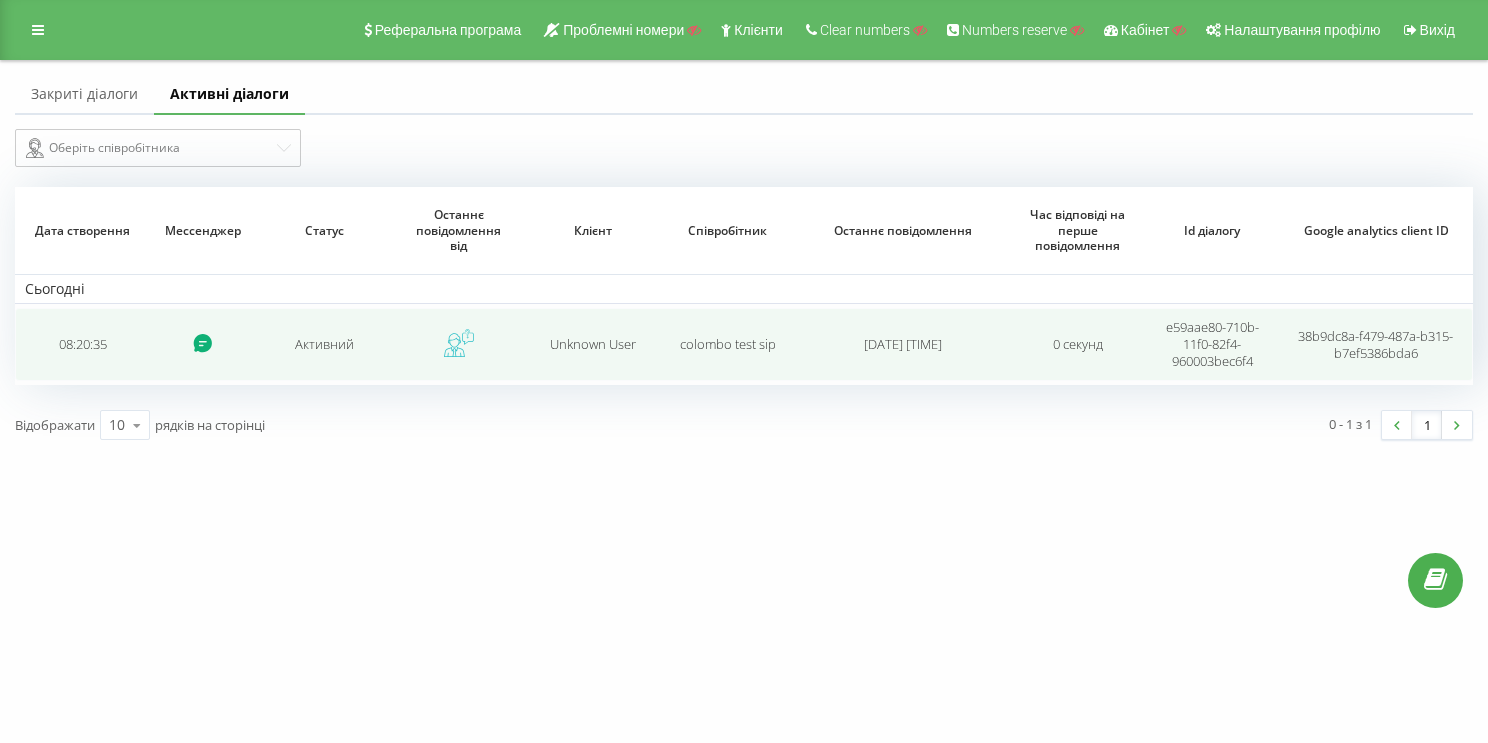 click on "08:20:35" at bounding box center (82, 344) 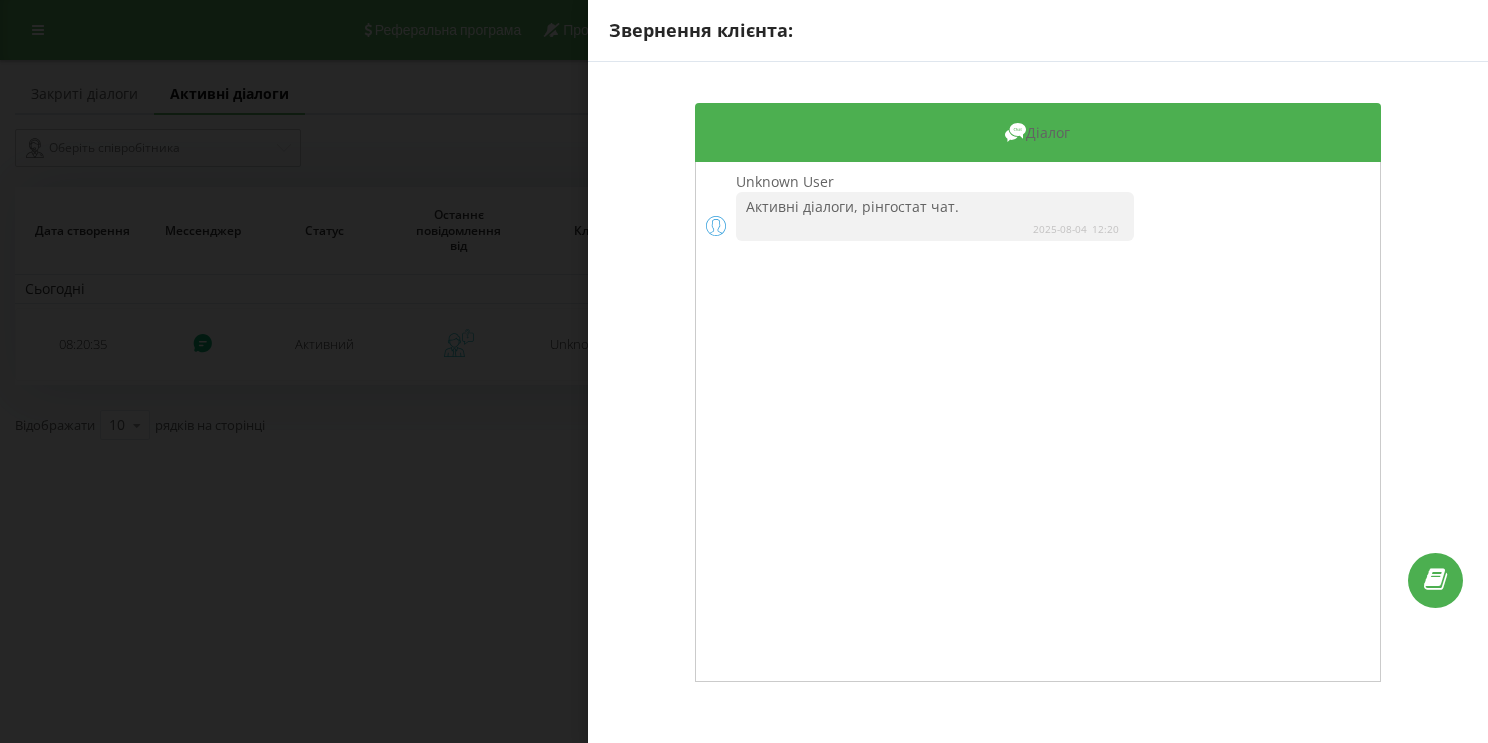 click on "2025-08-04 12:20" at bounding box center [935, 226] 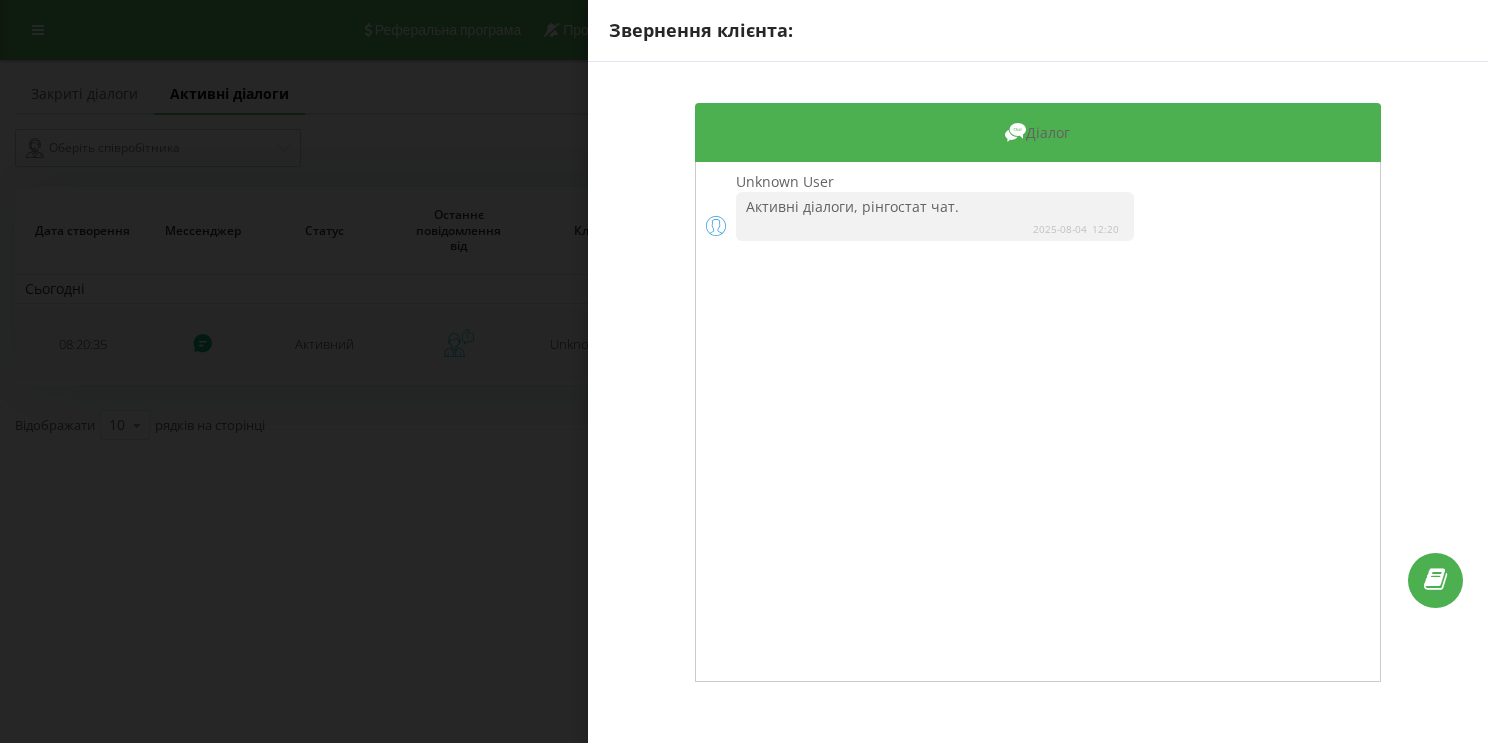 drag, startPoint x: 224, startPoint y: 367, endPoint x: 176, endPoint y: 364, distance: 48.09366 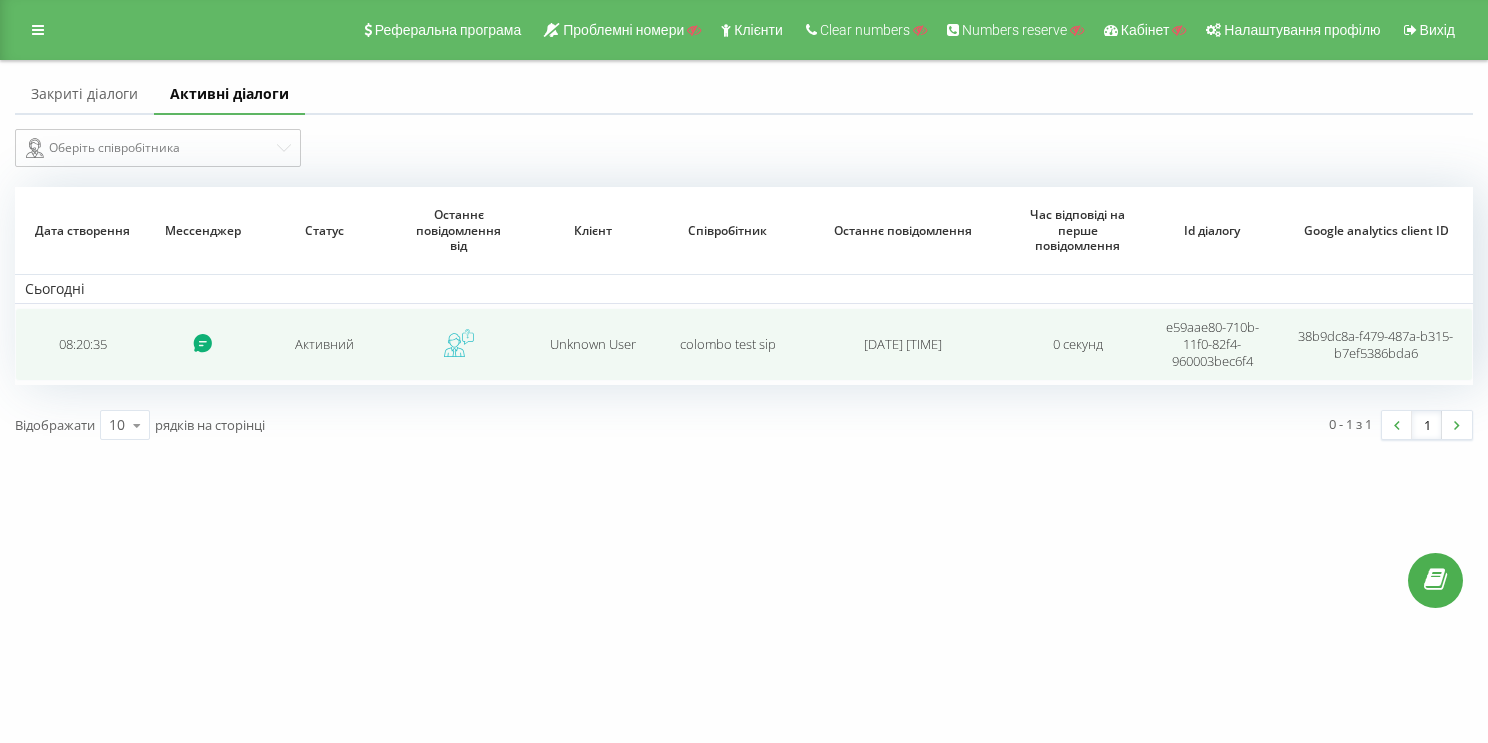 click on "08:20:35" at bounding box center (82, 344) 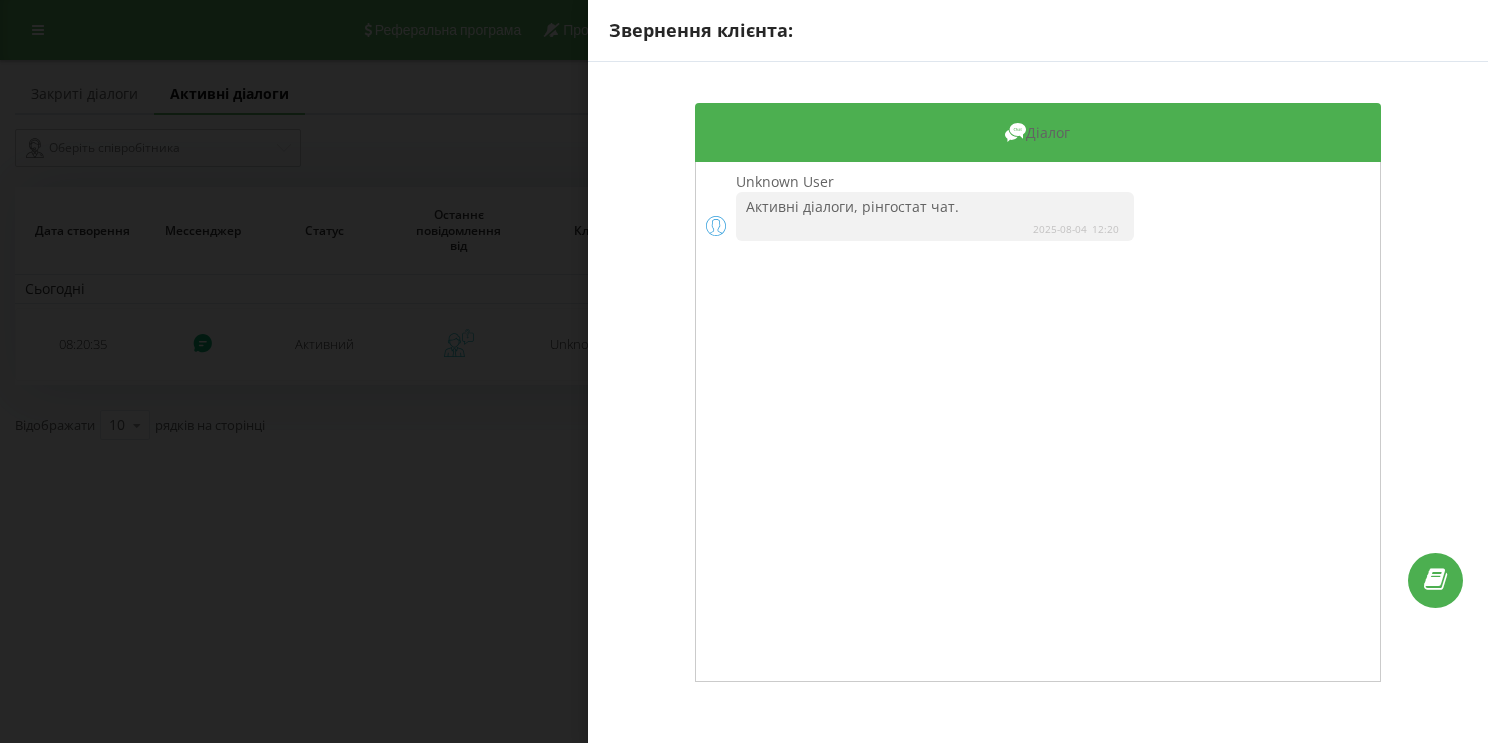 click on "2025-08-04" at bounding box center [1062, 229] 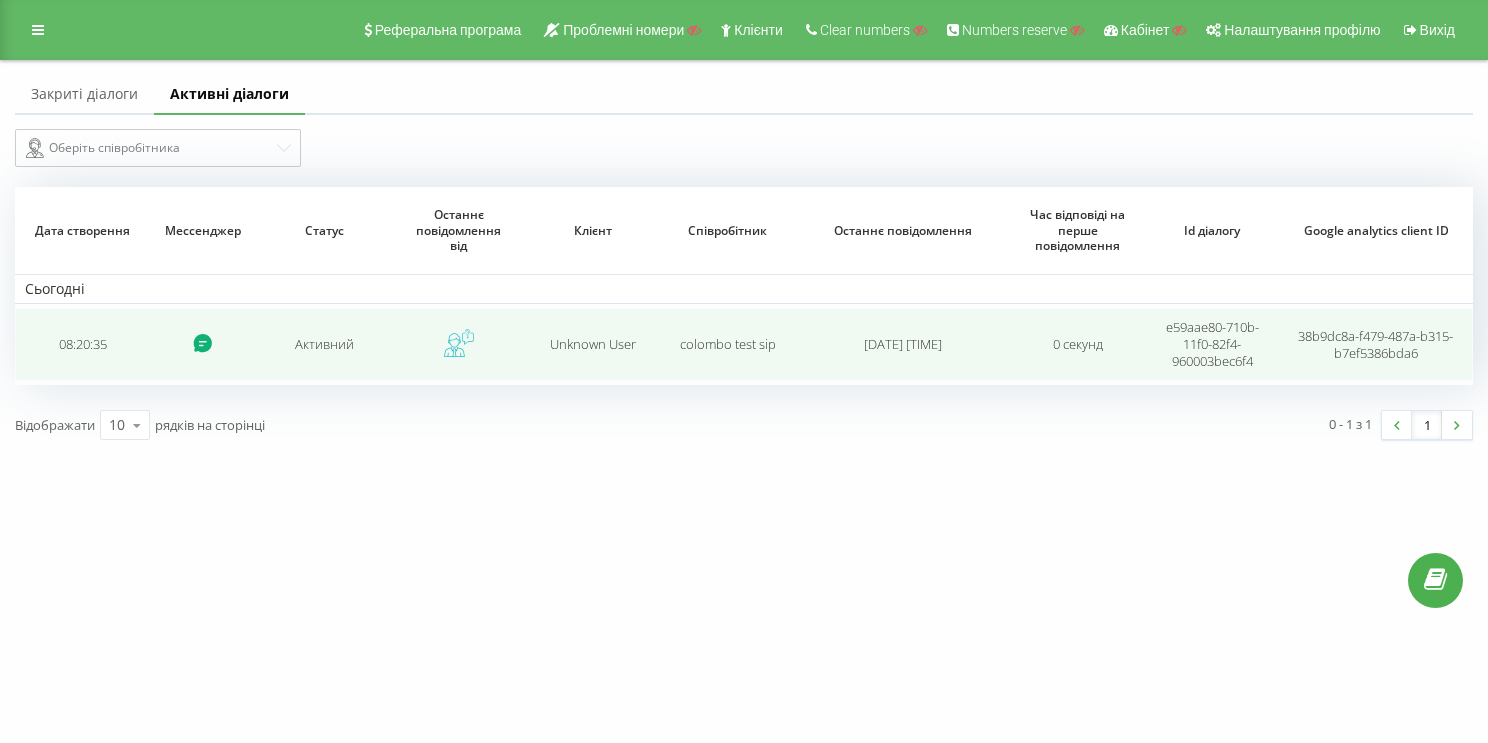 click on "08:20:35" at bounding box center [82, 344] 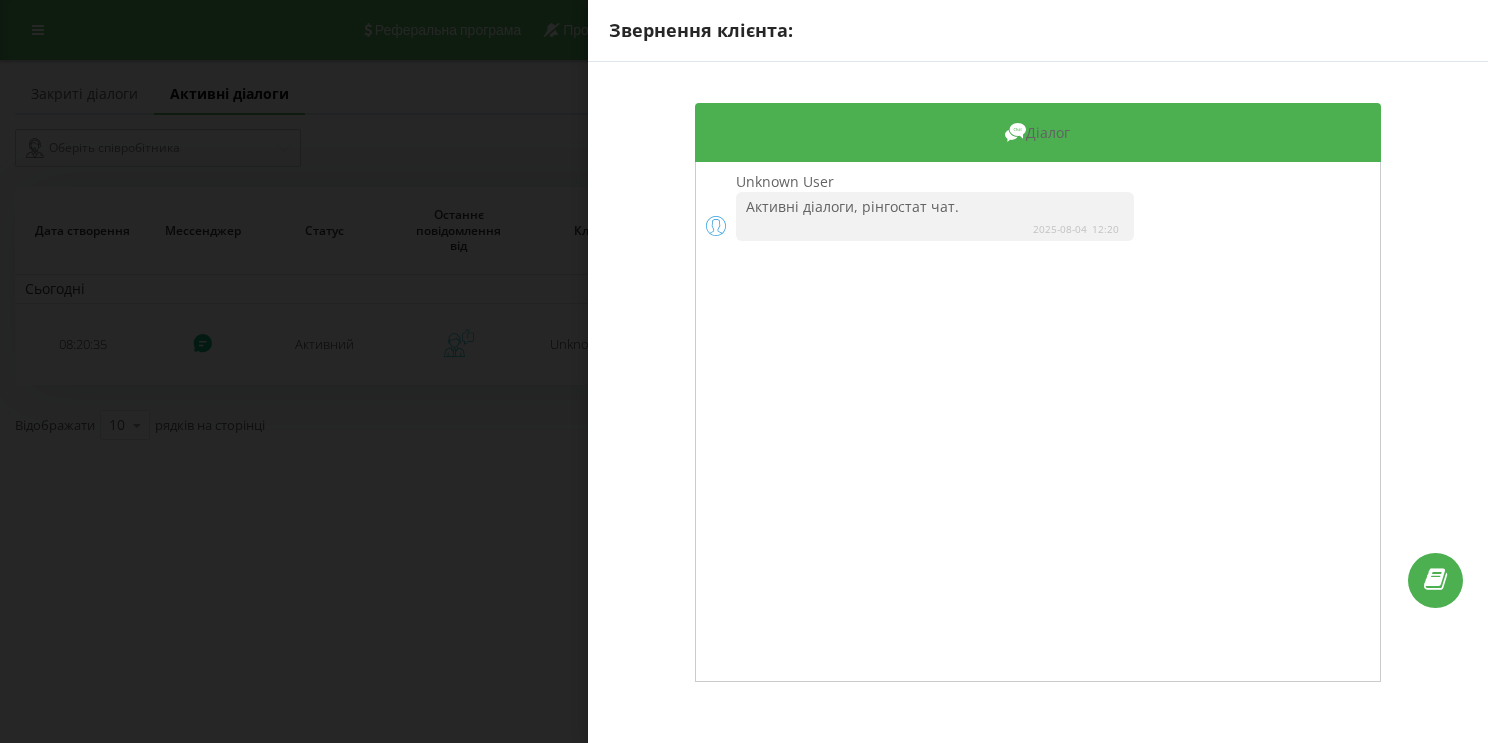 click on "2025-08-04" at bounding box center [1062, 229] 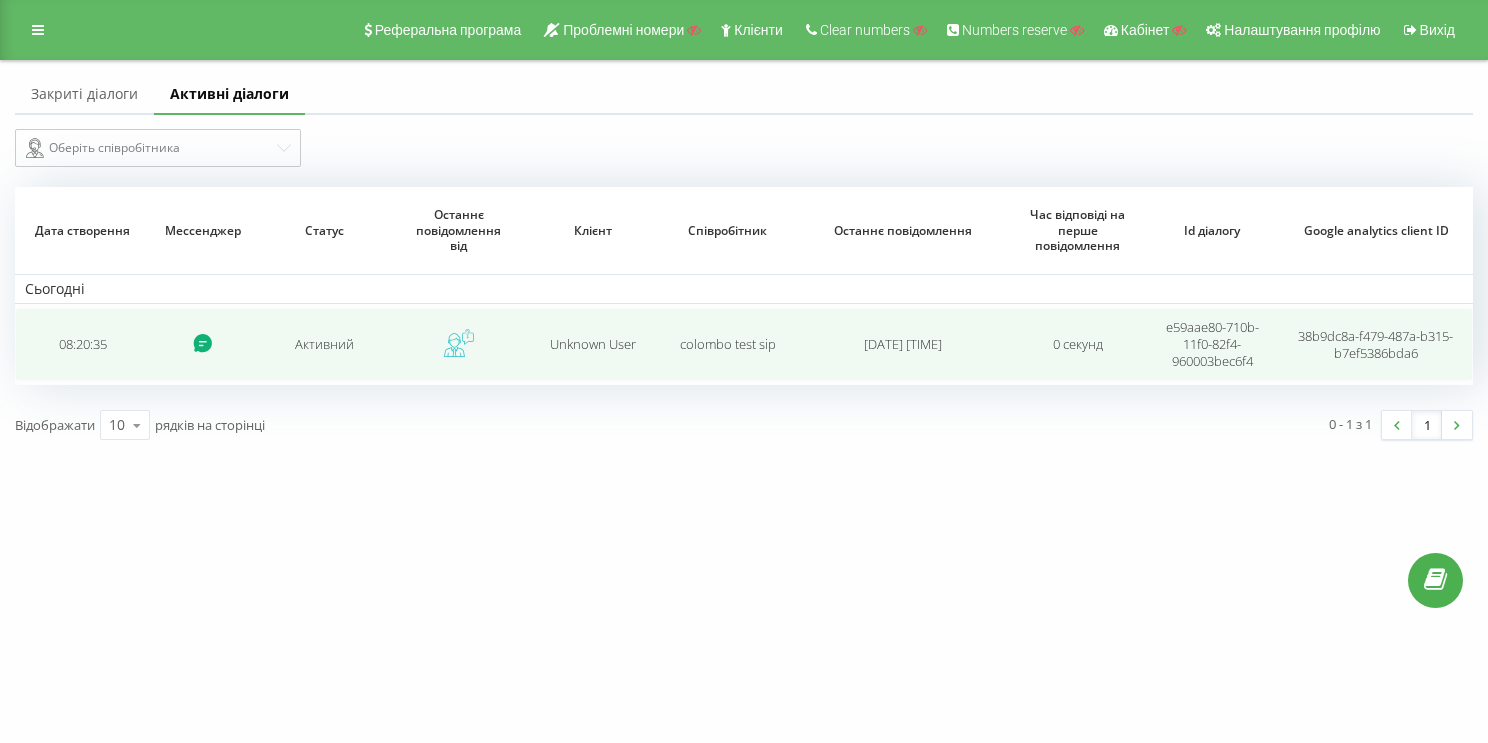 click on "08:20:35" at bounding box center (82, 344) 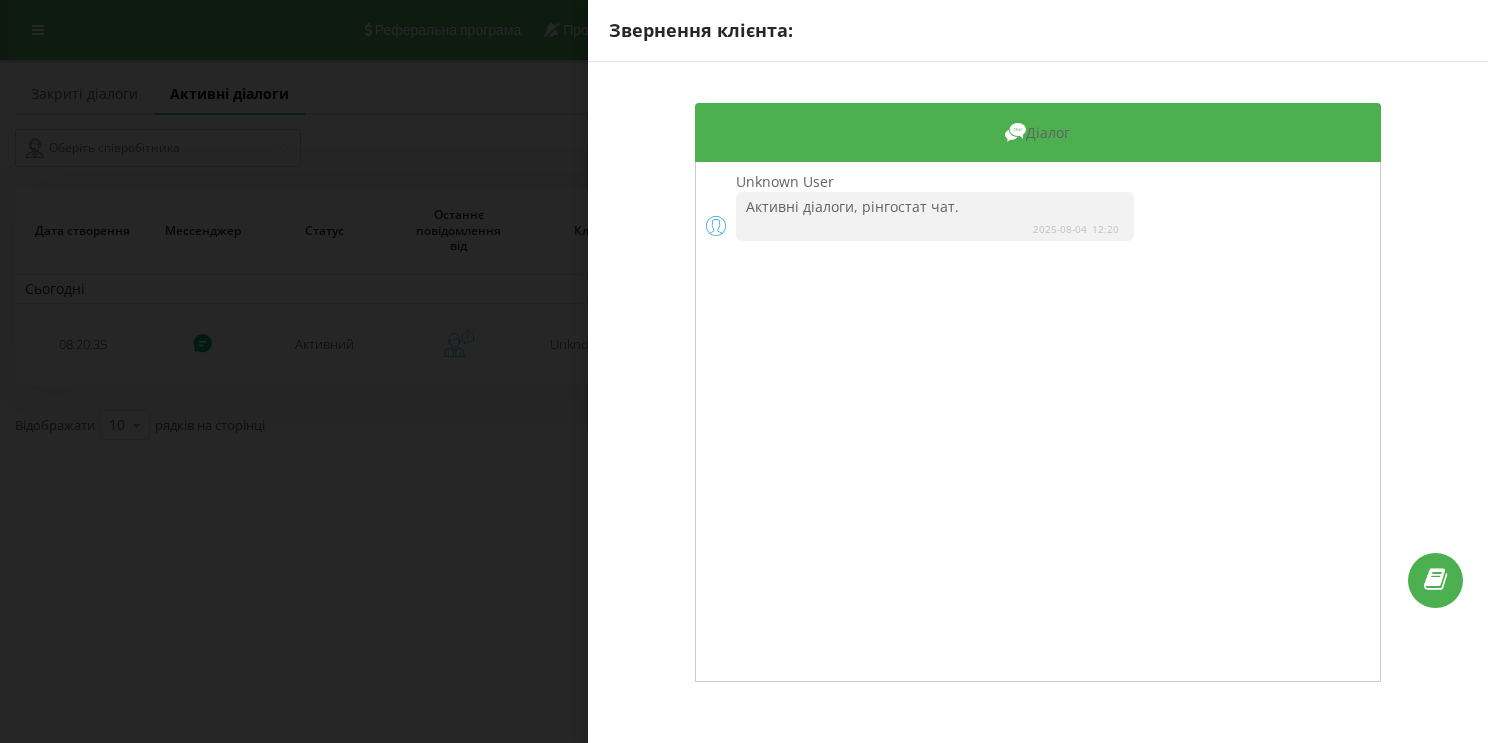 click on "12:20" at bounding box center (1108, 229) 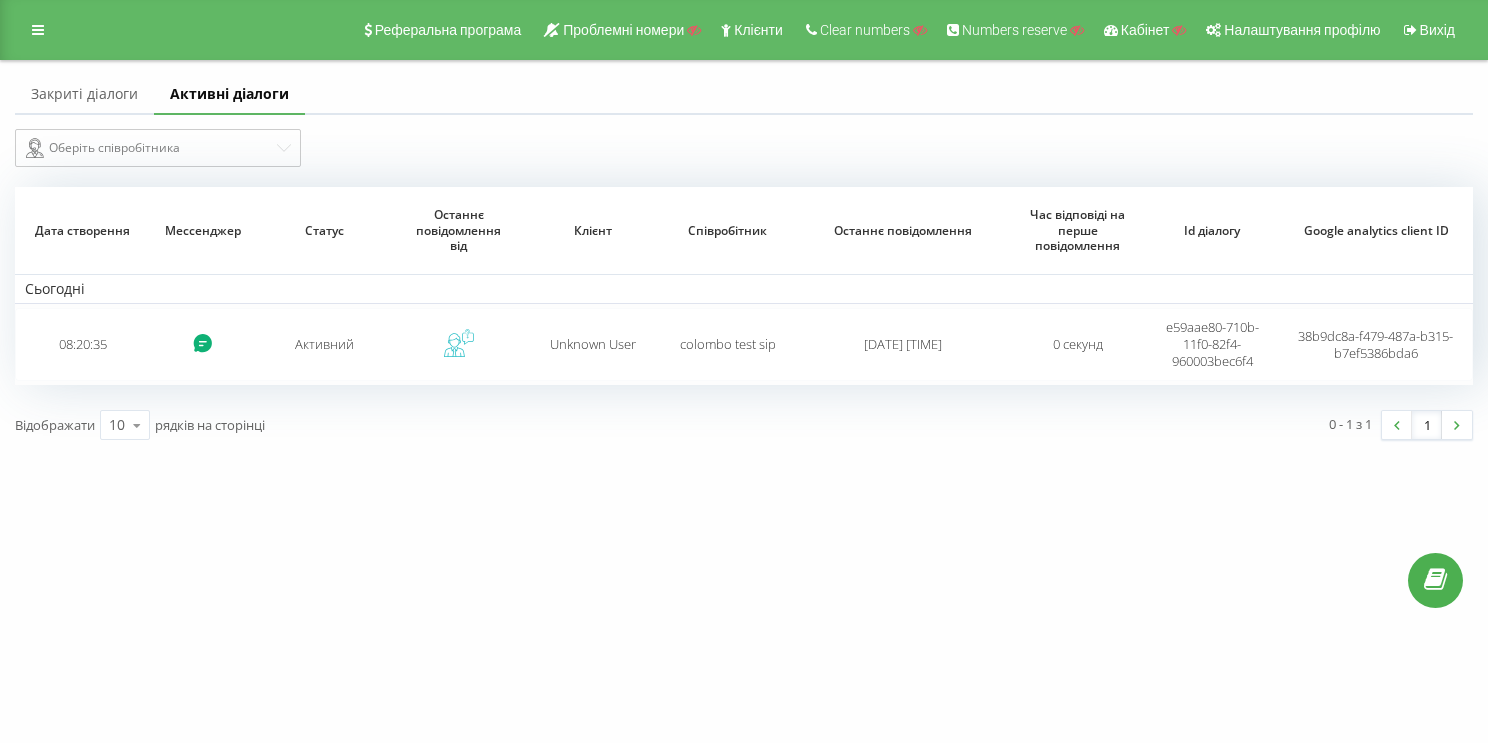 click on "Закриті діалоги" at bounding box center (84, 95) 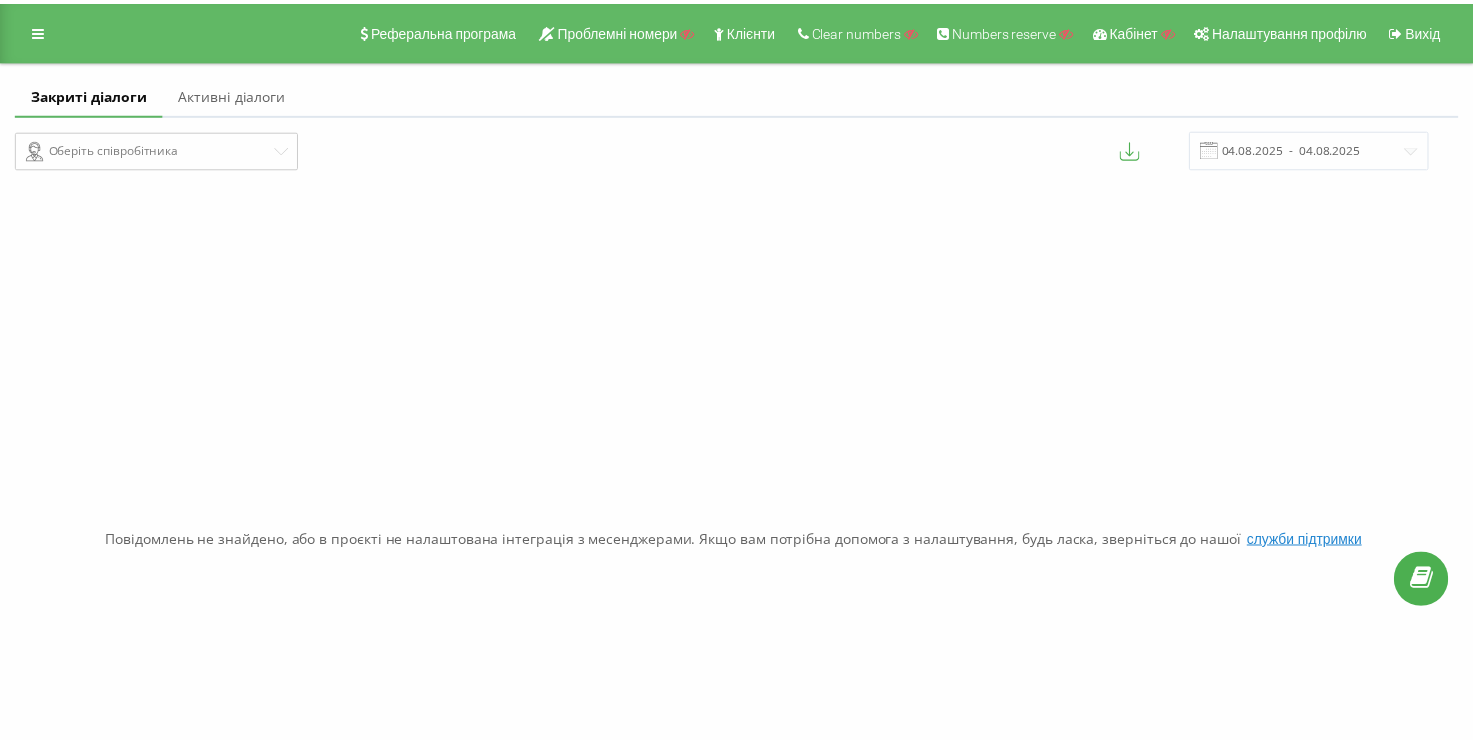 scroll, scrollTop: 0, scrollLeft: 0, axis: both 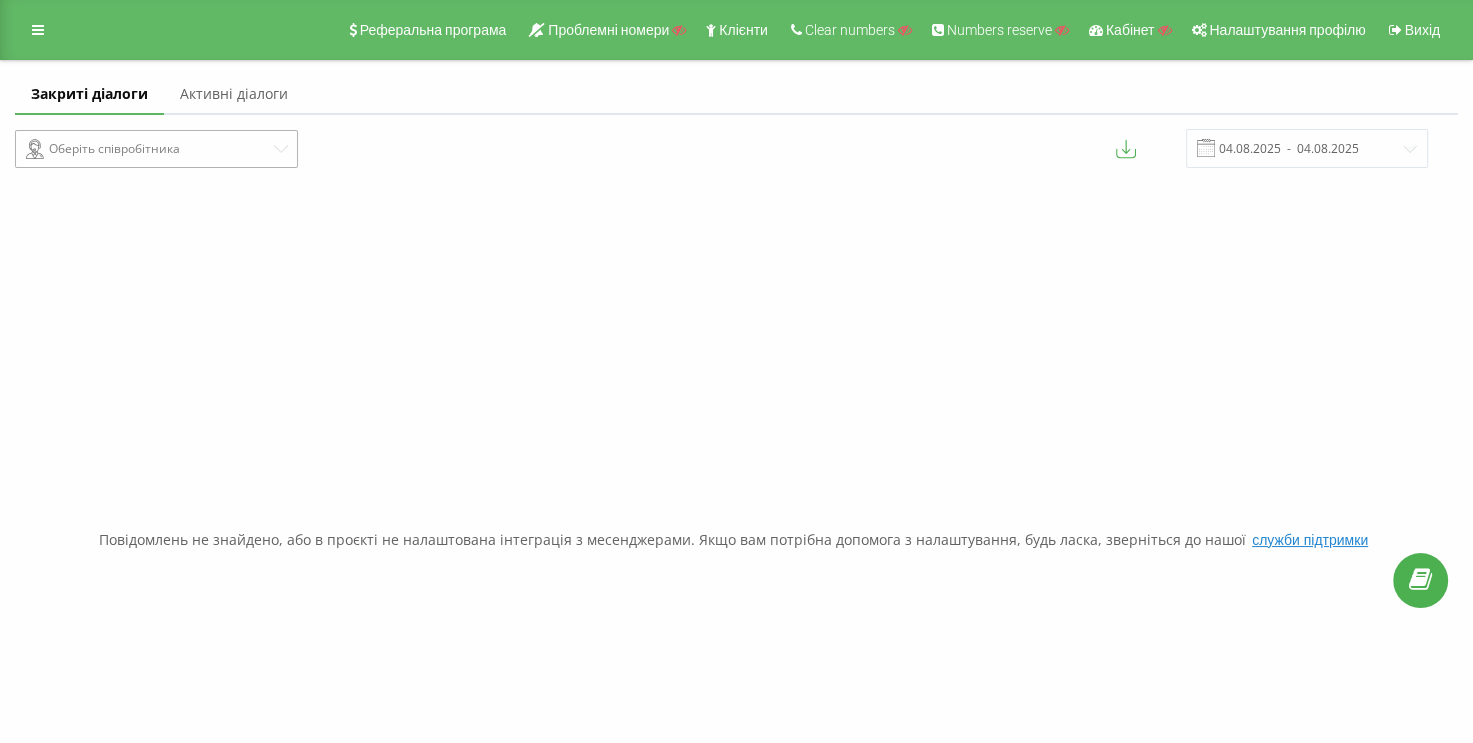 click on "Оберіть співробітника" at bounding box center (148, 149) 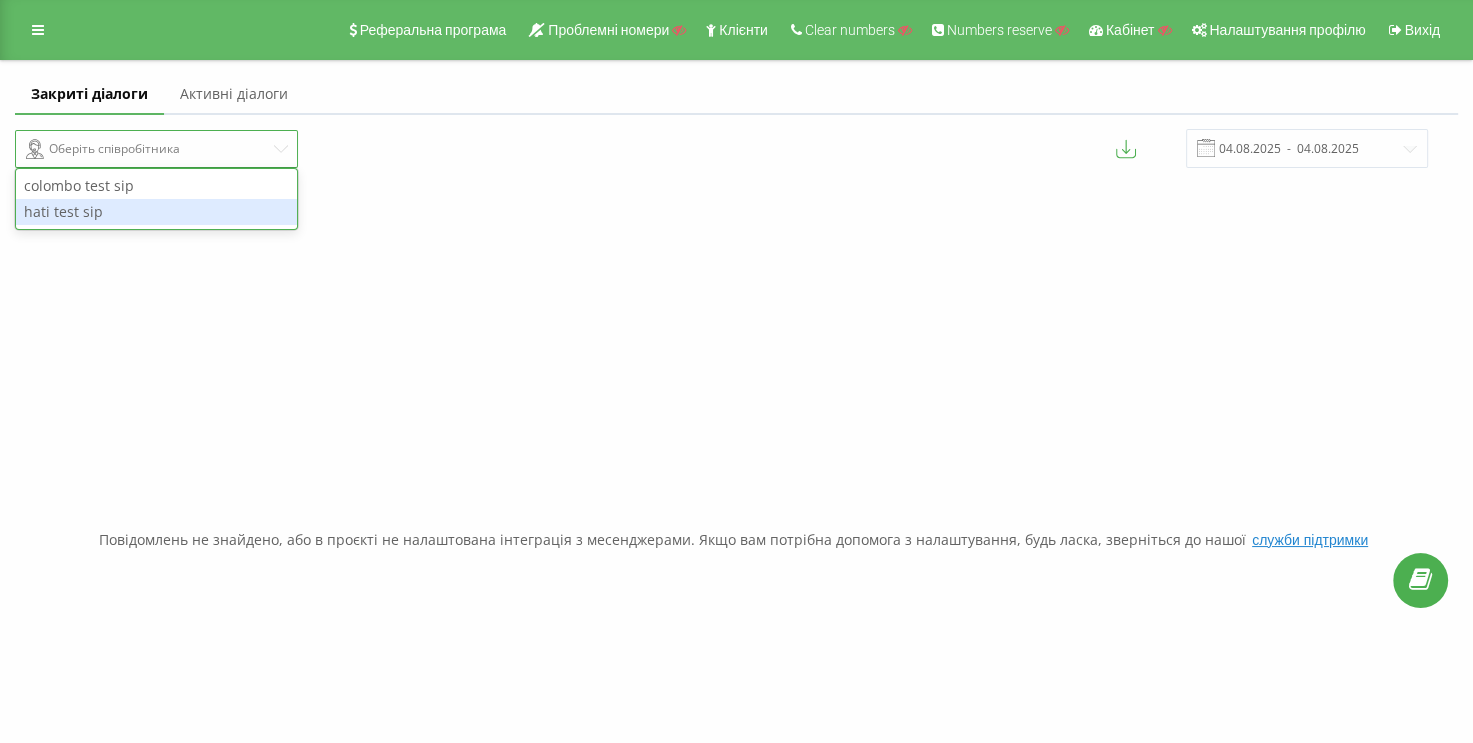 click on "hati test sip" at bounding box center (156, 212) 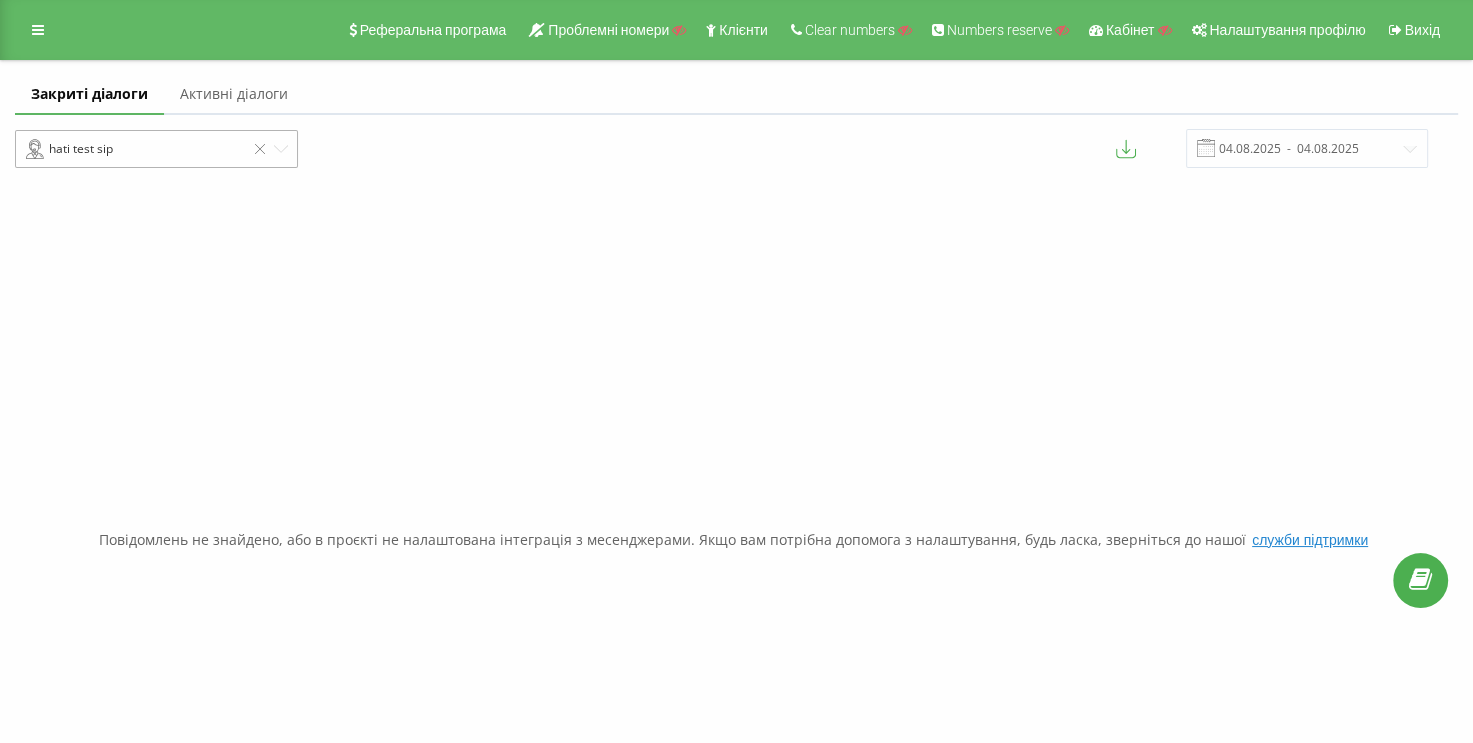 click 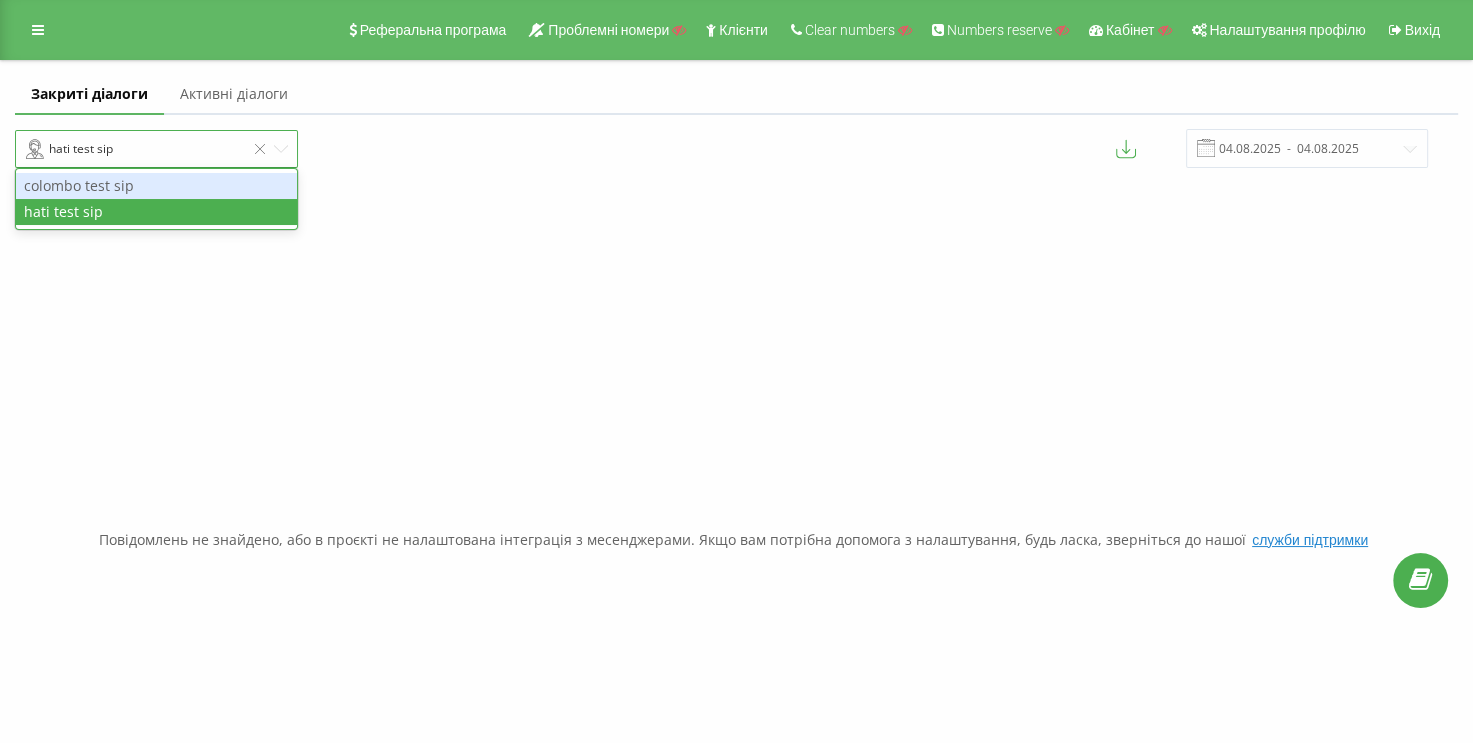 click on "colombo test sip" at bounding box center (156, 186) 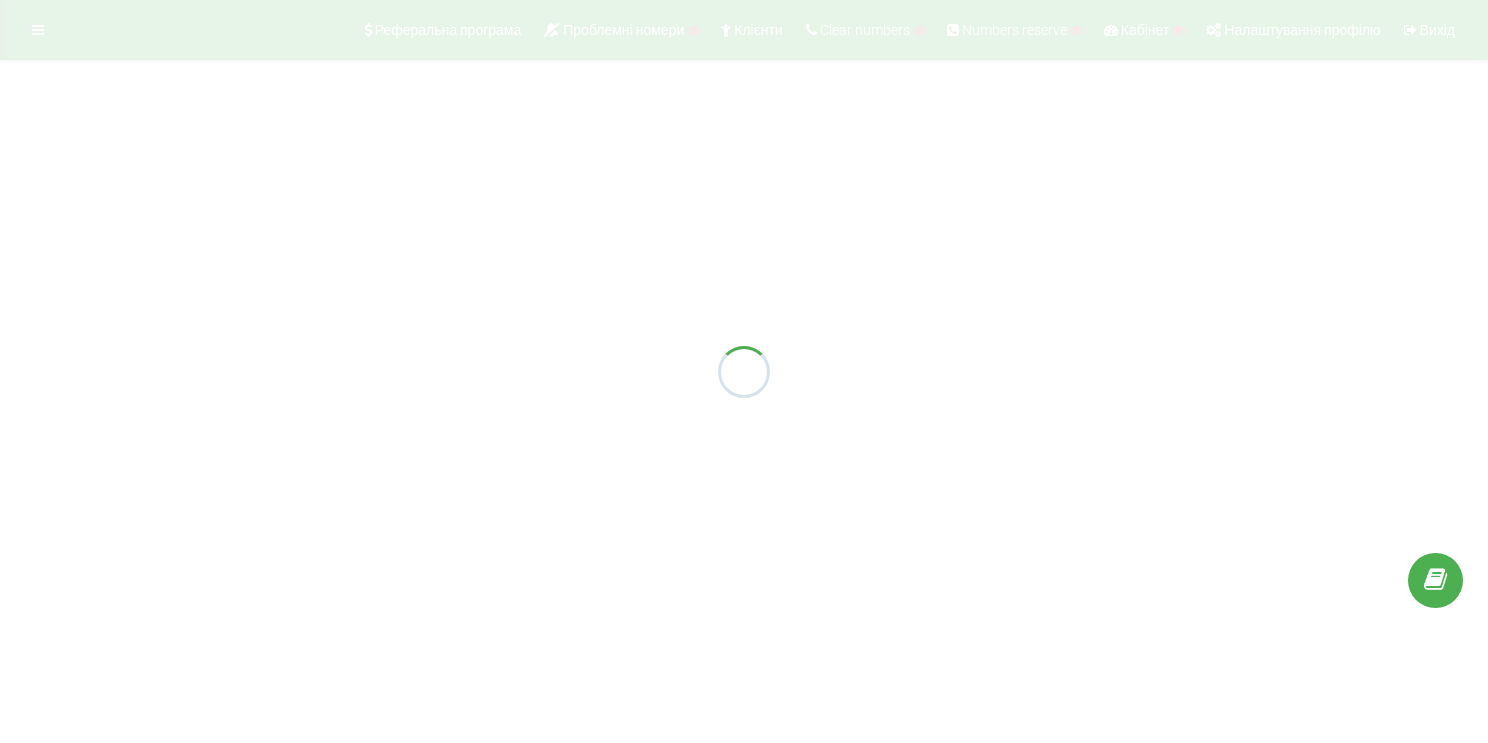 scroll, scrollTop: 0, scrollLeft: 0, axis: both 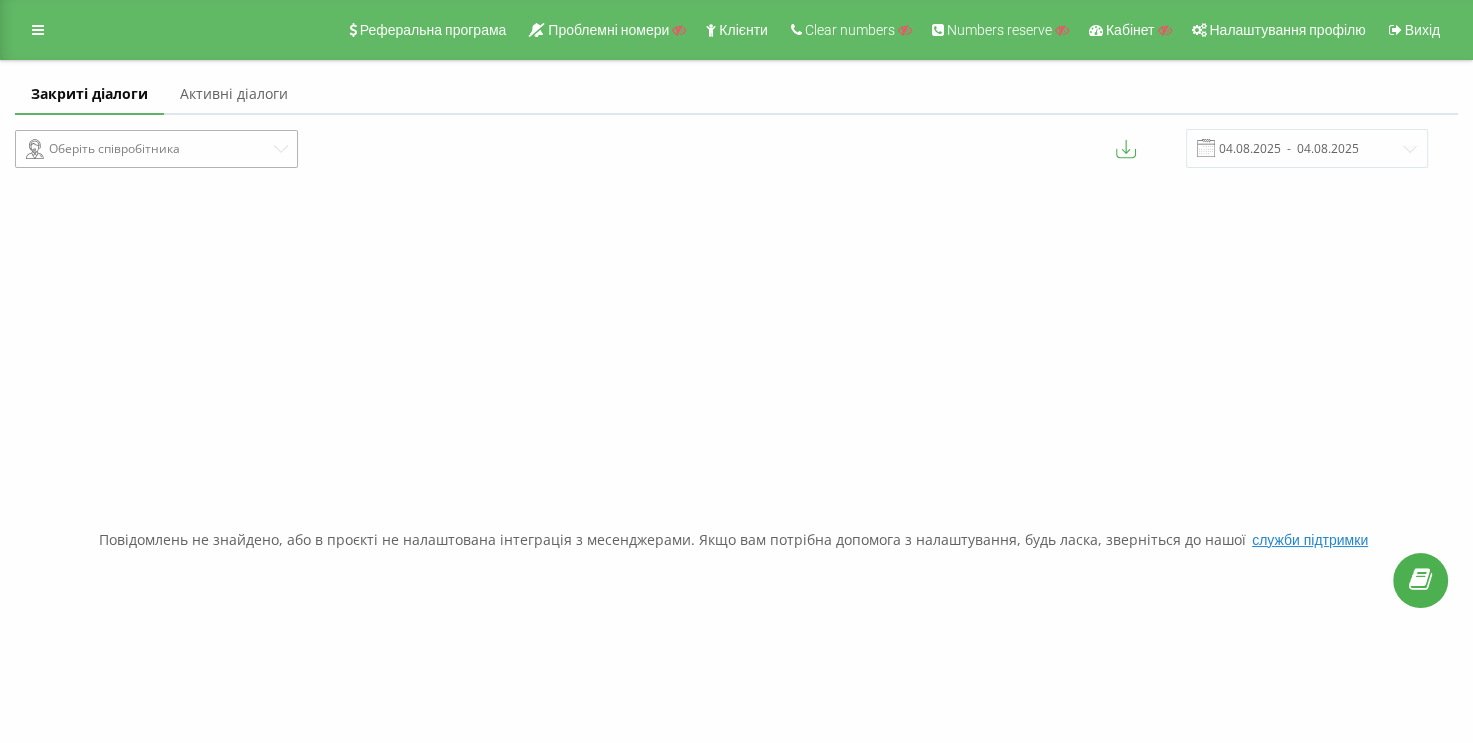 click on "Оберіть співробітника" at bounding box center (148, 149) 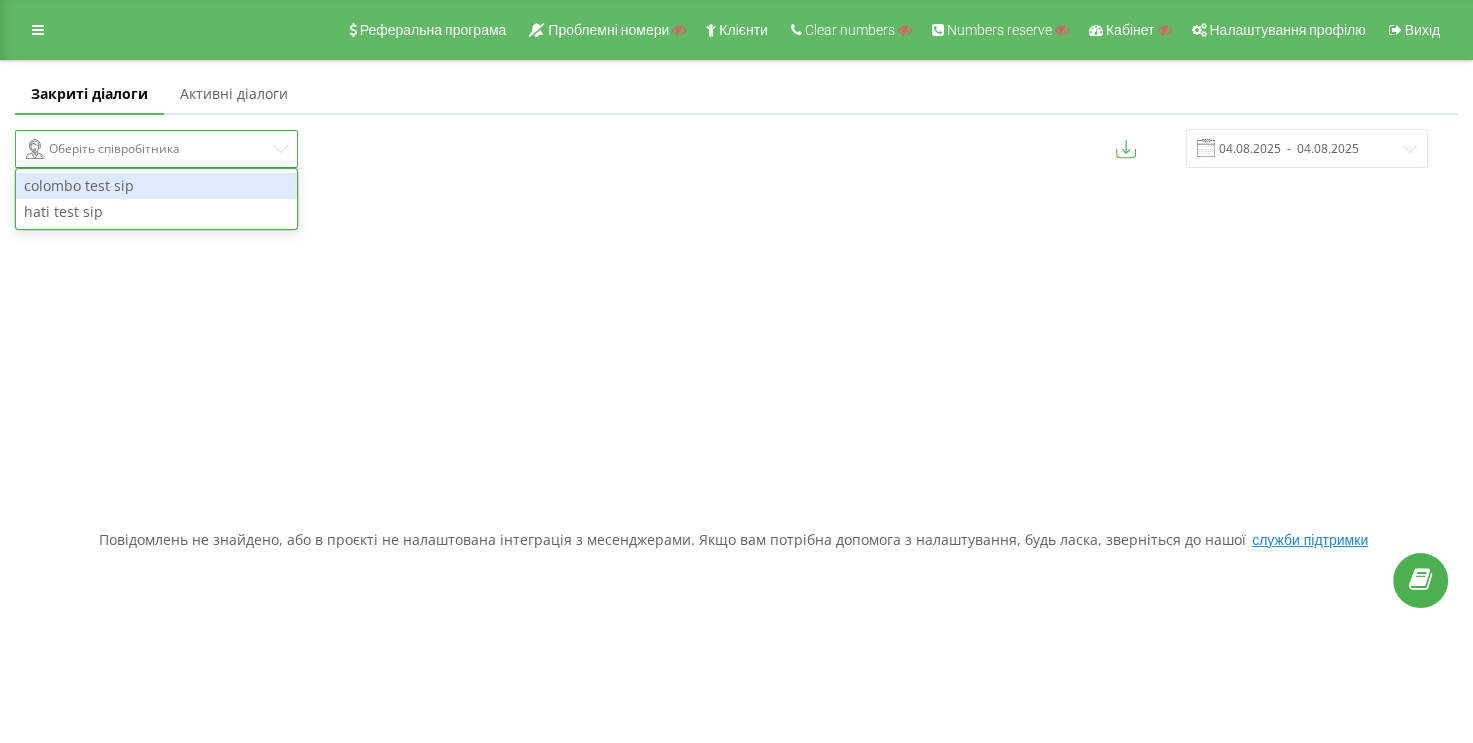 click on "colombo test sip" at bounding box center [156, 186] 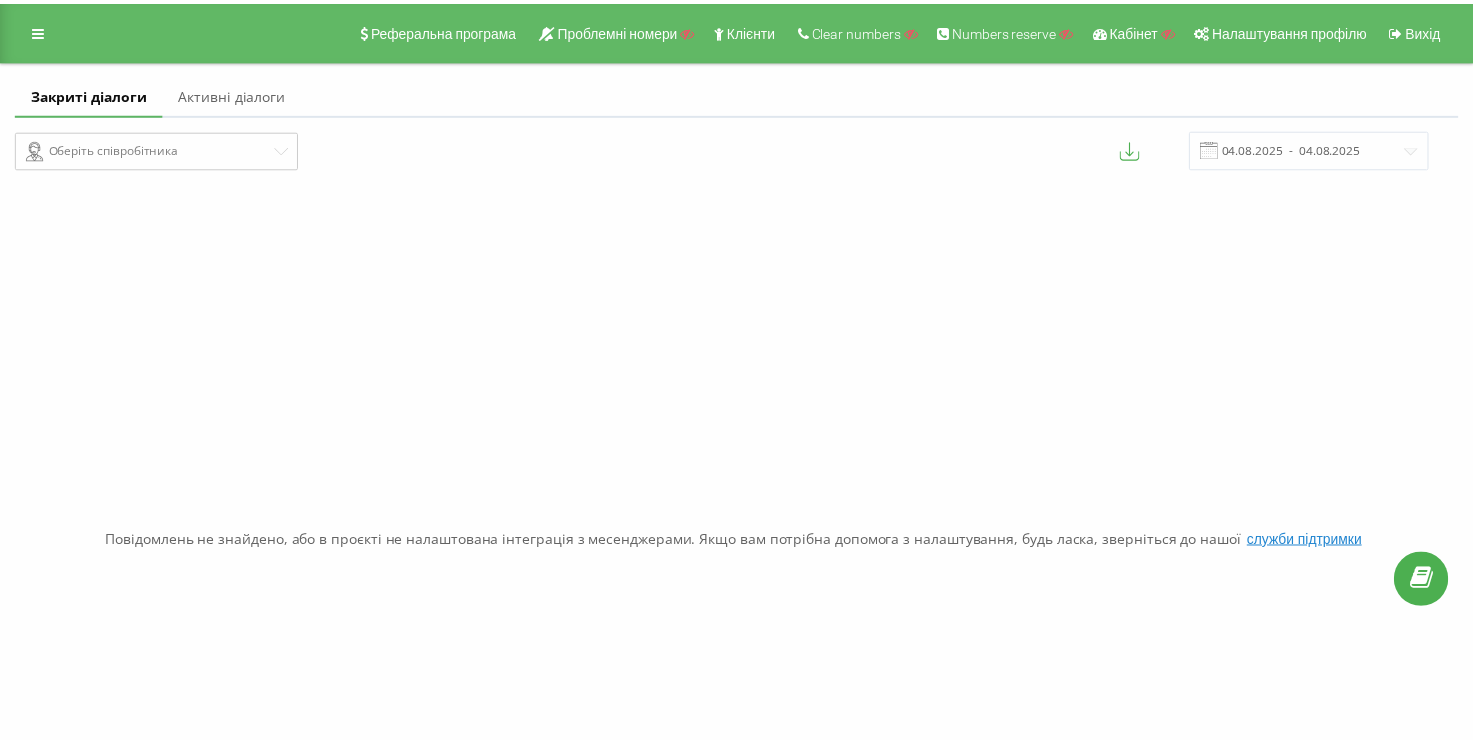 scroll, scrollTop: 0, scrollLeft: 0, axis: both 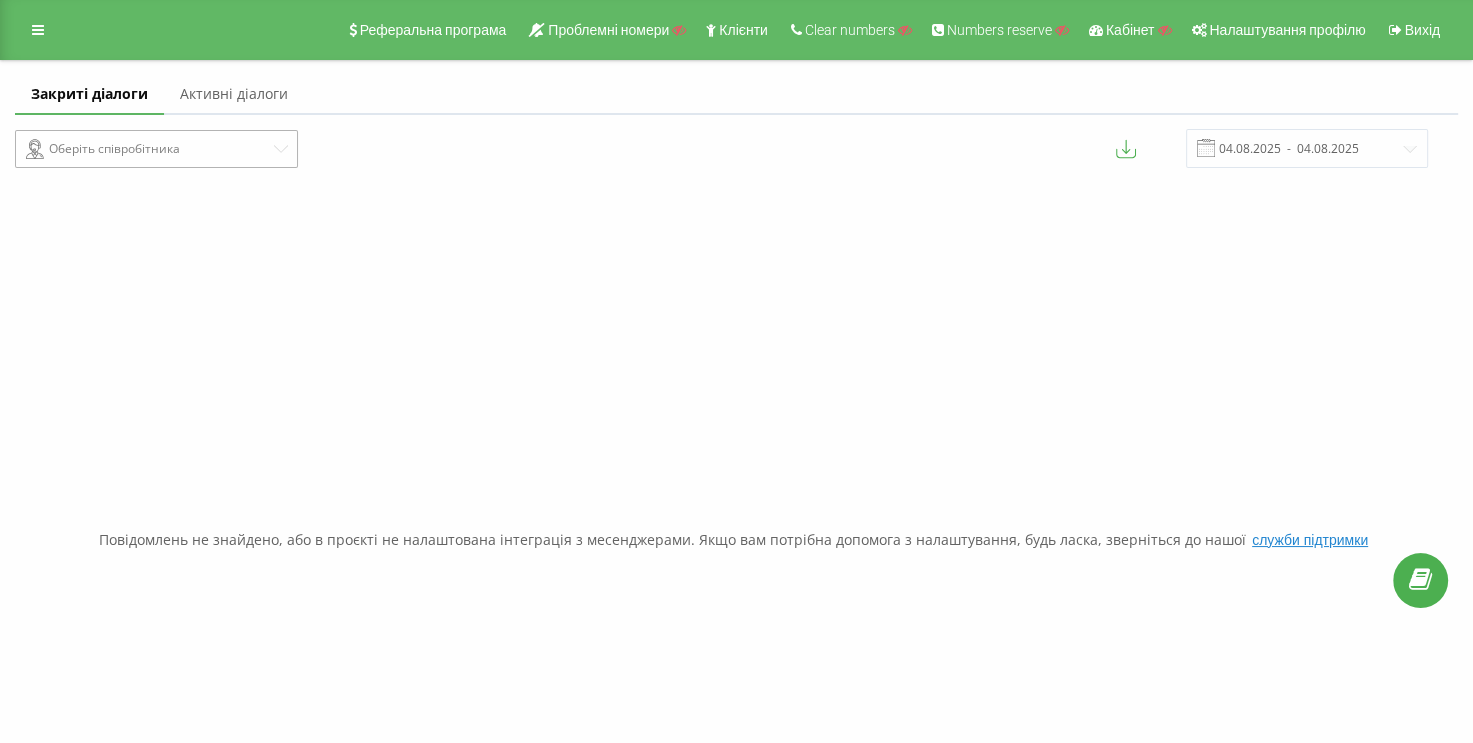 click on "Оберіть співробітника" at bounding box center (148, 149) 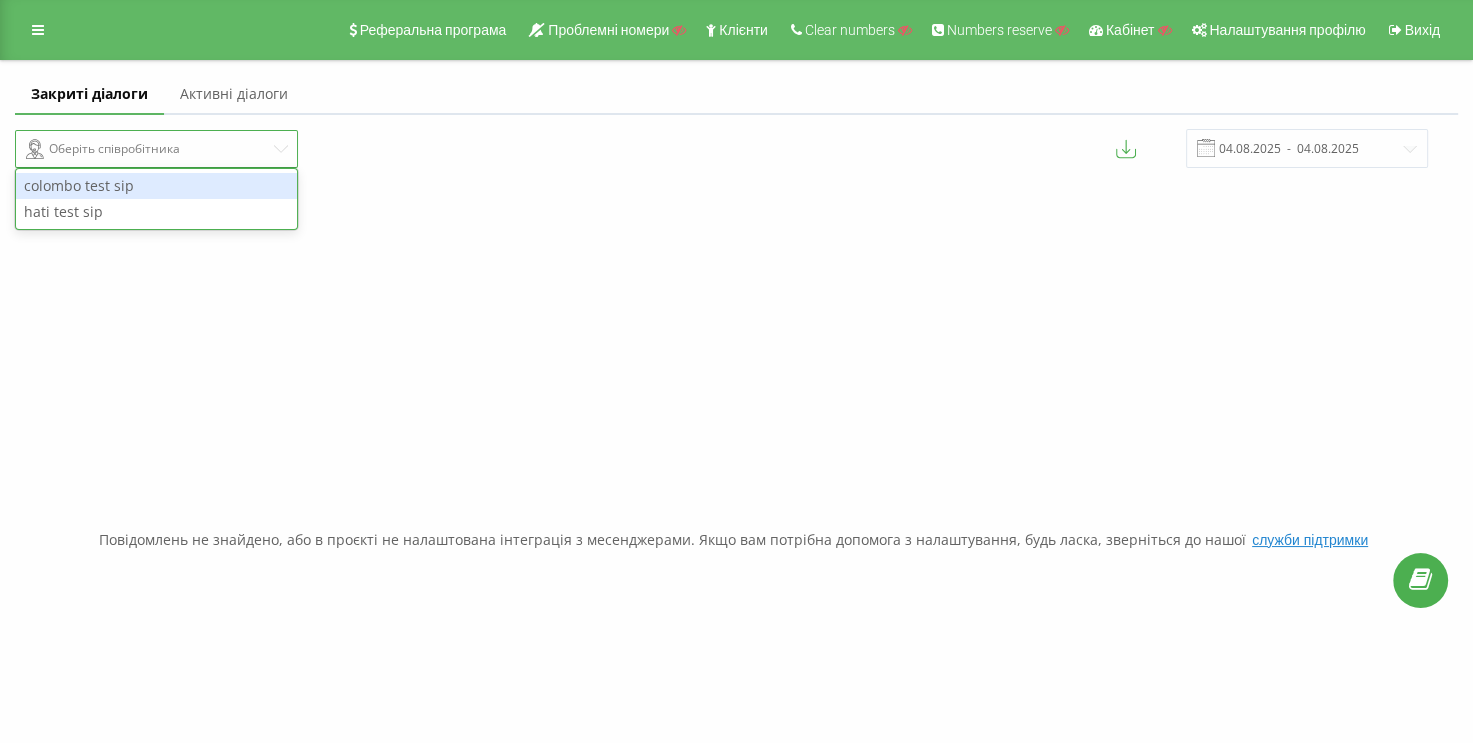 click on "colombo test sip" at bounding box center (156, 186) 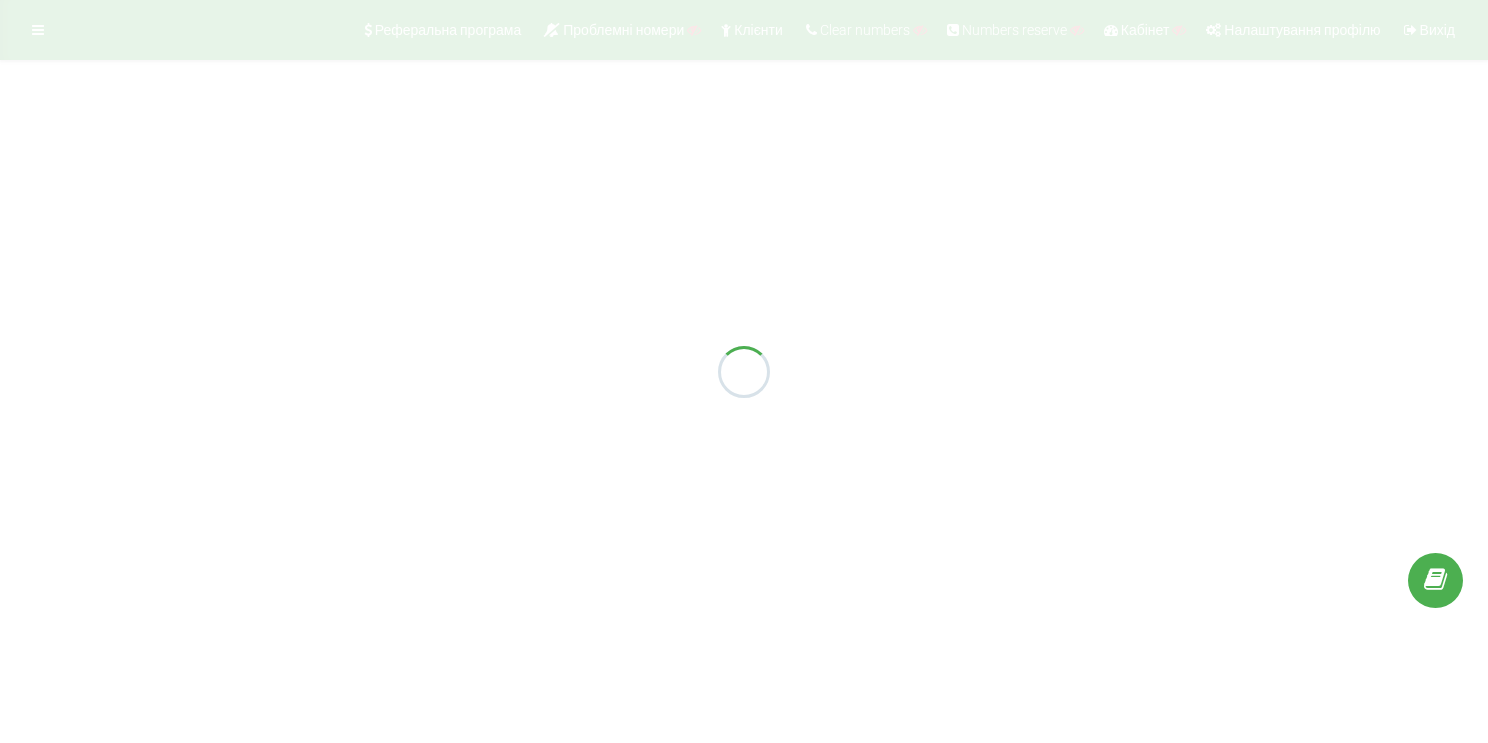scroll, scrollTop: 0, scrollLeft: 0, axis: both 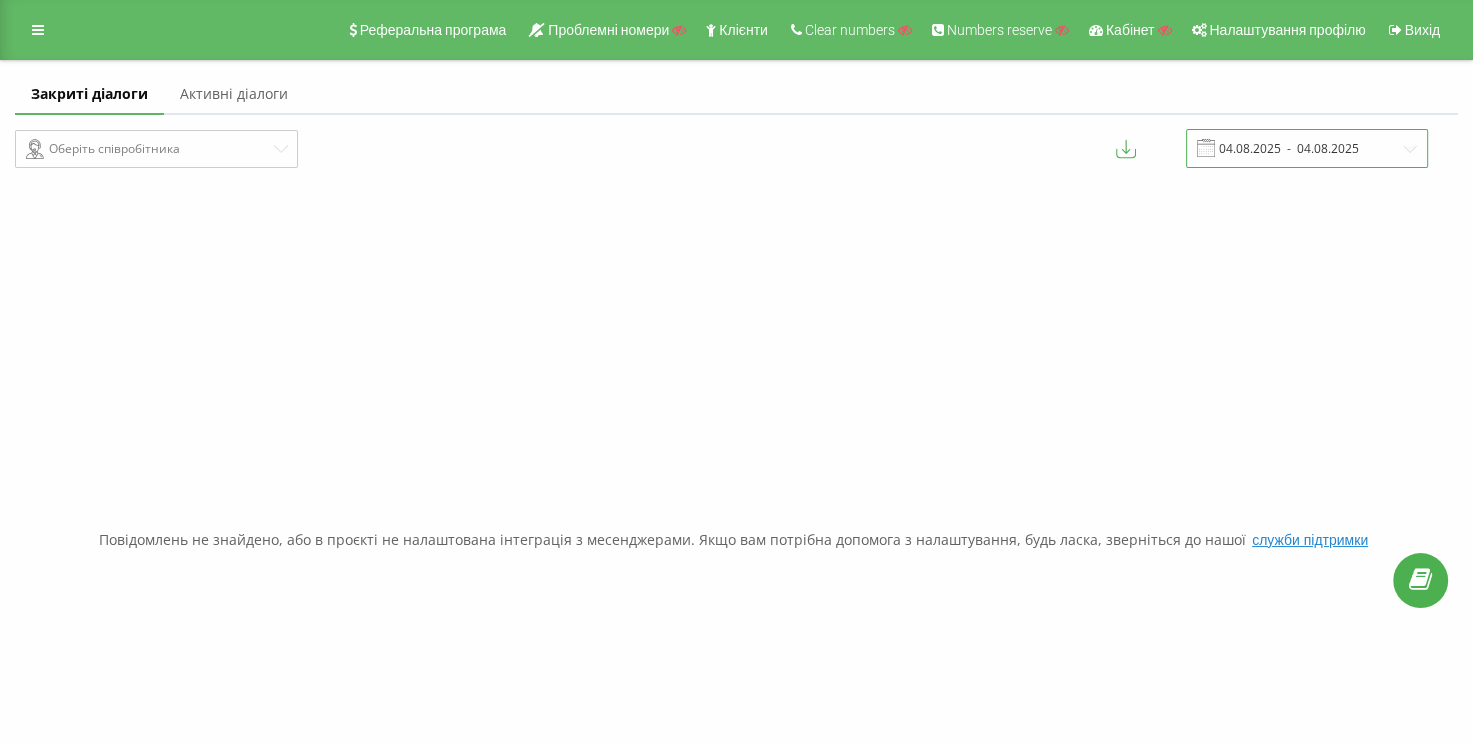 click on "04.08.2025  -  04.08.2025" at bounding box center [1307, 148] 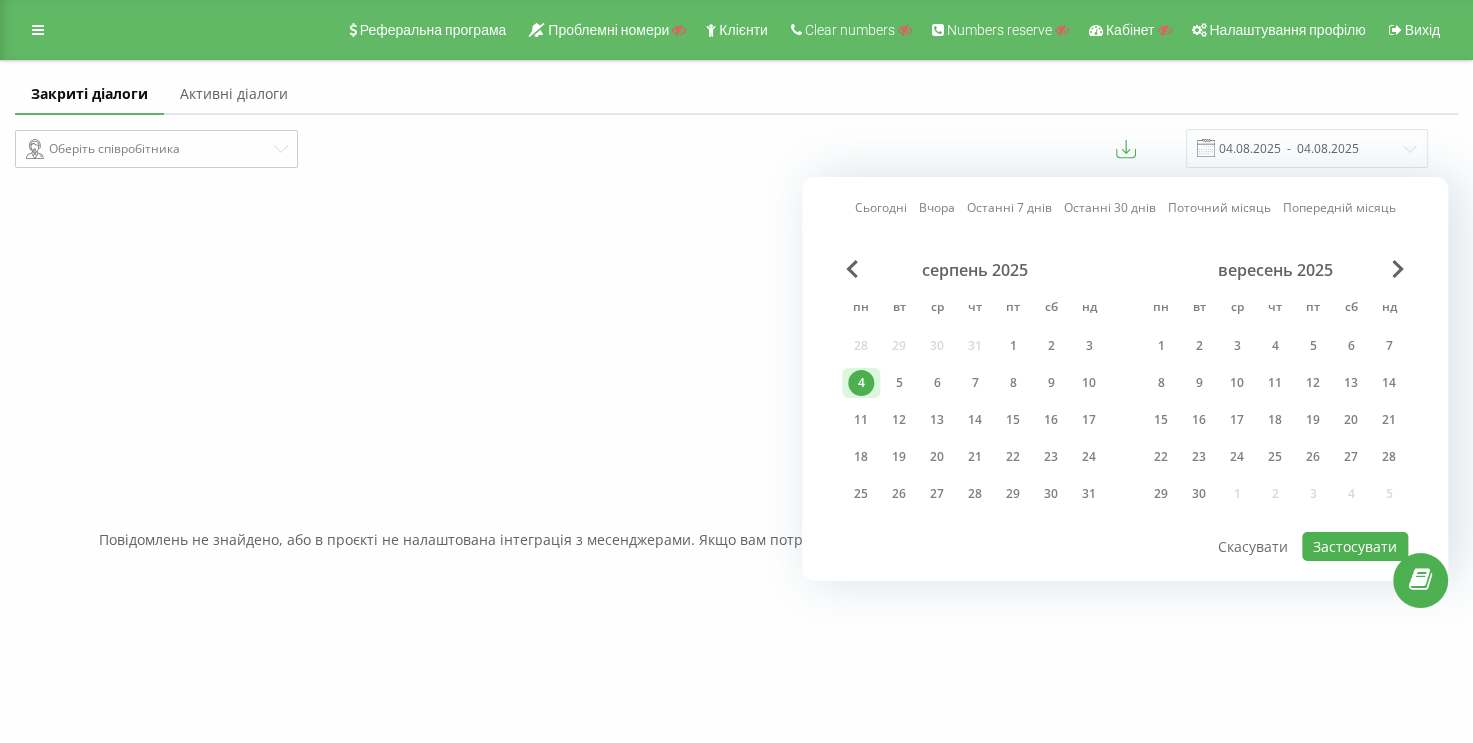 click on "4" at bounding box center [861, 383] 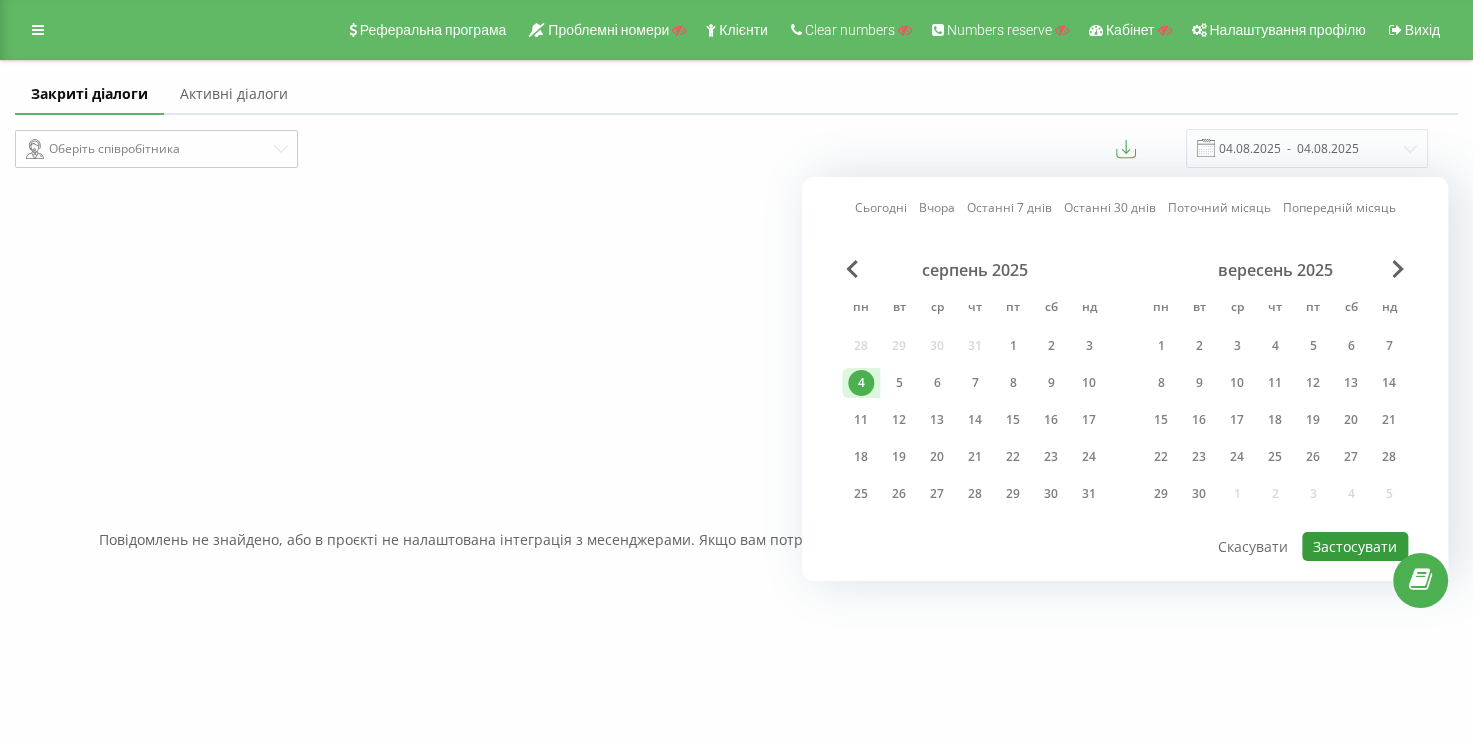 click on "Застосувати" at bounding box center [1355, 546] 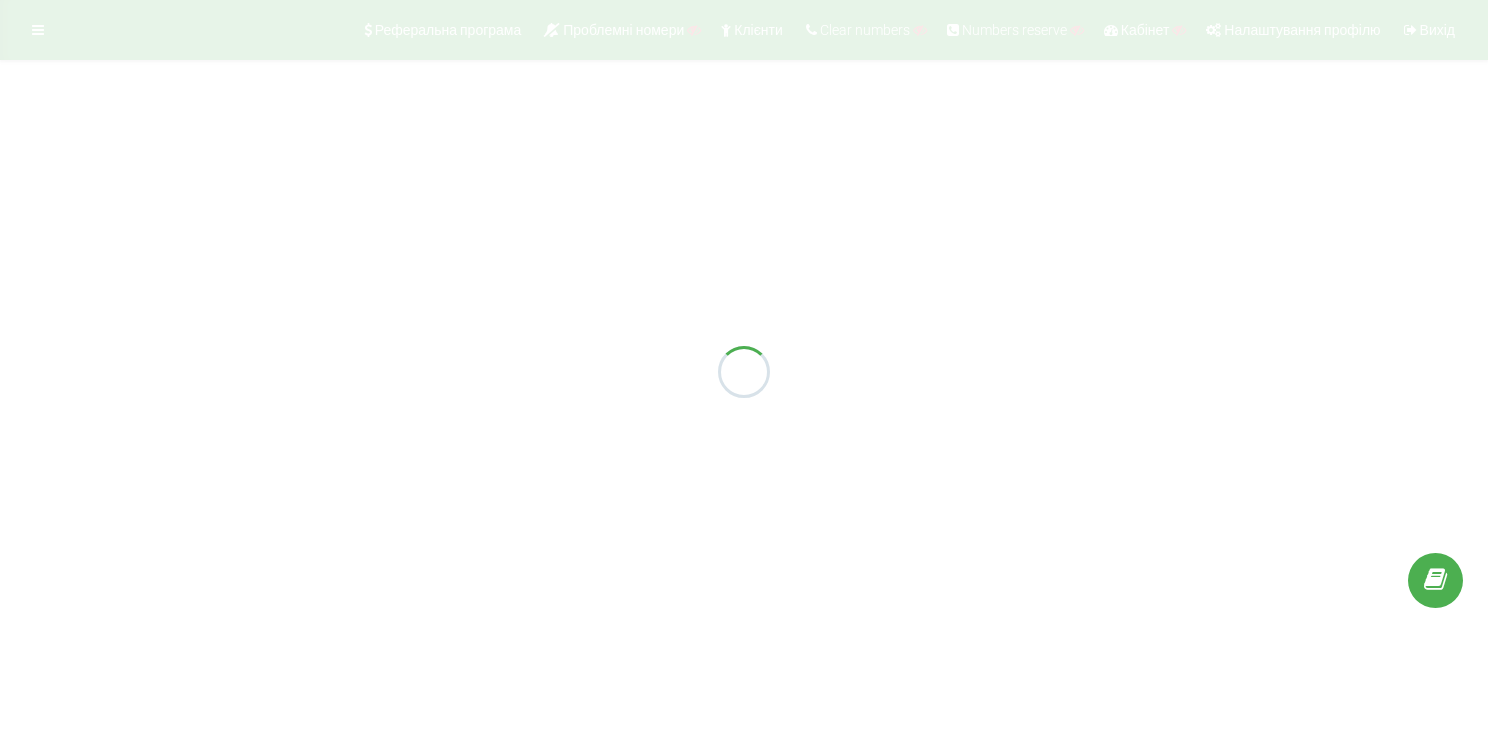 scroll, scrollTop: 0, scrollLeft: 0, axis: both 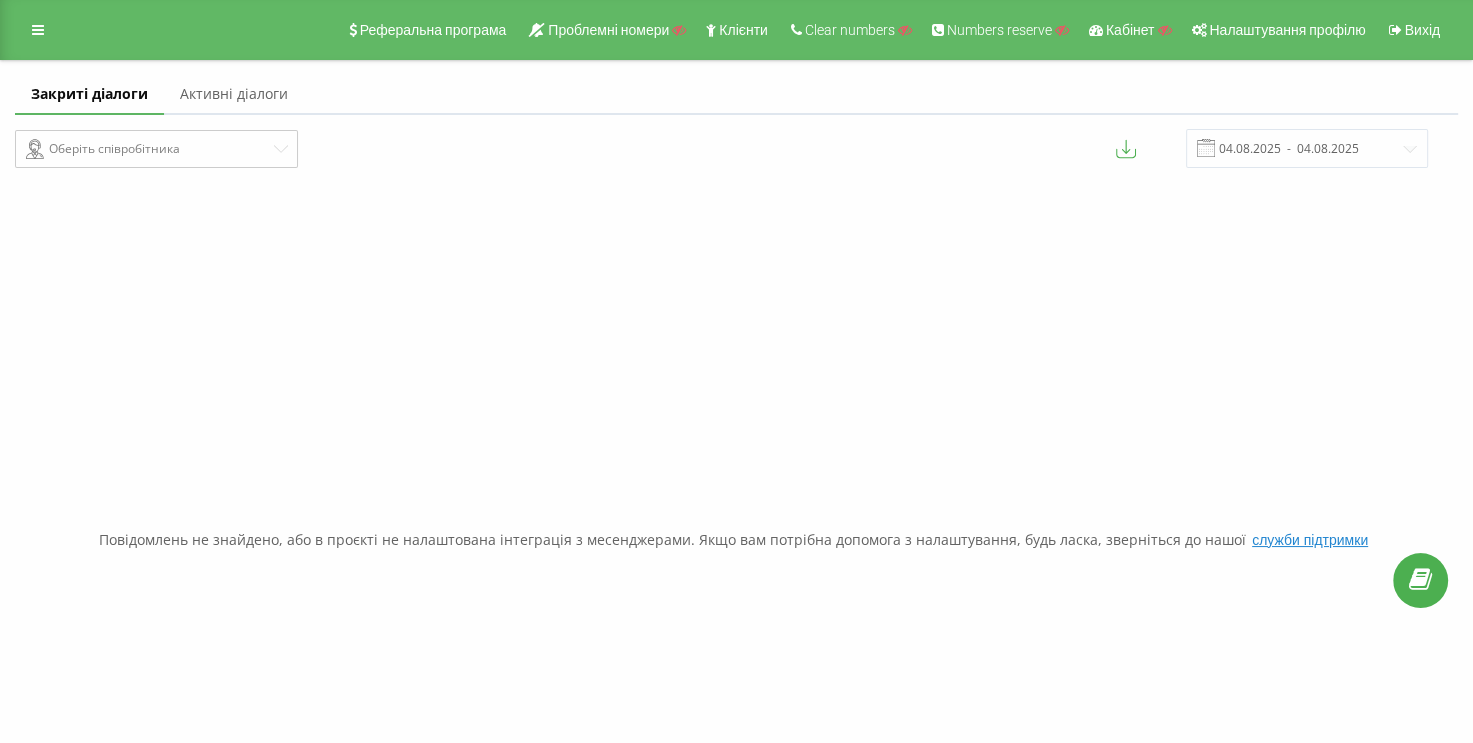 drag, startPoint x: 292, startPoint y: 92, endPoint x: 208, endPoint y: 101, distance: 84.48077 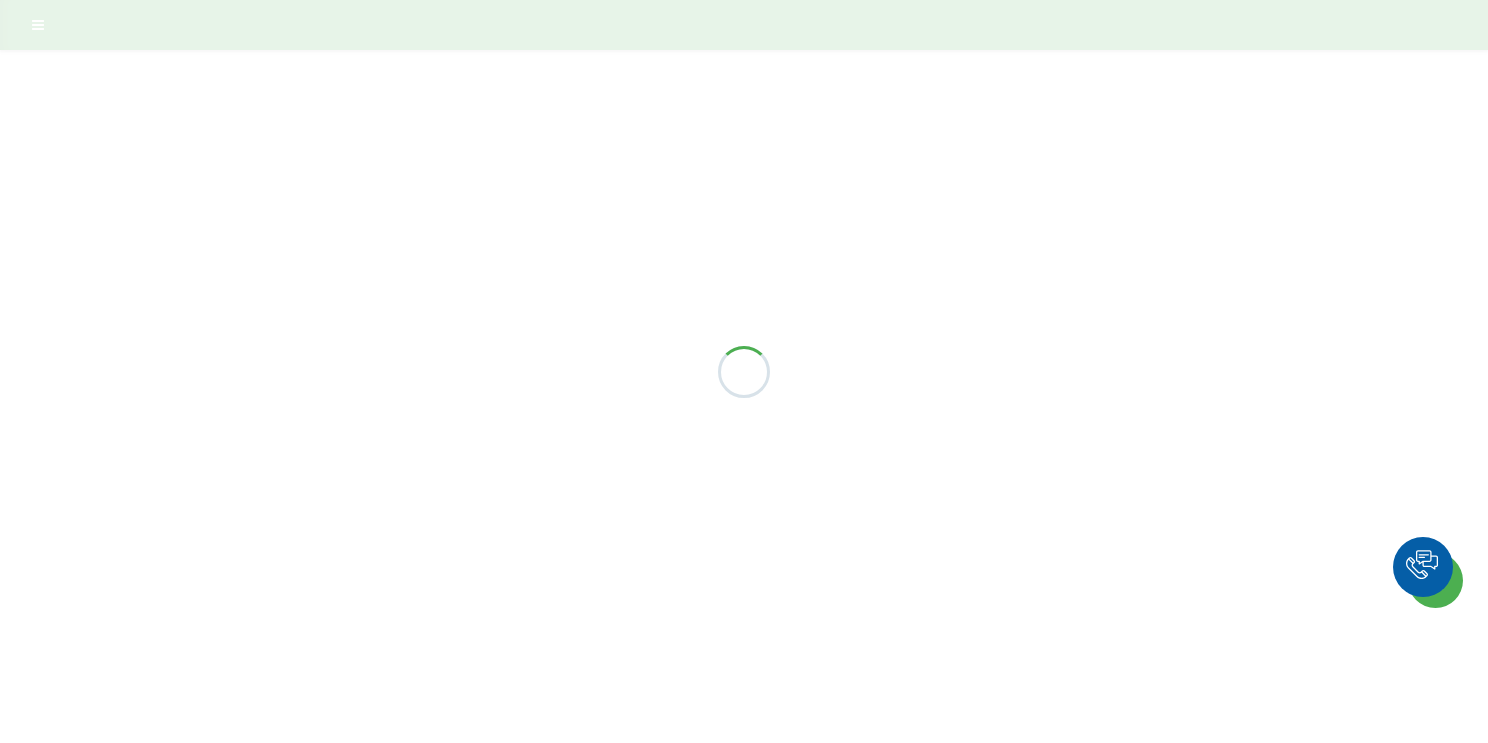 scroll, scrollTop: 0, scrollLeft: 0, axis: both 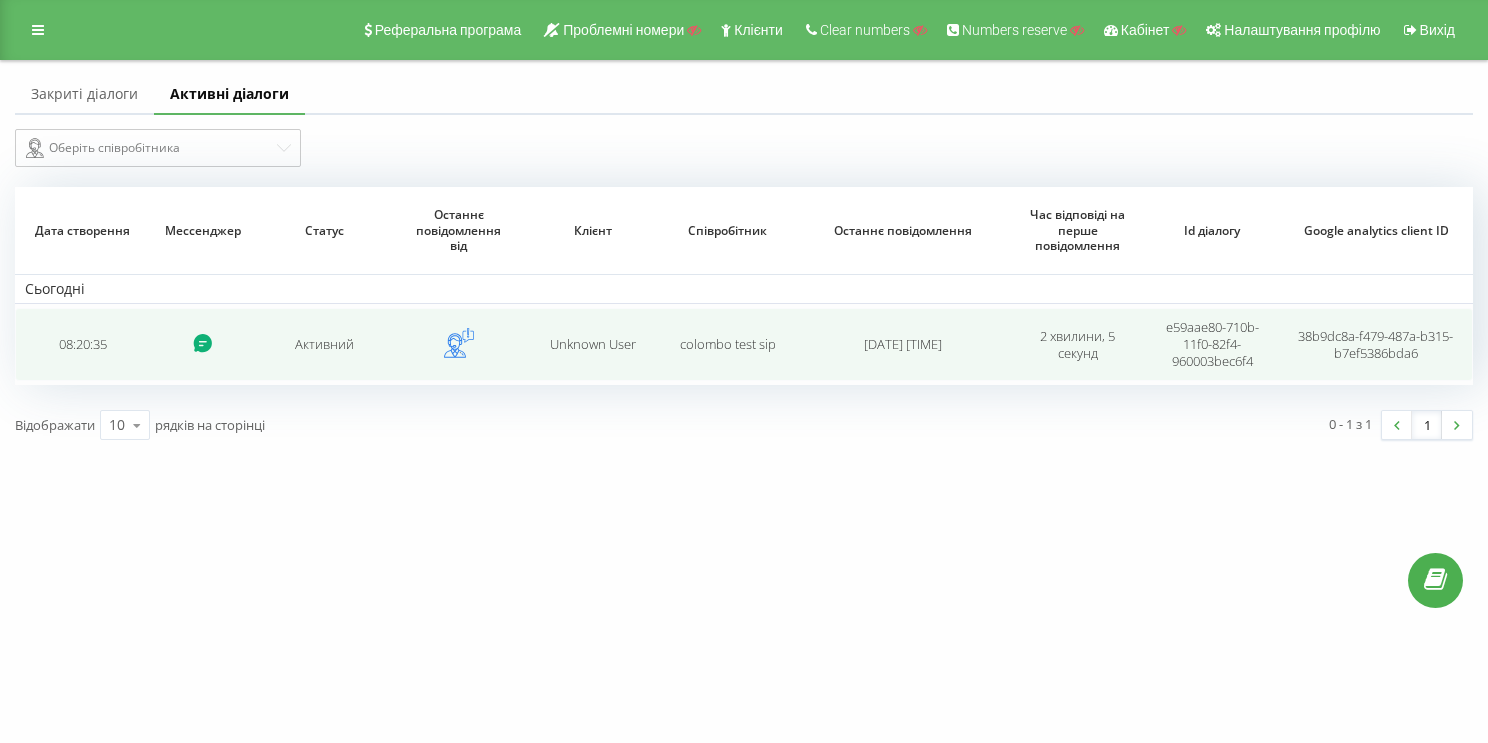click on "08:20:35" at bounding box center (82, 344) 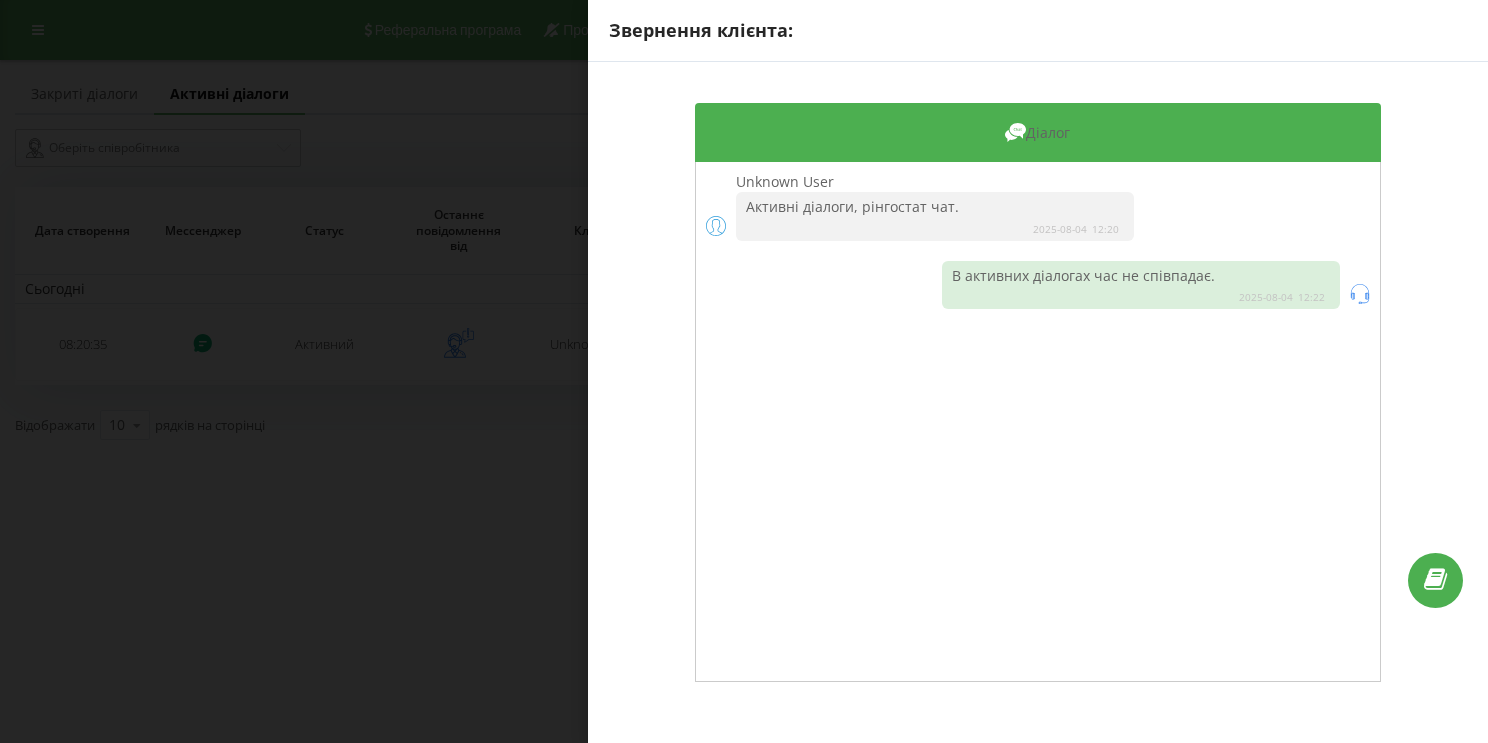 click on "Звернення клієнта:    Діалог Unknown User Активні діалоги, рінгостат чат. 2025-08-04 12:20 В активних діалогах час не співпадає. 2025-08-04 12:22" at bounding box center [744, 371] 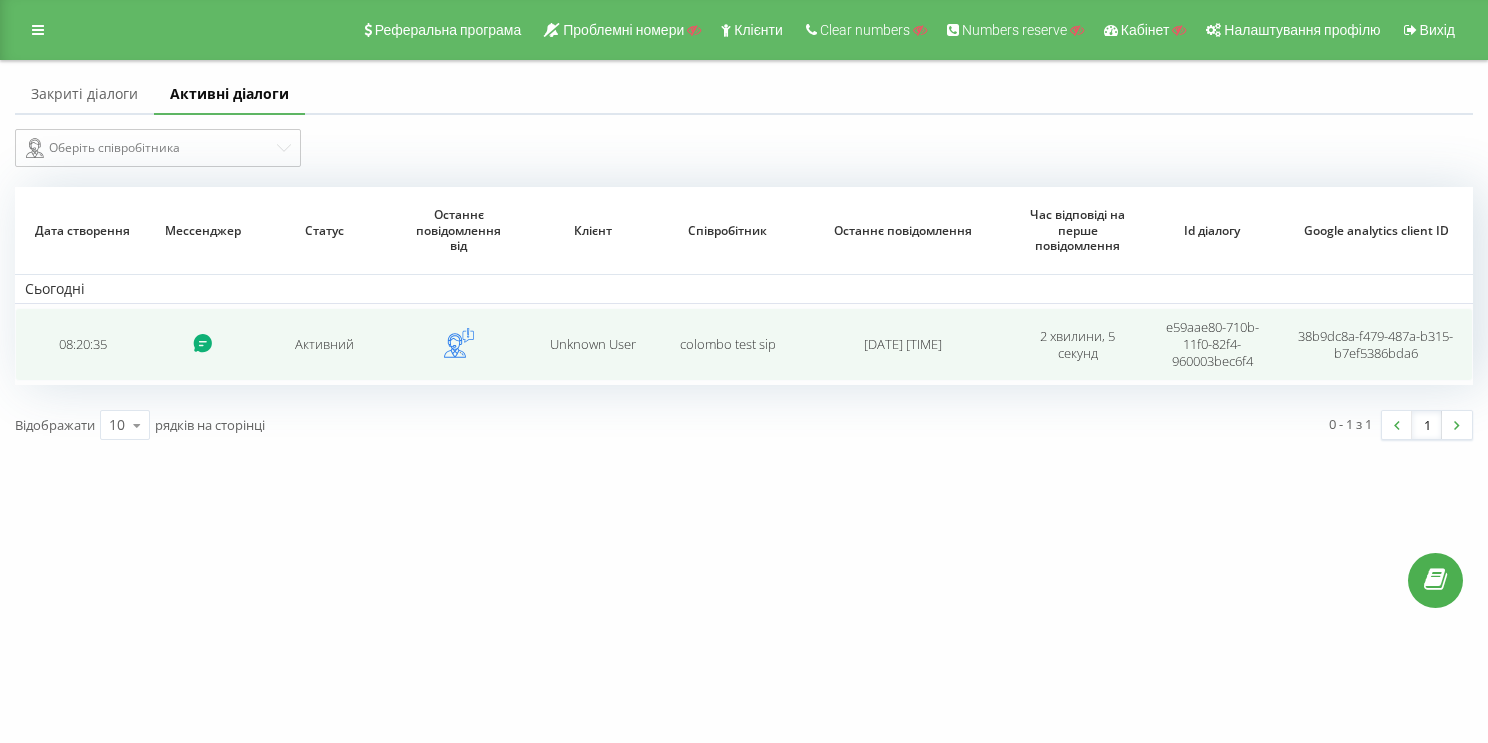 click on "08:20:35" at bounding box center [82, 344] 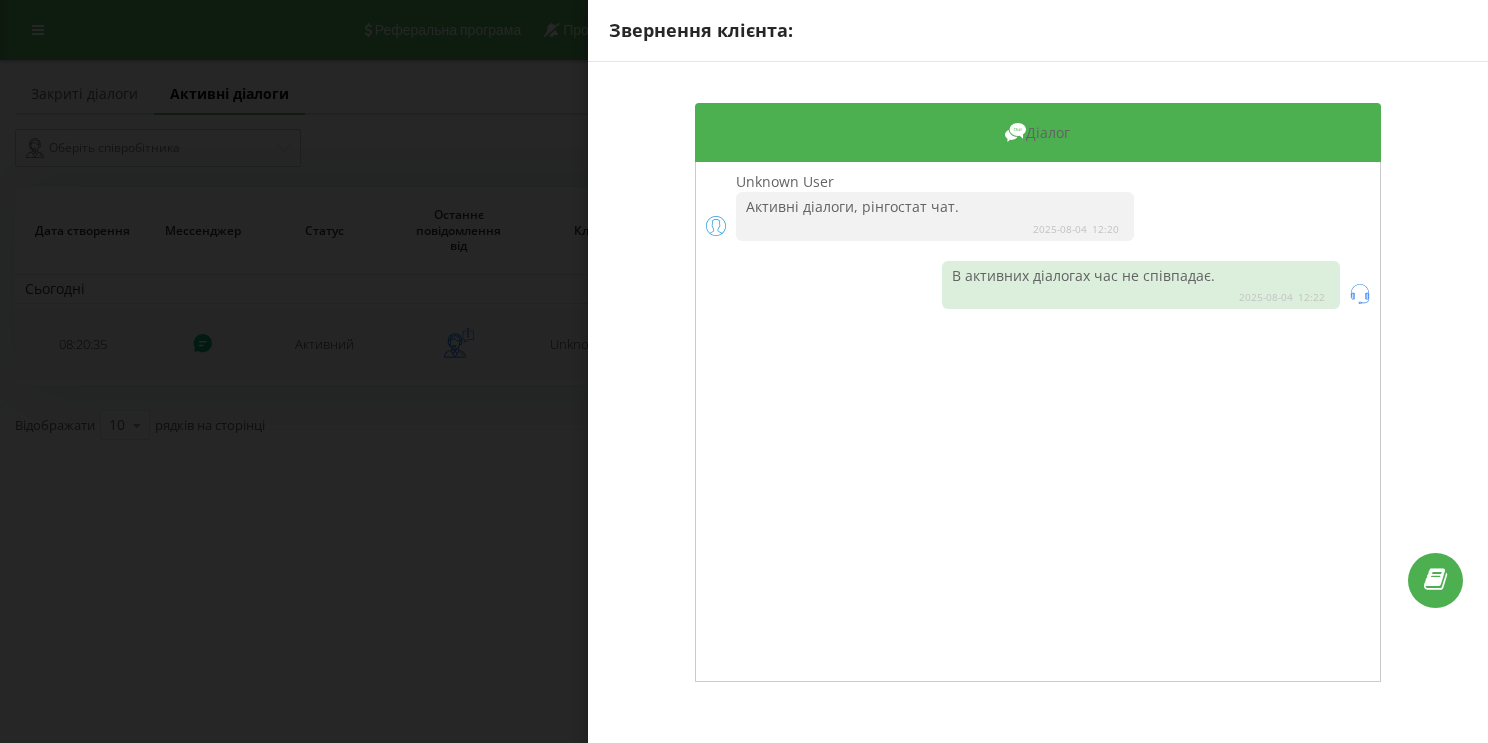click on "Звернення клієнта:    Діалог Unknown User Активні діалоги, рінгостат чат. 2025-08-04 12:20 В активних діалогах час не співпадає. 2025-08-04 12:22" at bounding box center [744, 371] 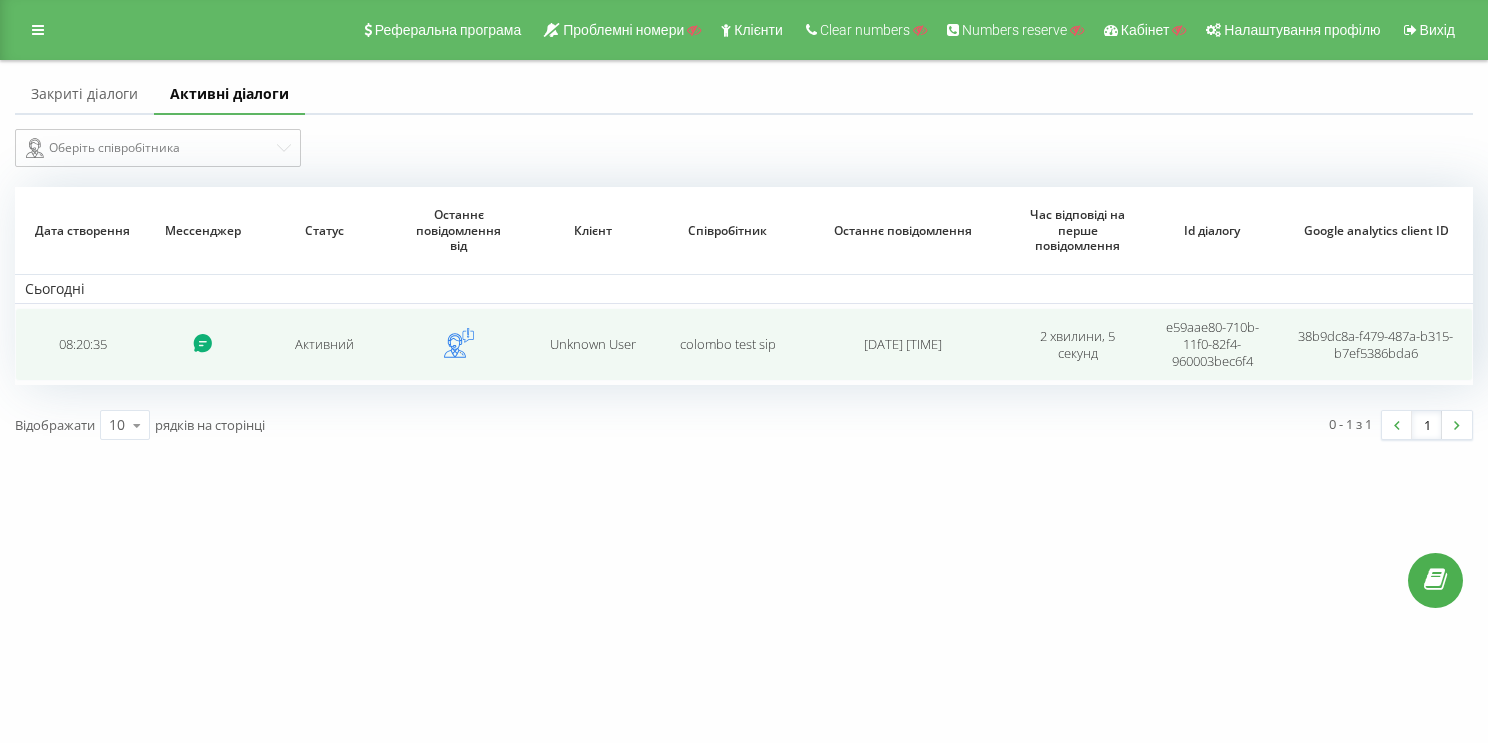 click on "08:20:35" at bounding box center [82, 344] 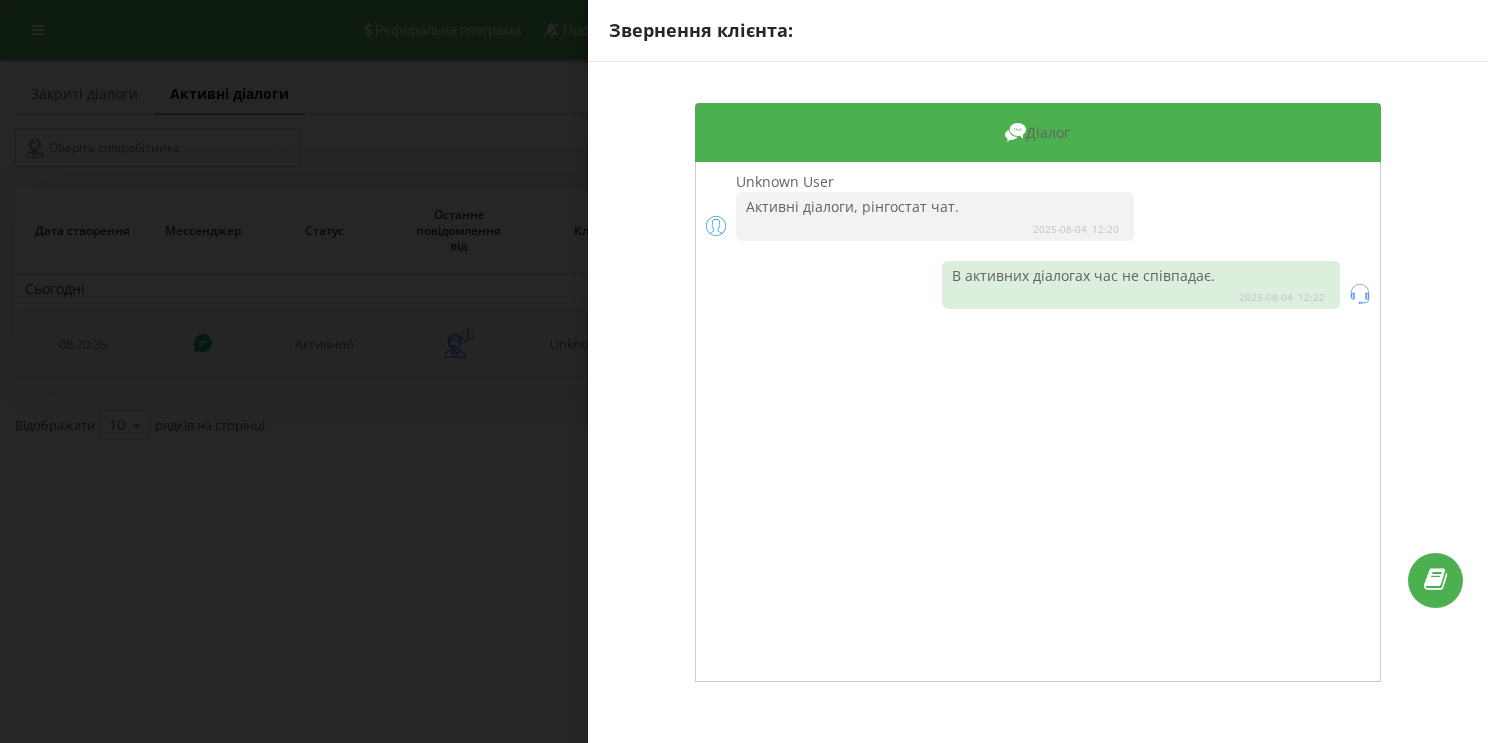 click on "Звернення клієнта:    Діалог Unknown User Активні діалоги, рінгостат чат. 2025-08-04 12:20 В активних діалогах час не співпадає. 2025-08-04 12:22" at bounding box center (744, 371) 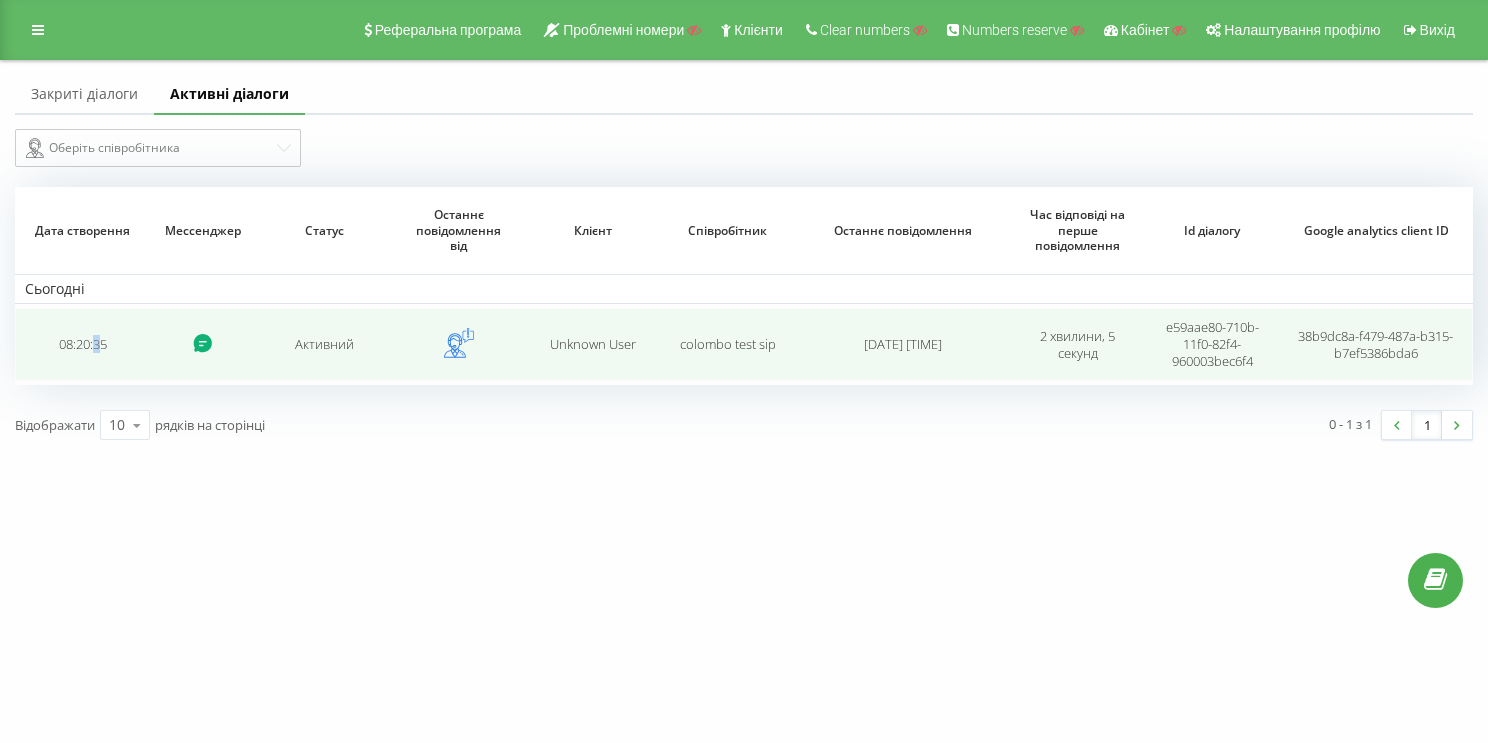click on "08:20:35" at bounding box center [82, 344] 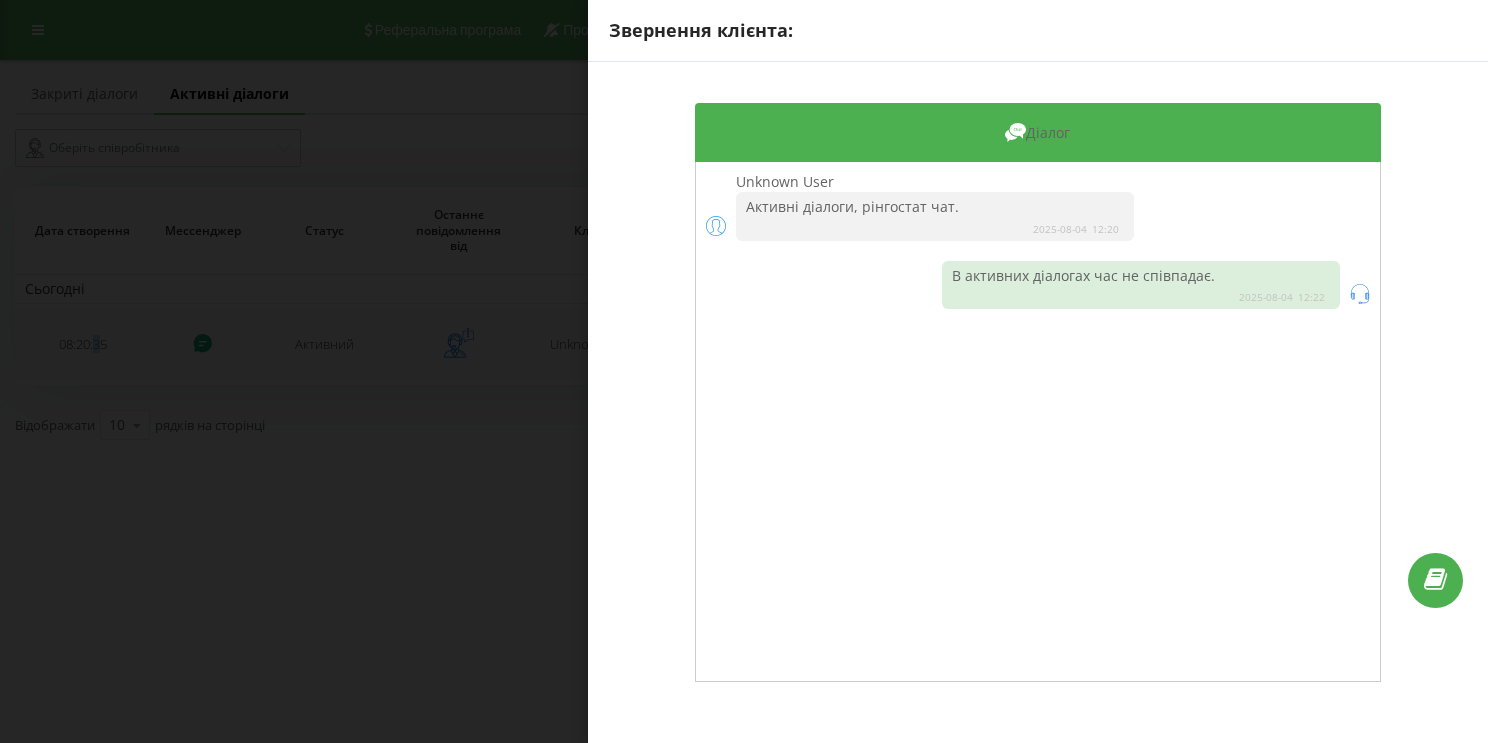 click on "Звернення клієнта:    Діалог Unknown User Активні діалоги, рінгостат чат. 2025-08-04 12:20 В активних діалогах час не співпадає. 2025-08-04 12:22" at bounding box center [744, 371] 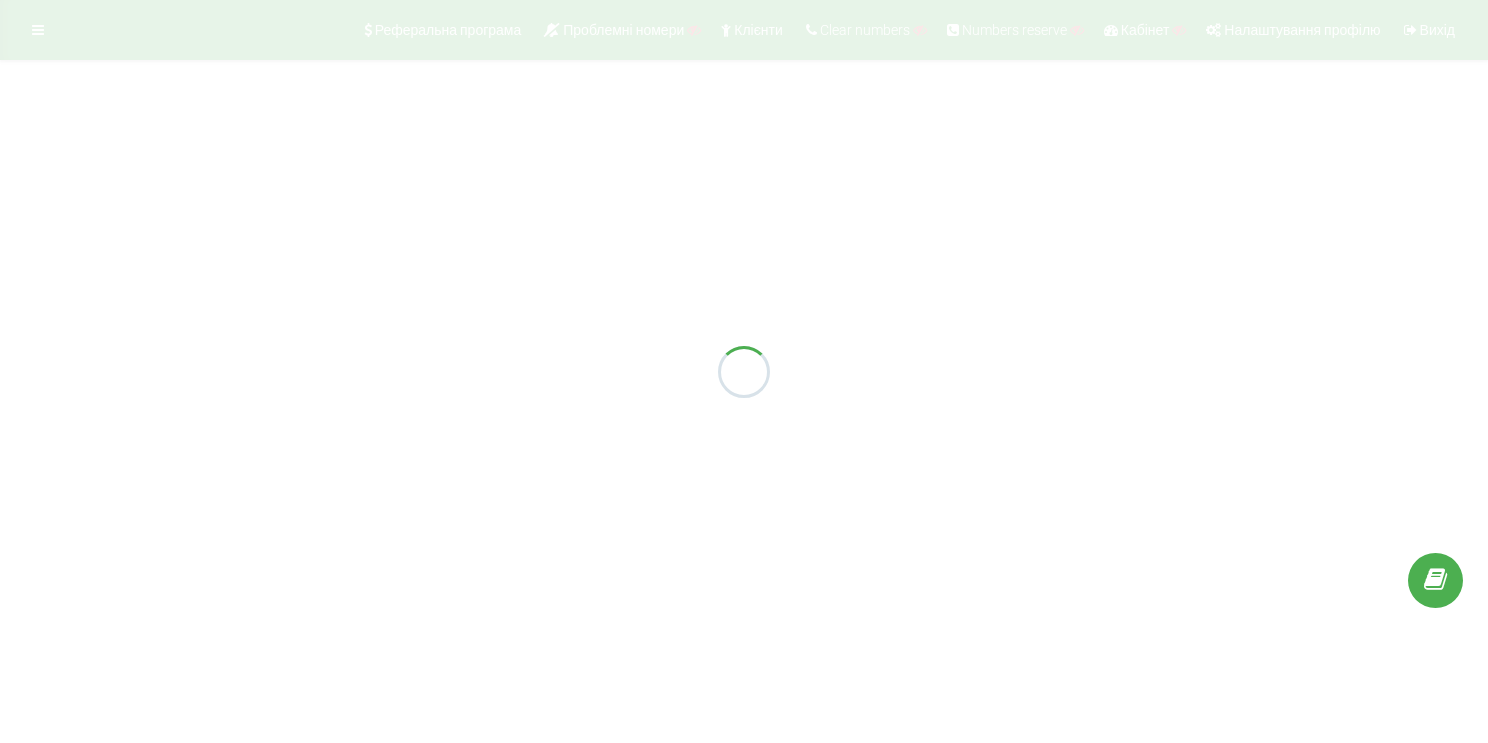 scroll, scrollTop: 0, scrollLeft: 0, axis: both 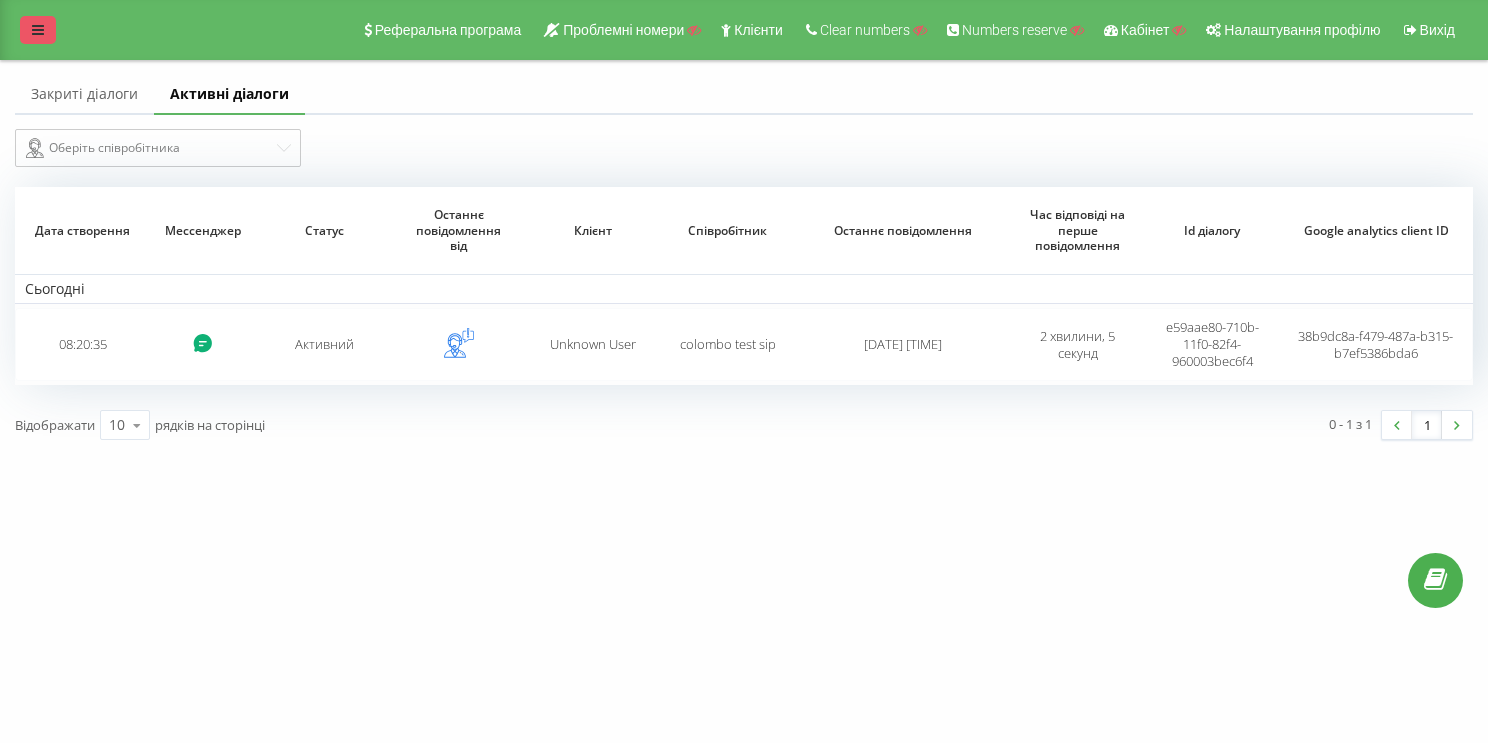click at bounding box center [38, 30] 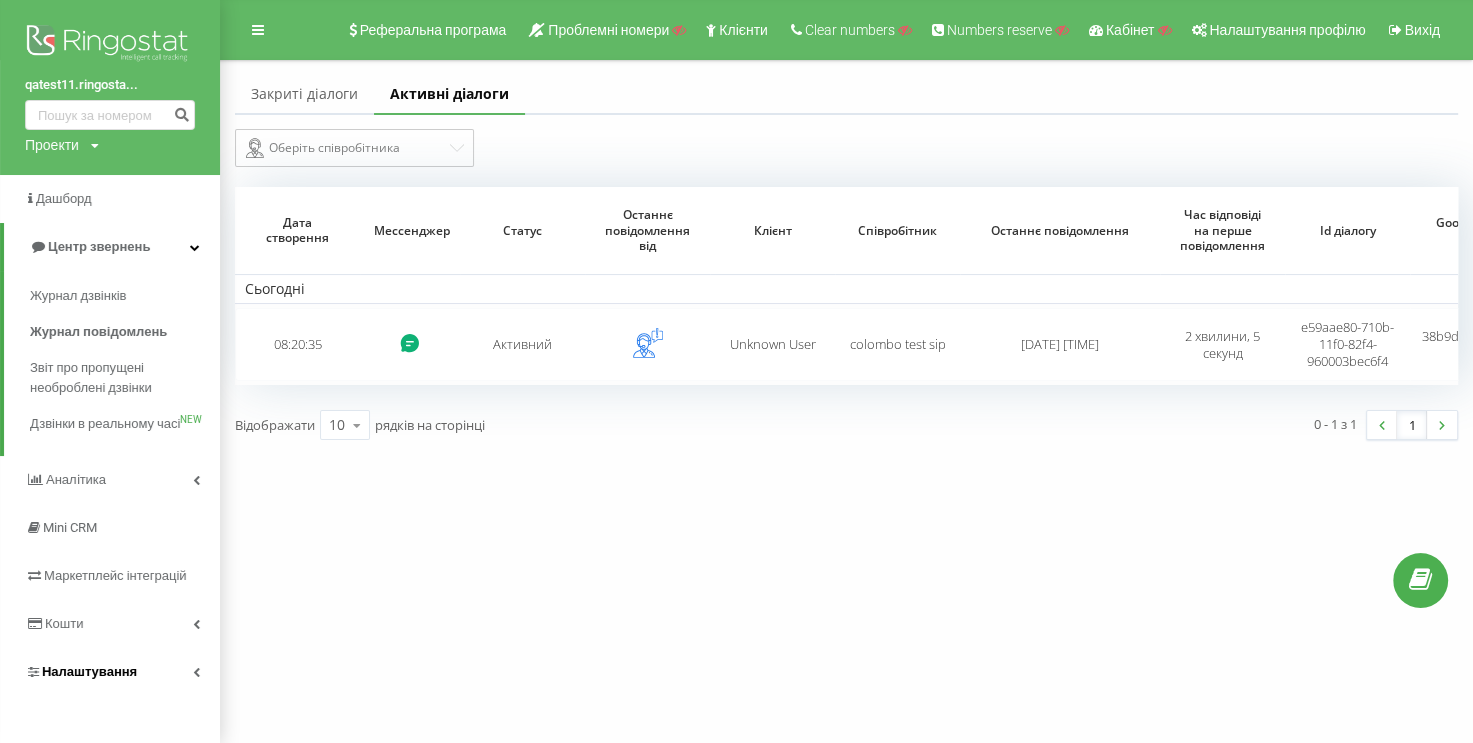 click on "Налаштування" at bounding box center [110, 672] 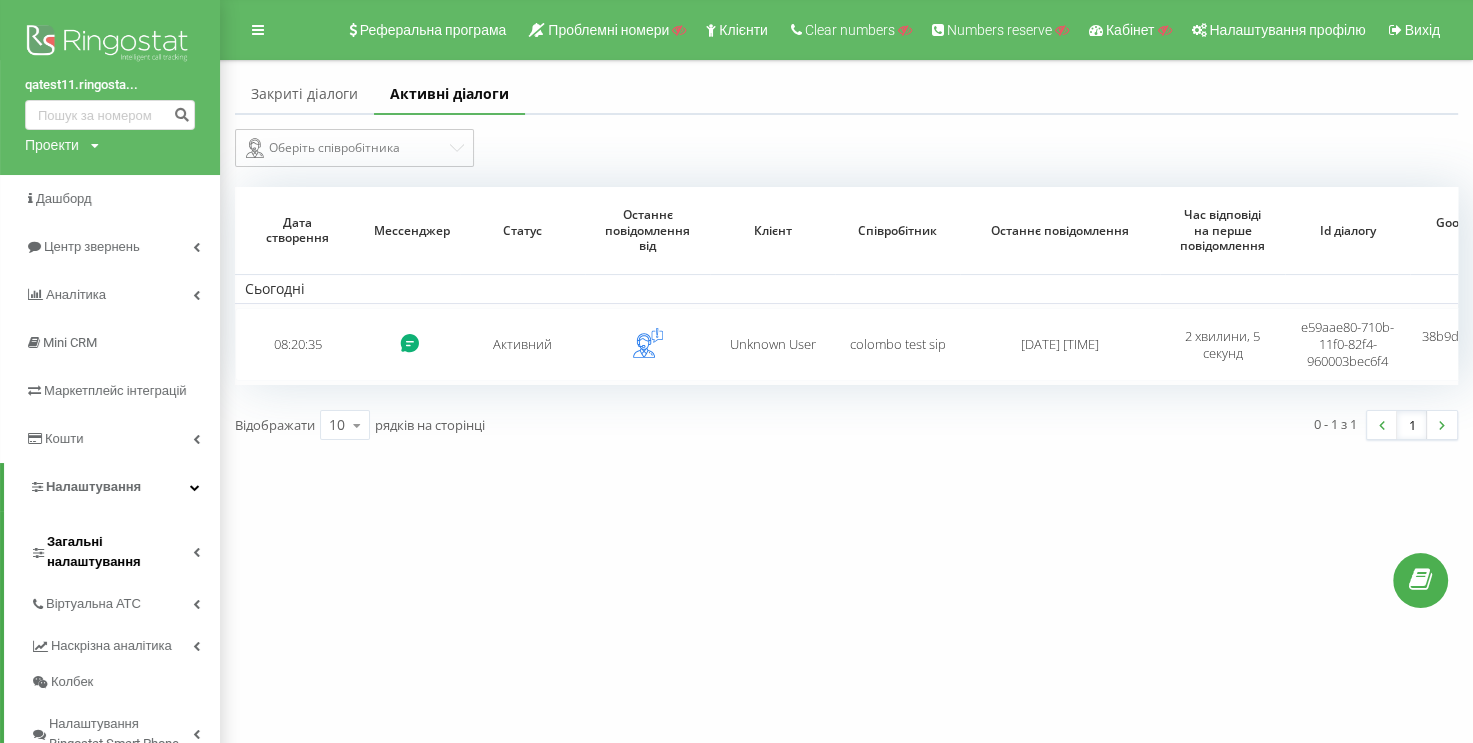 click on "Загальні налаштування" at bounding box center (120, 552) 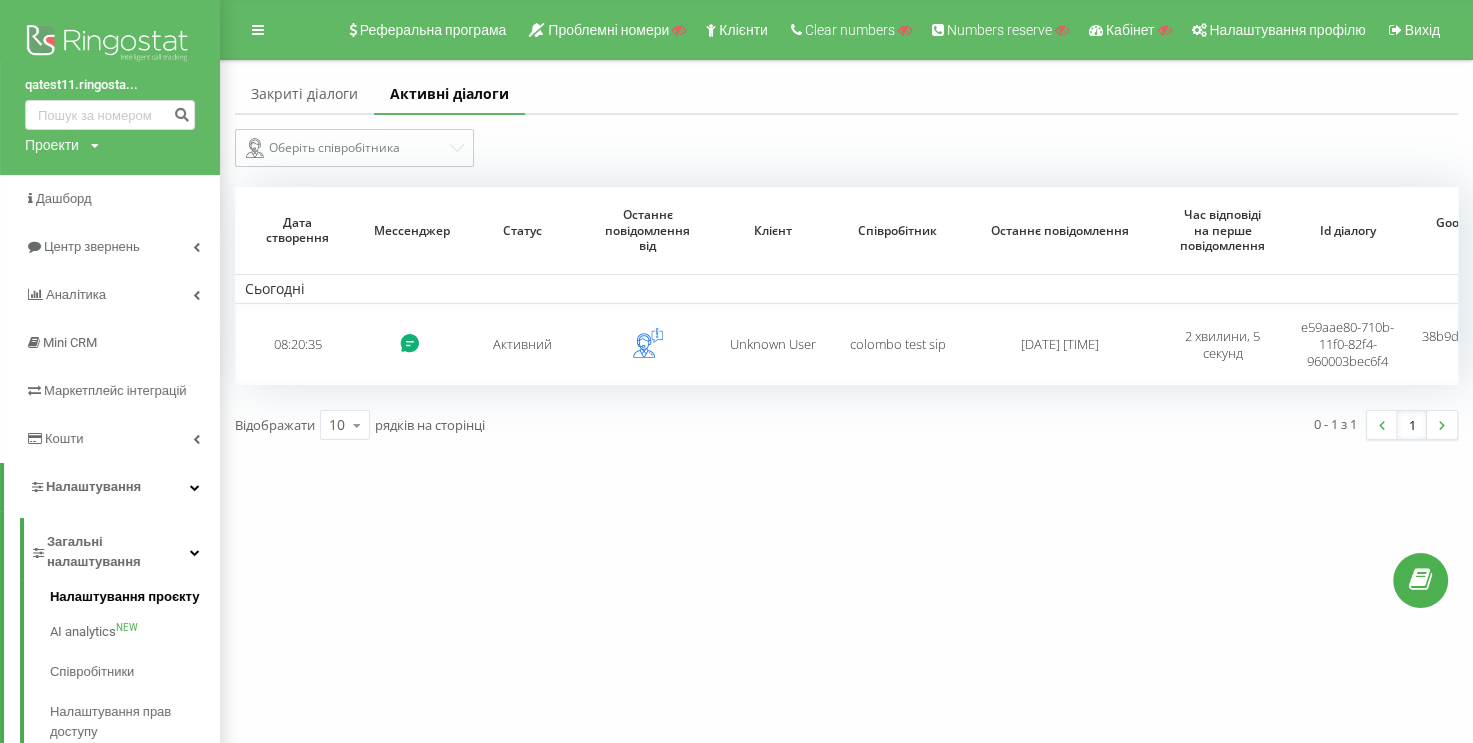 click on "Налаштування проєкту" at bounding box center (135, 599) 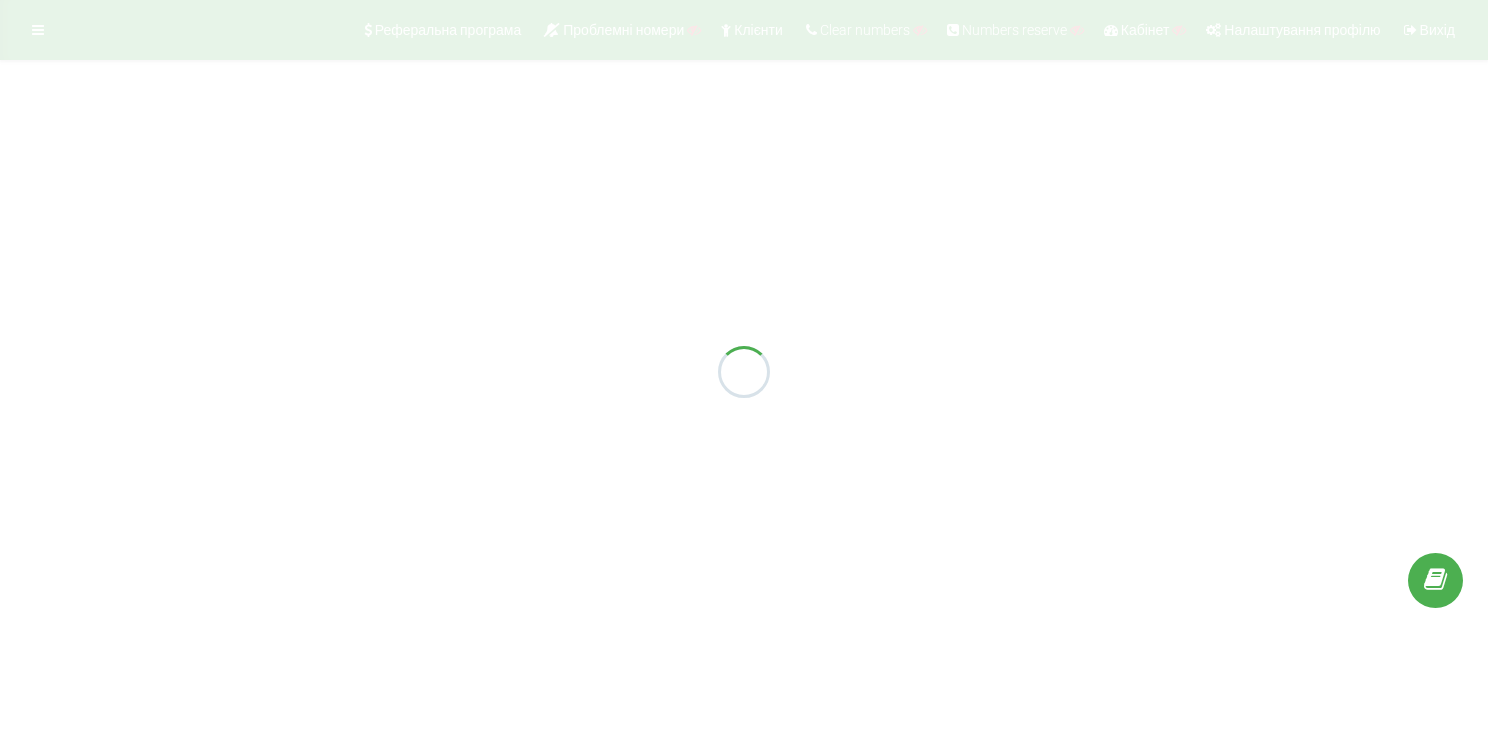 scroll, scrollTop: 0, scrollLeft: 0, axis: both 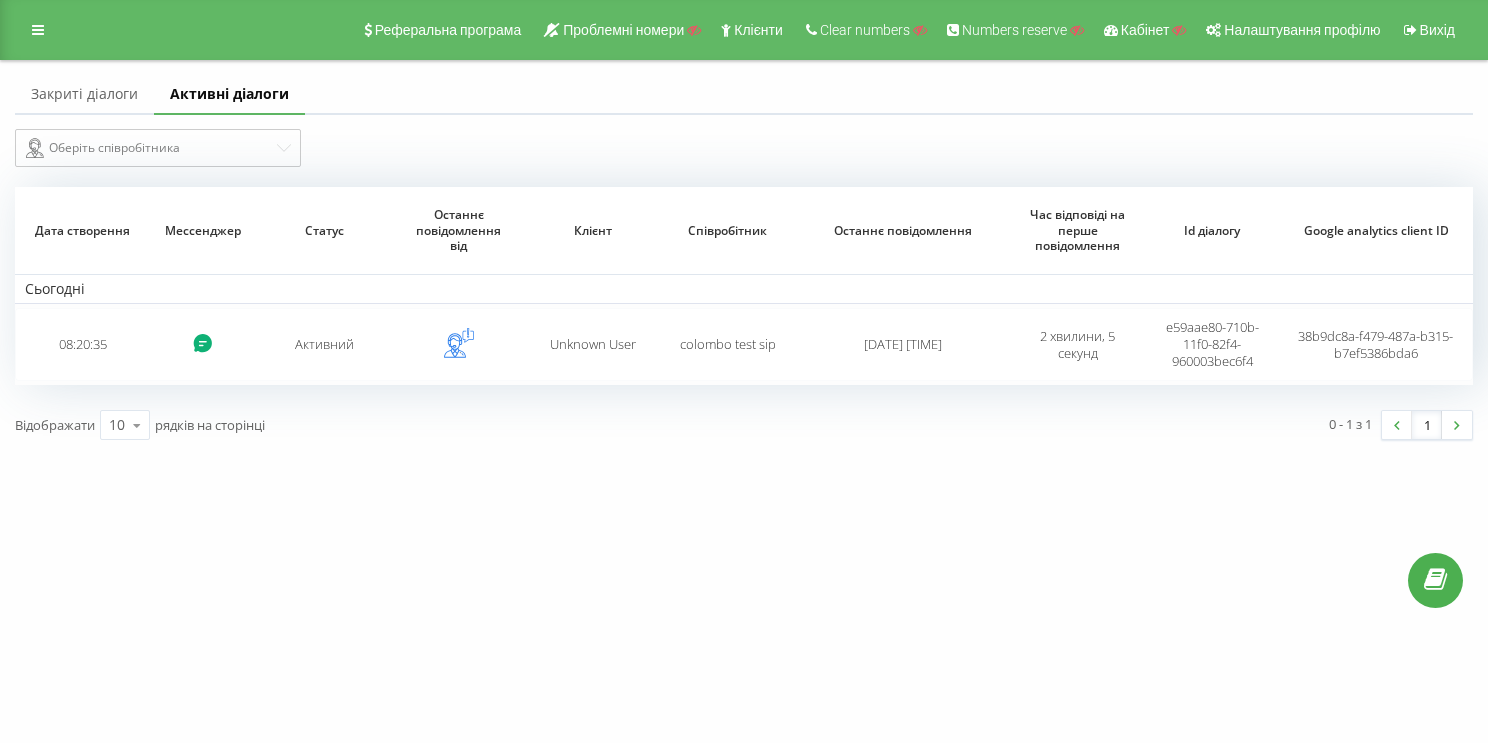 click on "Закриті діалоги" at bounding box center (84, 95) 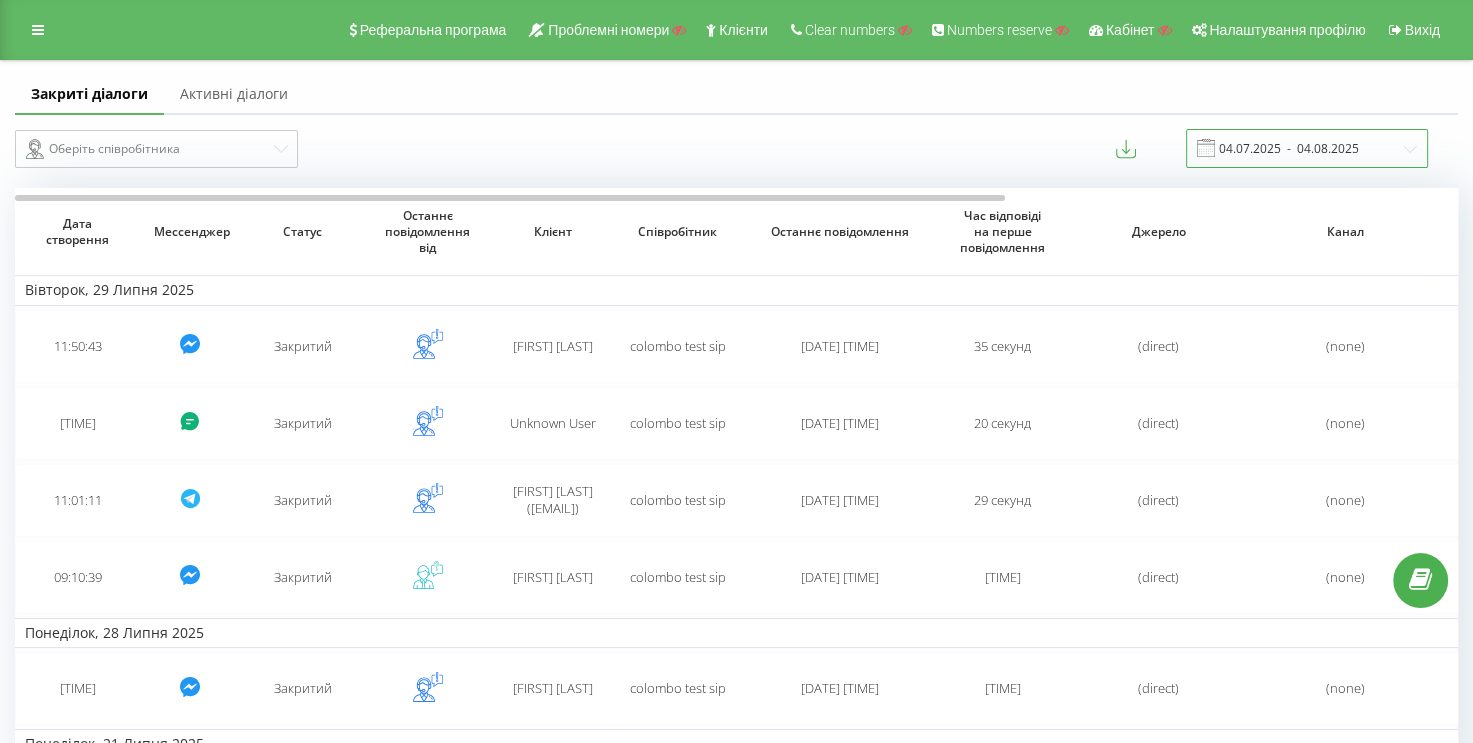 click on "04.07.2025  -  04.08.2025" at bounding box center [1307, 148] 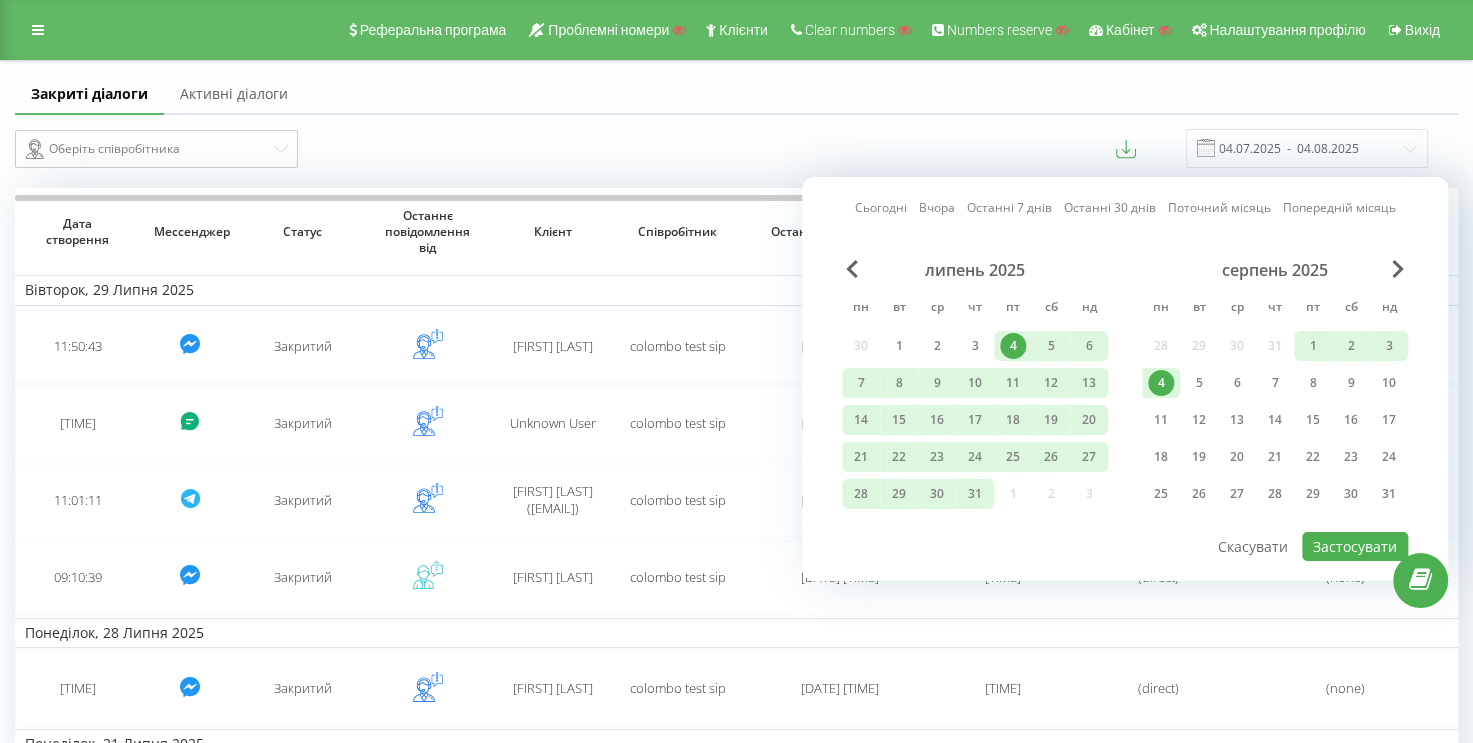 click on "4" at bounding box center (1161, 383) 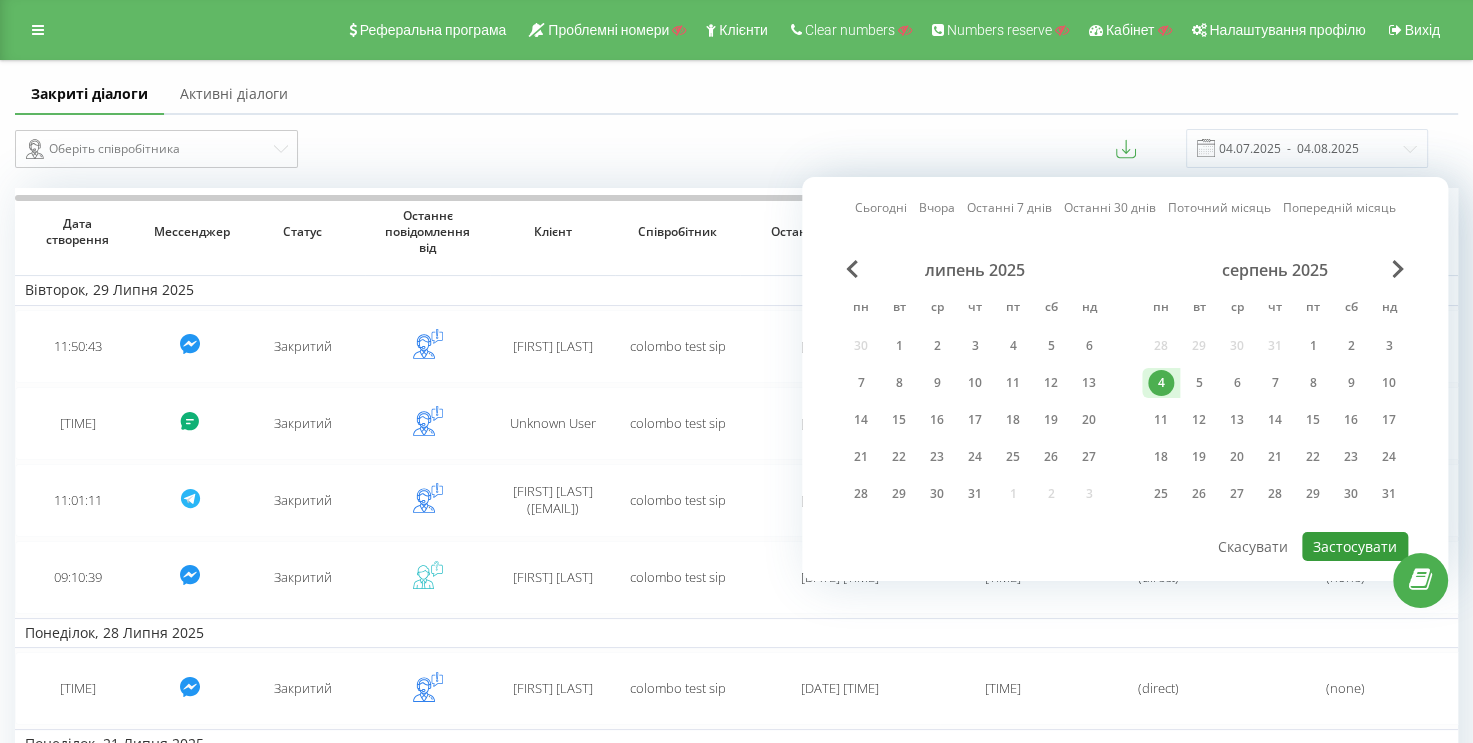 click on "Застосувати" at bounding box center [1355, 546] 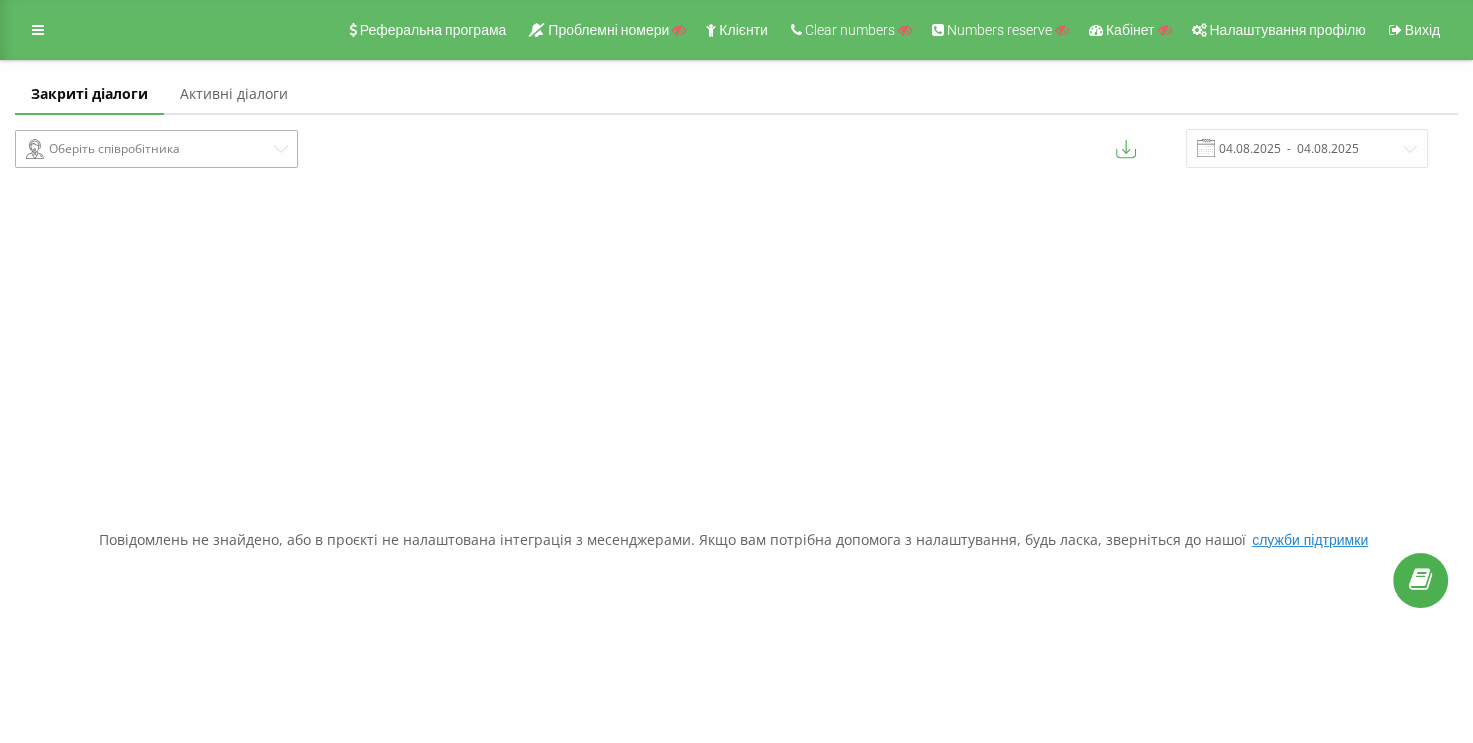 click on "Оберіть співробітника" at bounding box center [148, 149] 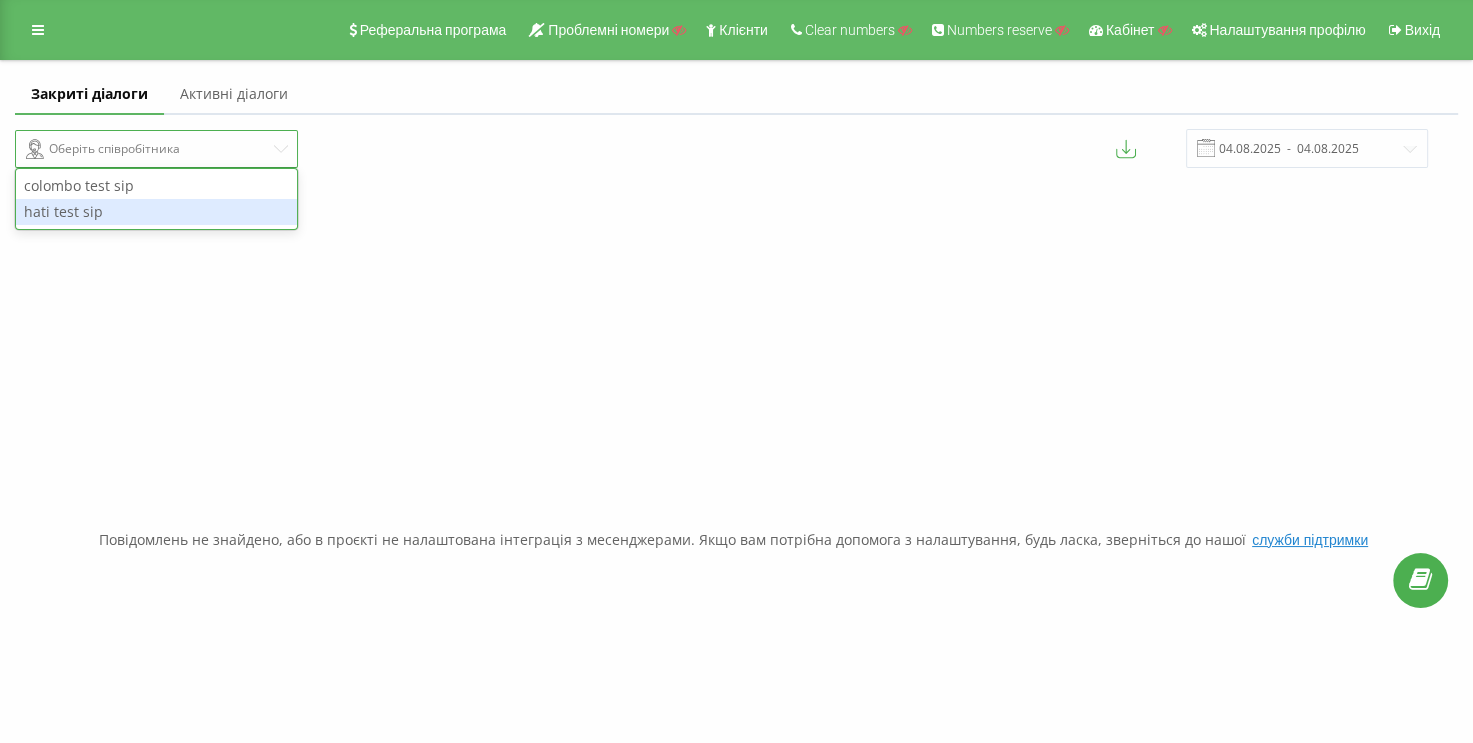 click on "hati test sip" at bounding box center (156, 212) 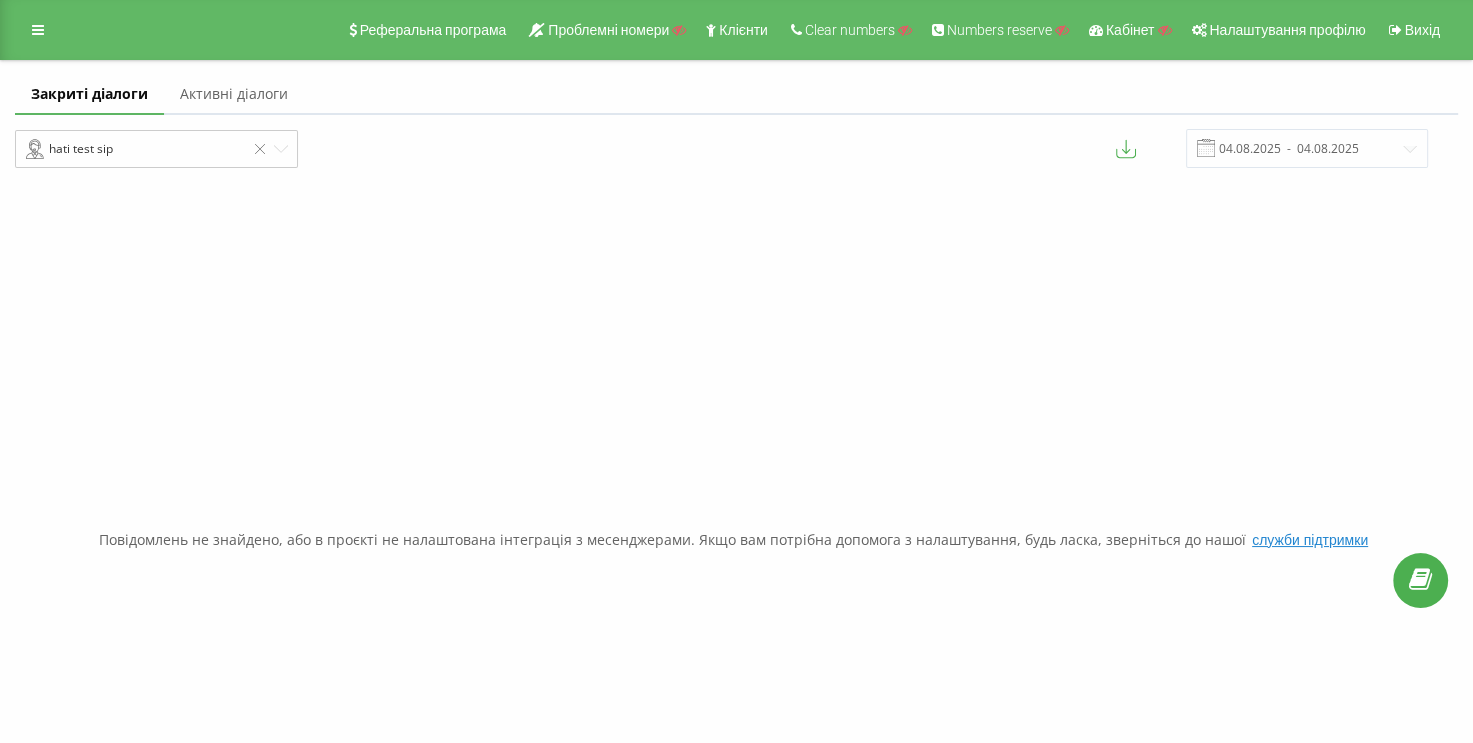 click on "hati test sip" at bounding box center (135, 149) 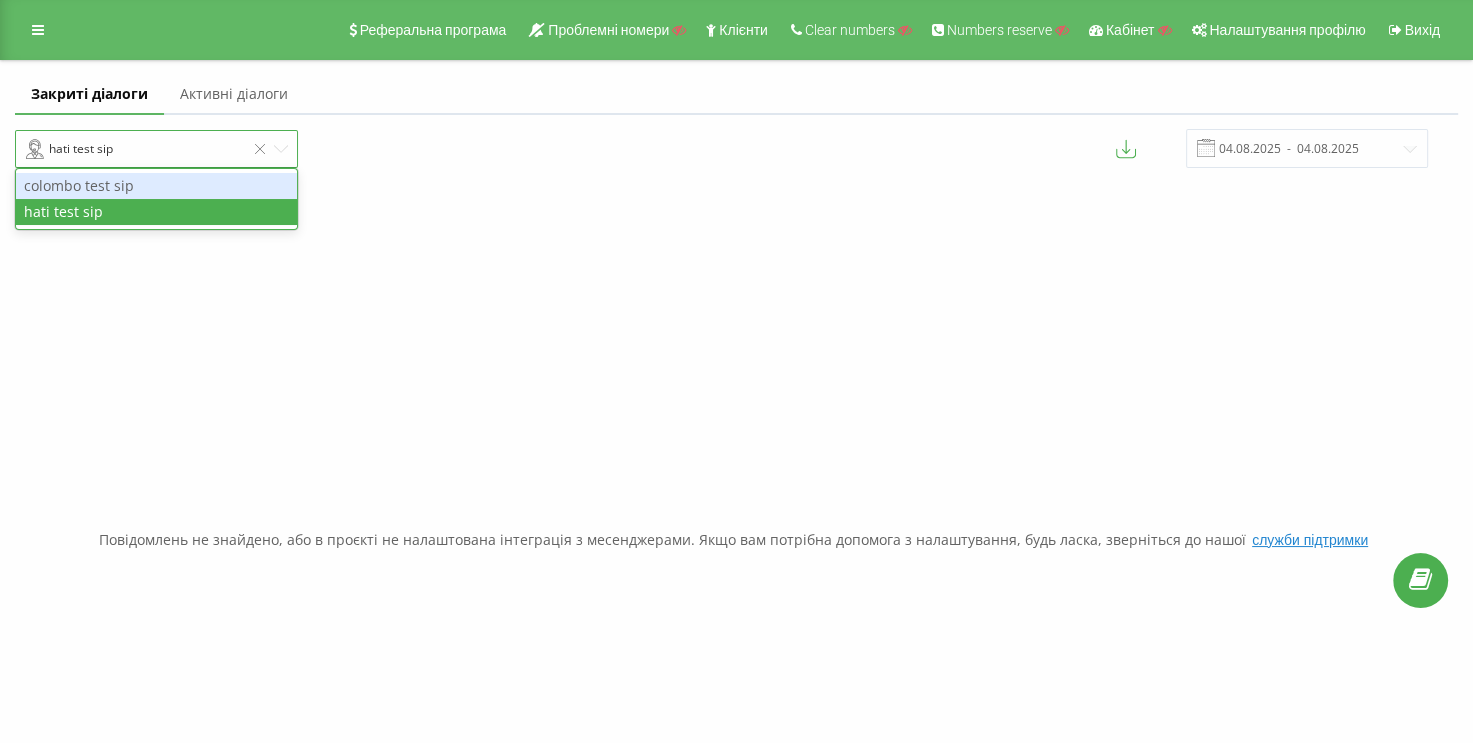 click on "colombo test sip" at bounding box center (156, 186) 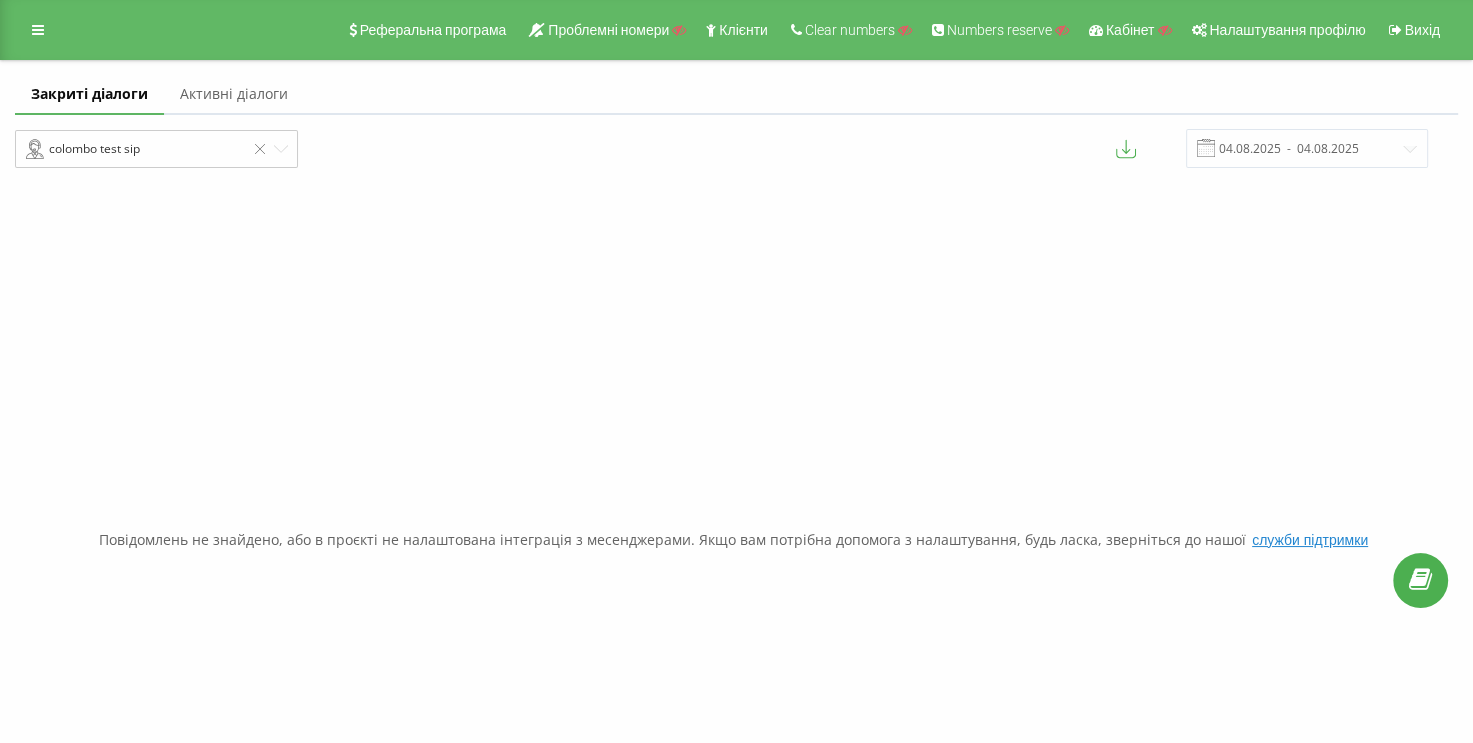 click on "Активні діалоги" at bounding box center [234, 95] 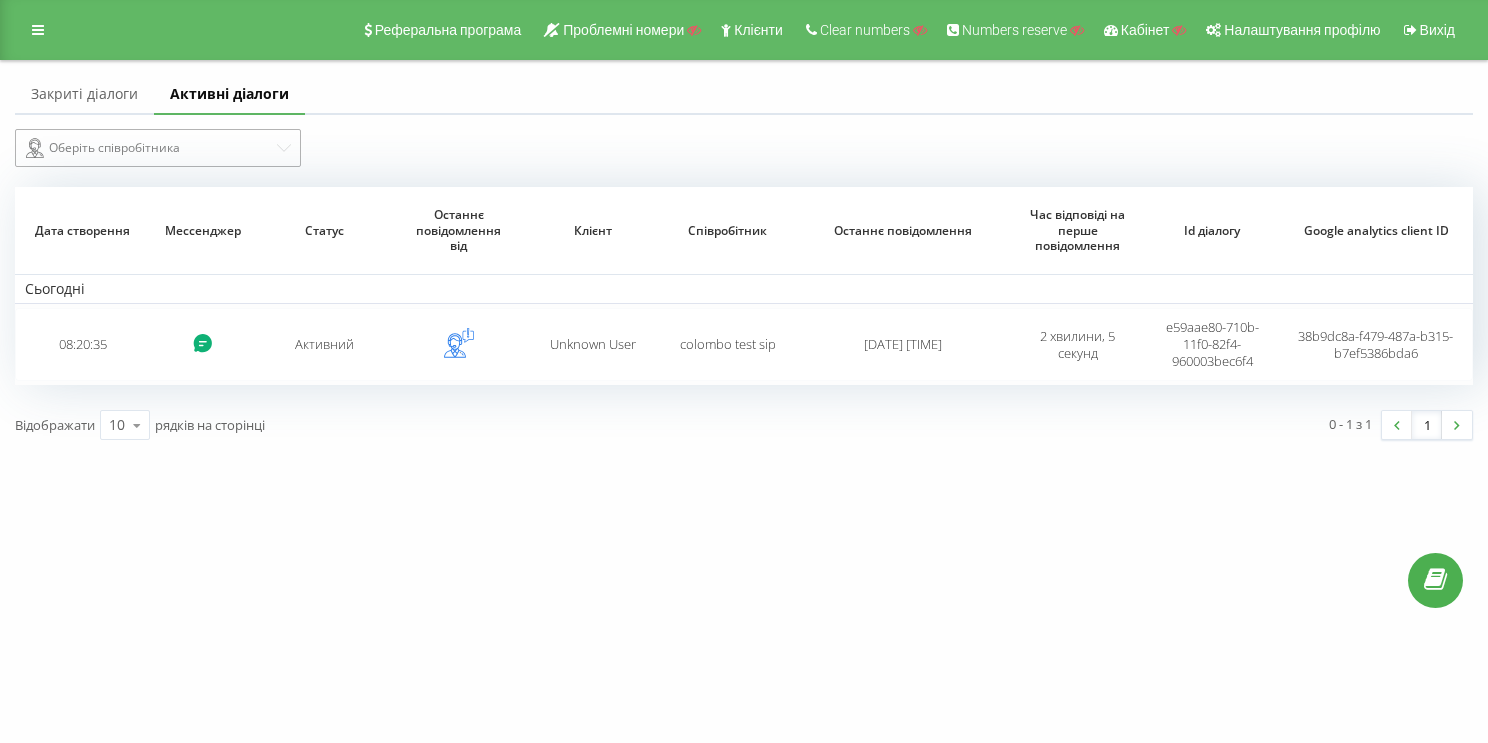 click on "Оберіть співробітника" at bounding box center (150, 148) 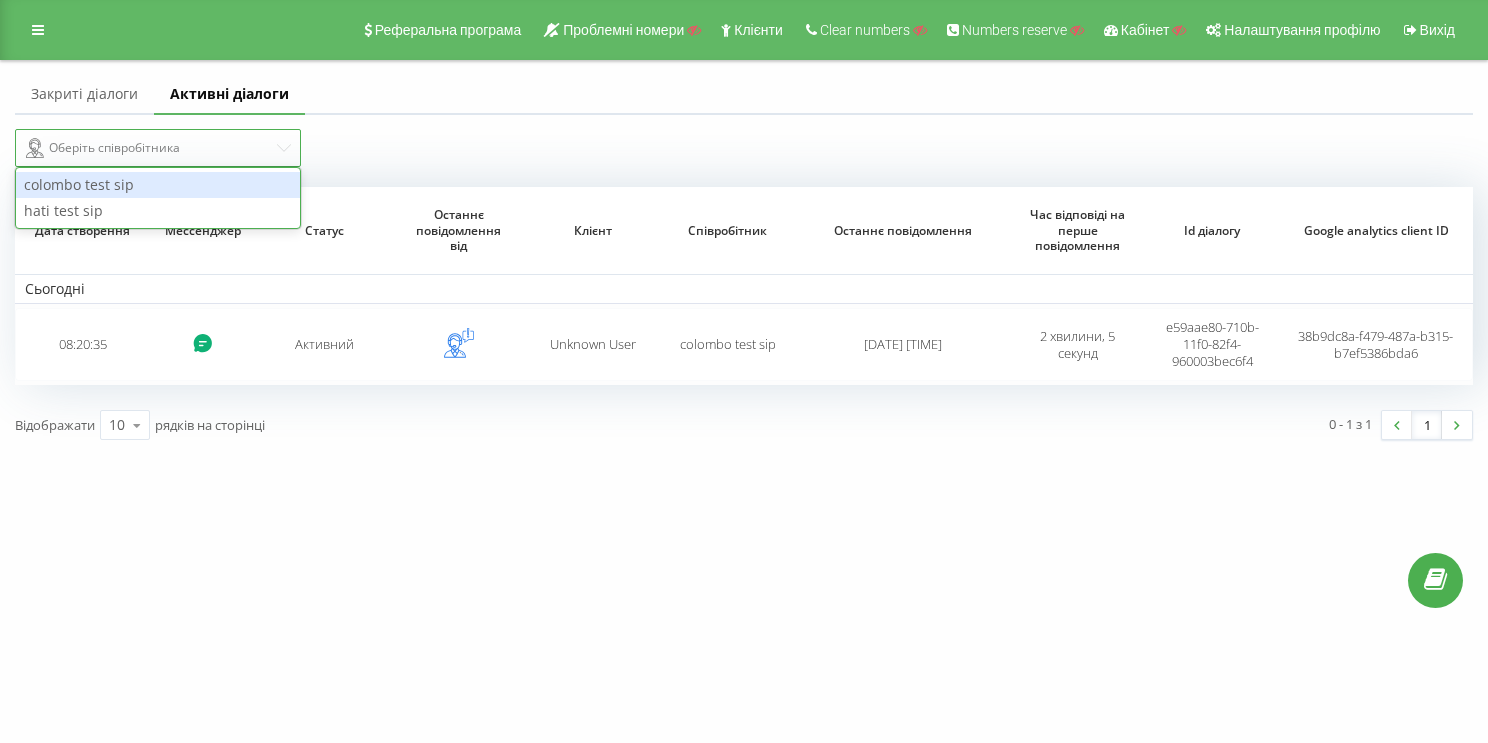 click on "colombo test sip" at bounding box center [158, 185] 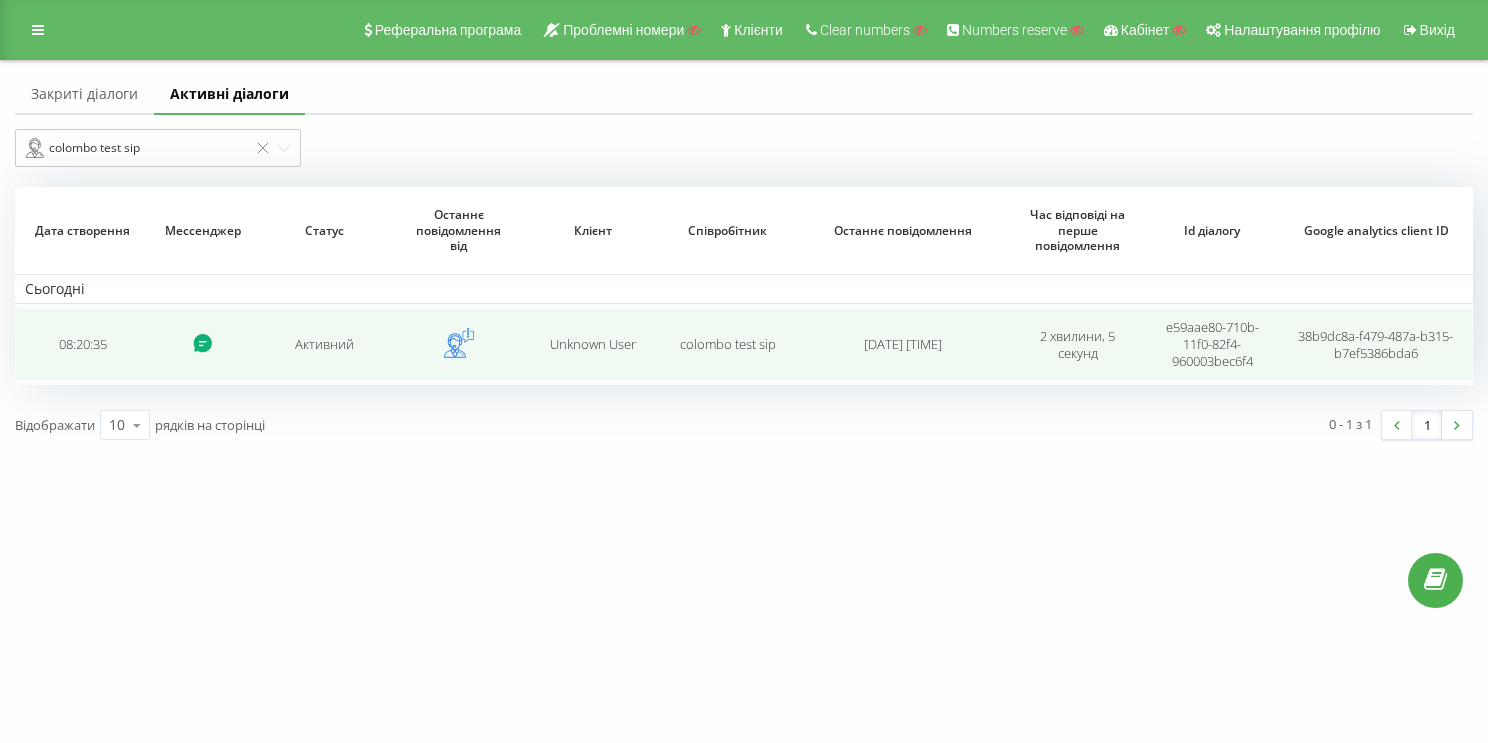 click on "08:20:35" at bounding box center [82, 344] 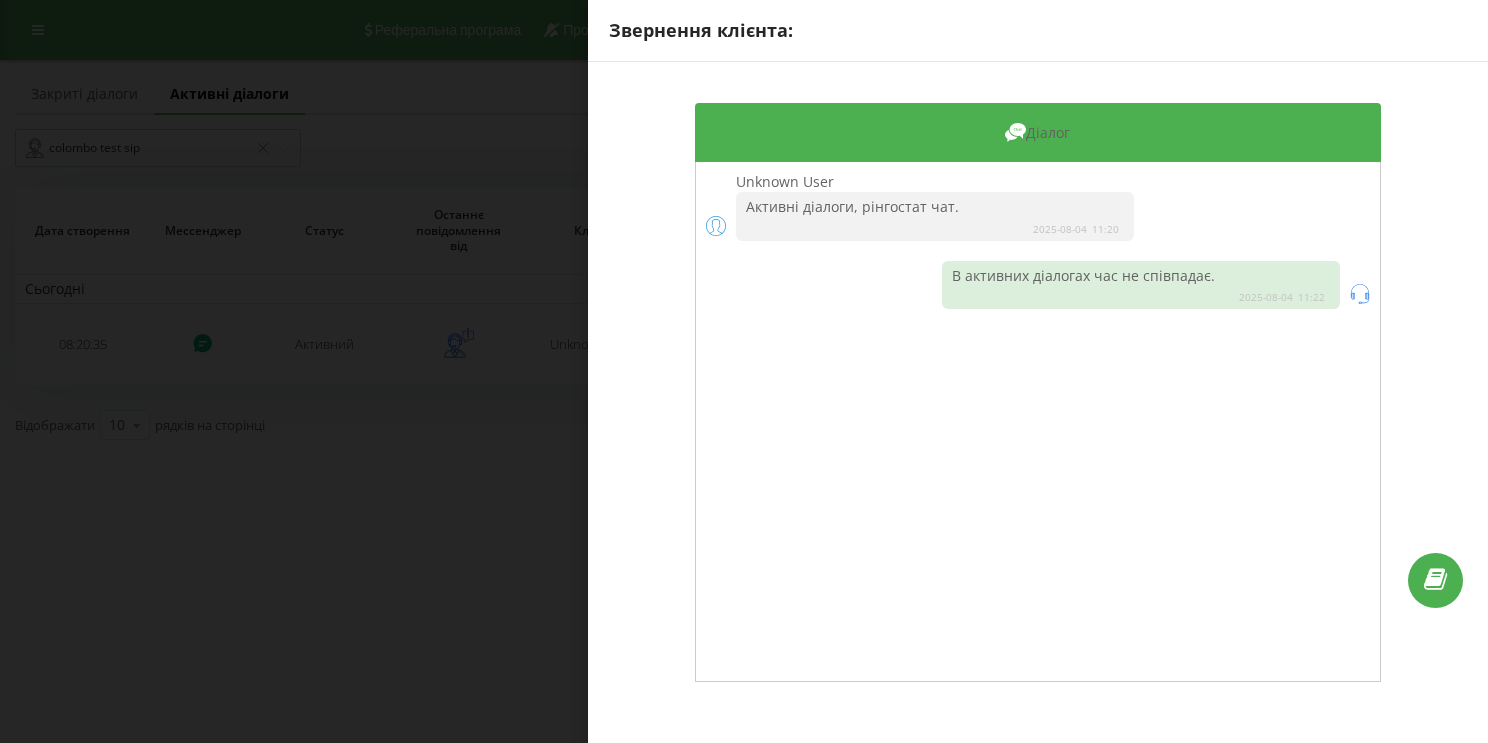 click on "Звернення клієнта:    Діалог Unknown User Активні діалоги, рінгостат чат. 2025-08-04 11:20 В активних діалогах час не співпадає. 2025-08-04 11:22" at bounding box center (744, 371) 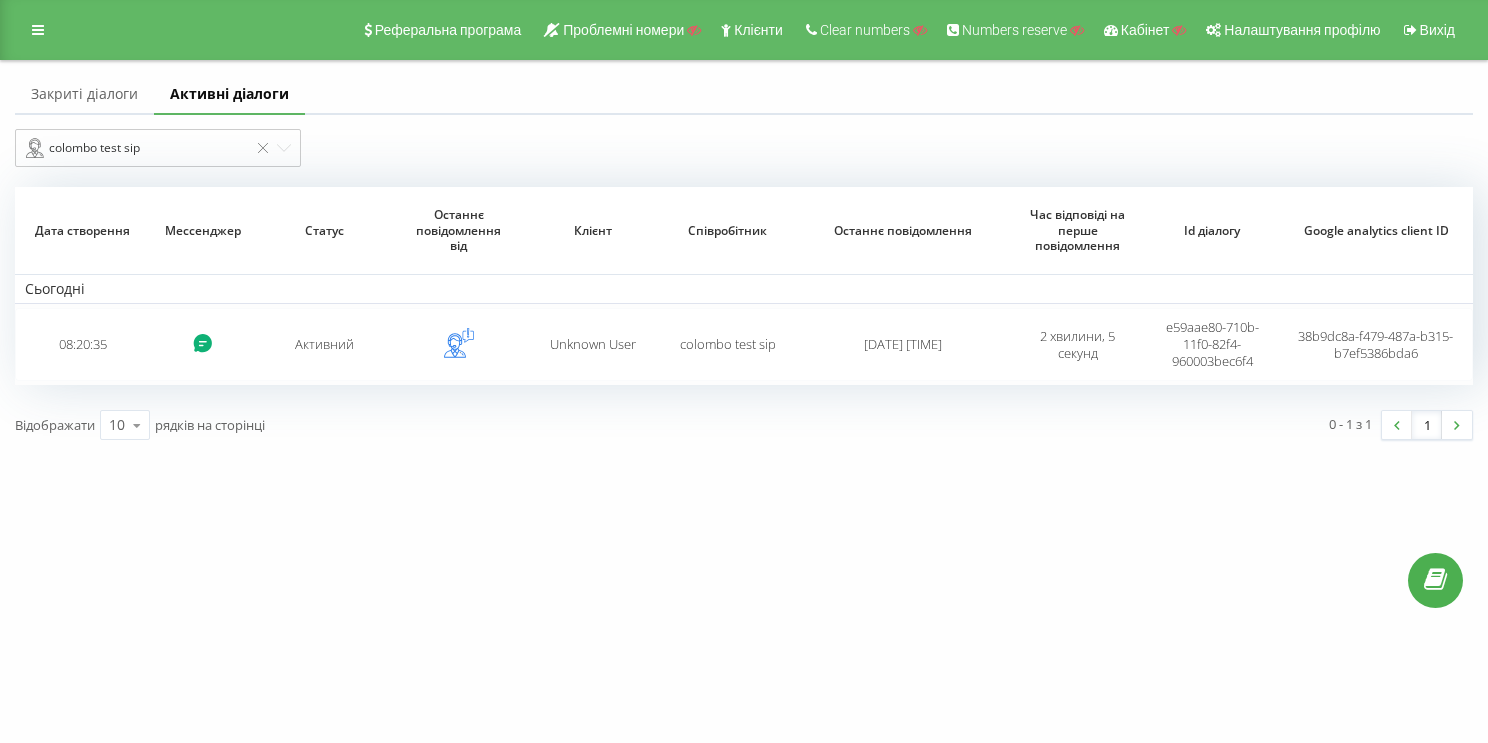 click on "Закриті діалоги" at bounding box center (84, 95) 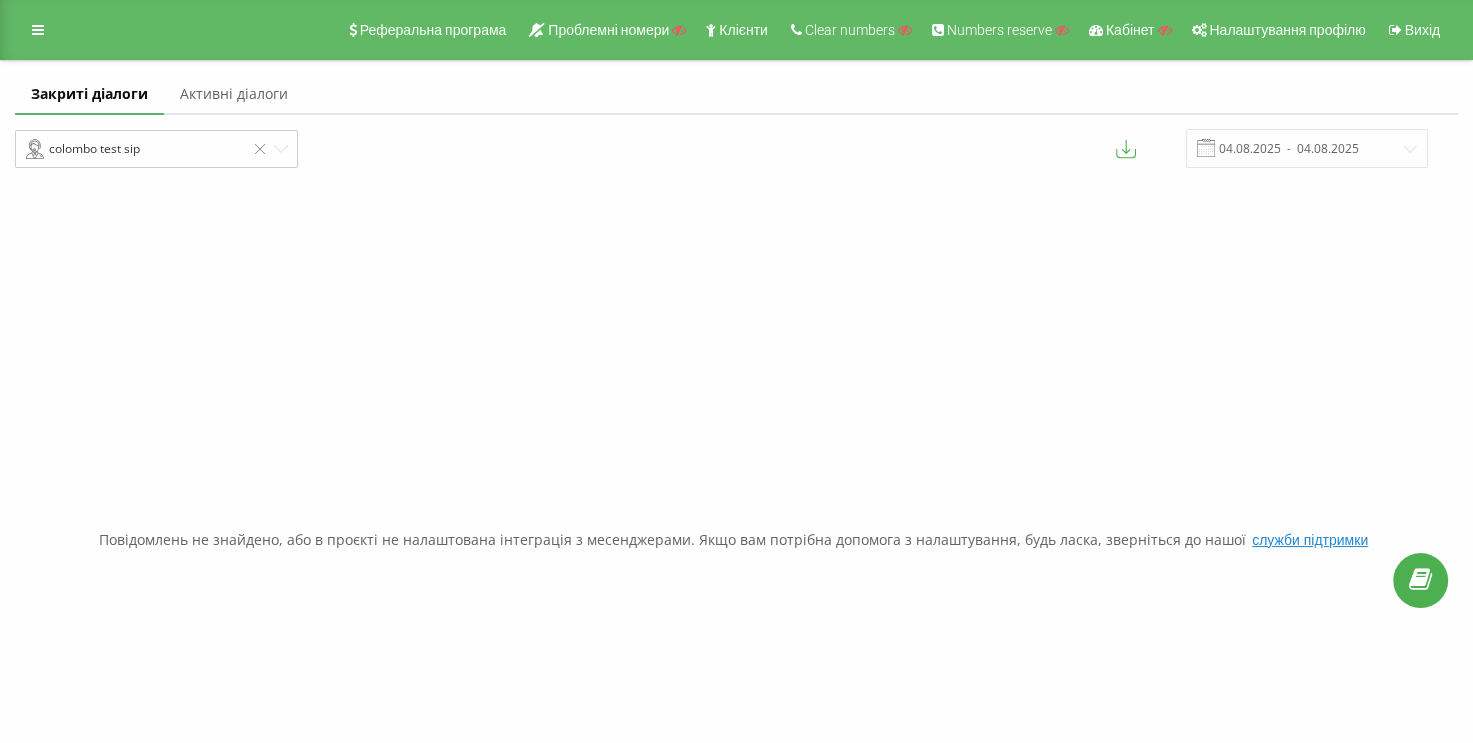 click on "Активні діалоги" at bounding box center (234, 95) 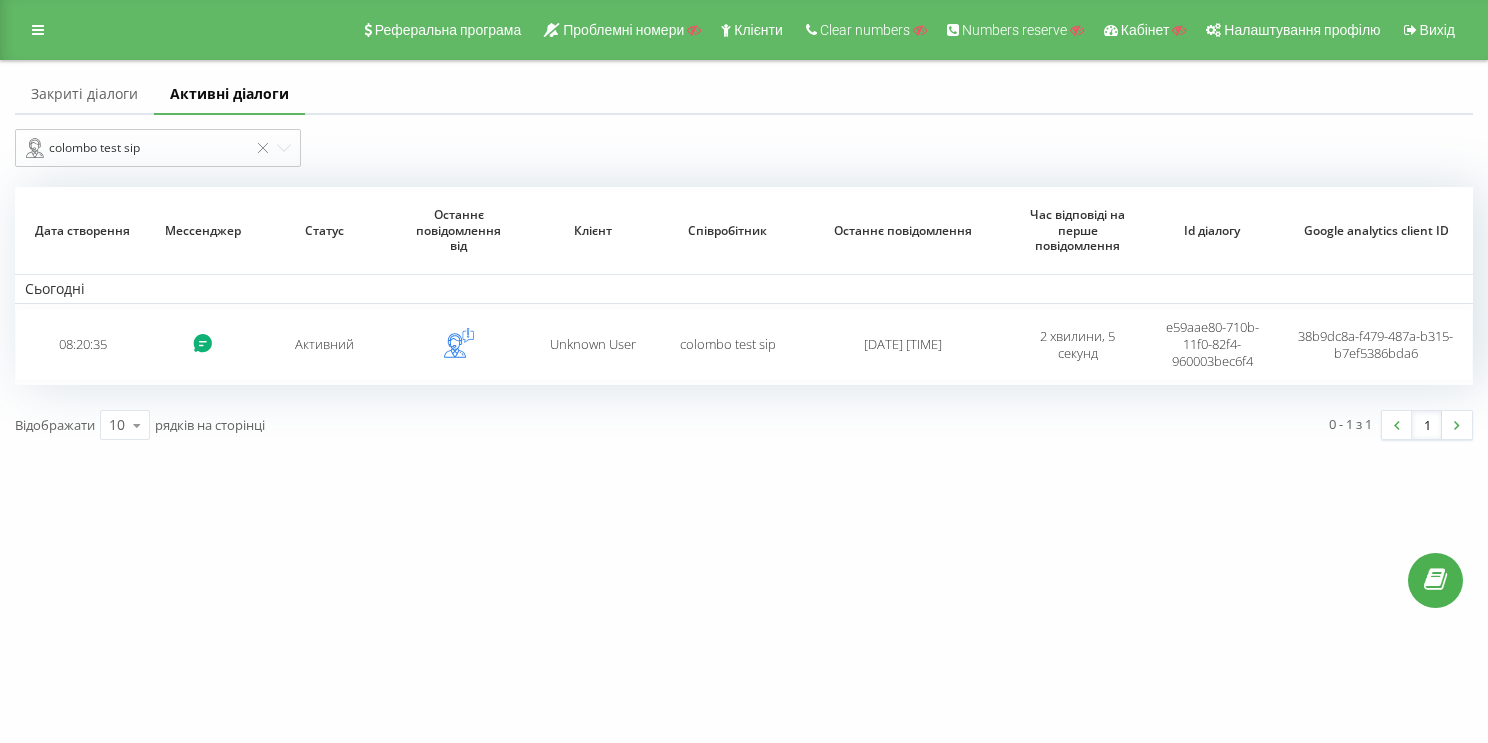 click on "Закриті діалоги" at bounding box center (84, 95) 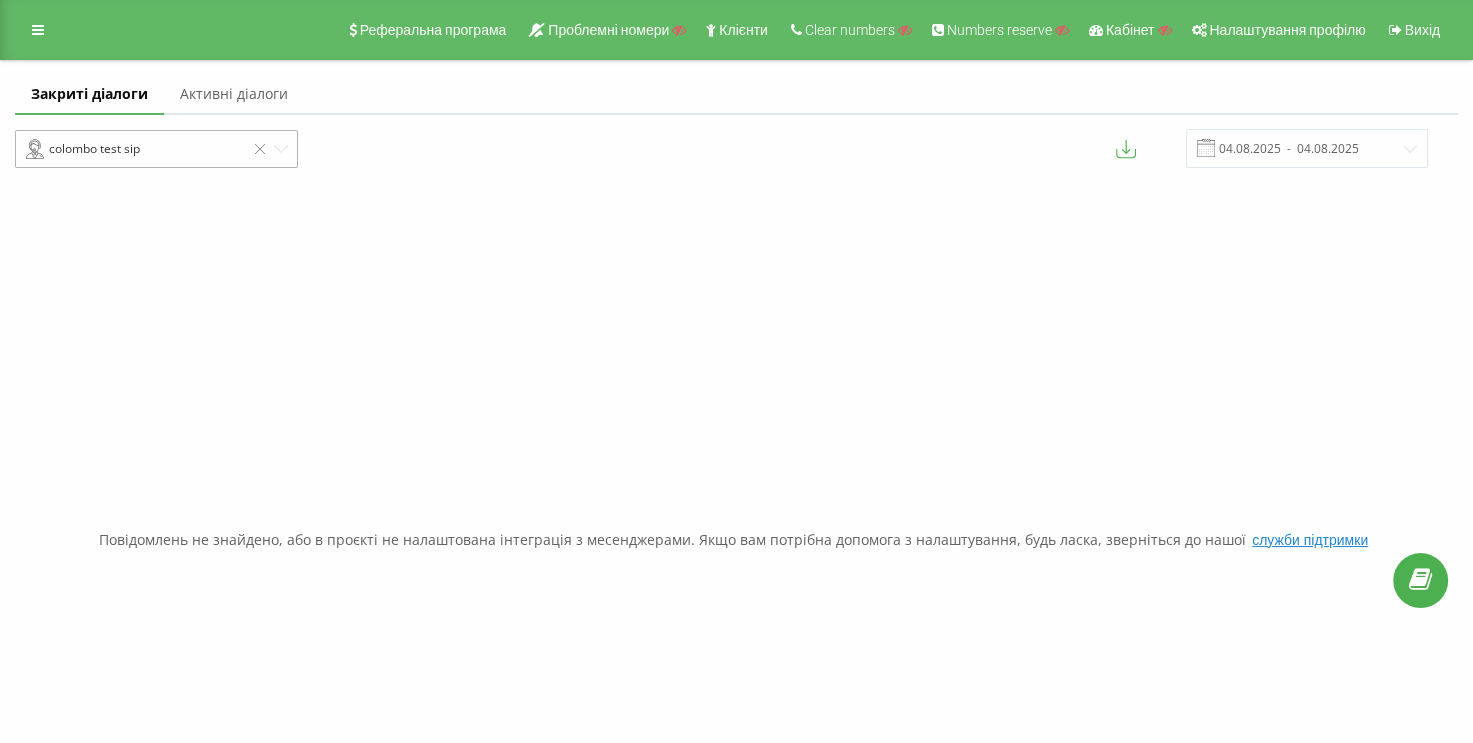 drag, startPoint x: 134, startPoint y: 146, endPoint x: 140, endPoint y: 155, distance: 10.816654 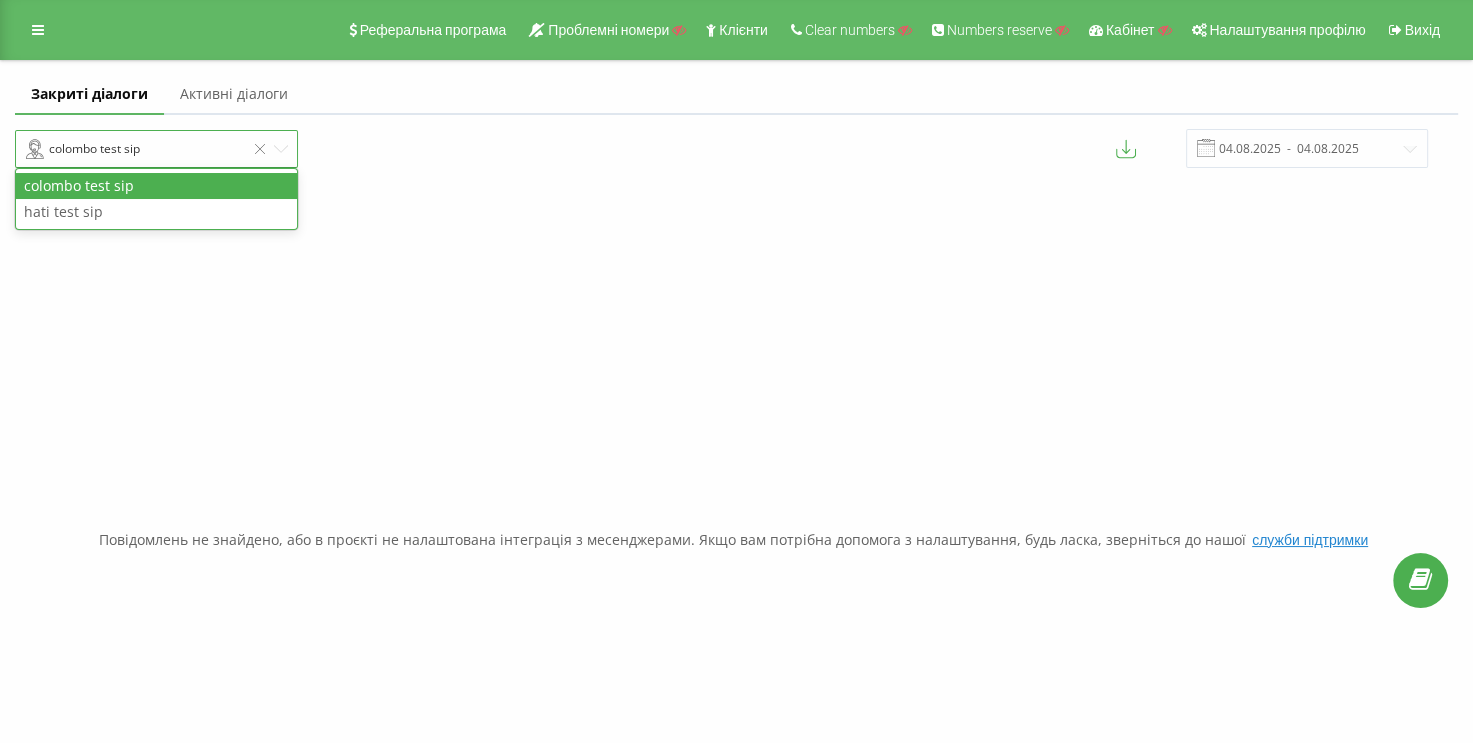 click on "colombo test sip" at bounding box center (156, 186) 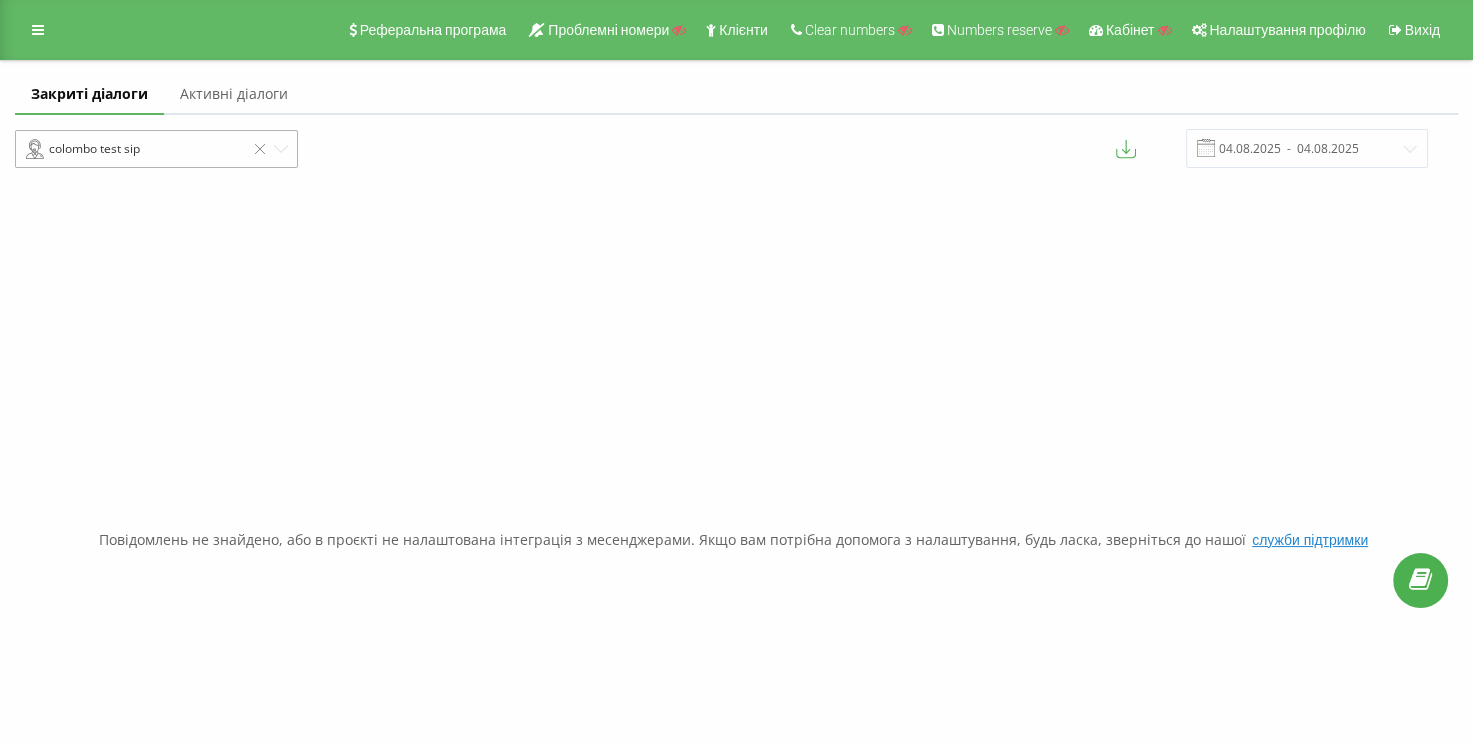 click on "colombo test sip" at bounding box center (135, 149) 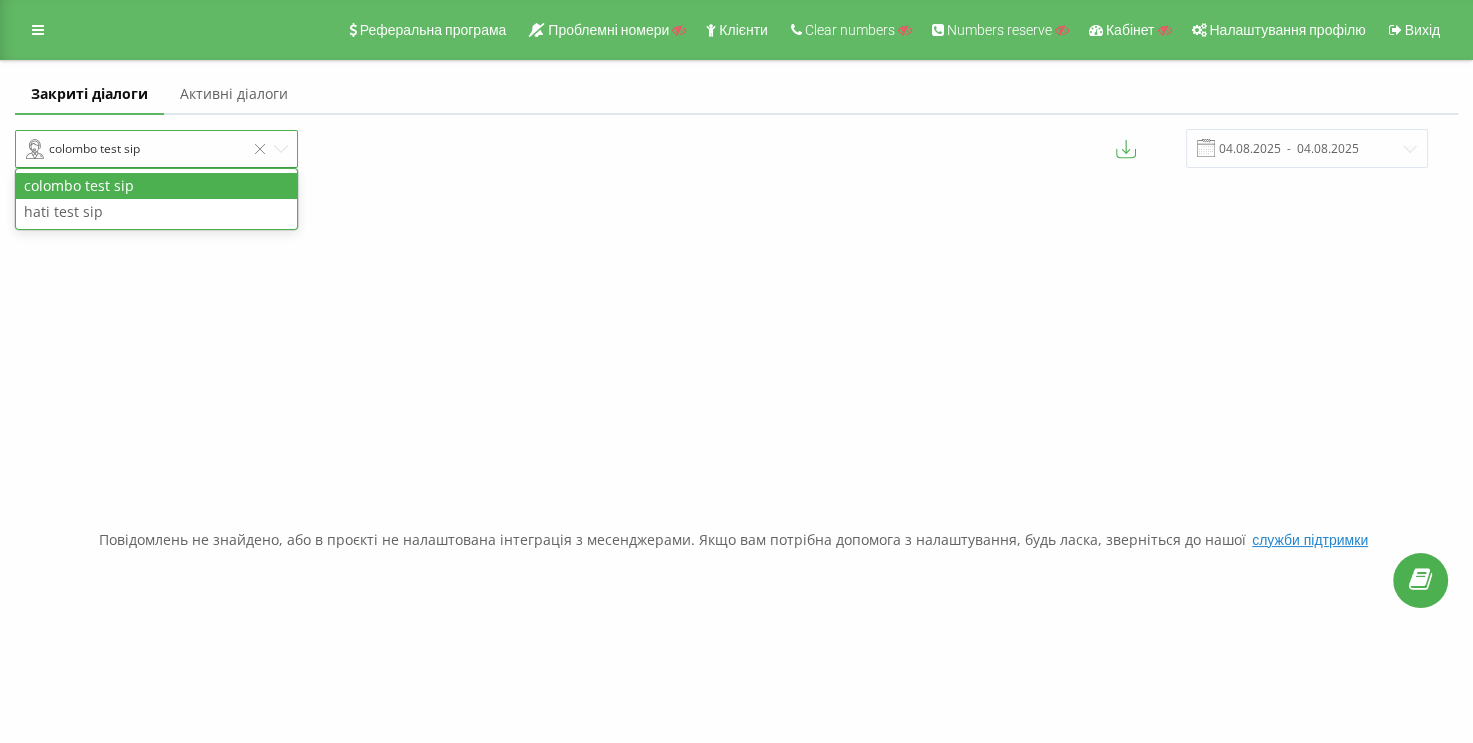 click on "colombo test sip" at bounding box center [156, 186] 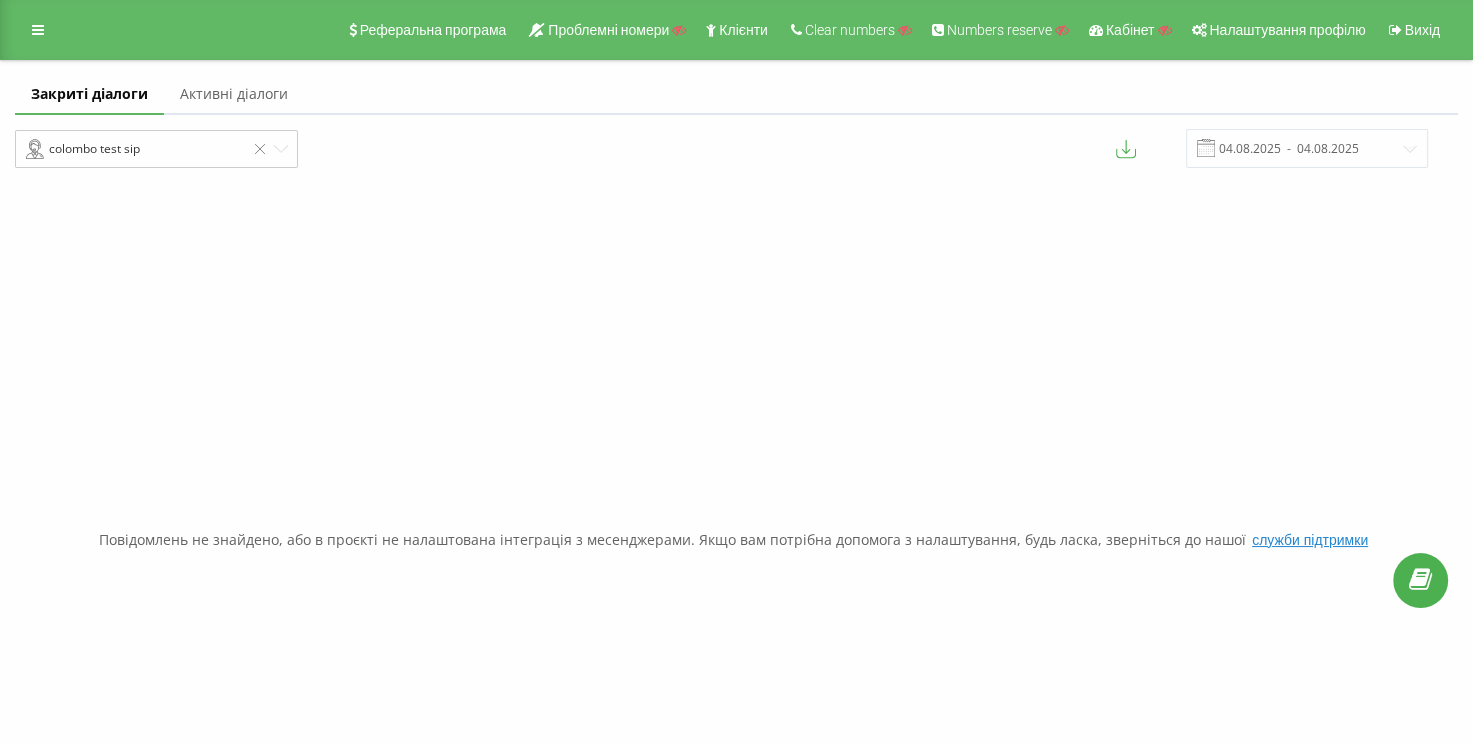 click on "Активні діалоги" at bounding box center [234, 95] 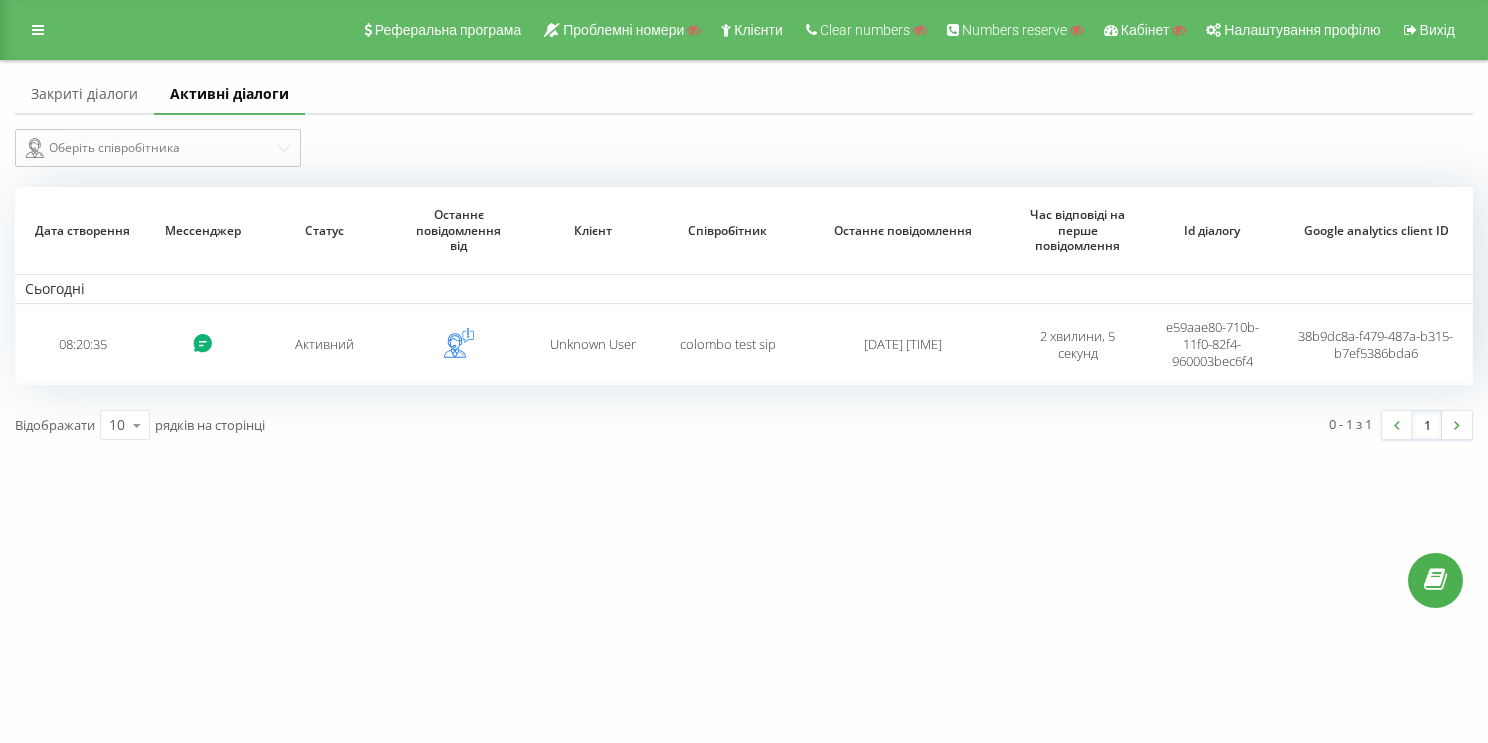 scroll, scrollTop: 0, scrollLeft: 0, axis: both 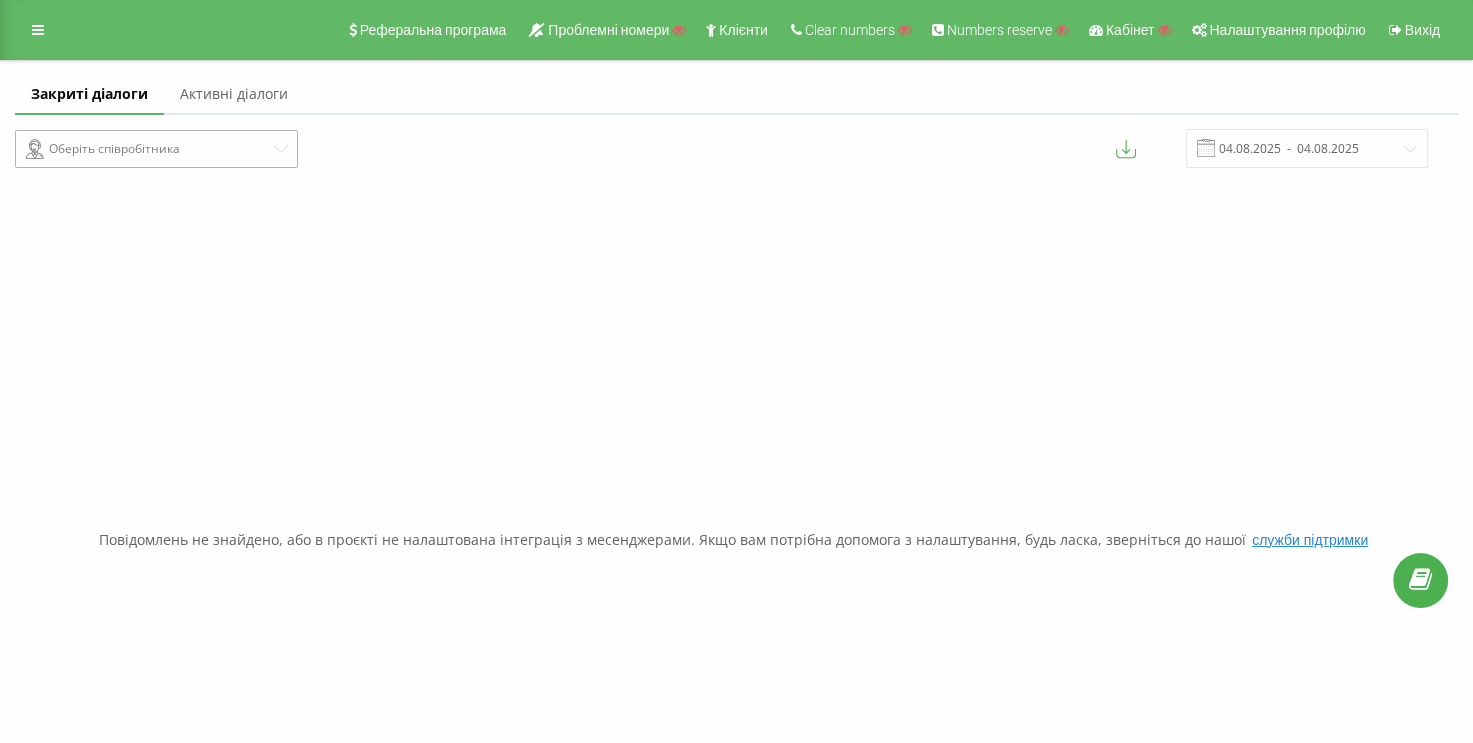 click on "Оберіть співробітника" at bounding box center [148, 149] 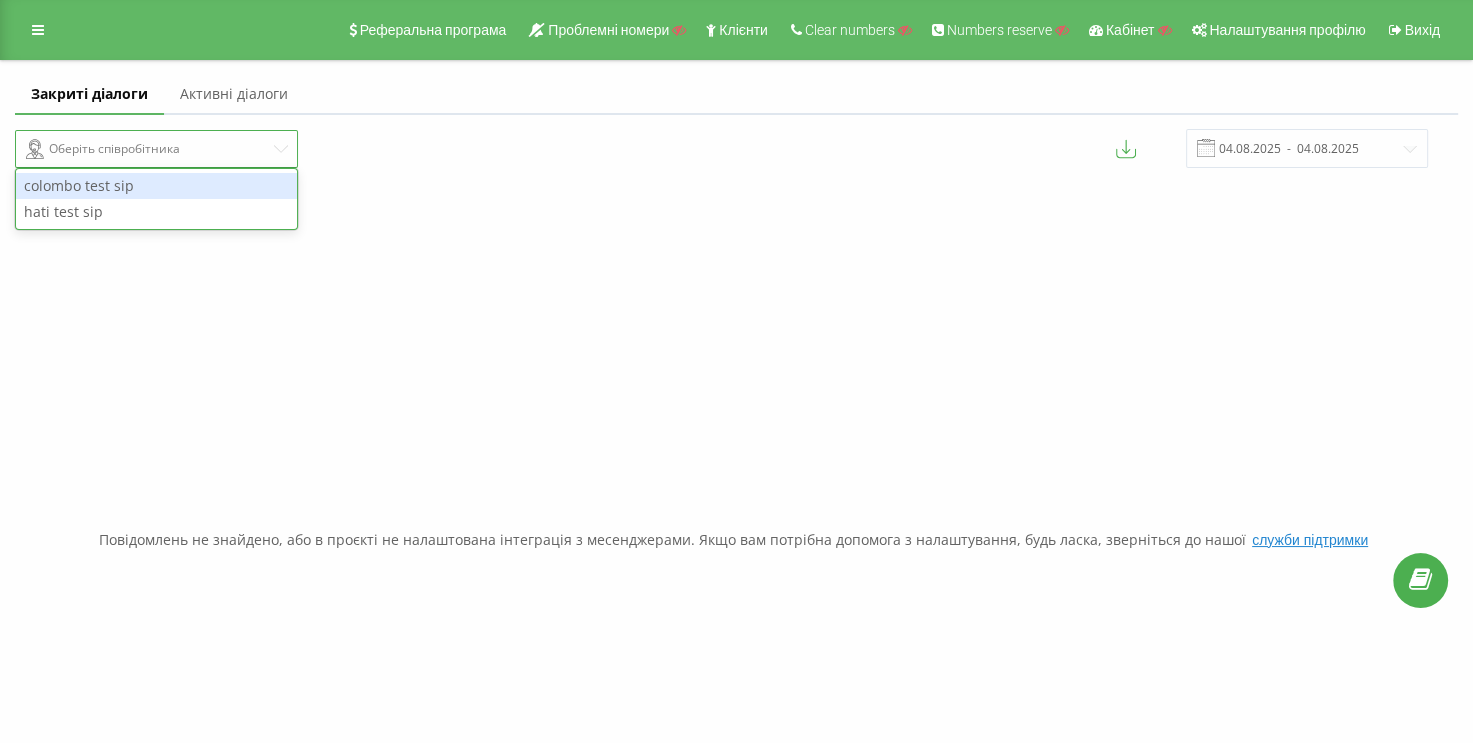 click on "colombo test sip" at bounding box center [156, 186] 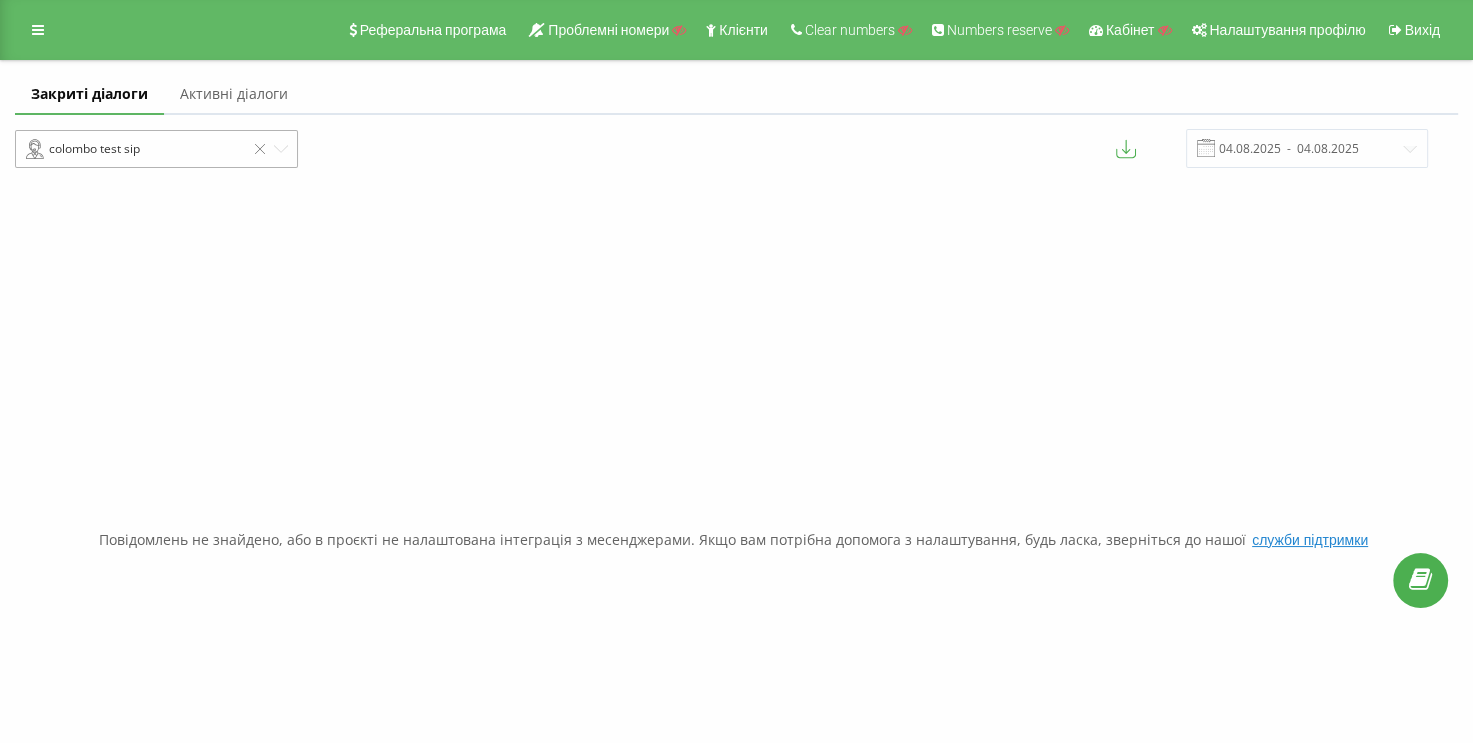 click on "colombo test sip" at bounding box center (135, 149) 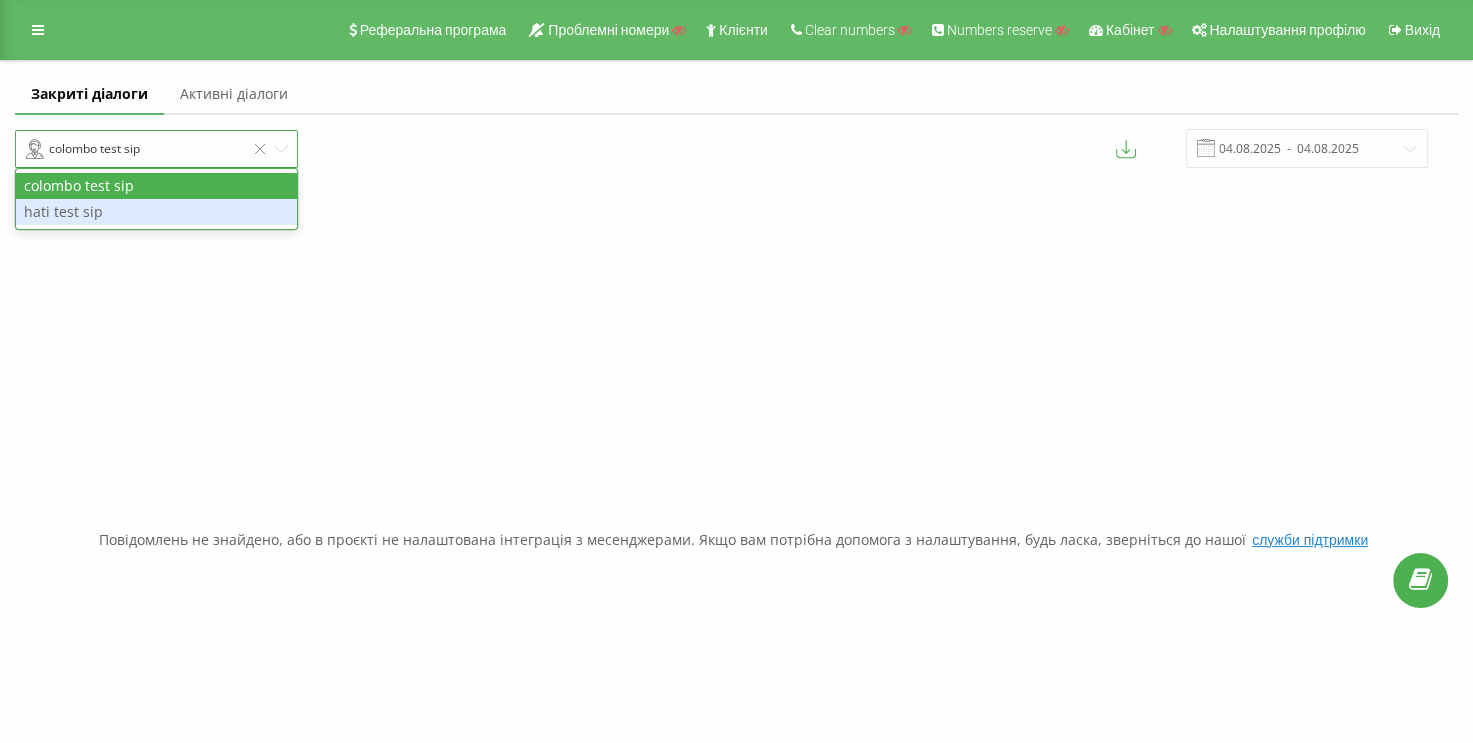 click on "hati test sip" at bounding box center (156, 212) 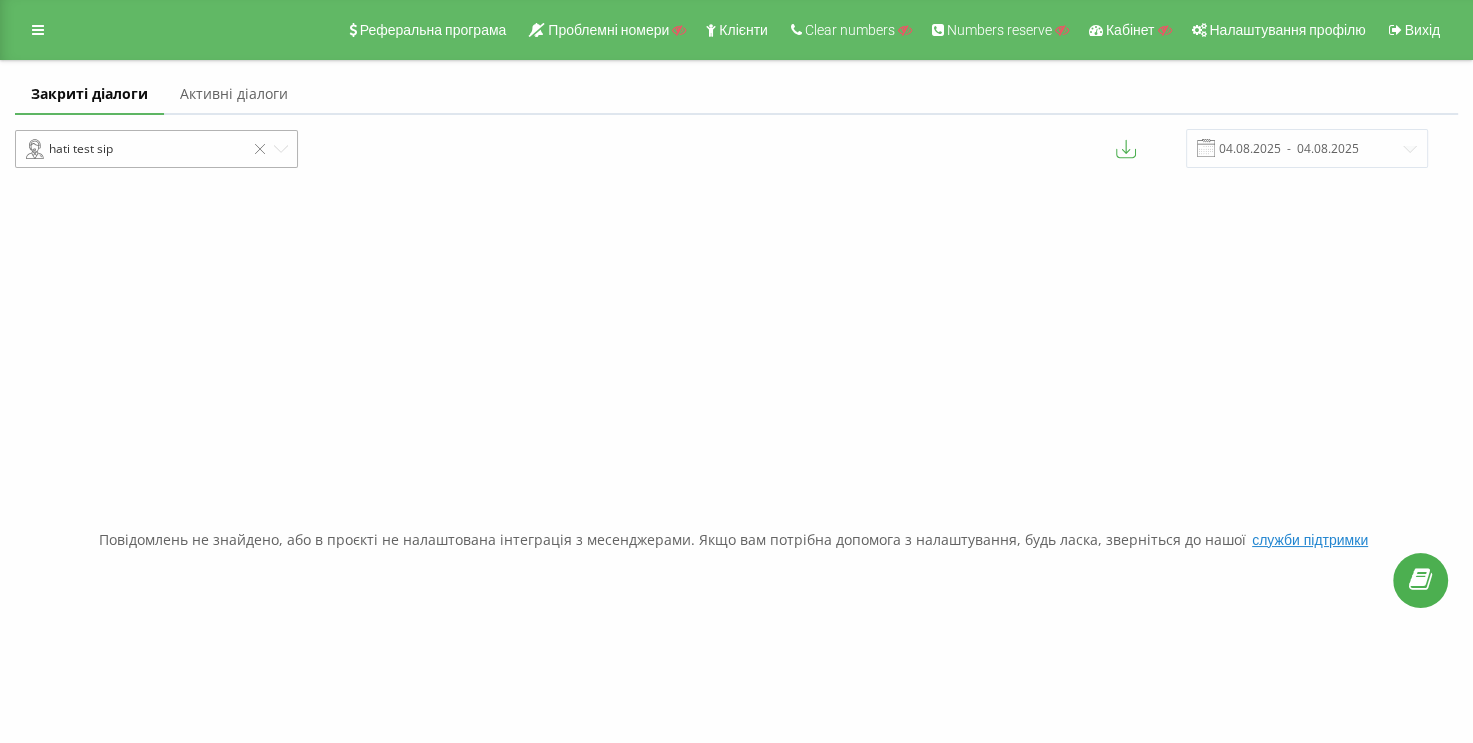 click on "hati test sip" at bounding box center [135, 149] 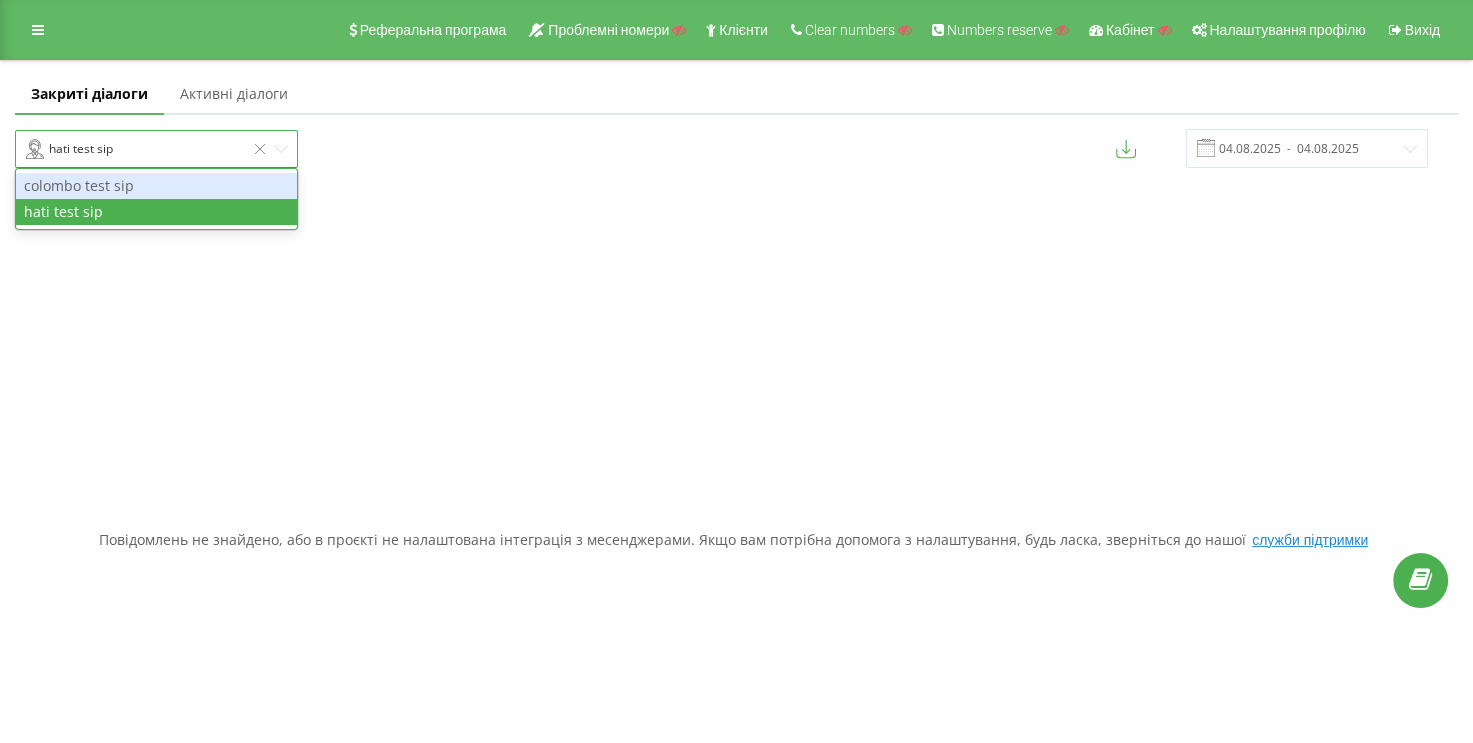 click on "colombo test sip" at bounding box center (156, 186) 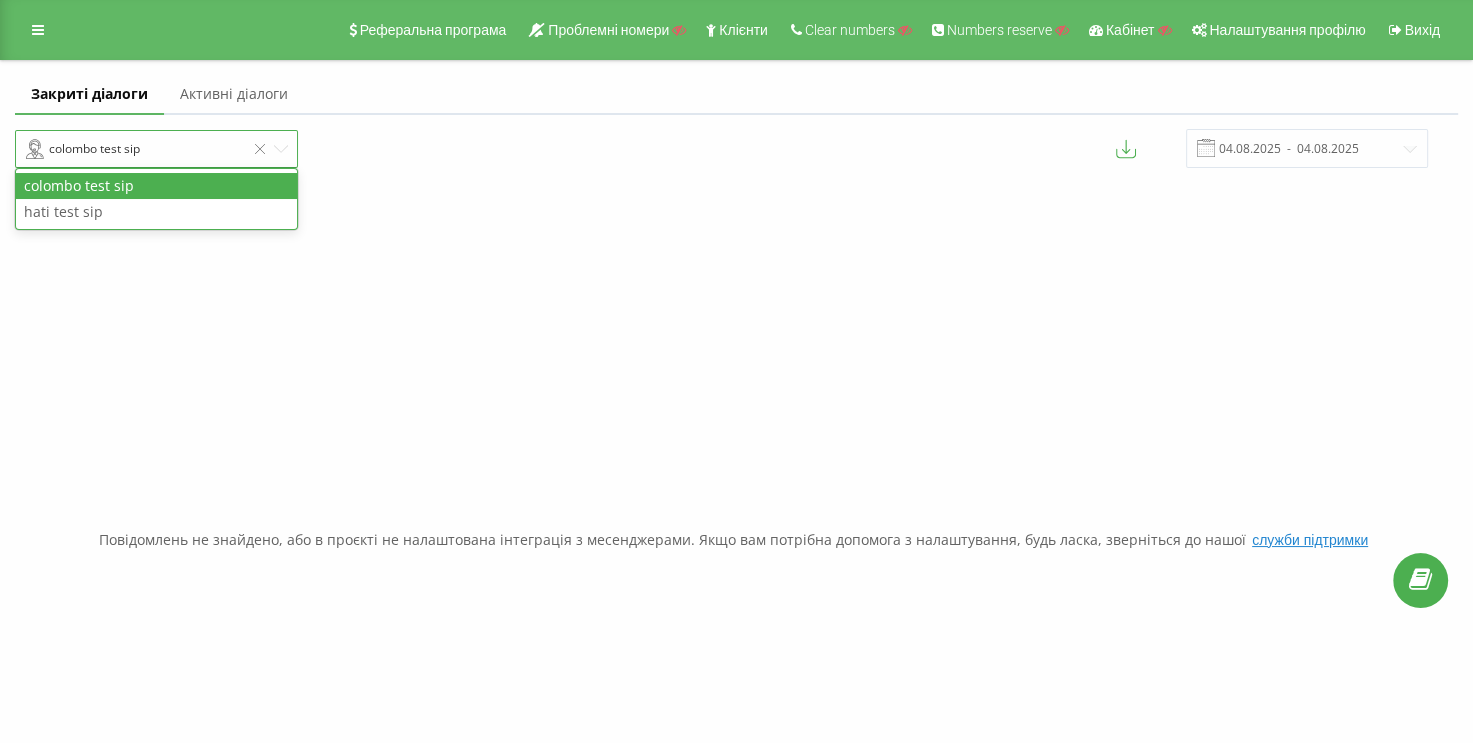 click on "colombo test sip" at bounding box center [135, 149] 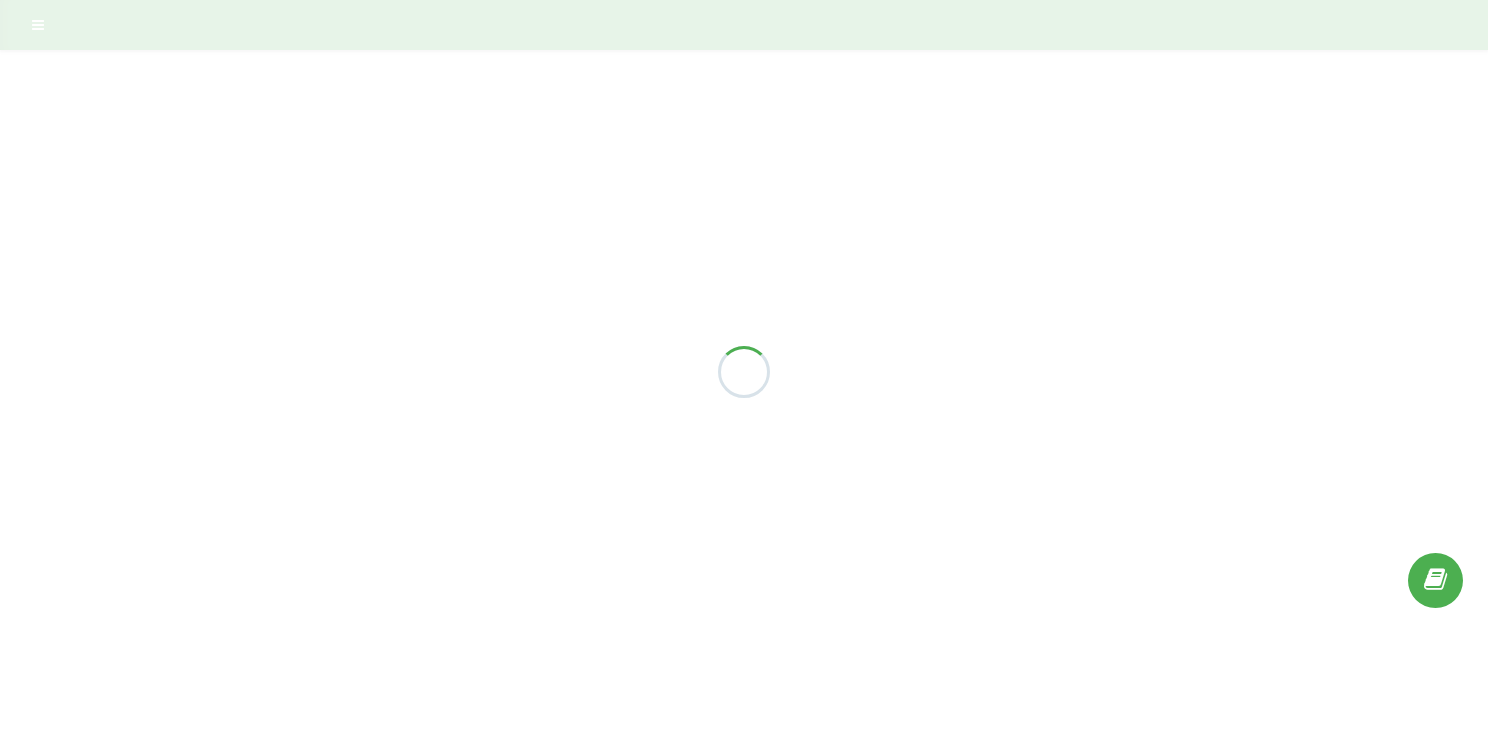 scroll, scrollTop: 0, scrollLeft: 0, axis: both 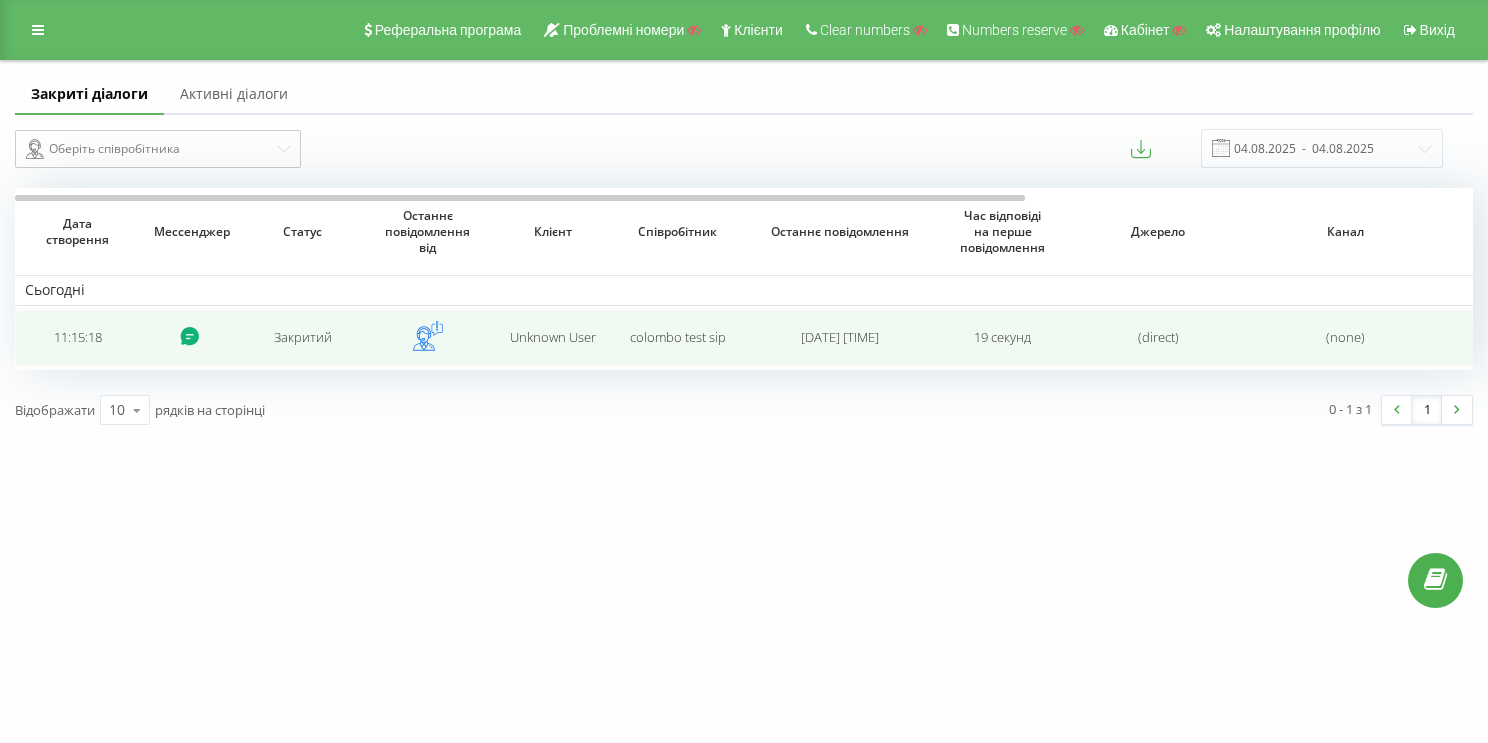 click on "11:15:18" at bounding box center [77, 338] 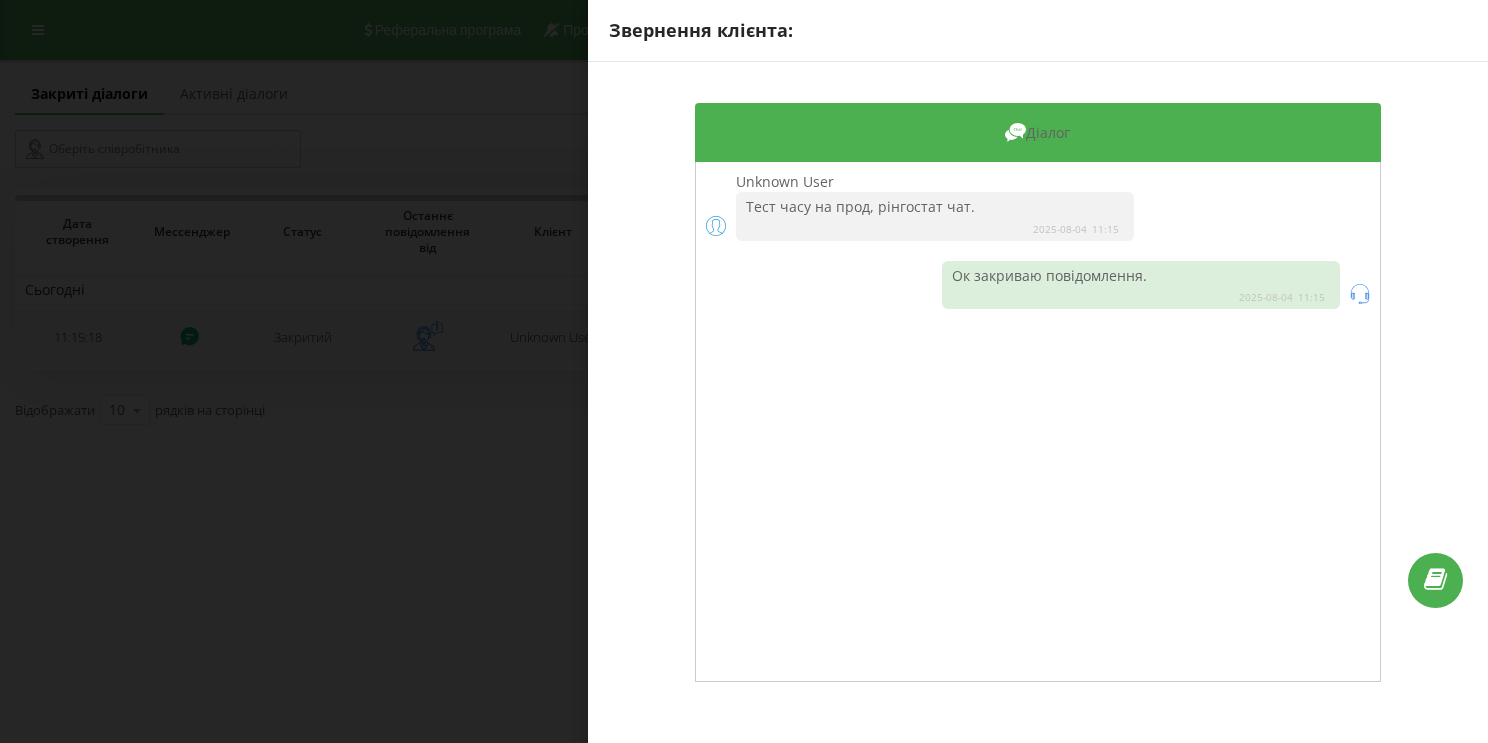 click on "Звернення клієнта:    Діалог Unknown User Тест часу на прод, рінгостат чат. [DATE] [TIME] Ок закриваю повідомлення. [DATE] [TIME]" at bounding box center [744, 371] 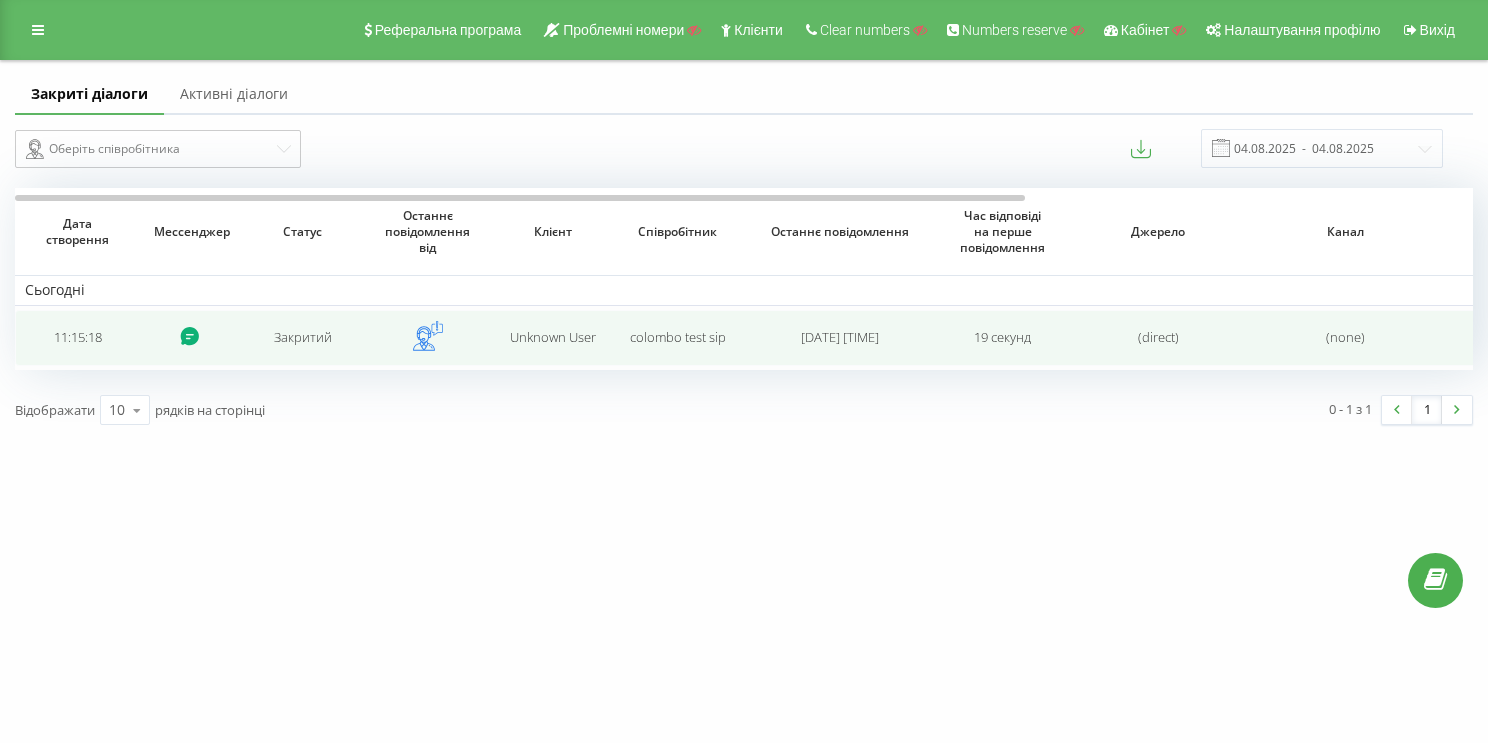 click on "11:15:18" at bounding box center [77, 338] 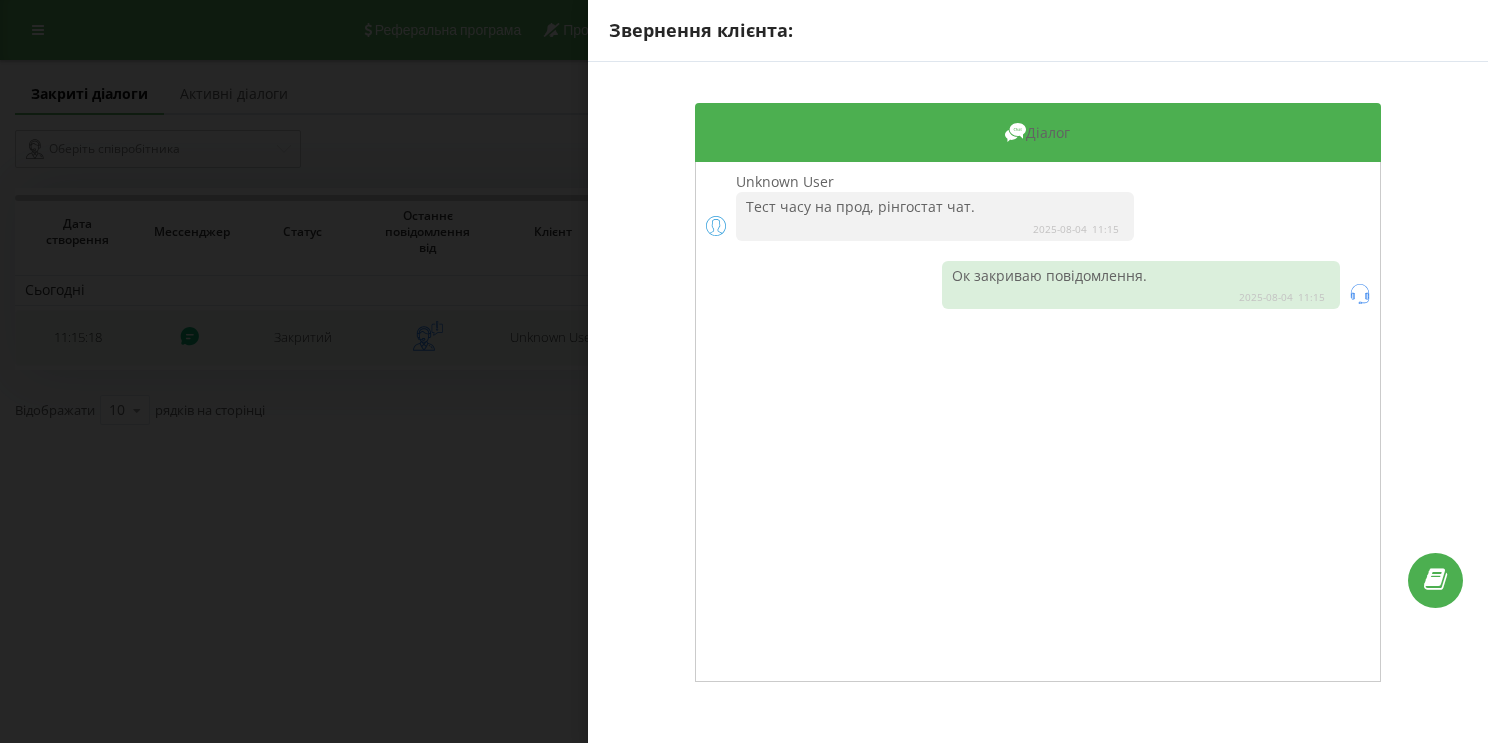 click on "Звернення клієнта:    Діалог Unknown User Тест часу на прод, рінгостат чат. [DATE] [TIME] Ок закриваю повідомлення. [DATE] [TIME]" at bounding box center (744, 371) 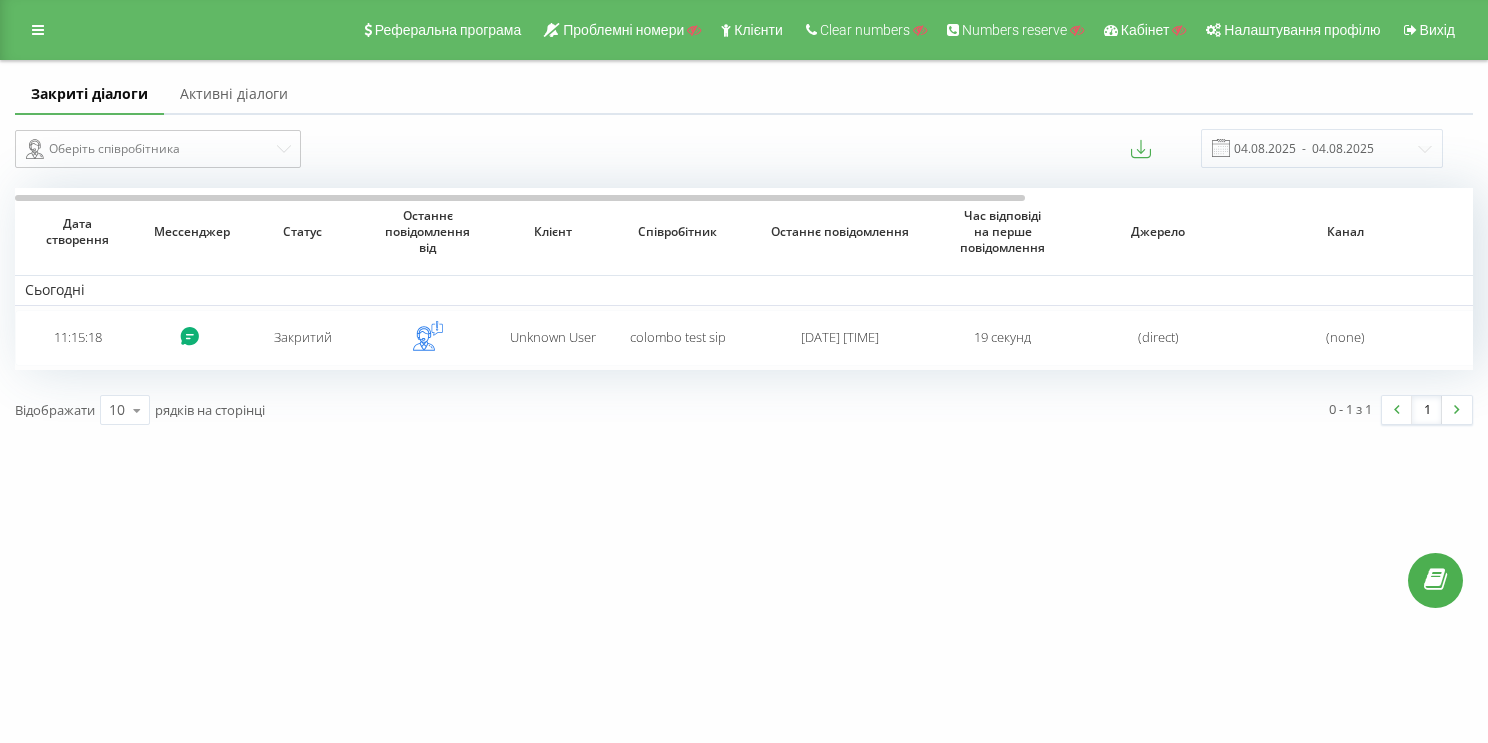 click on "Активні діалоги" at bounding box center (234, 95) 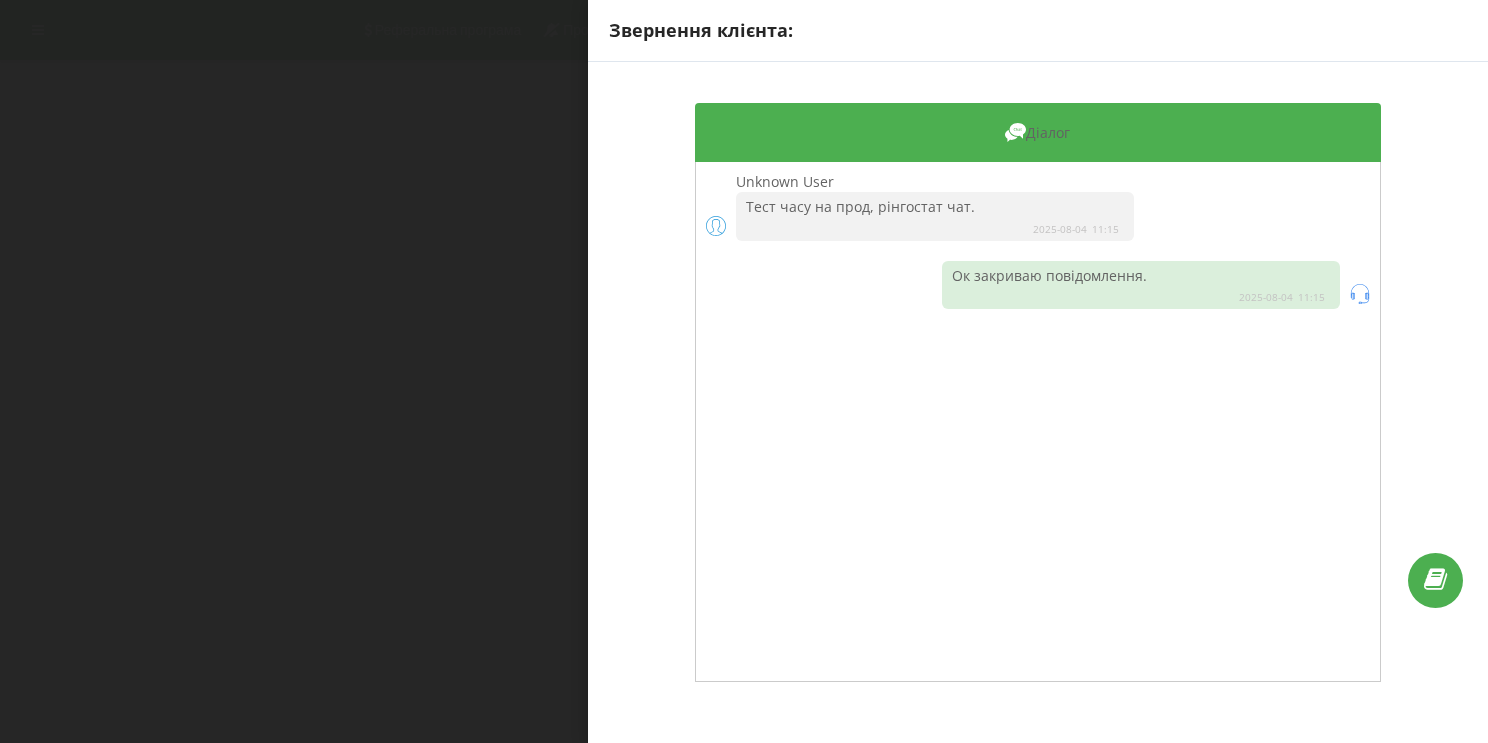 scroll, scrollTop: 0, scrollLeft: 0, axis: both 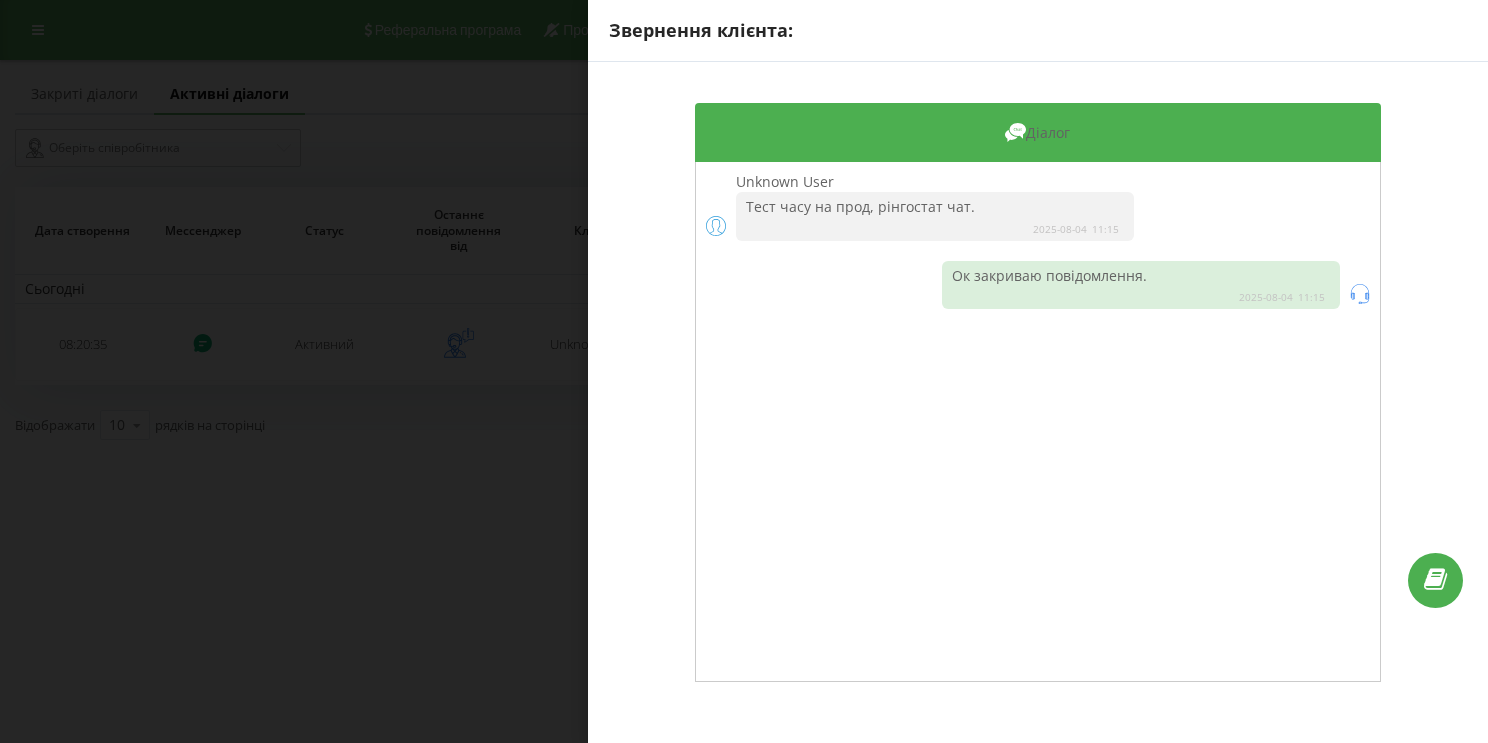 click on "Звернення клієнта:    Діалог Unknown User Тест часу на прод, рінгостат чат. [DATE] [TIME] Ок закриваю повідомлення. [DATE] [TIME]" at bounding box center (744, 371) 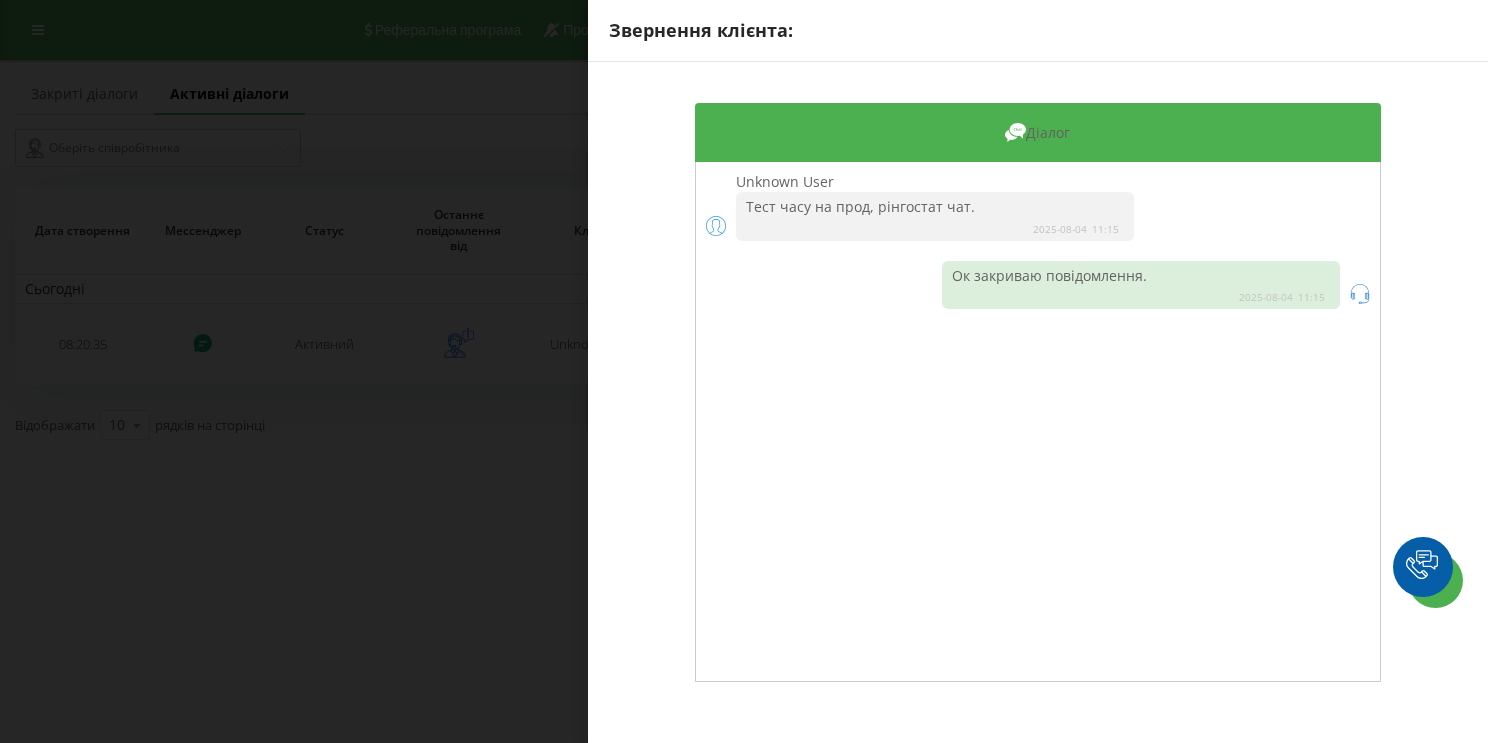 scroll, scrollTop: 0, scrollLeft: 0, axis: both 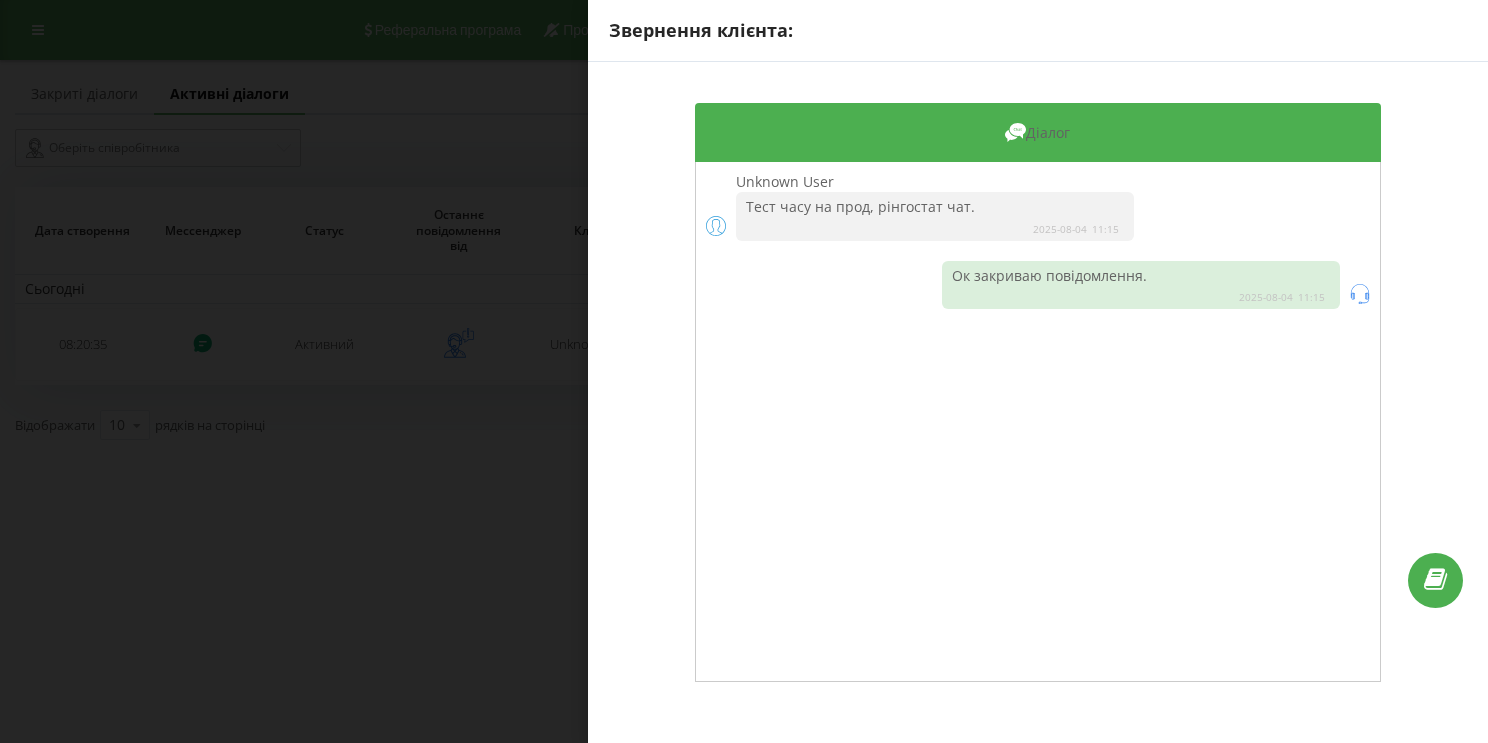 click on "Звернення клієнта:    Діалог [USER] Тест часу на прод, рінгостат чат. [DATE] [TIME] Ок закриваю повідомлення. [DATE] [TIME]" at bounding box center (744, 371) 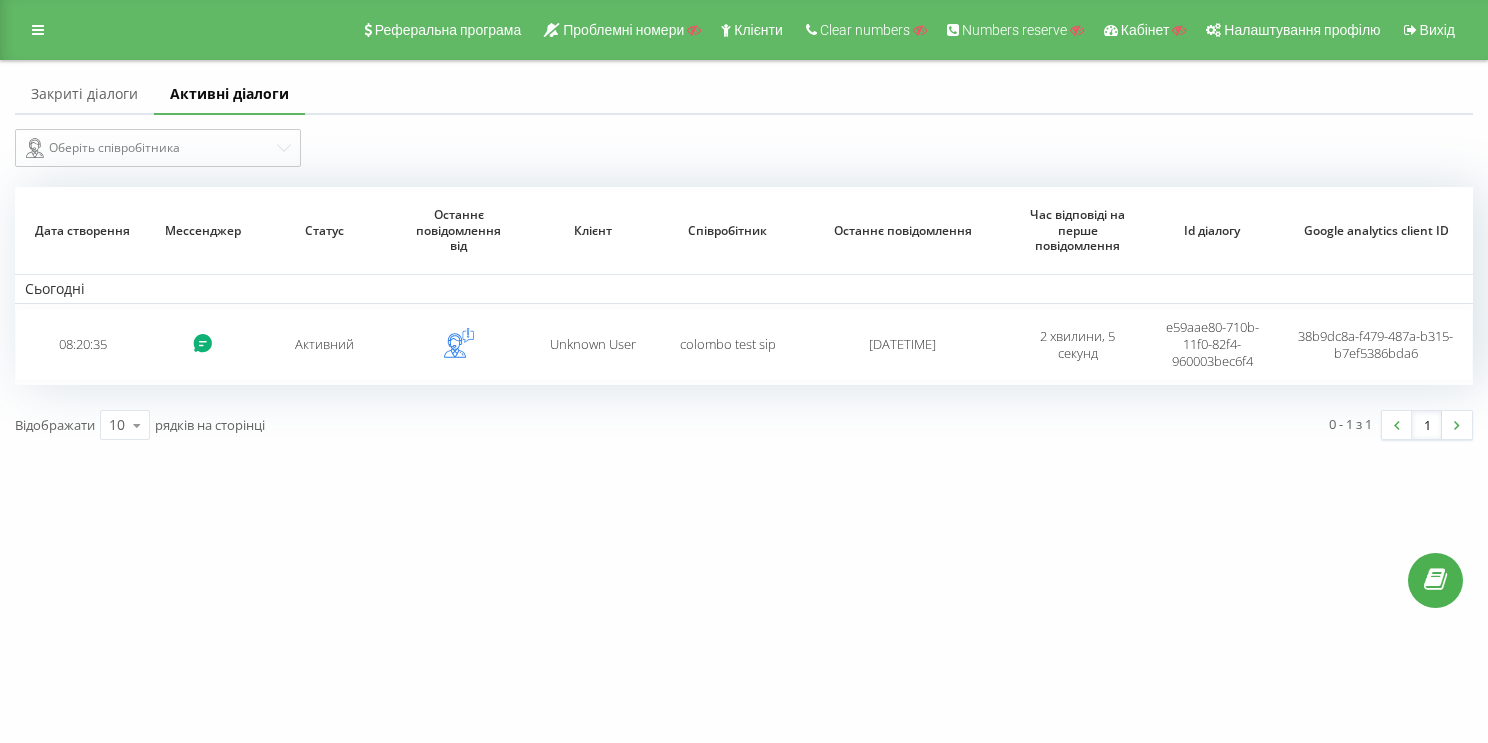 click on "Закриті діалоги" at bounding box center [84, 95] 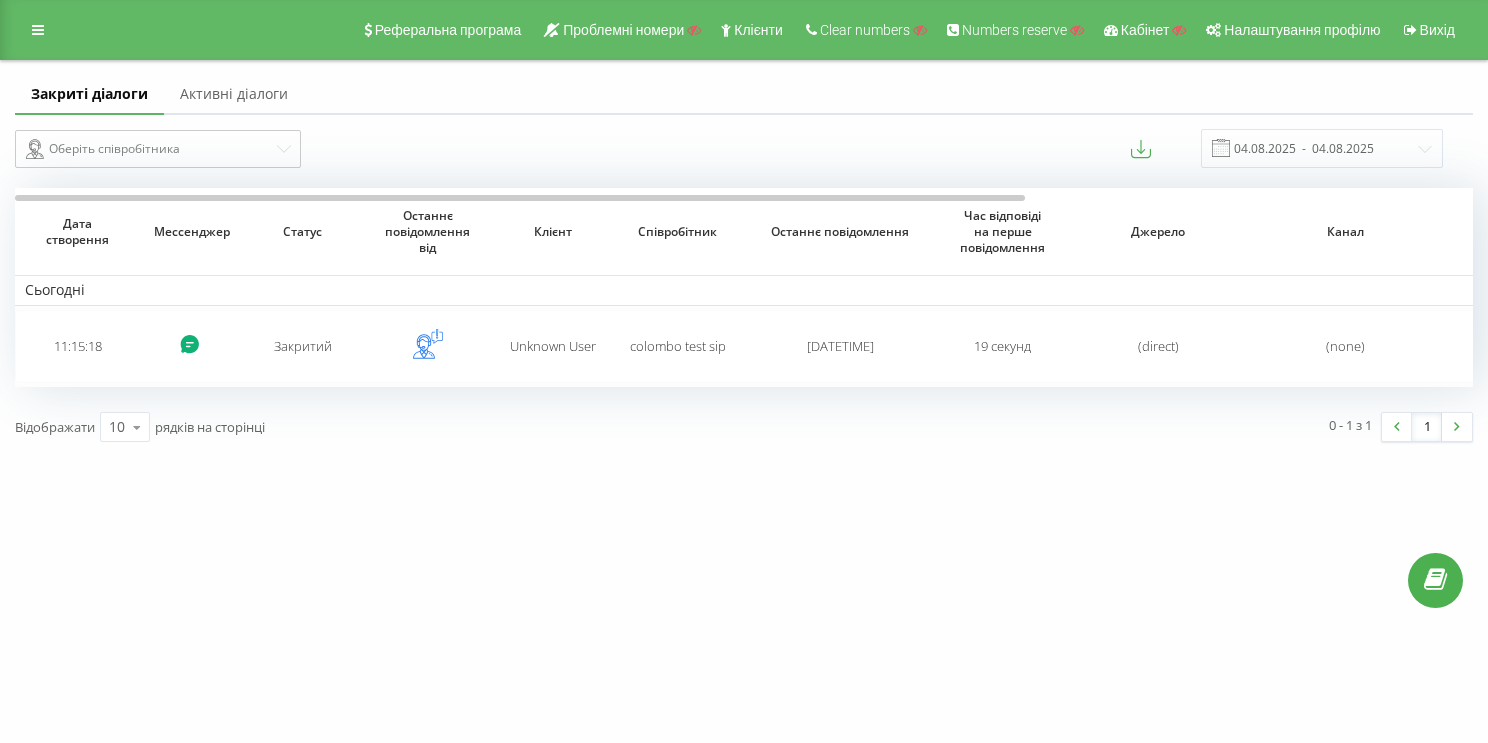 click on "Активні діалоги" at bounding box center [234, 95] 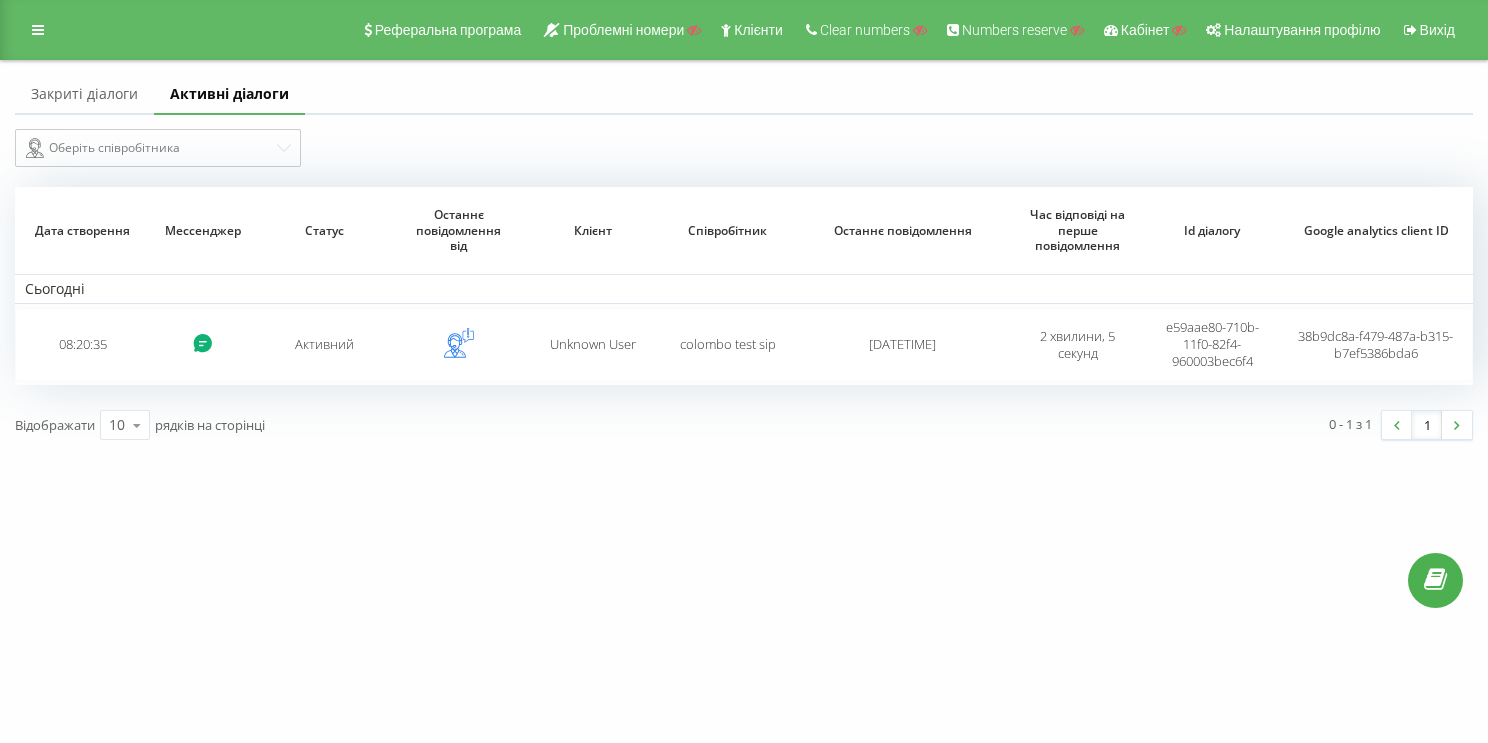 click on "Закриті діалоги" at bounding box center (84, 95) 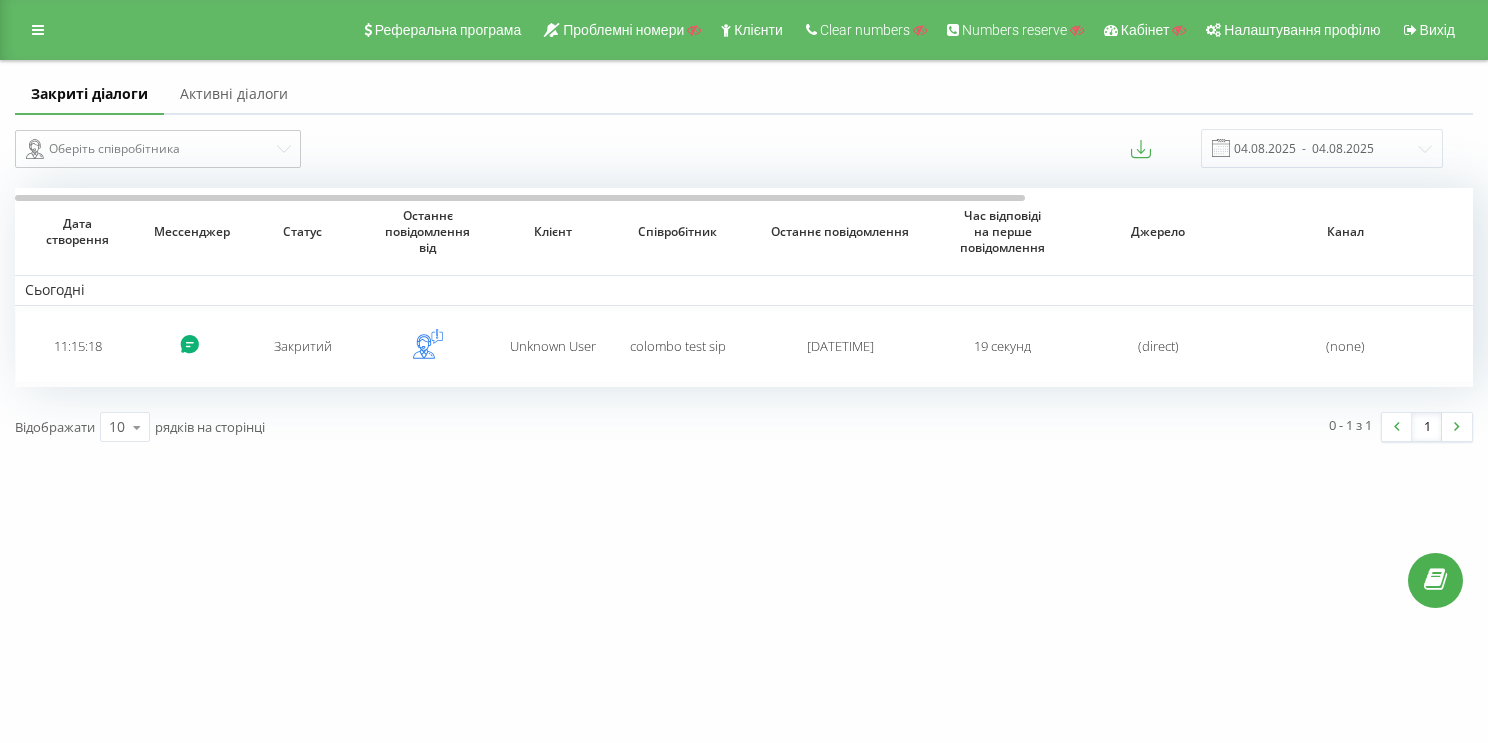 click on "Активні діалоги" at bounding box center [234, 95] 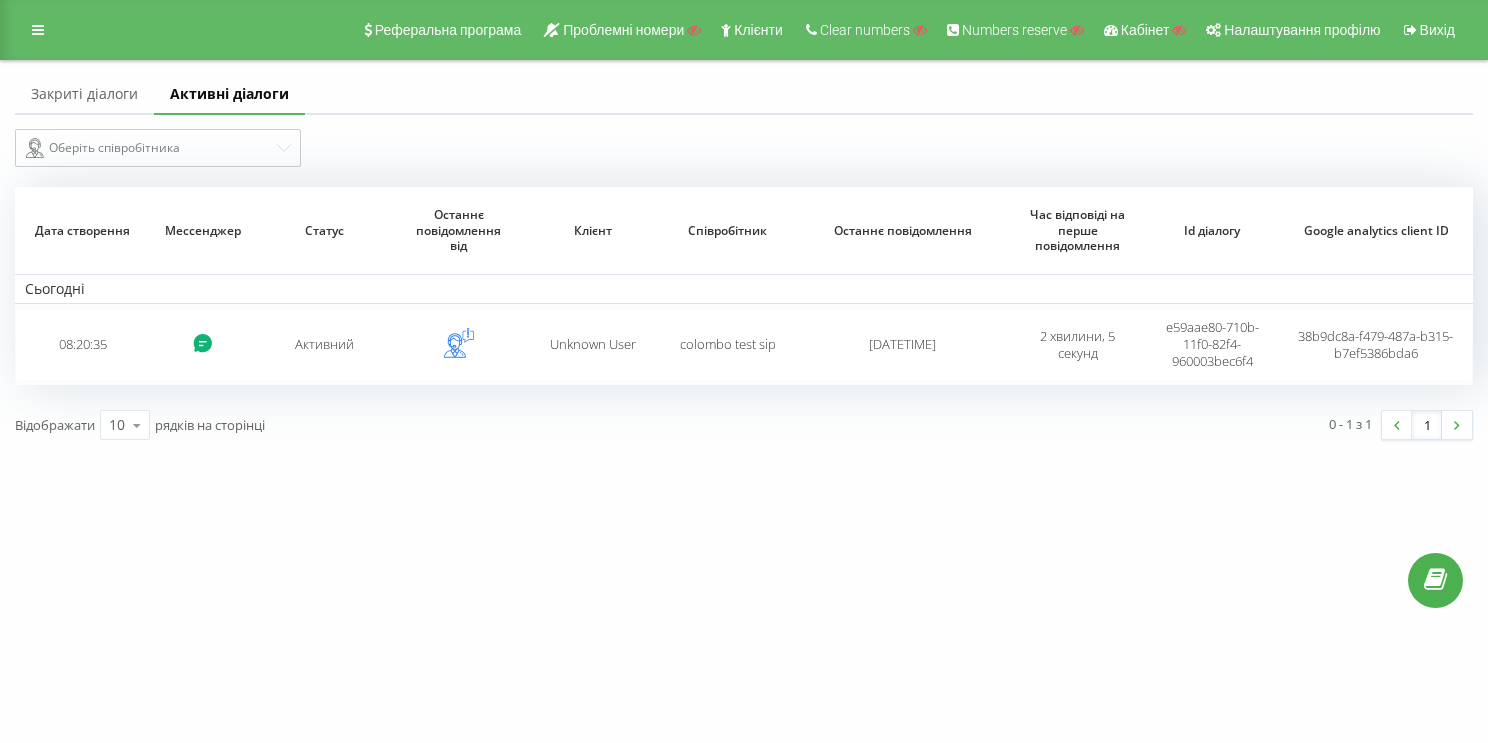 click on "Закриті діалоги" at bounding box center (84, 95) 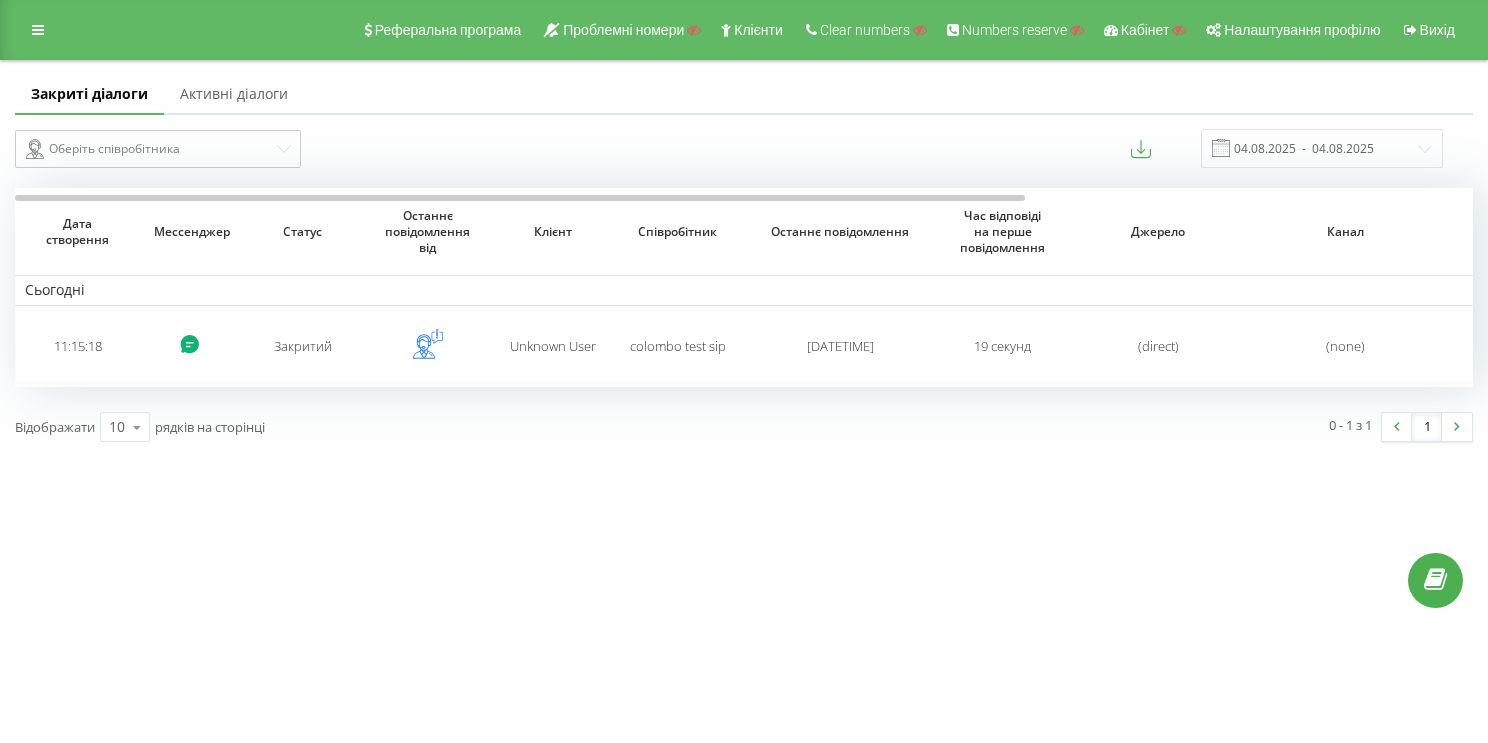 click on "Активні діалоги" at bounding box center [234, 95] 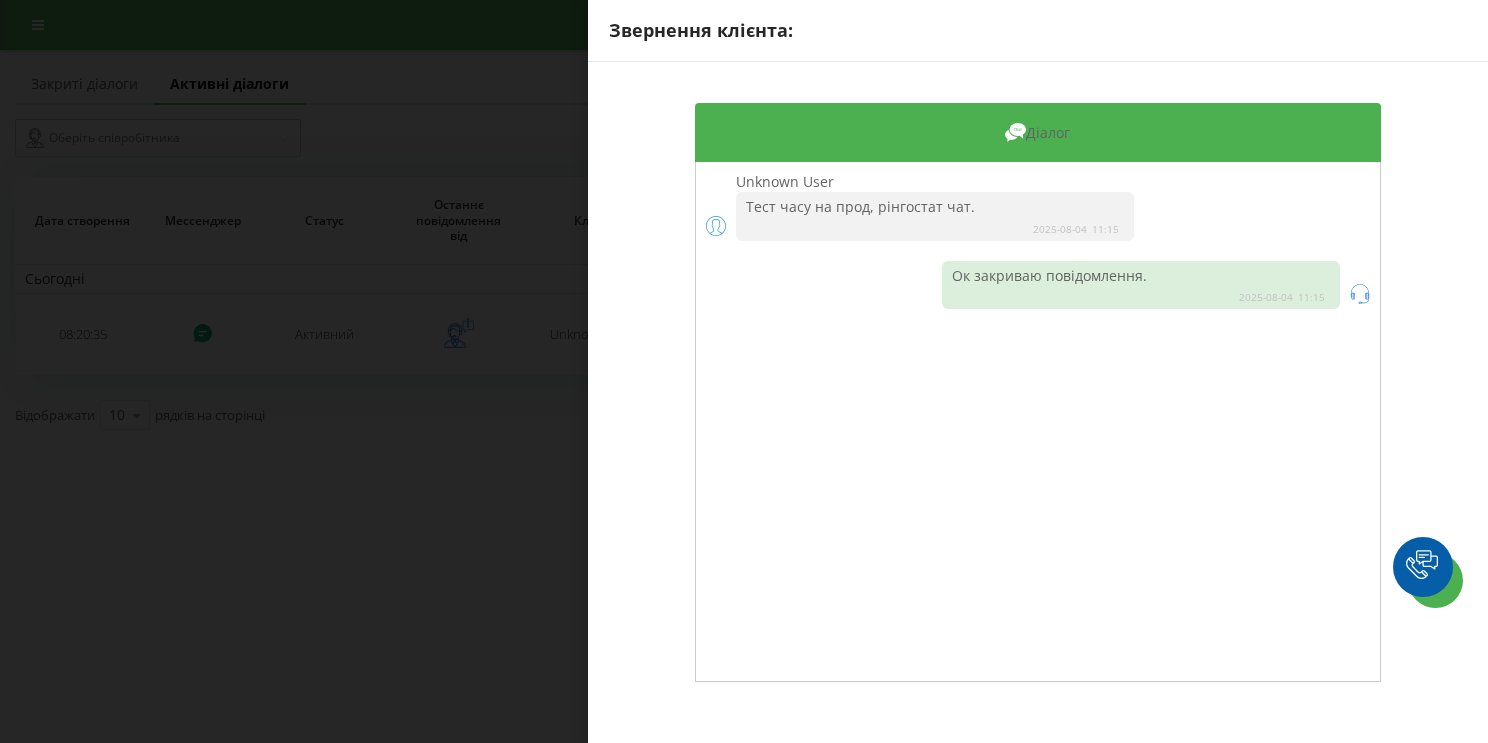 scroll, scrollTop: 0, scrollLeft: 0, axis: both 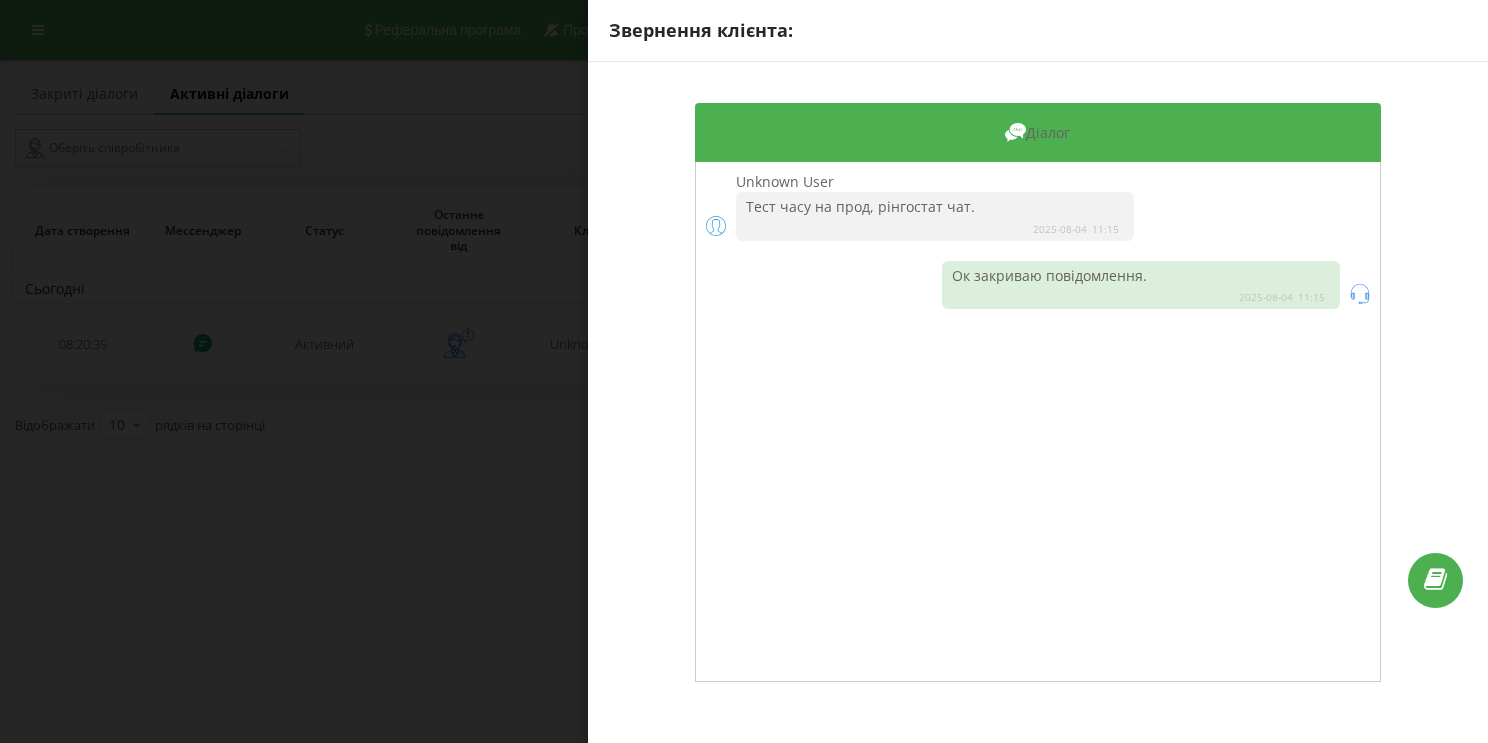click on "Звернення клієнта:    Діалог [USER] Тест часу на прод, рінгостат чат. [DATE] [TIME] Ок закриваю повідомлення. [DATE] [TIME]" at bounding box center (744, 371) 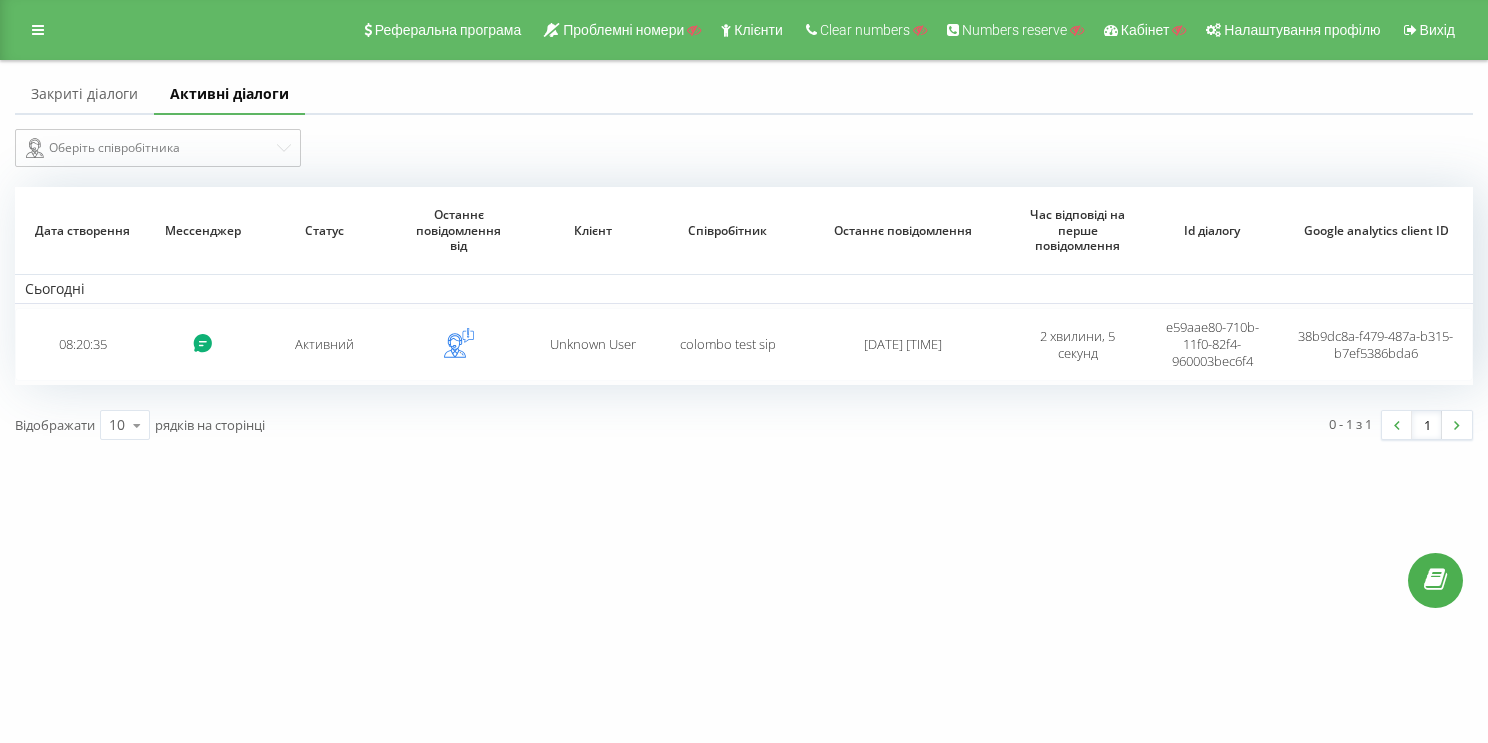 click on "Закриті діалоги" at bounding box center [84, 95] 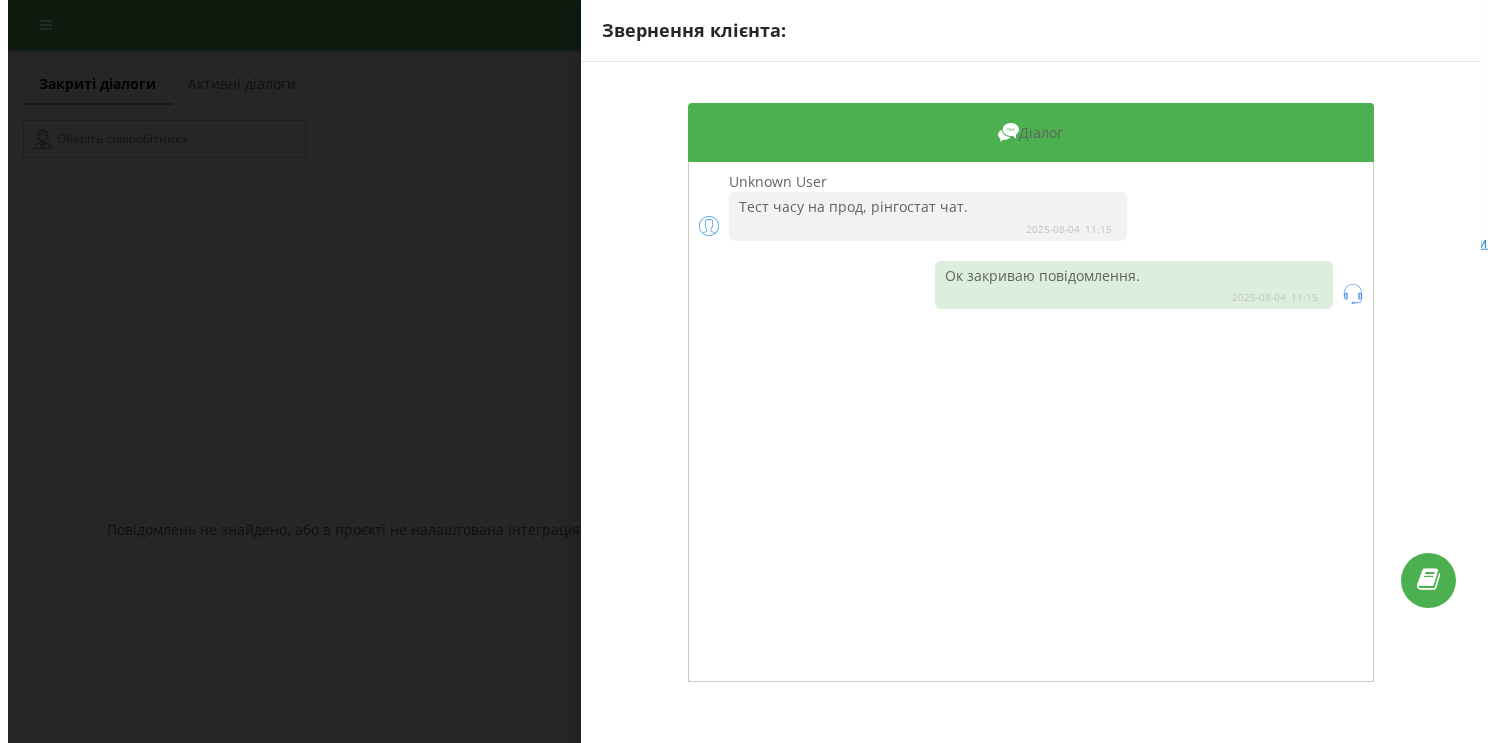 scroll, scrollTop: 0, scrollLeft: 0, axis: both 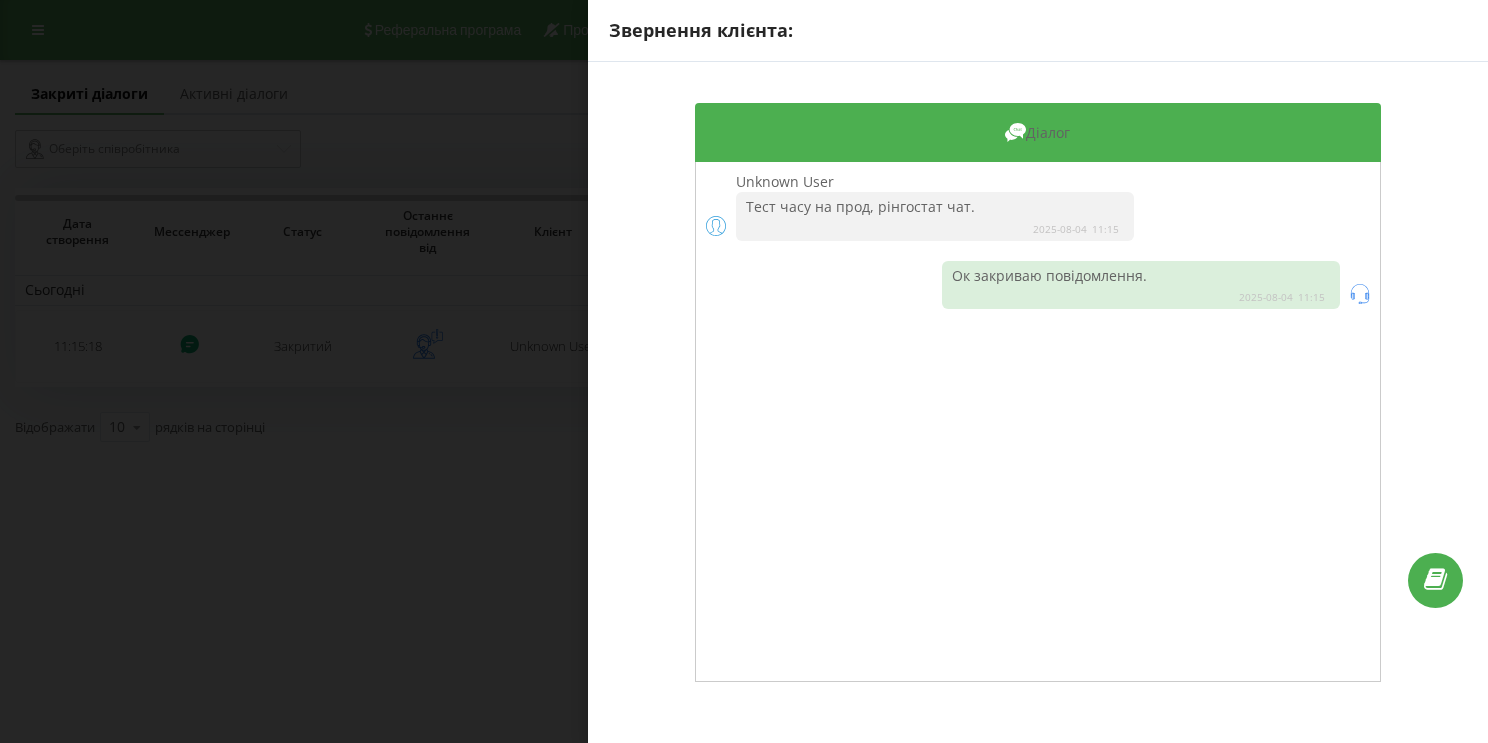 click on "Звернення клієнта:    Діалог [USER] Тест часу на прод, рінгостат чат. [DATE] [TIME] Ок закриваю повідомлення. [DATE] [TIME]" at bounding box center (744, 371) 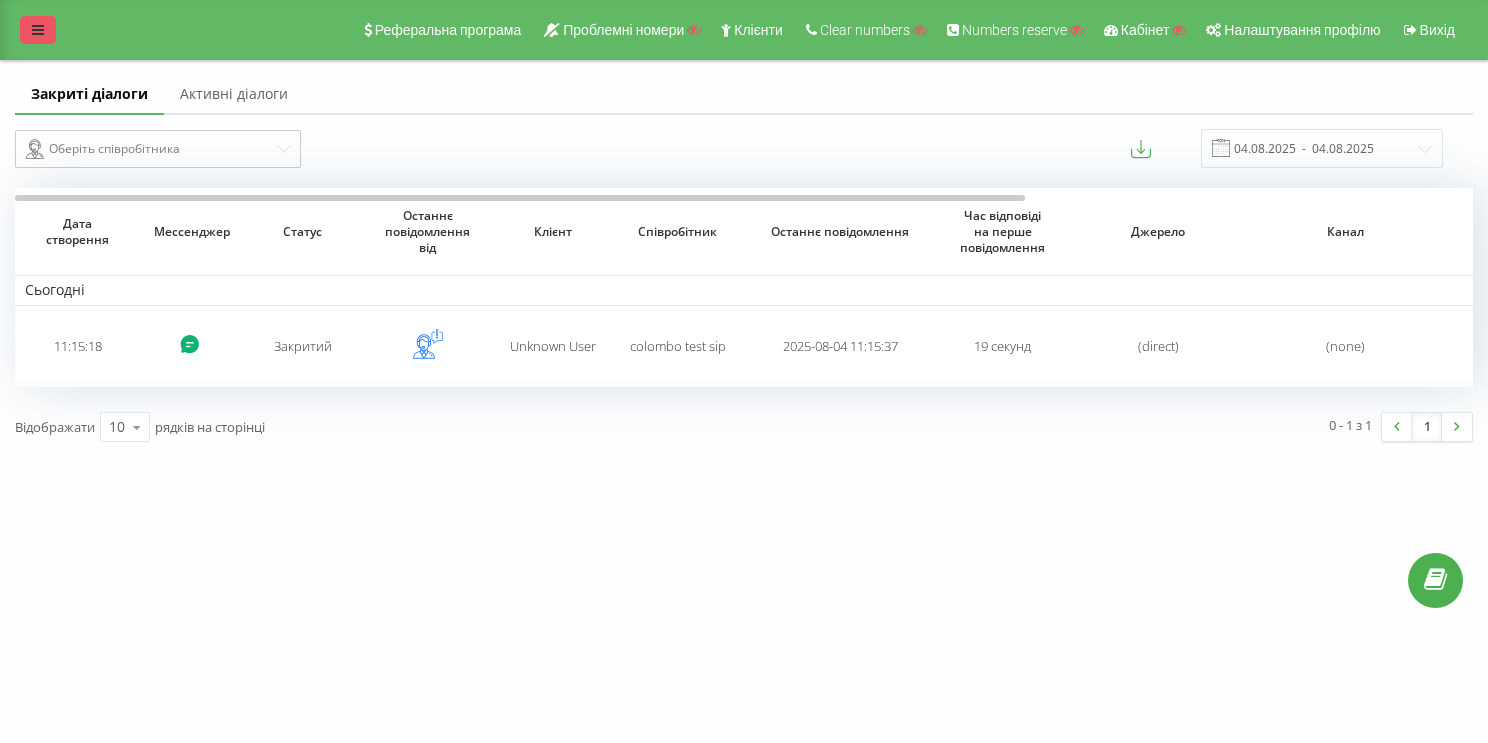 click at bounding box center [38, 30] 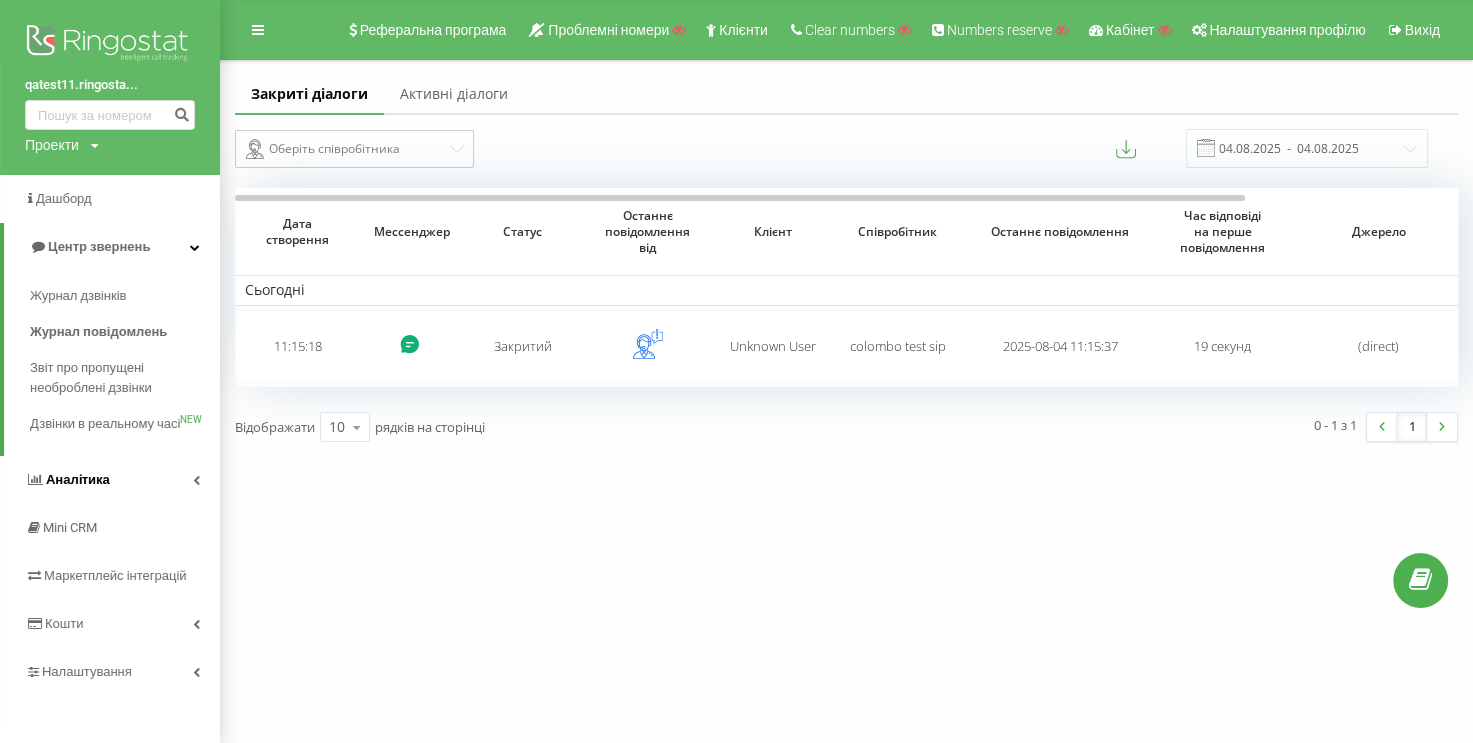 scroll, scrollTop: 3, scrollLeft: 0, axis: vertical 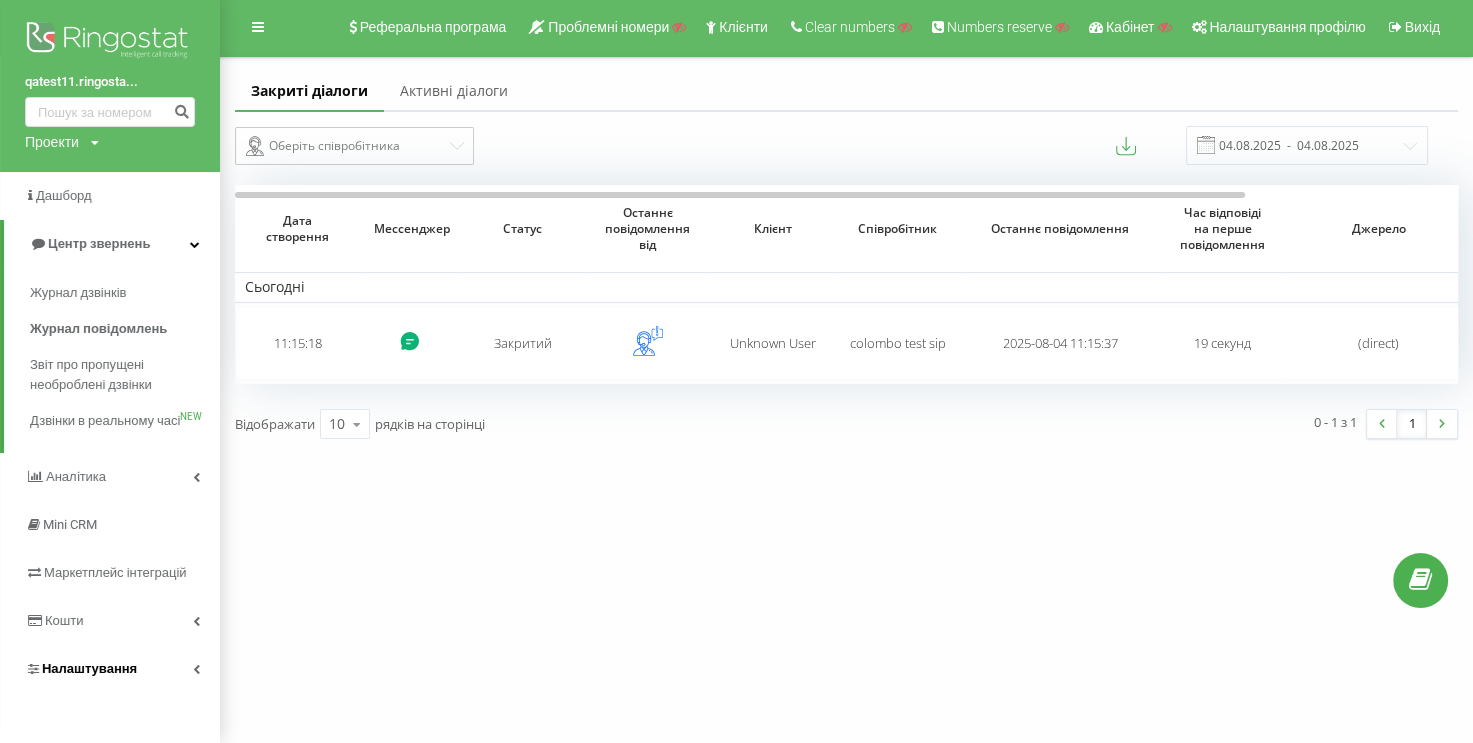 click on "Налаштування" at bounding box center (110, 669) 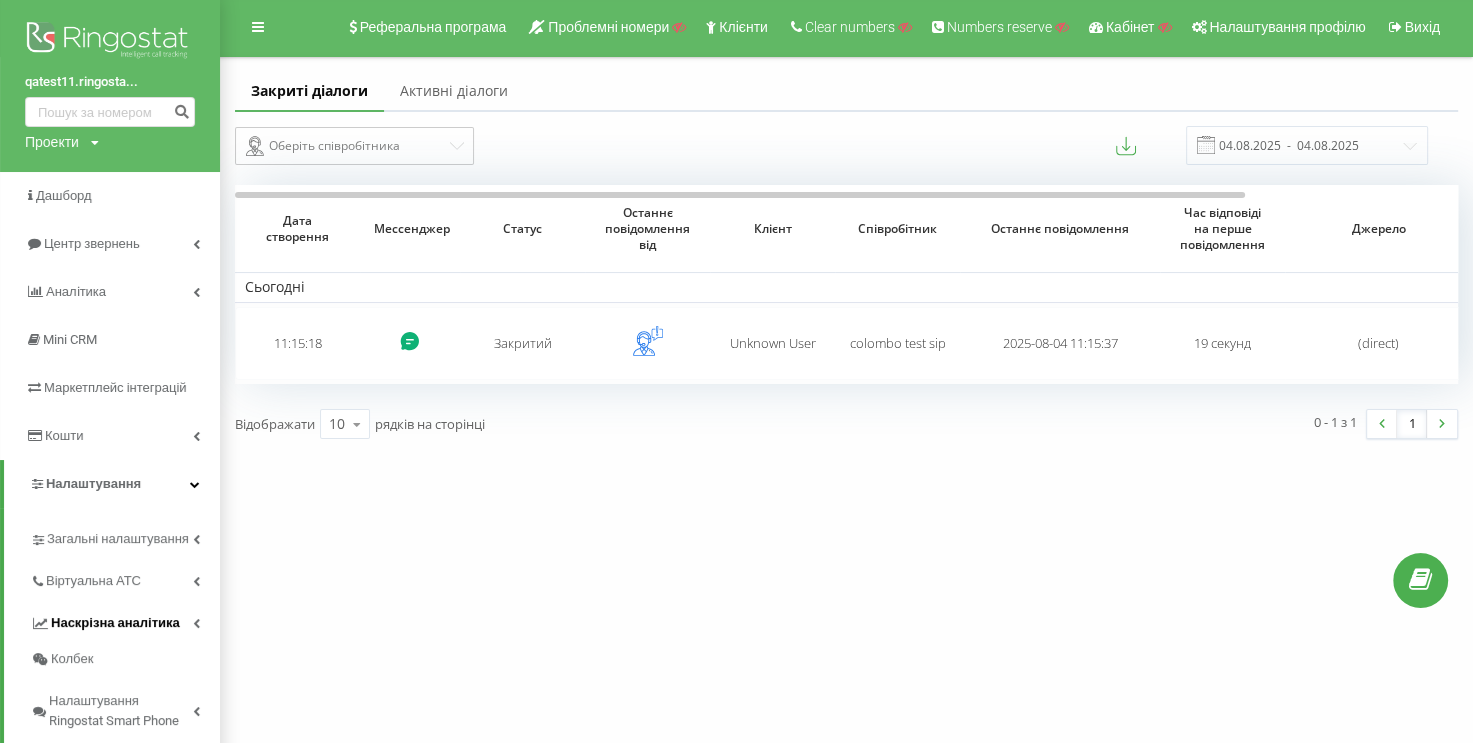 scroll, scrollTop: 168, scrollLeft: 0, axis: vertical 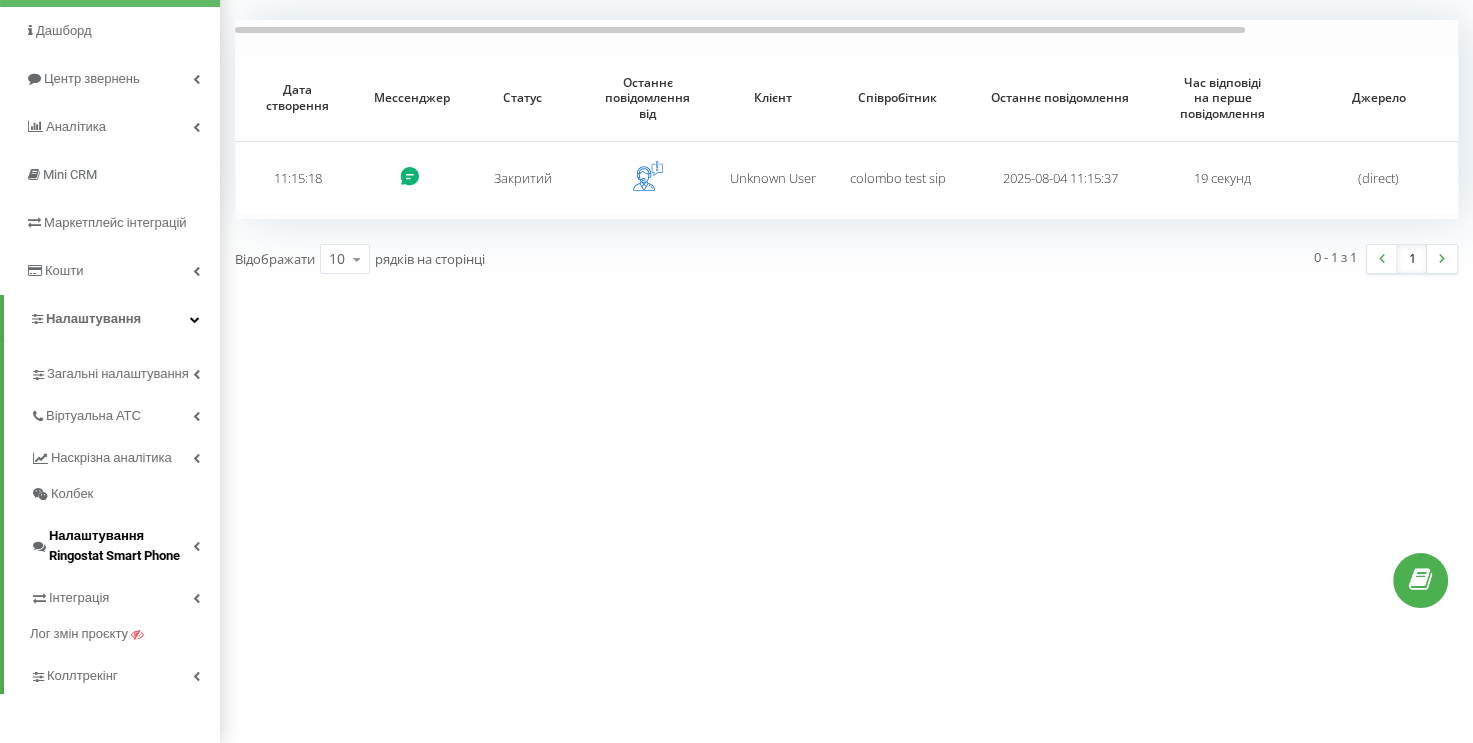 click at bounding box center [196, 546] 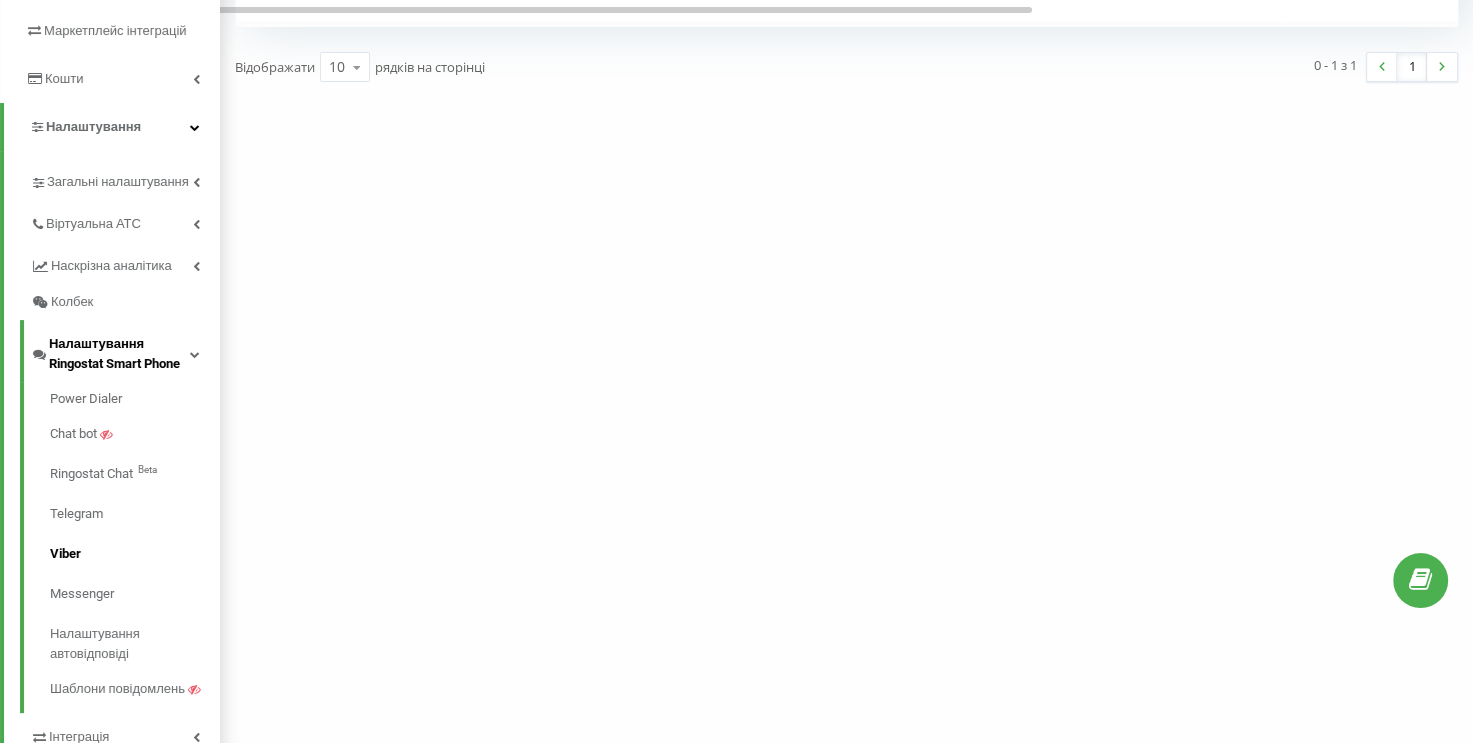 scroll, scrollTop: 368, scrollLeft: 0, axis: vertical 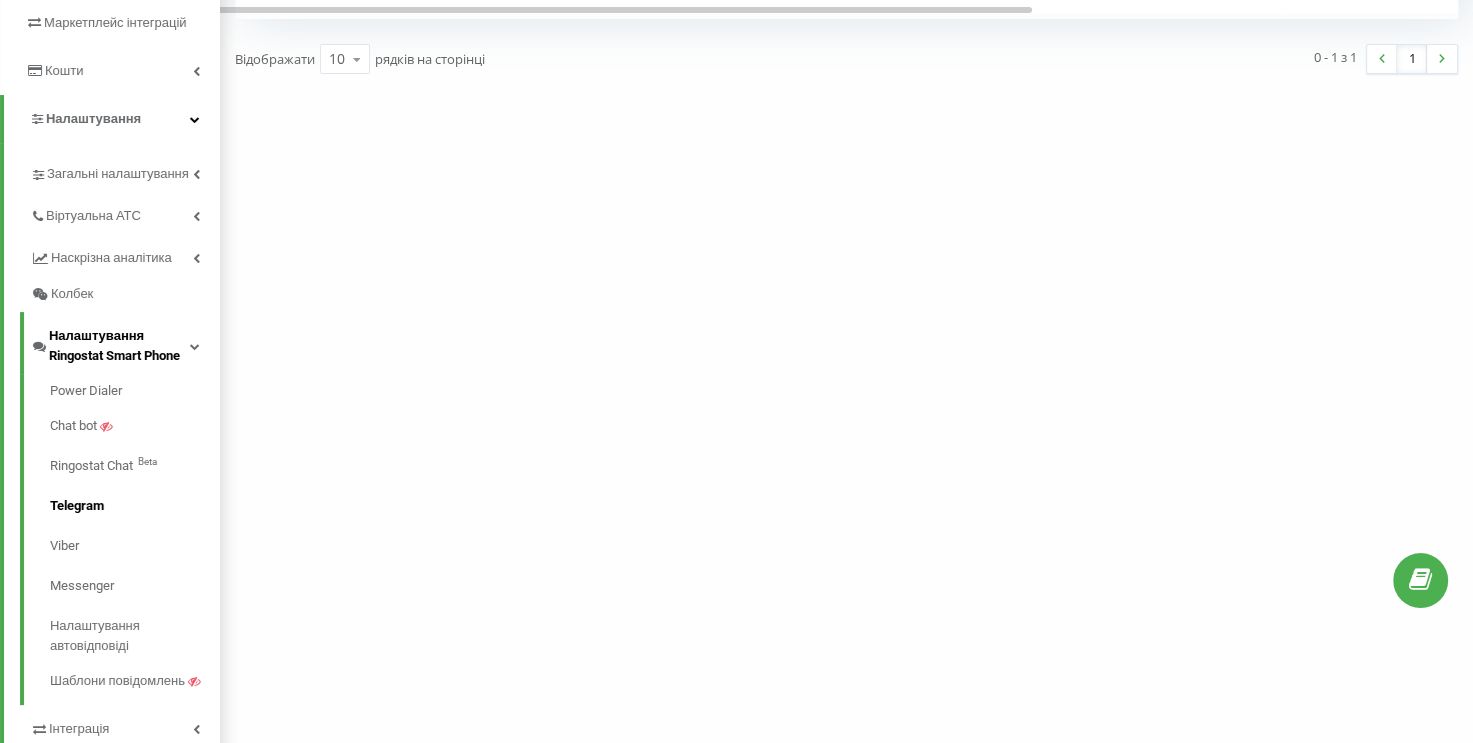 click on "Telegram" at bounding box center [135, 506] 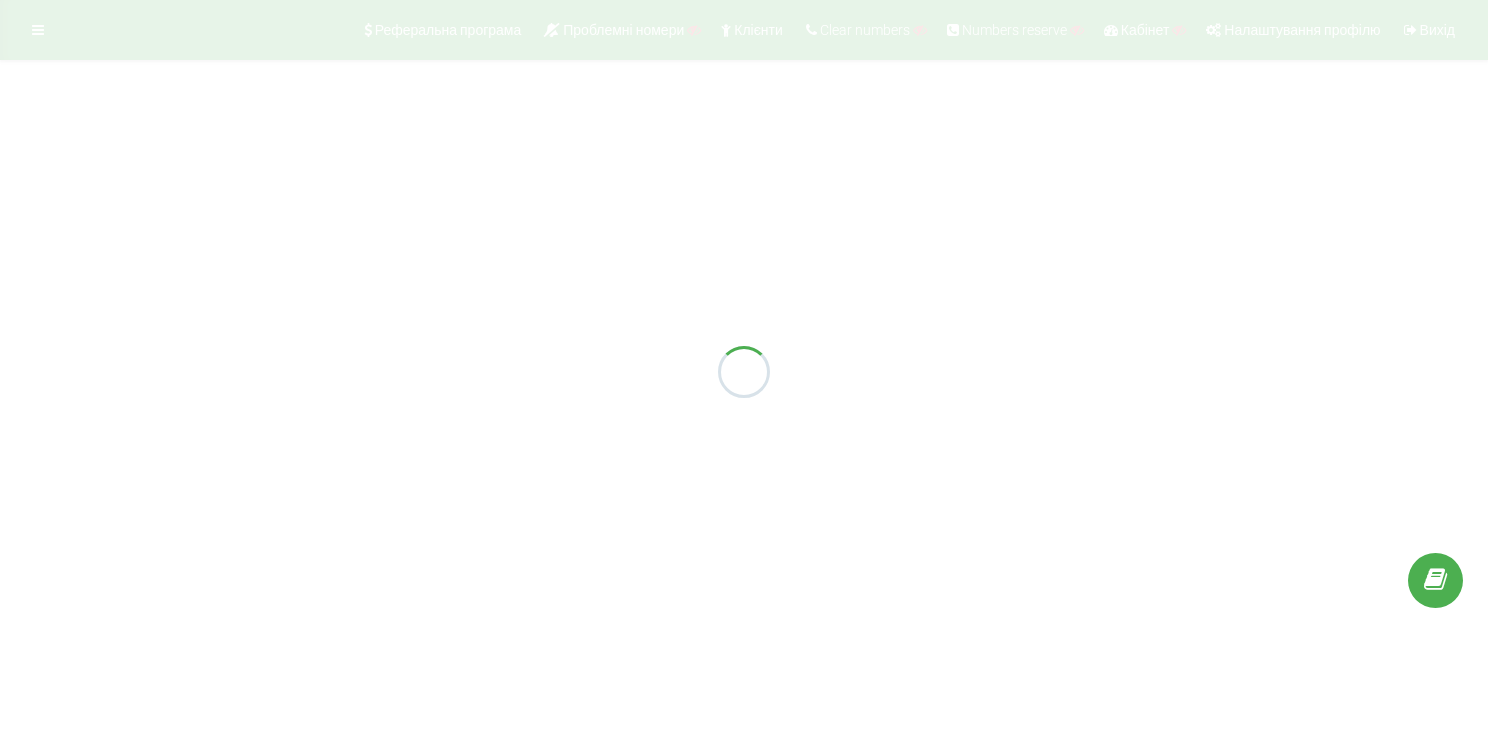 scroll, scrollTop: 0, scrollLeft: 0, axis: both 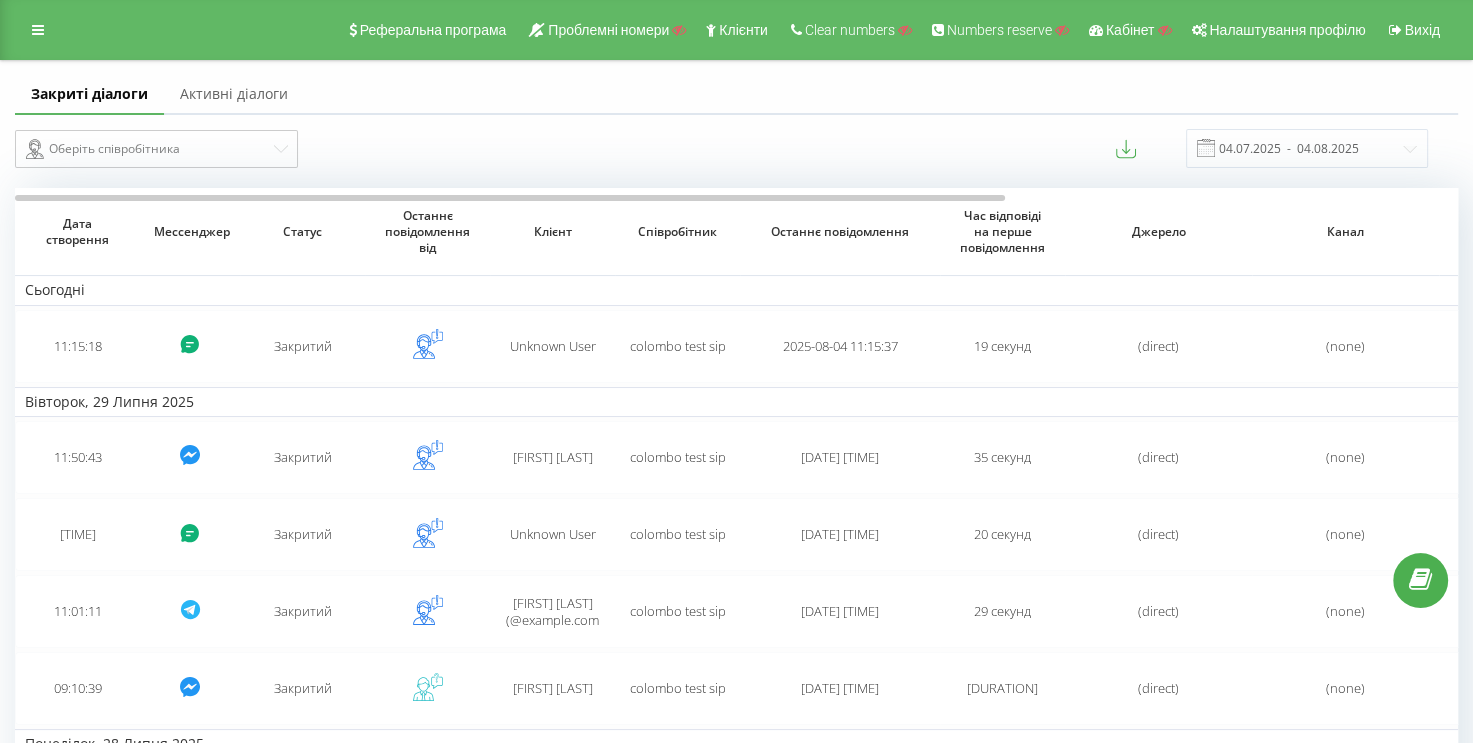 click on "Активні діалоги" at bounding box center [234, 95] 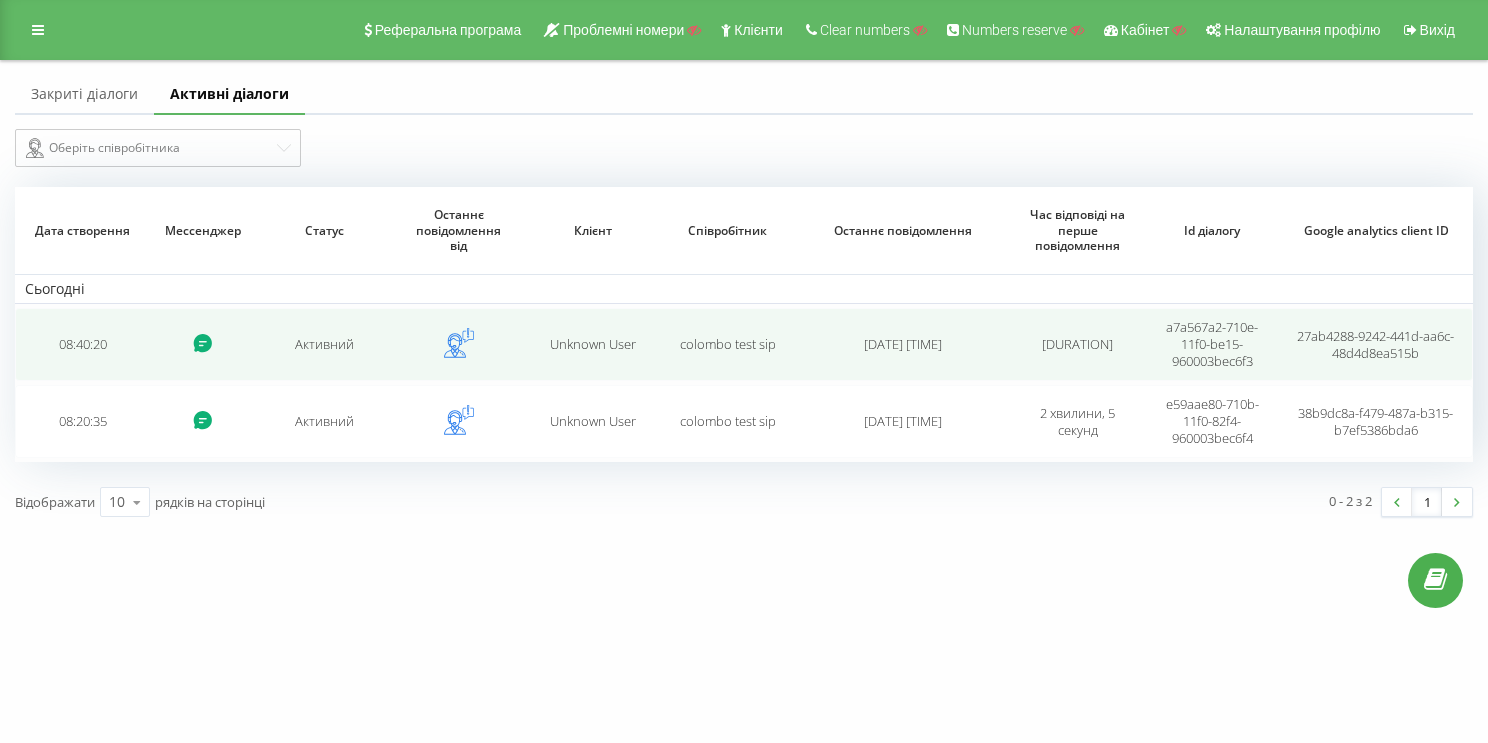click on "08:40:20" at bounding box center [82, 344] 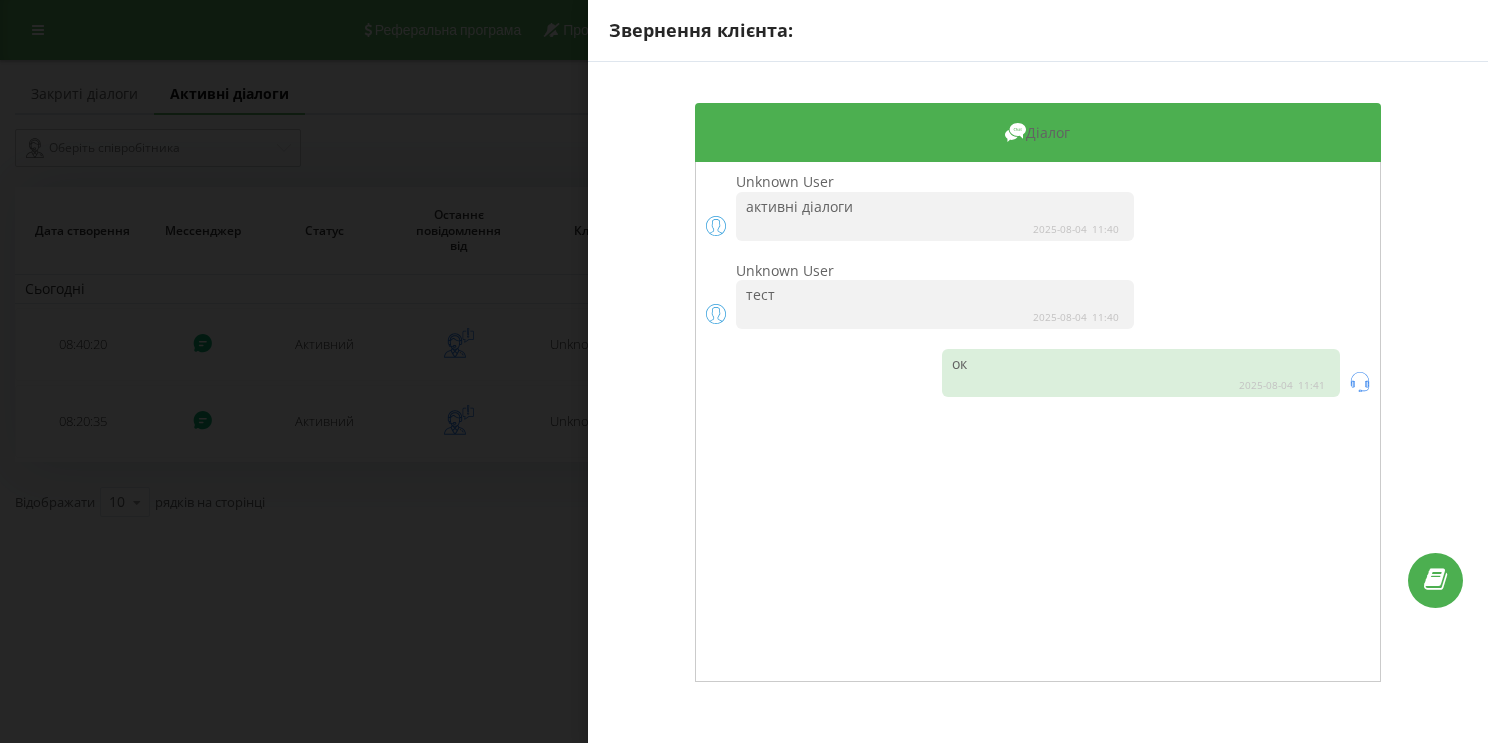 click on "Звернення клієнта:    Діалог Unknown User активні діалоги 2025-08-04 11:40 Unknown User тест 2025-08-04 11:40 ок 2025-08-04 11:41" at bounding box center [744, 371] 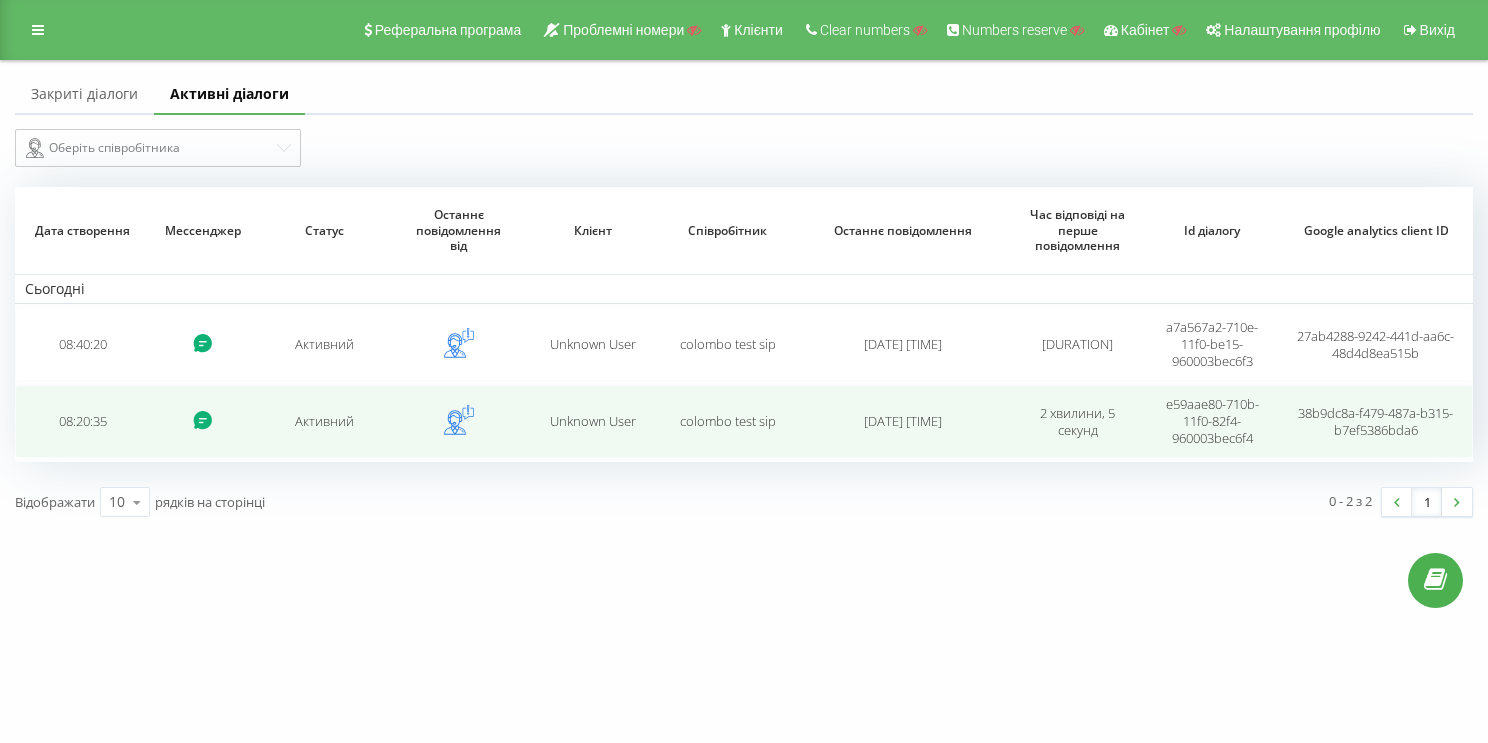 click on "08:20:35" at bounding box center (82, 421) 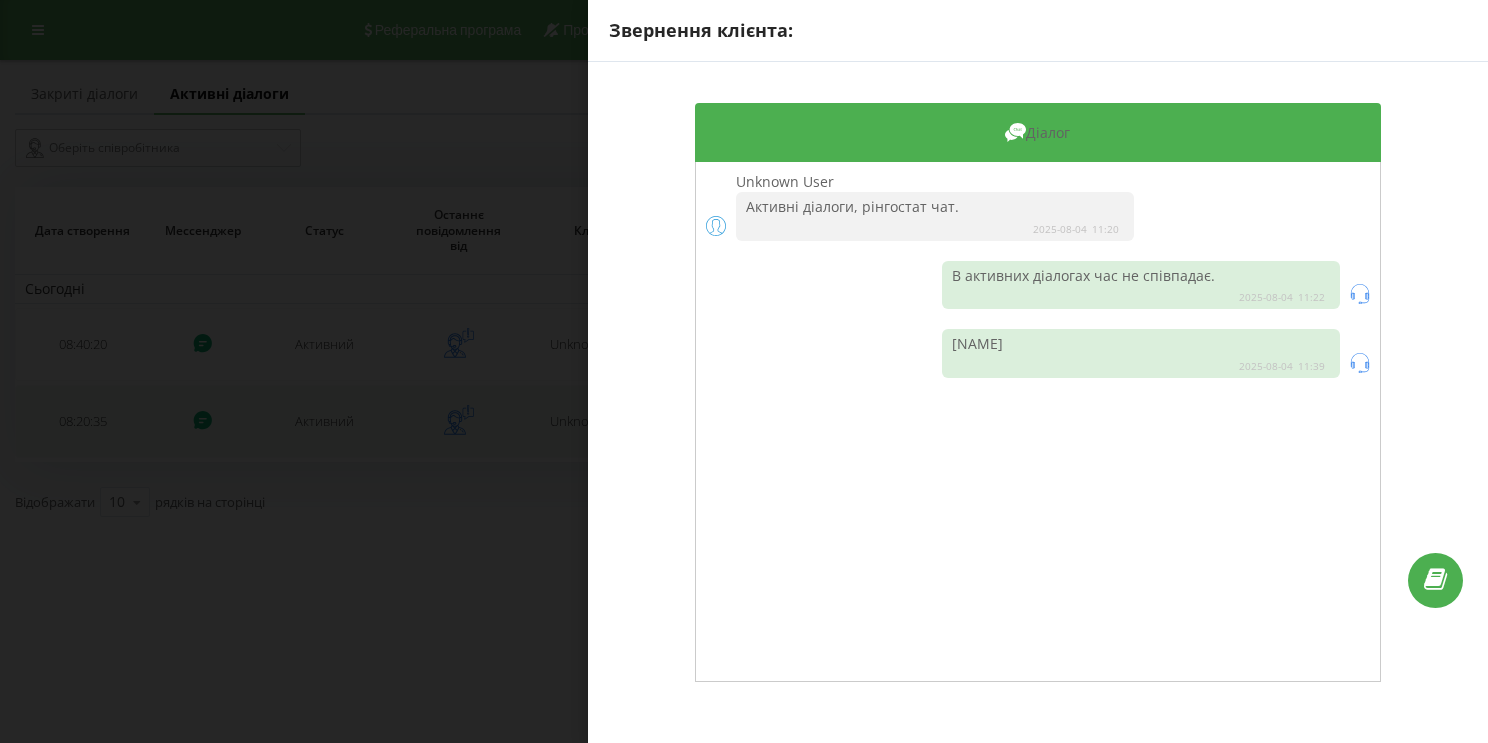 click on "Звернення клієнта:    Діалог Unknown User Активні діалоги, рінгостат чат. 2025-08-04 11:20 В активних діалогах час не співпадає. 2025-08-04 11:22 Таа 2025-08-04 11:39" at bounding box center (744, 371) 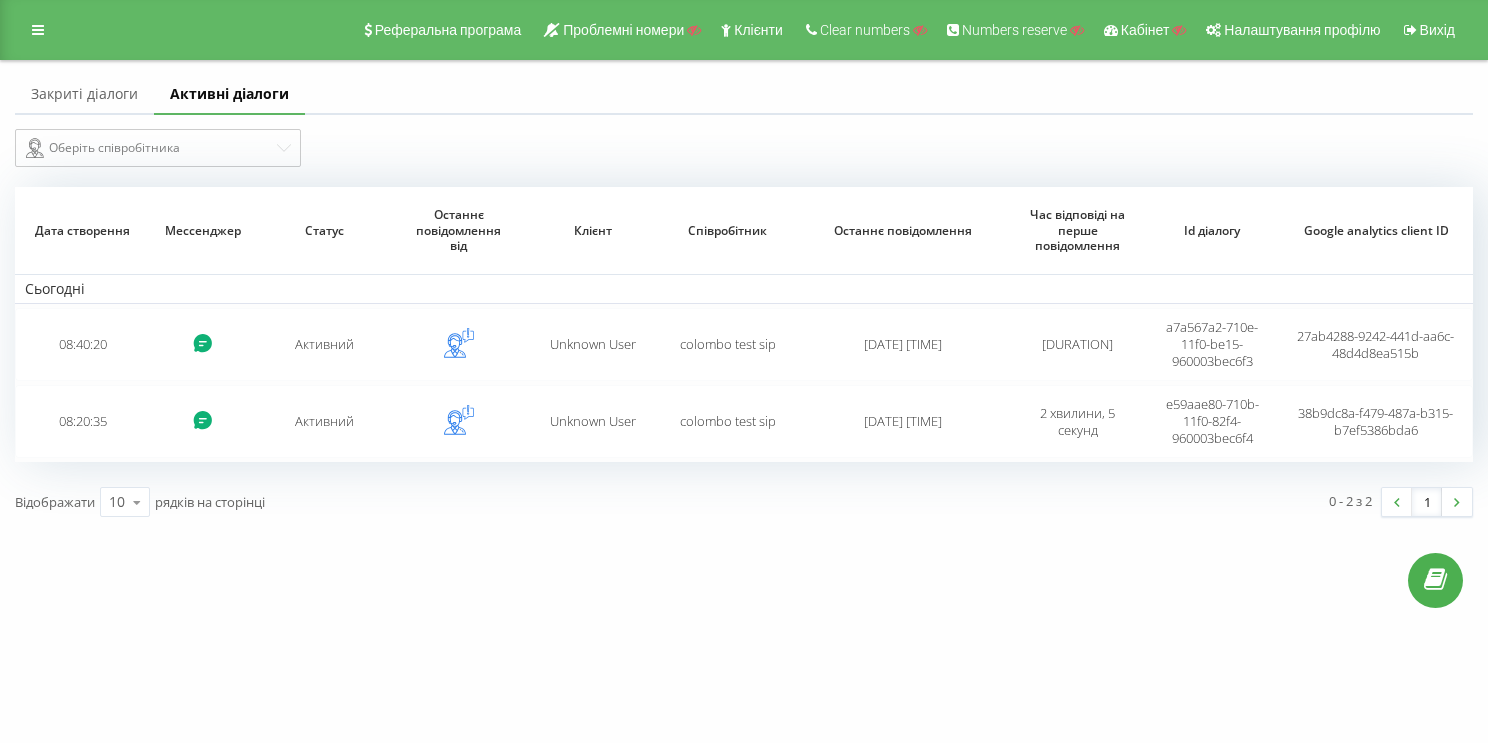 click on "Закриті діалоги" at bounding box center (84, 95) 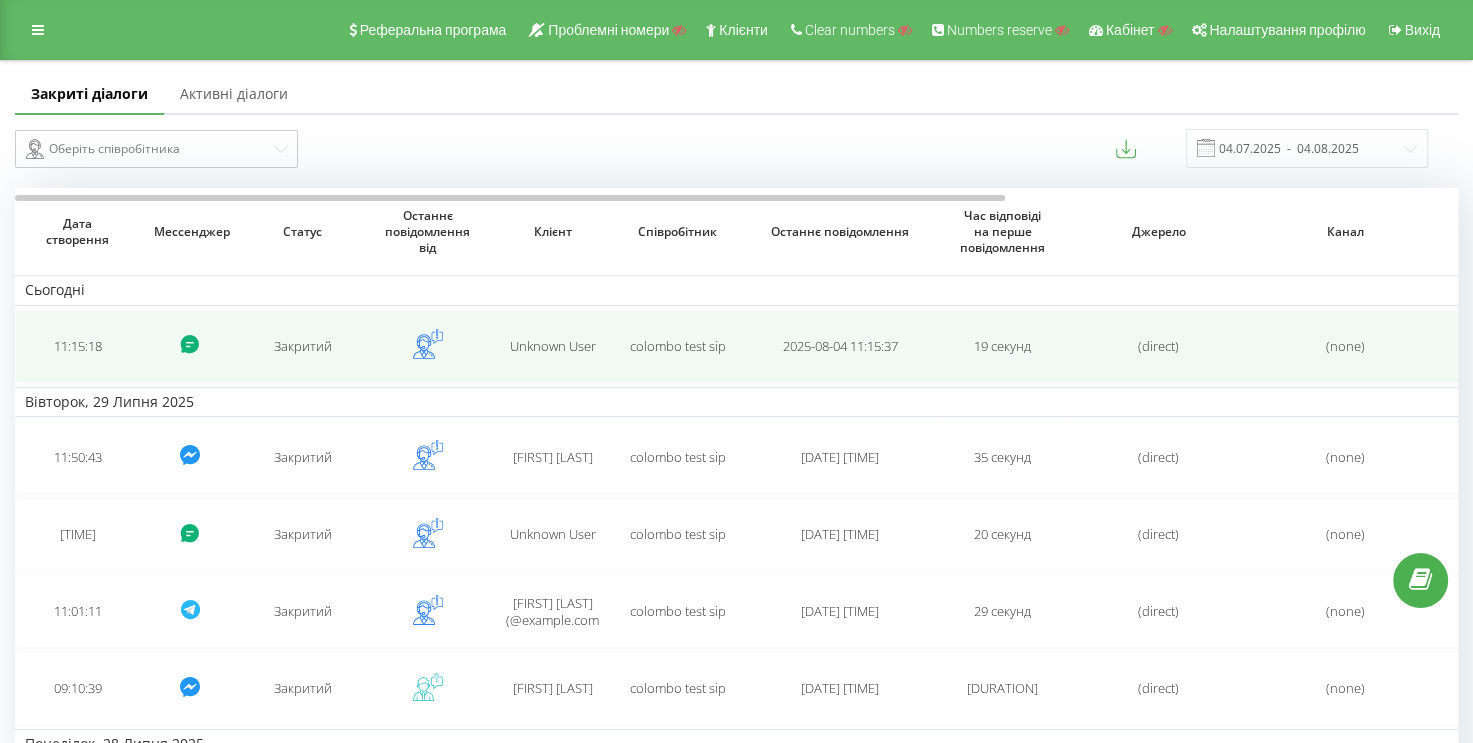 click on "11:15:18" at bounding box center [77, 346] 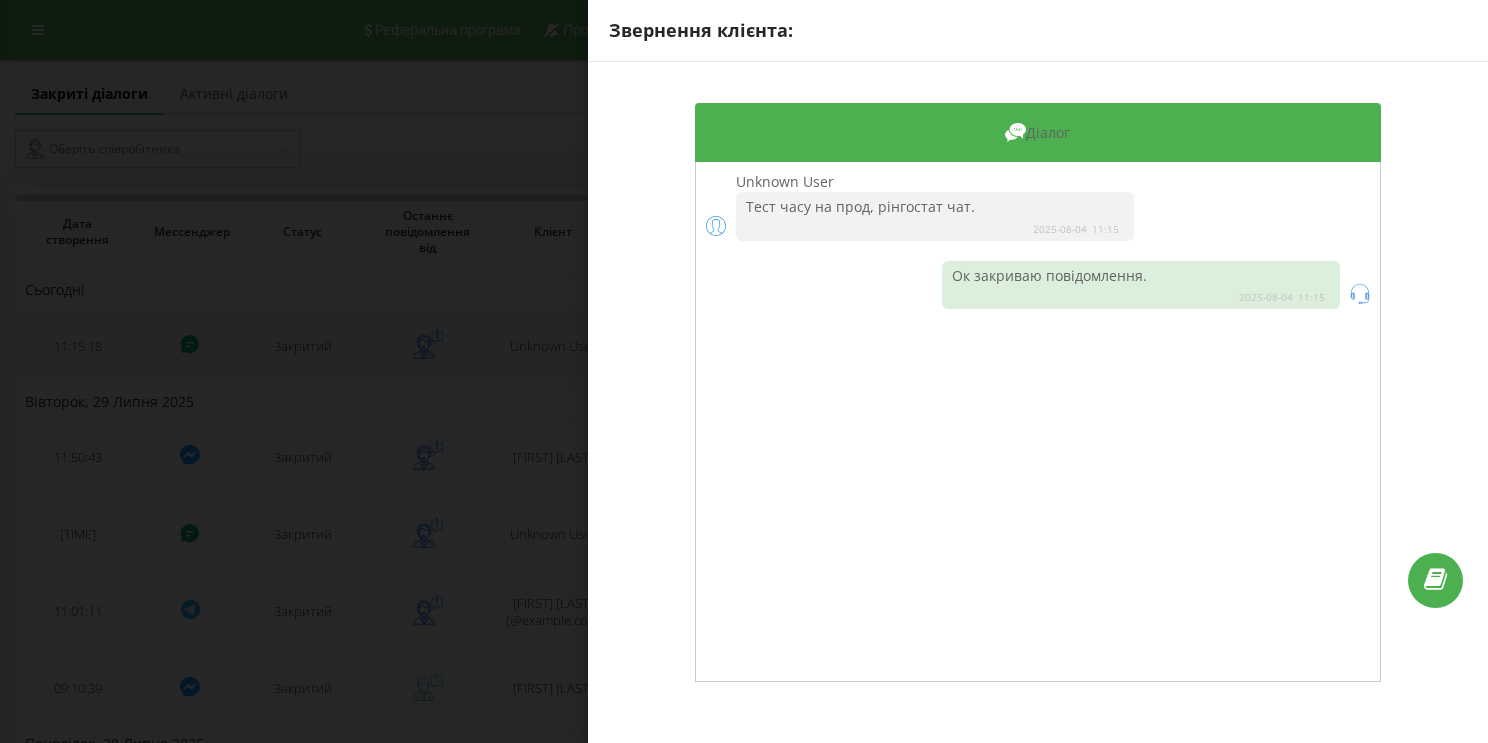 click on "Звернення клієнта:    Діалог Unknown User Тест часу на прод, рінгостат чат. 2025-08-04 11:15 Ок закриваю повідомлення. 2025-08-04 11:15" at bounding box center [744, 371] 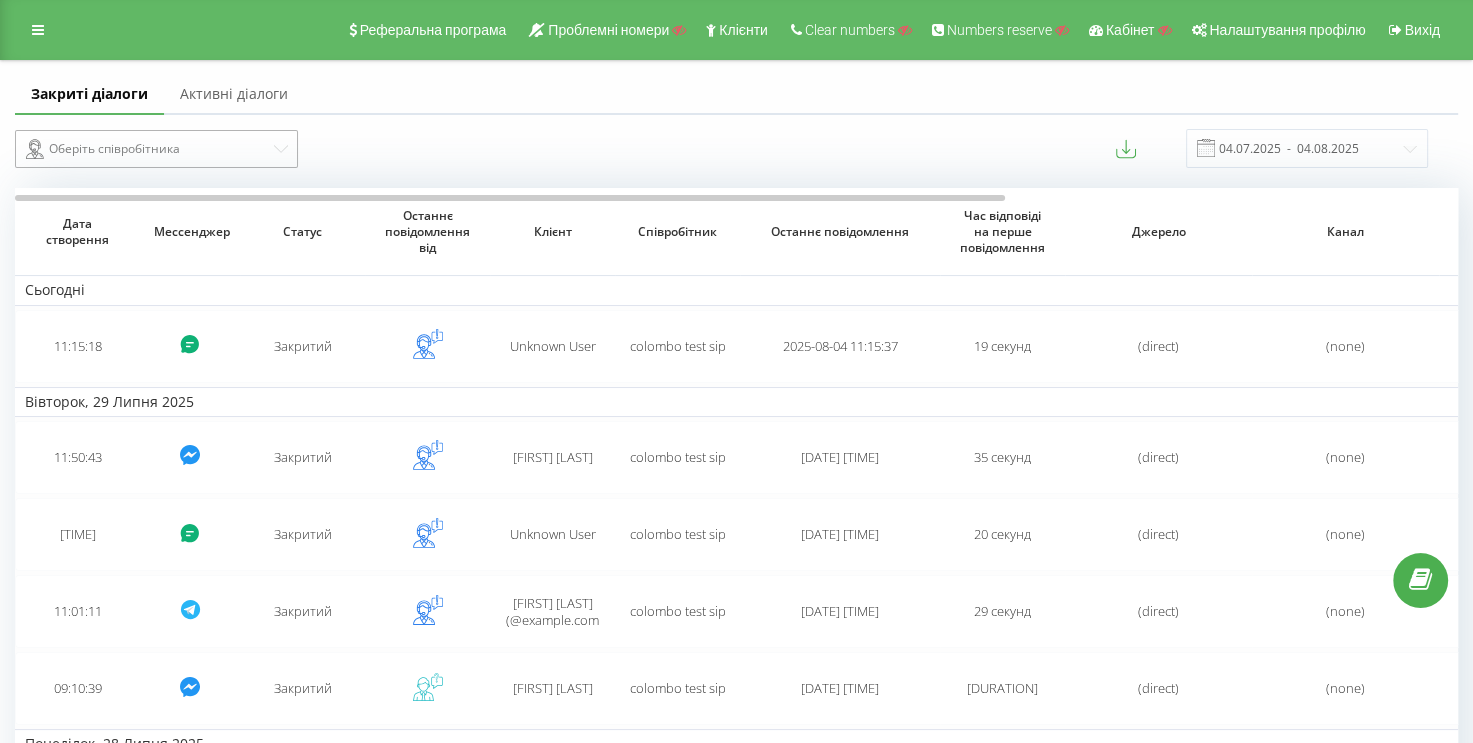click on "Оберіть співробітника" at bounding box center [148, 149] 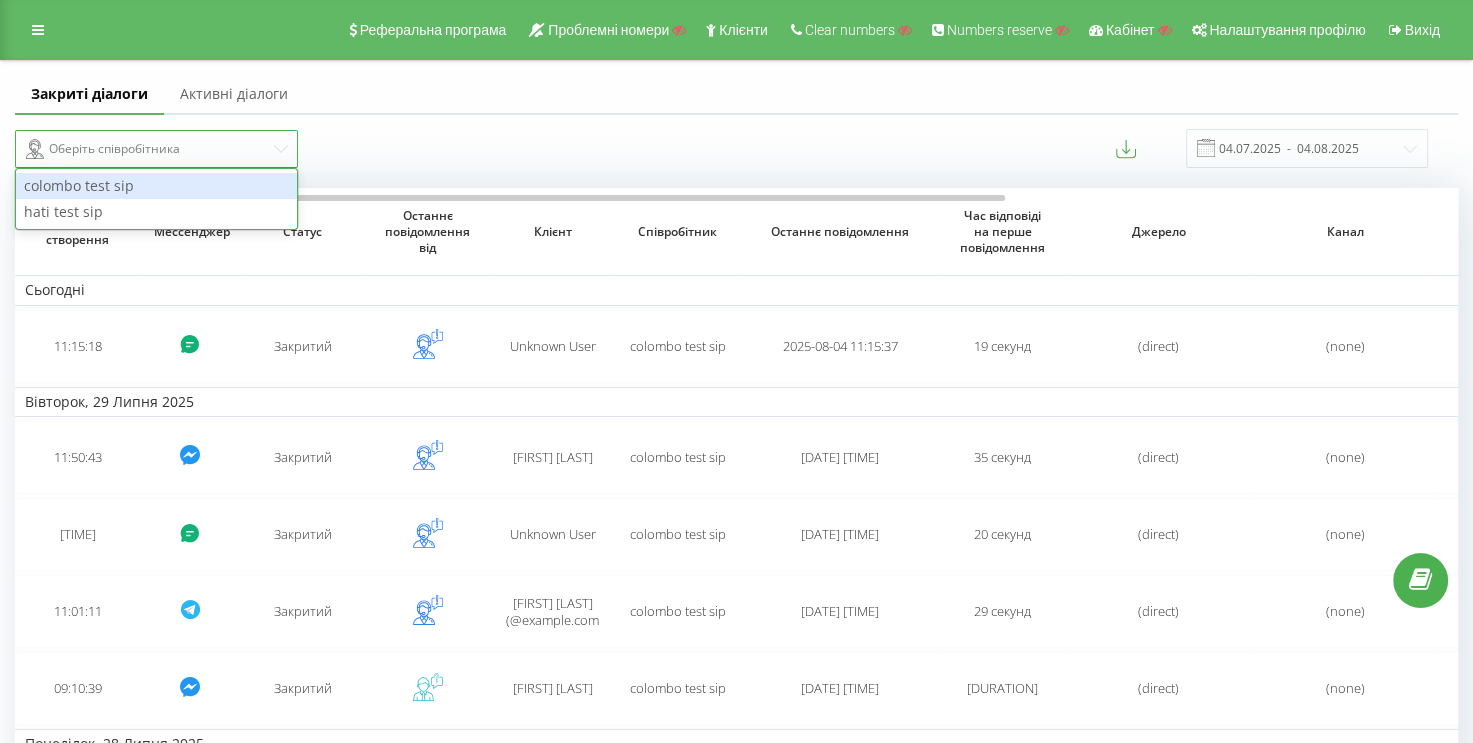 click on "colombo test sip" at bounding box center [156, 186] 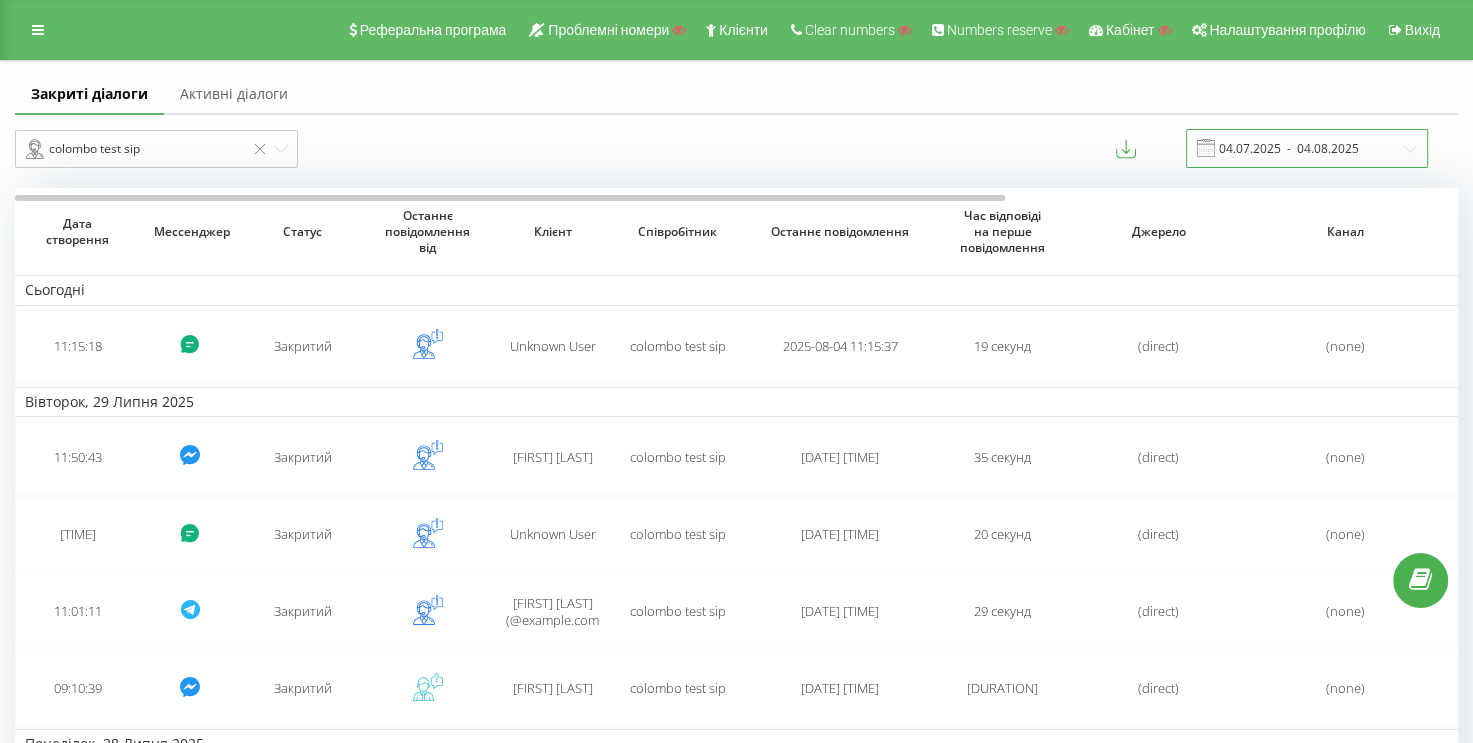 click on "04.07.2025  -  04.08.2025" at bounding box center (1307, 148) 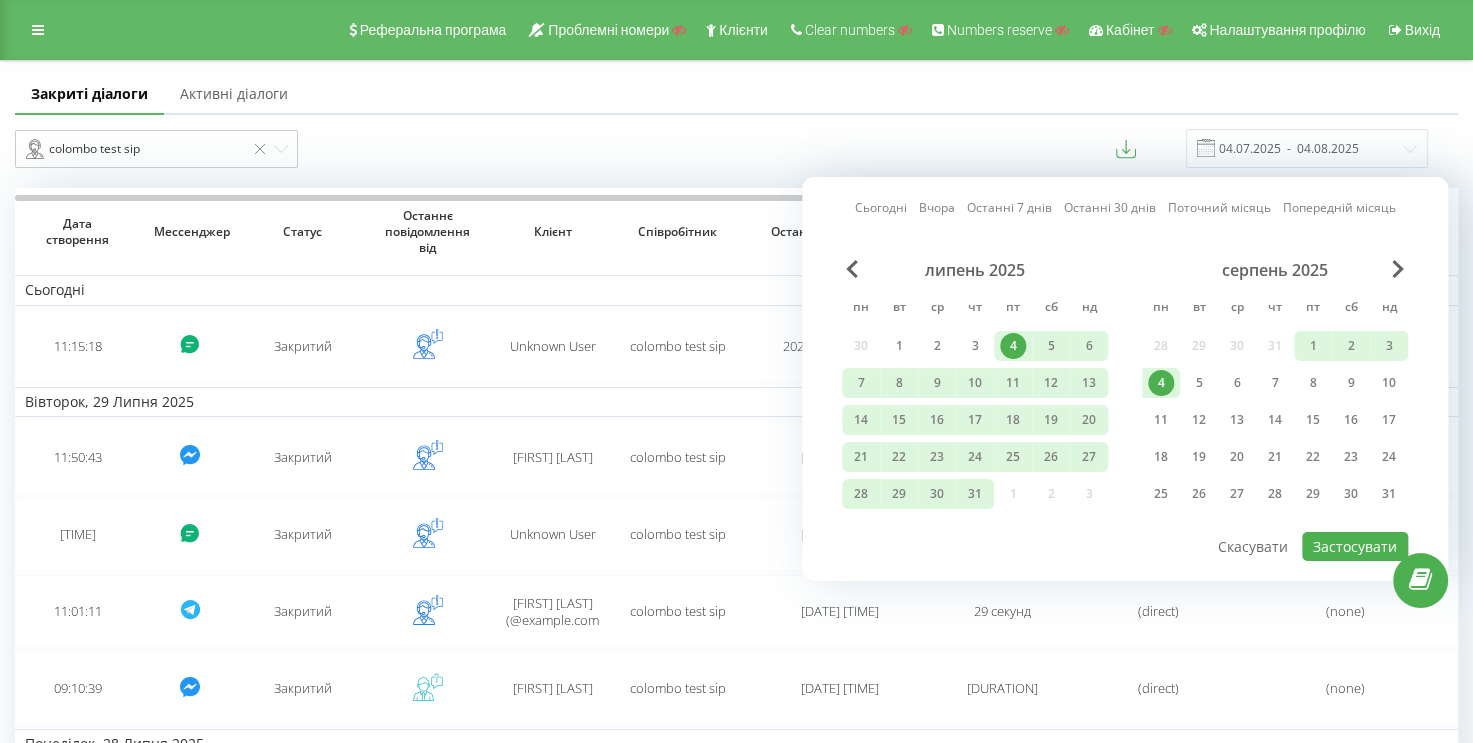 click on "4" at bounding box center [1161, 383] 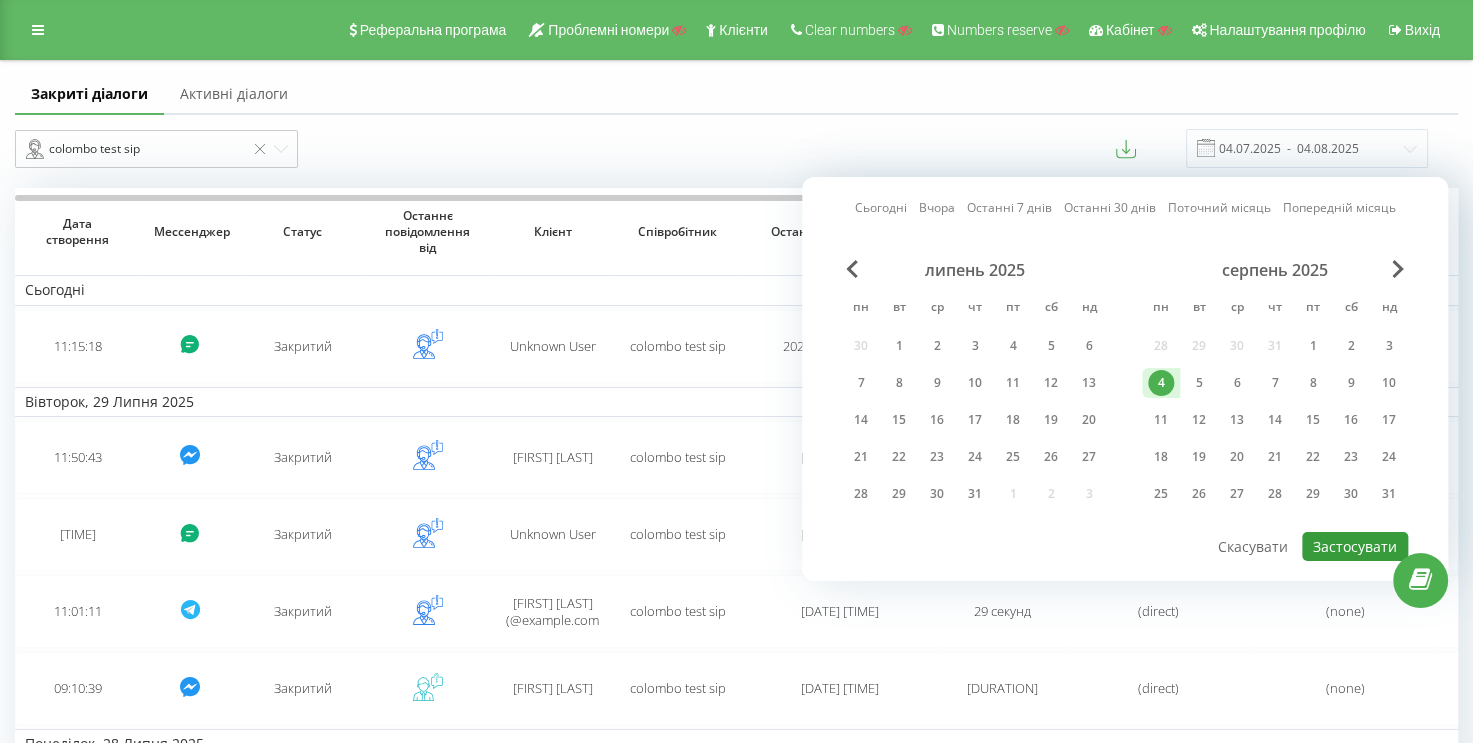 click on "Застосувати" at bounding box center (1355, 546) 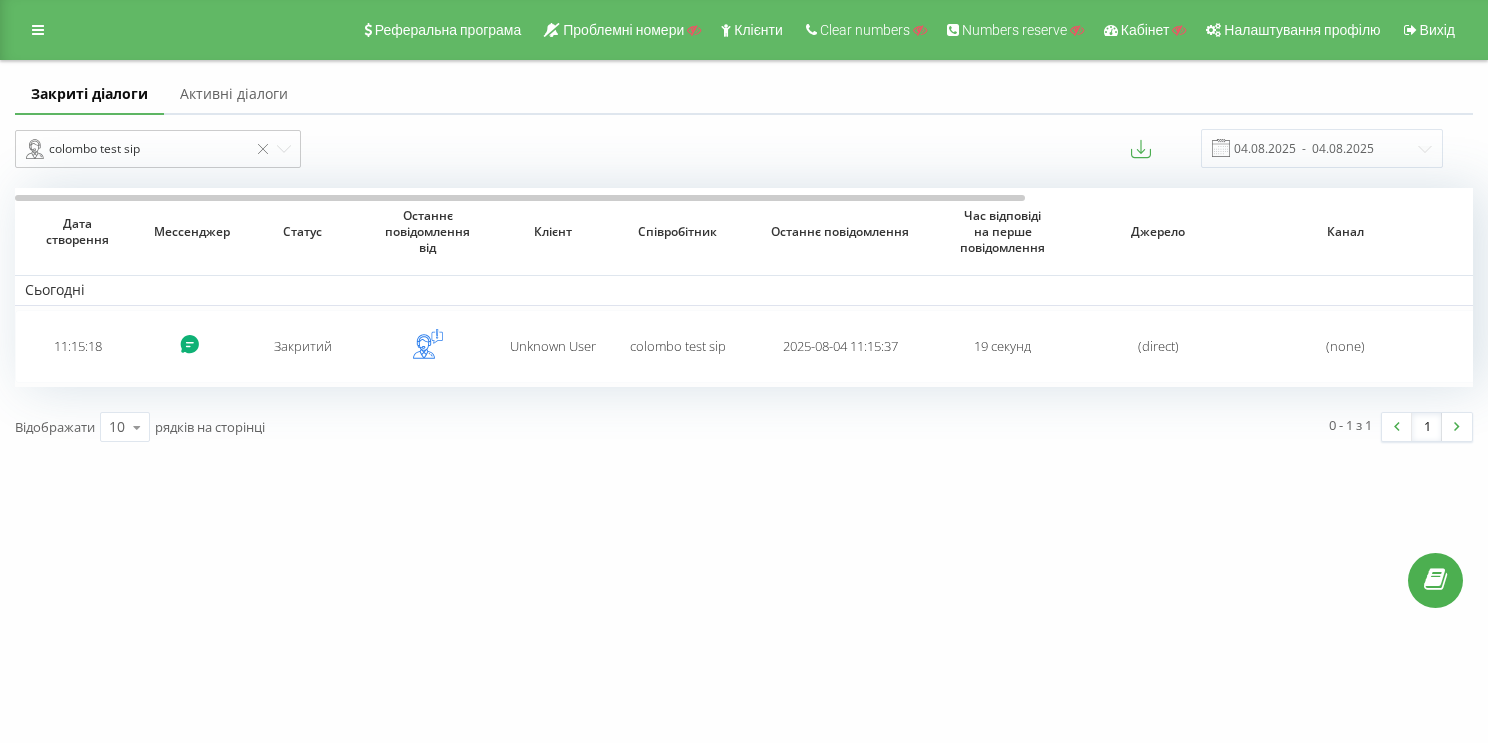 click on "Активні діалоги" at bounding box center (234, 95) 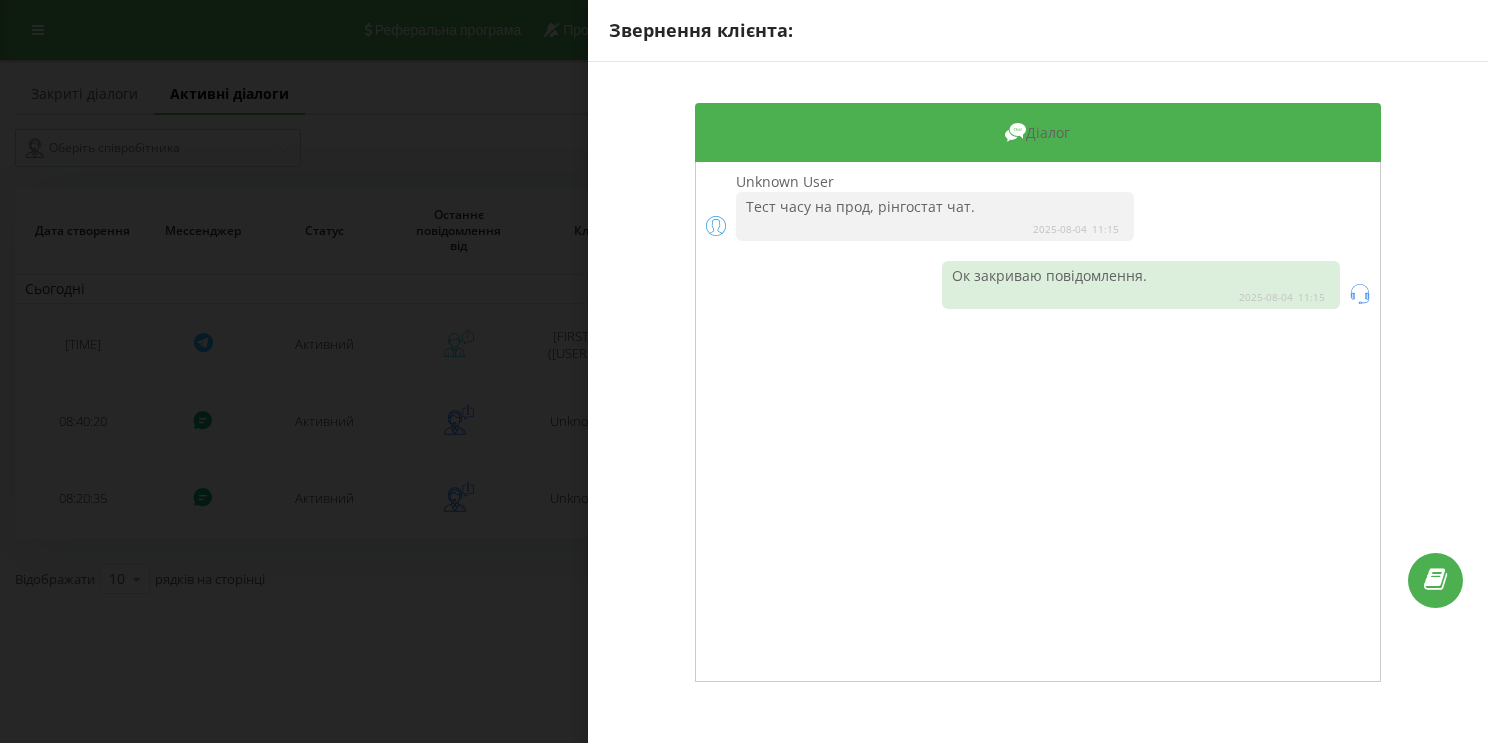 scroll, scrollTop: 0, scrollLeft: 0, axis: both 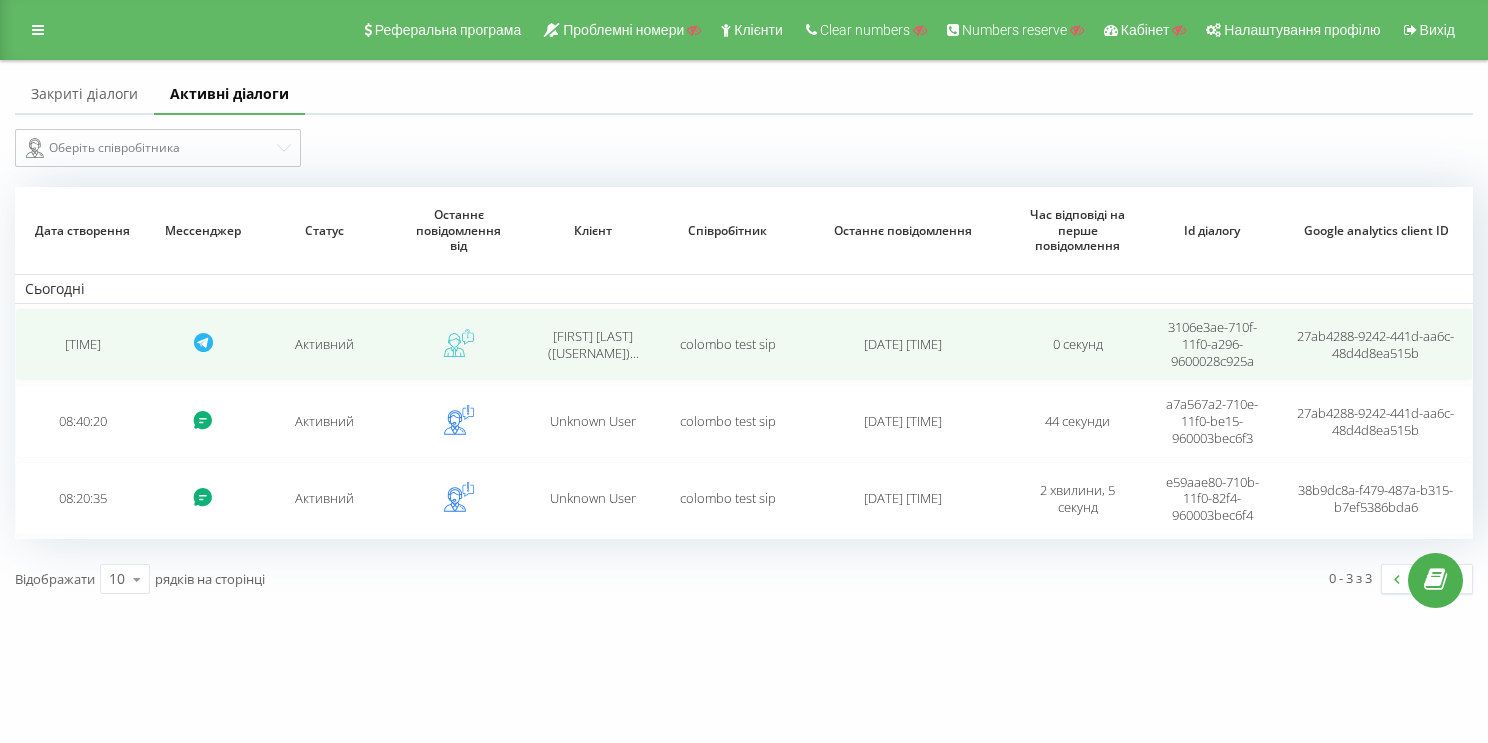 click on "[TIME]" at bounding box center (82, 344) 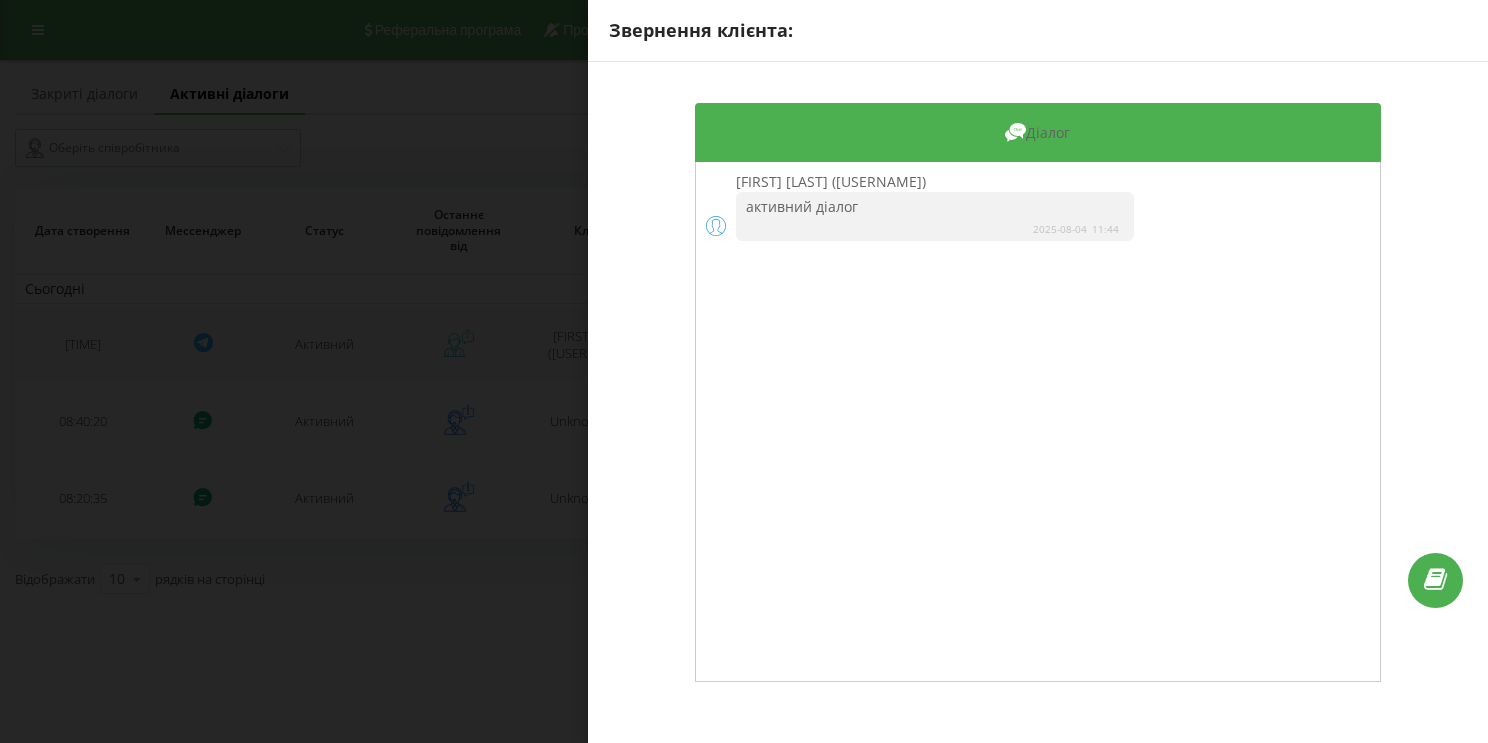 click on "Звернення клієнта: Діалог [NAME] [LAST] (@im_colombo) активний діалог [DATE] [TIME]" at bounding box center [744, 371] 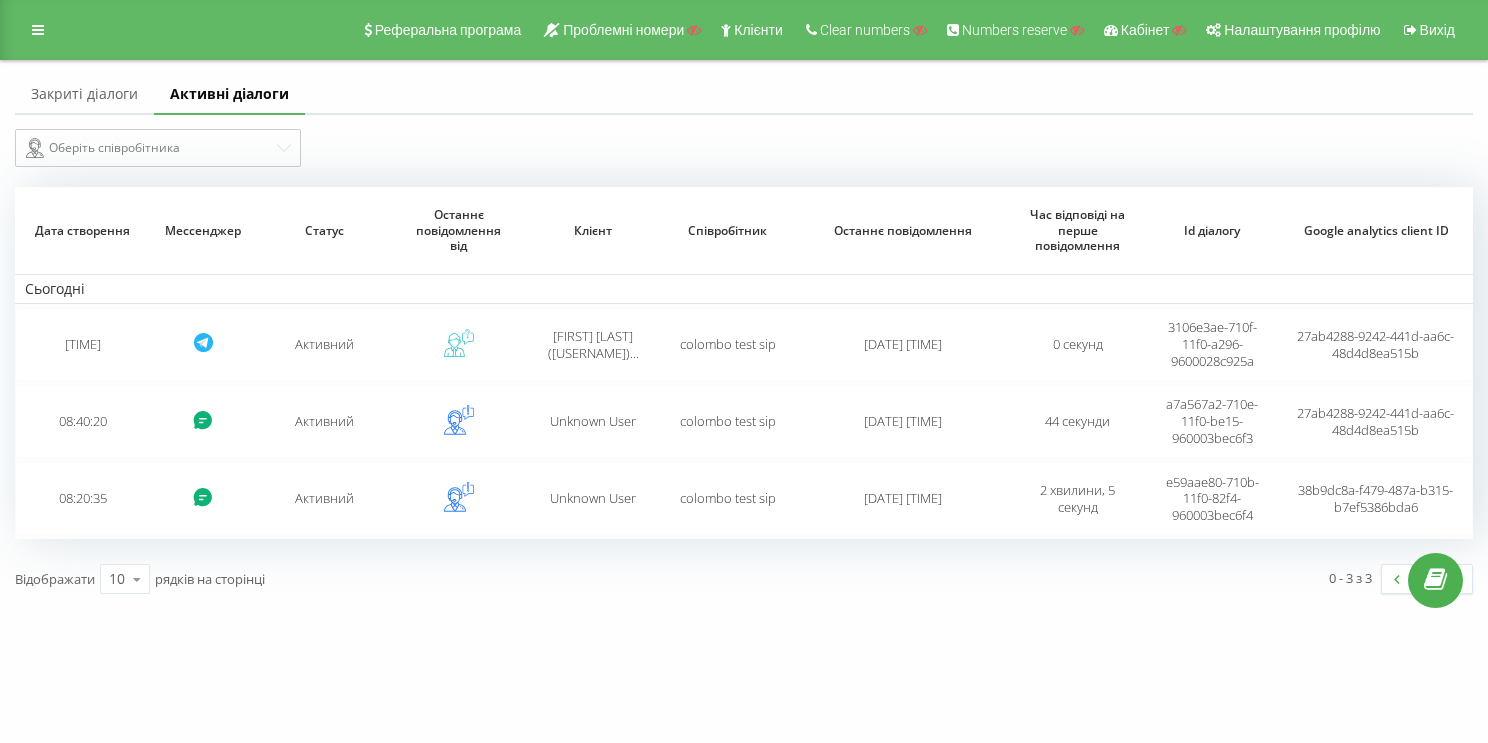 click on "Закриті діалоги" at bounding box center (84, 95) 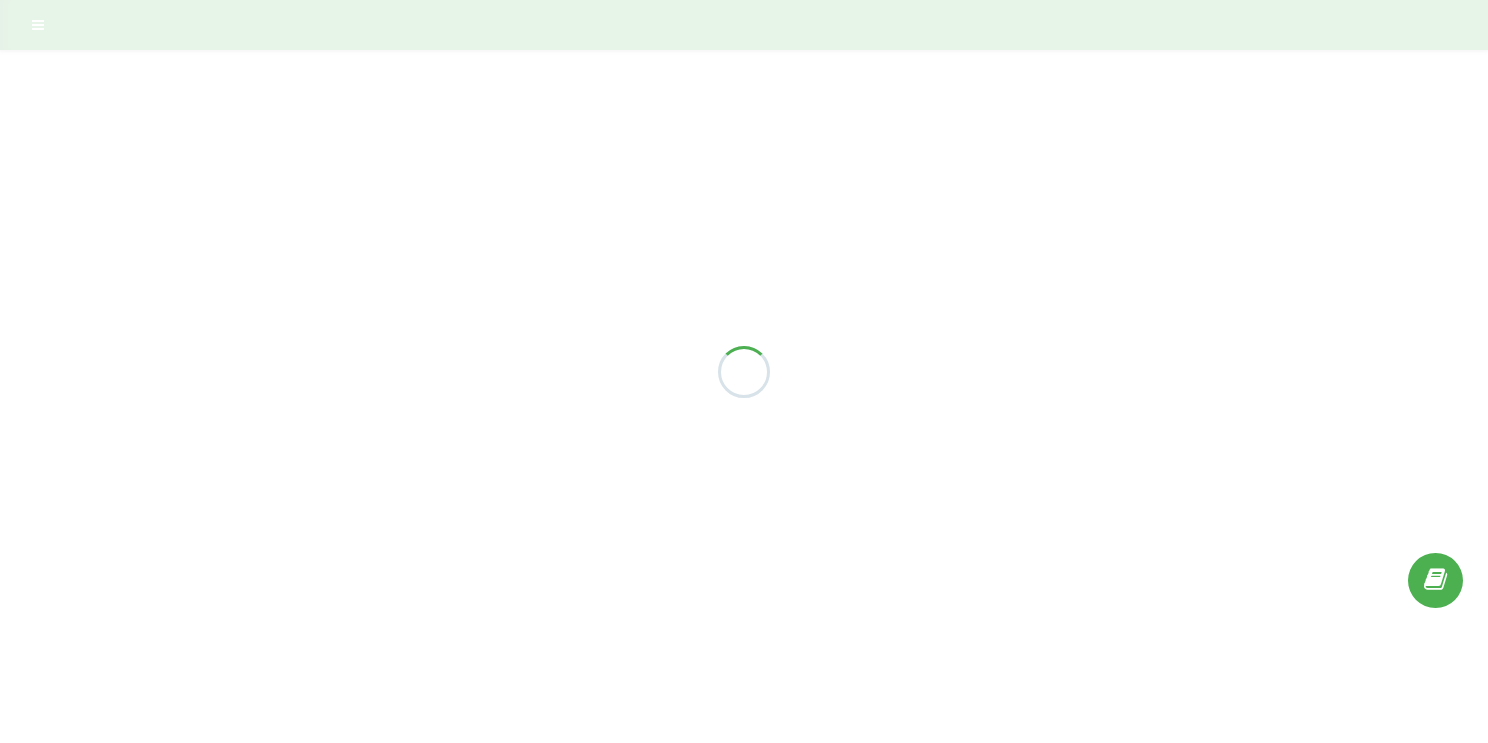 scroll, scrollTop: 0, scrollLeft: 0, axis: both 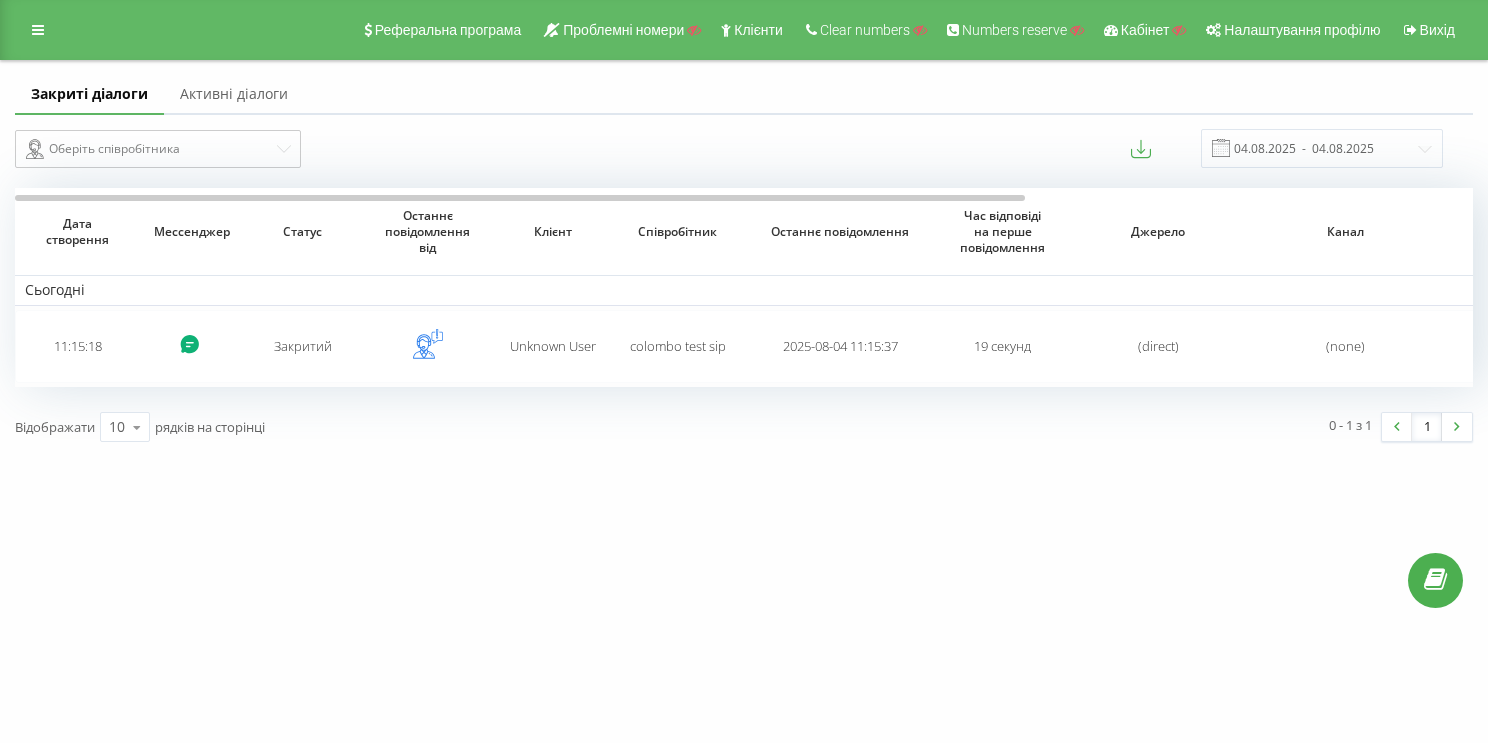 click on "Активні діалоги" at bounding box center (234, 95) 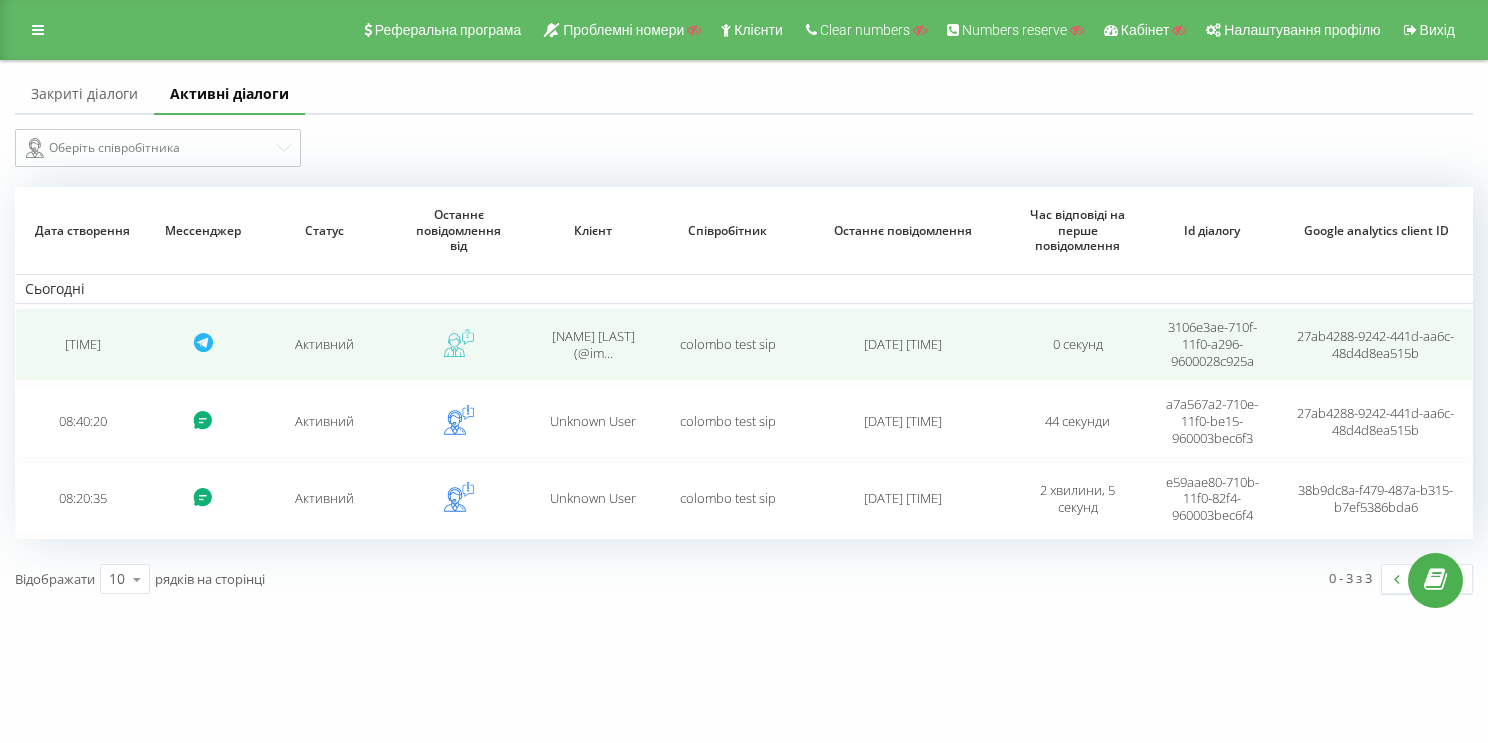 click on "[TIME]" at bounding box center (82, 344) 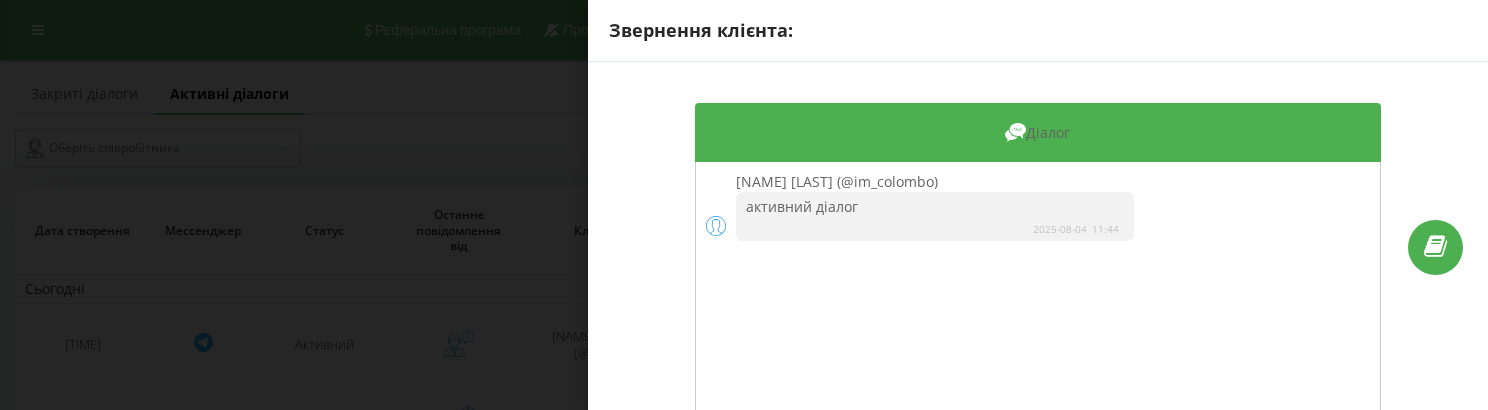 click on "Звернення клієнта: Діалог [NAME] [LAST] (@im_colombo) активний діалог [DATE] [TIME]" at bounding box center (744, 205) 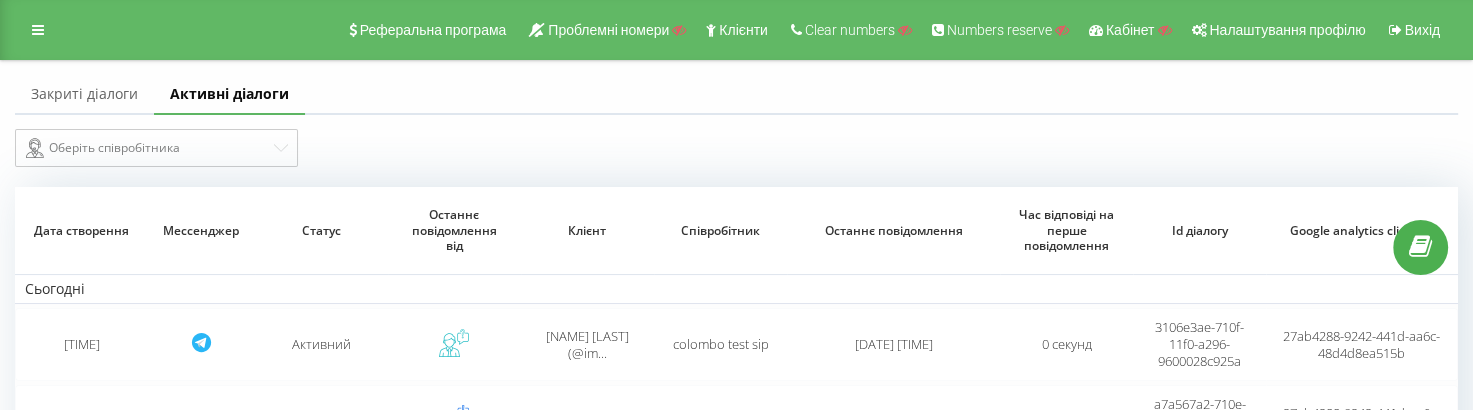 click on "Закриті діалоги" at bounding box center (84, 95) 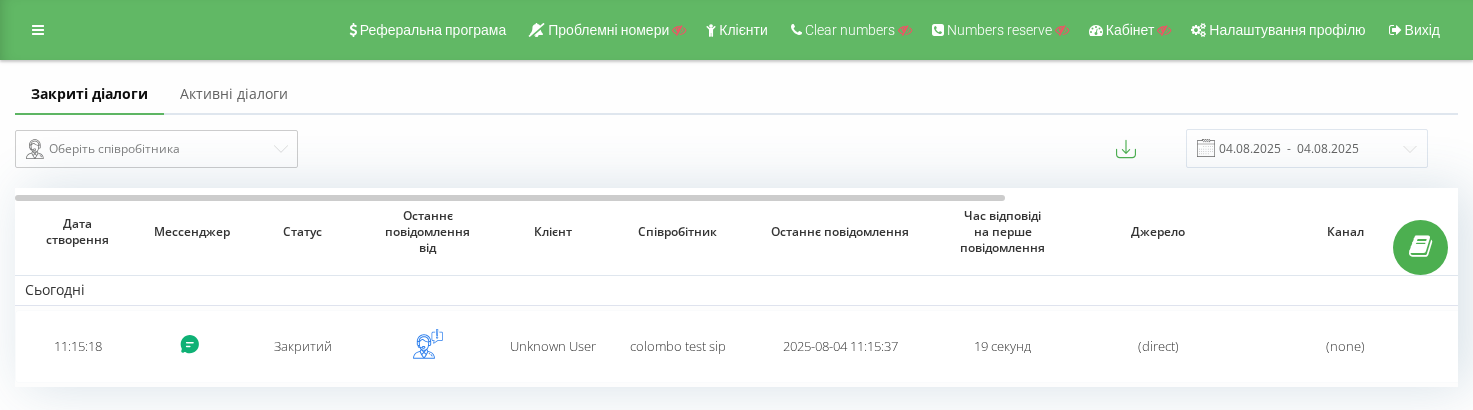 scroll, scrollTop: 0, scrollLeft: 0, axis: both 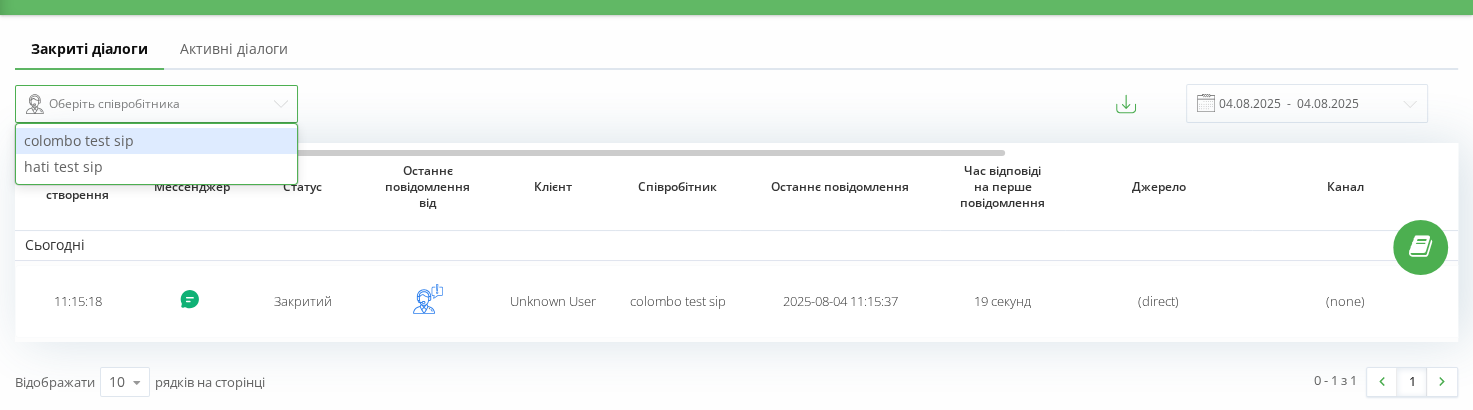 click on "Оберіть співробітника" at bounding box center (148, 104) 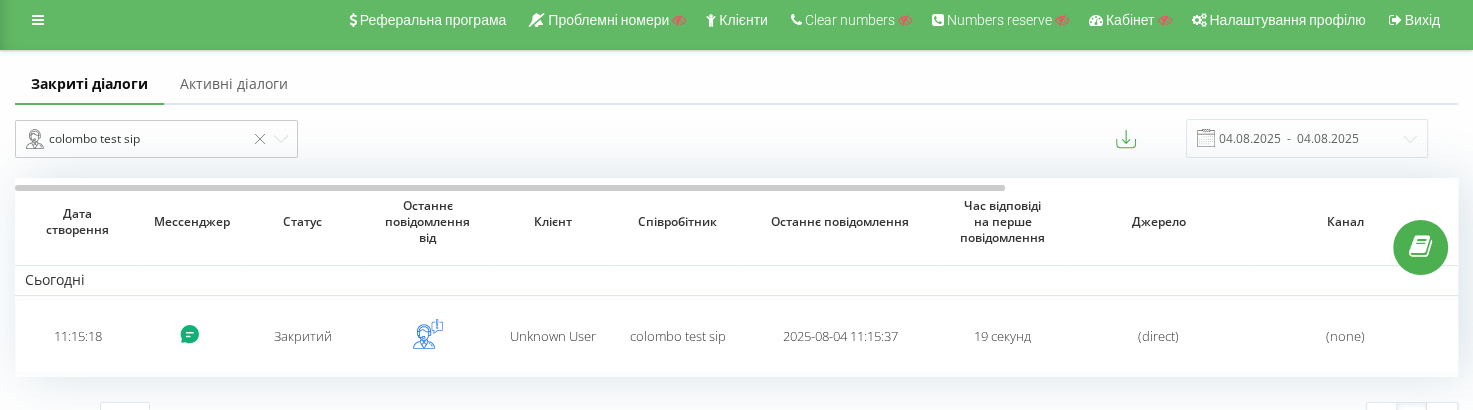 scroll, scrollTop: 45, scrollLeft: 0, axis: vertical 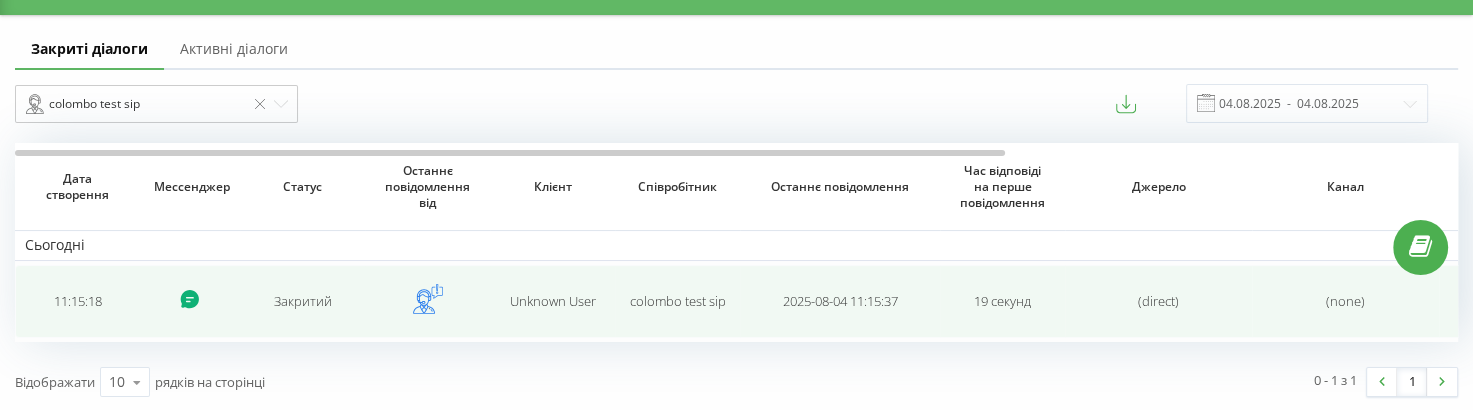 click on "11:15:18" at bounding box center (77, 301) 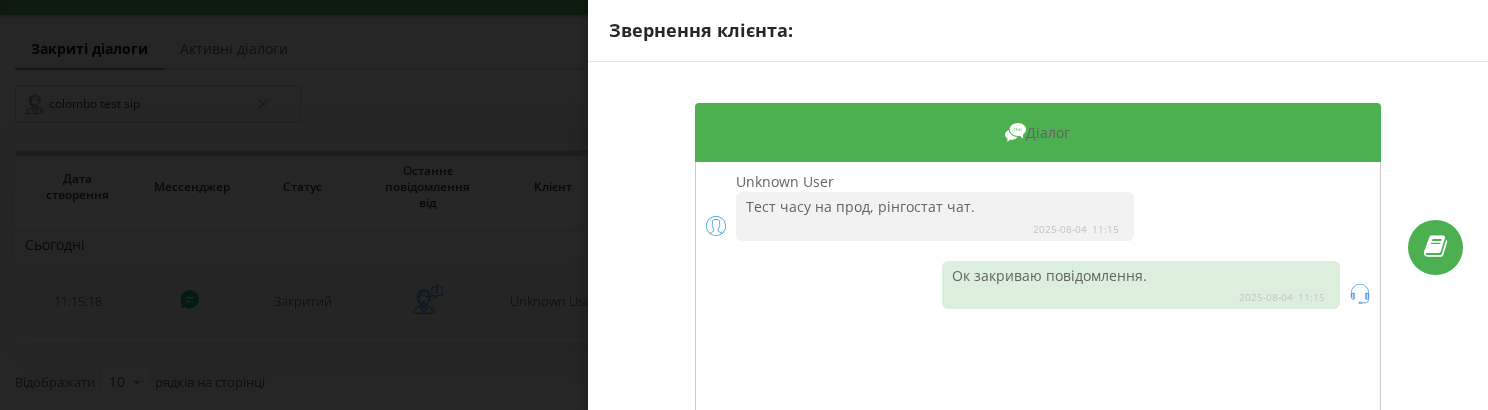 click on "Звернення клієнта:    Діалог Unknown User Тест часу на прод, рінгостат чат. 2025-08-04 11:15 Ок закриваю повідомлення. 2025-08-04 11:15" at bounding box center (744, 205) 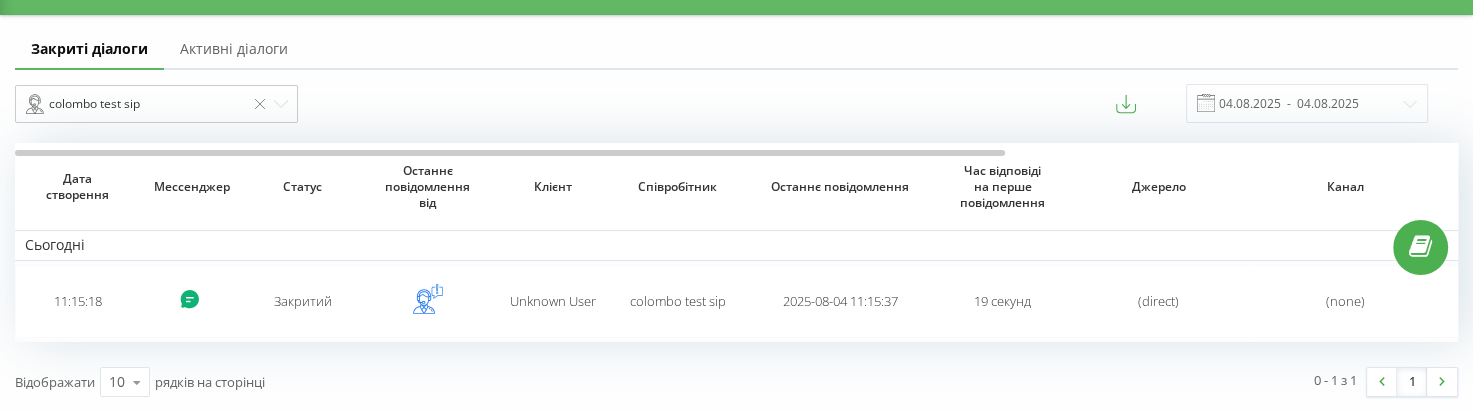 click on "Активні діалоги" at bounding box center (234, 50) 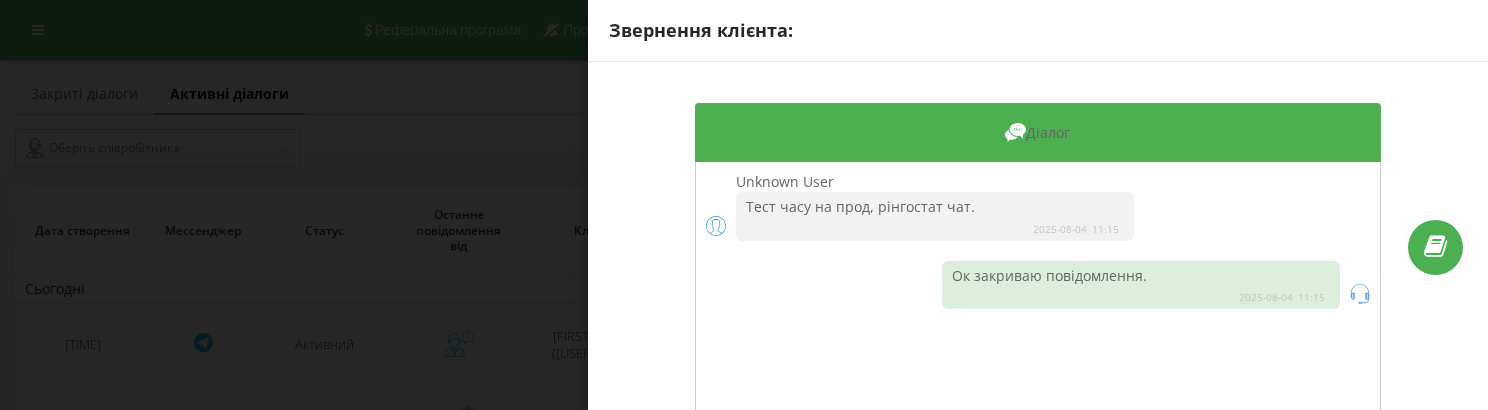 scroll, scrollTop: 45, scrollLeft: 0, axis: vertical 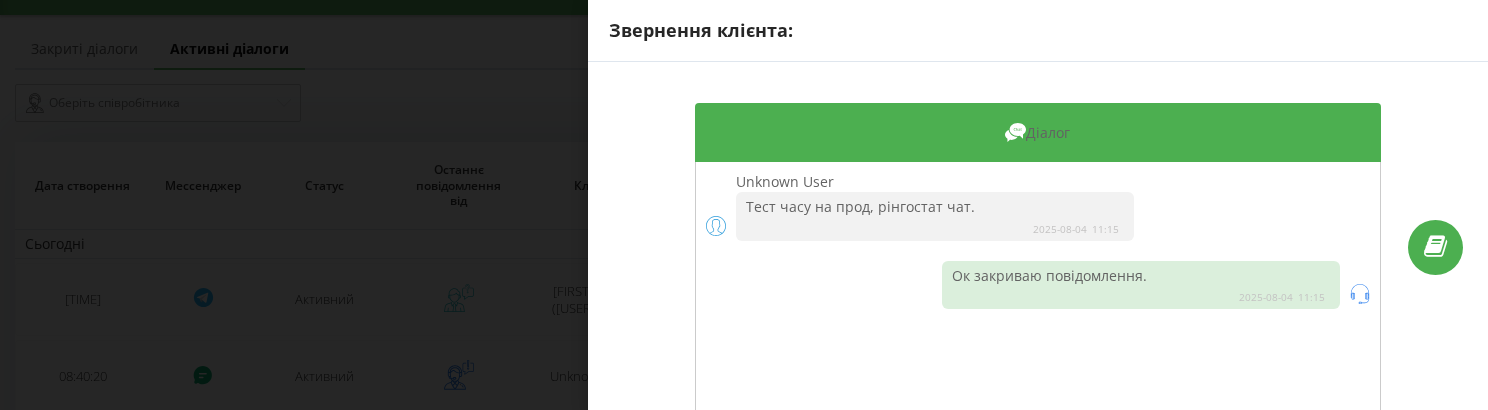click on "Звернення клієнта:    Діалог Unknown User Тест часу на прод, рінгостат чат. 2025-08-04 11:15 Ок закриваю повідомлення. 2025-08-04 11:15" at bounding box center [744, 205] 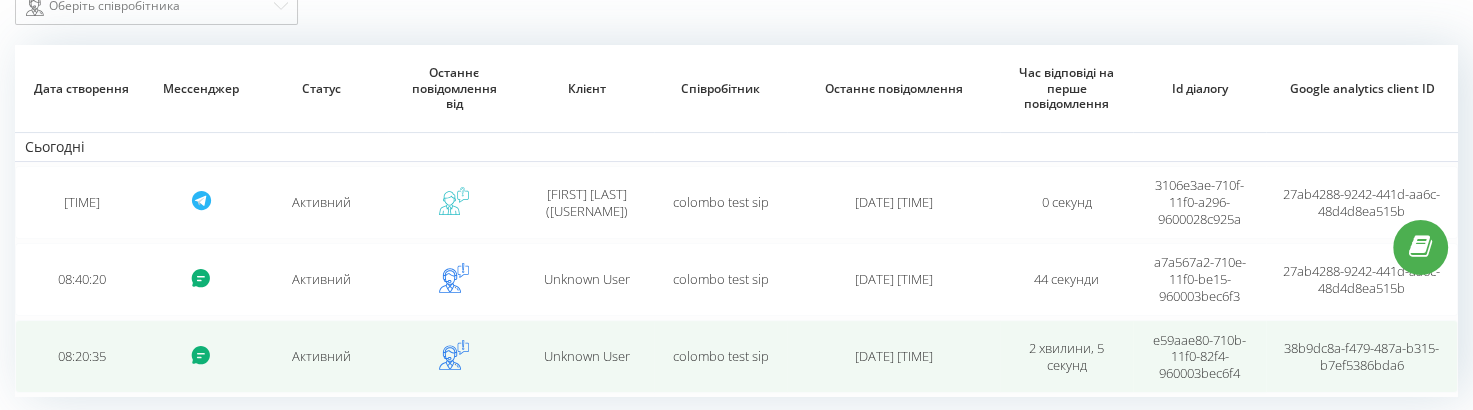 scroll, scrollTop: 97, scrollLeft: 0, axis: vertical 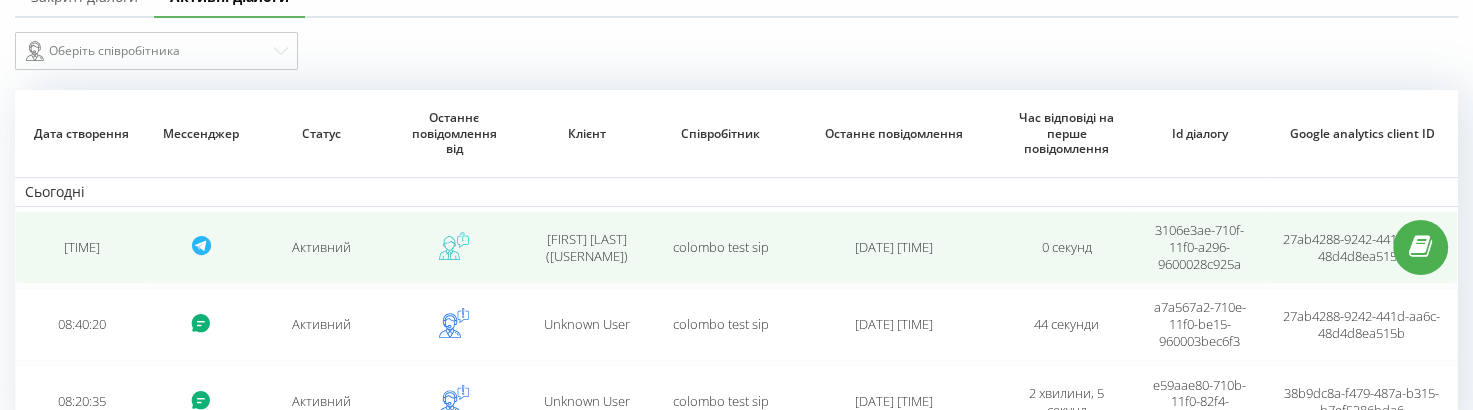 click on "08:44:10" at bounding box center [81, 247] 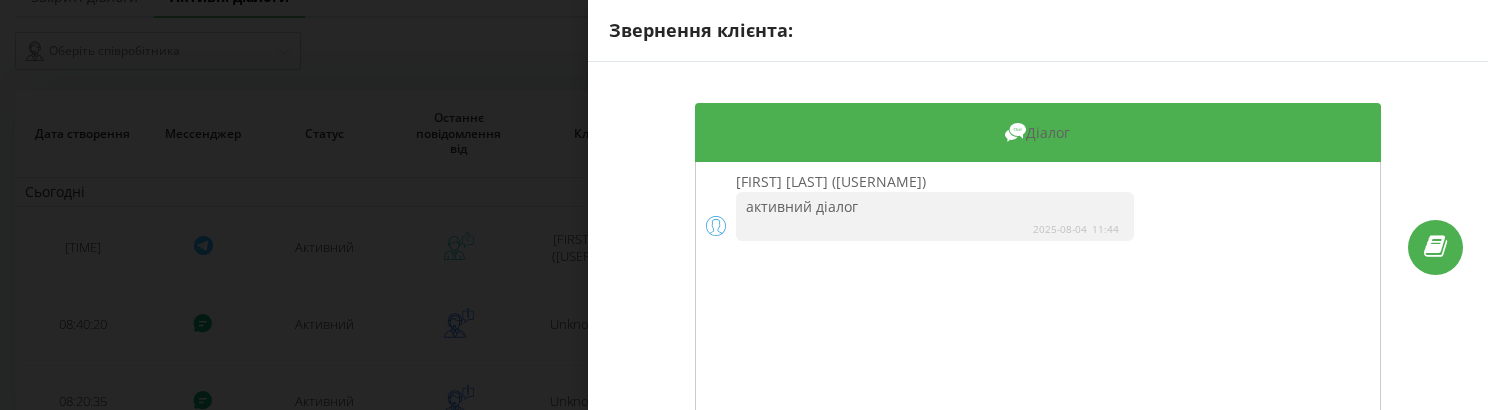 click on "Звернення клієнта:    Діалог Ihor Colombo Shylov (@im_colombo) активний діалог 2025-08-04 11:44" at bounding box center [744, 205] 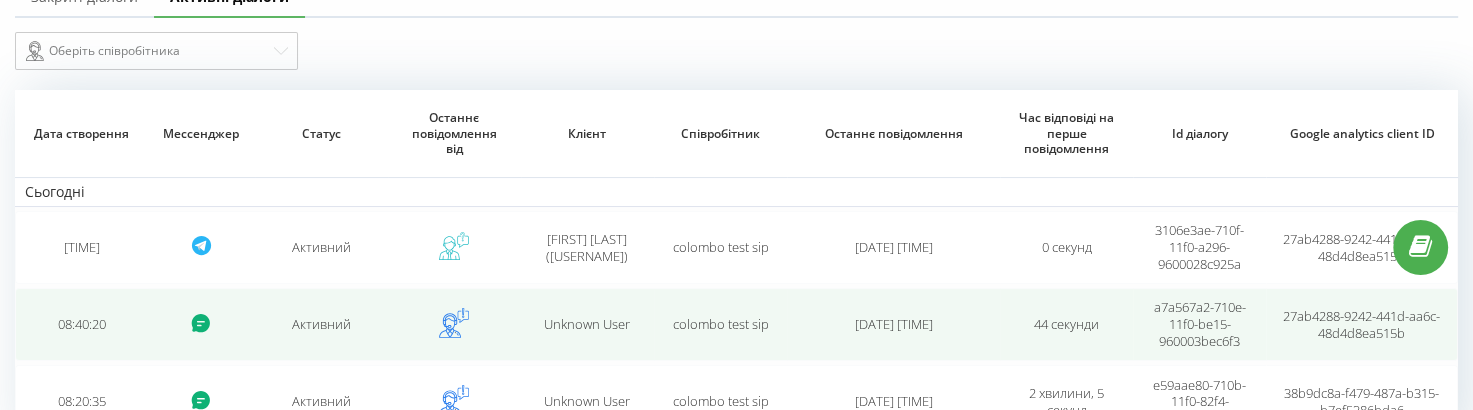 click on "08:40:20" at bounding box center (81, 324) 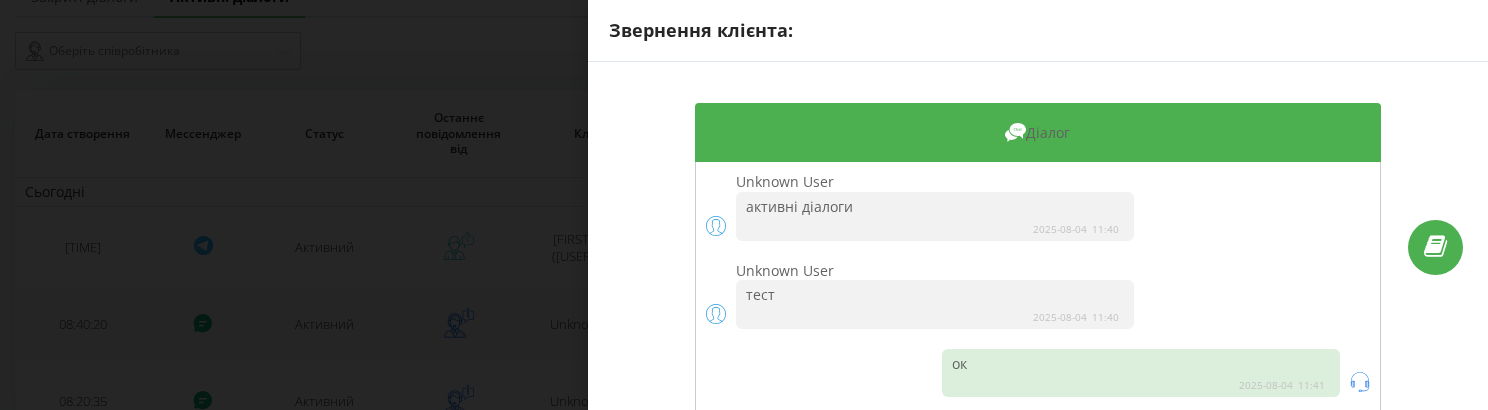 click on "Звернення клієнта:    Діалог Unknown User активні діалоги 2025-08-04 11:40 Unknown User тест 2025-08-04 11:40 ок 2025-08-04 11:41" at bounding box center [744, 205] 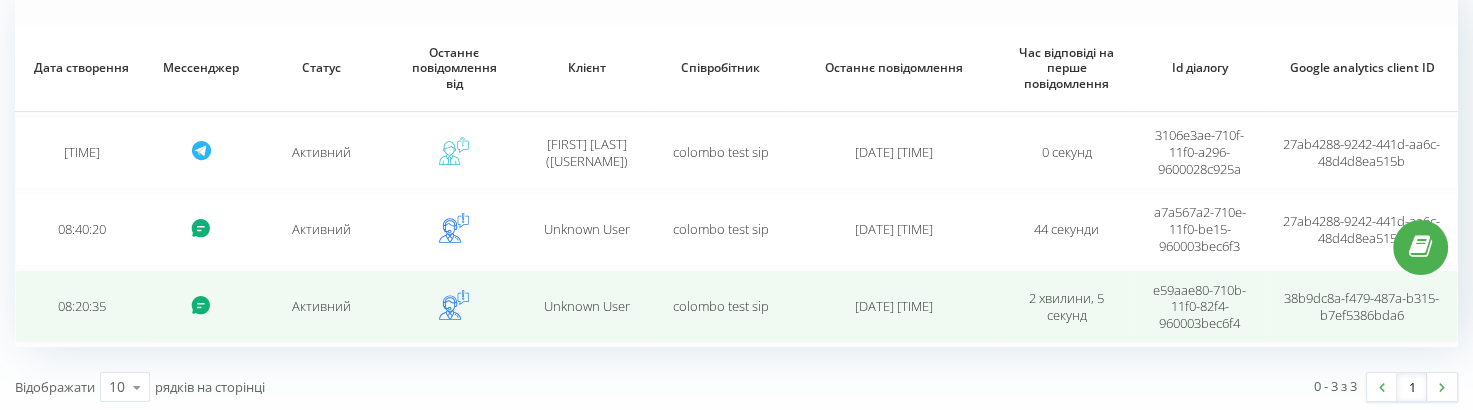 scroll, scrollTop: 197, scrollLeft: 0, axis: vertical 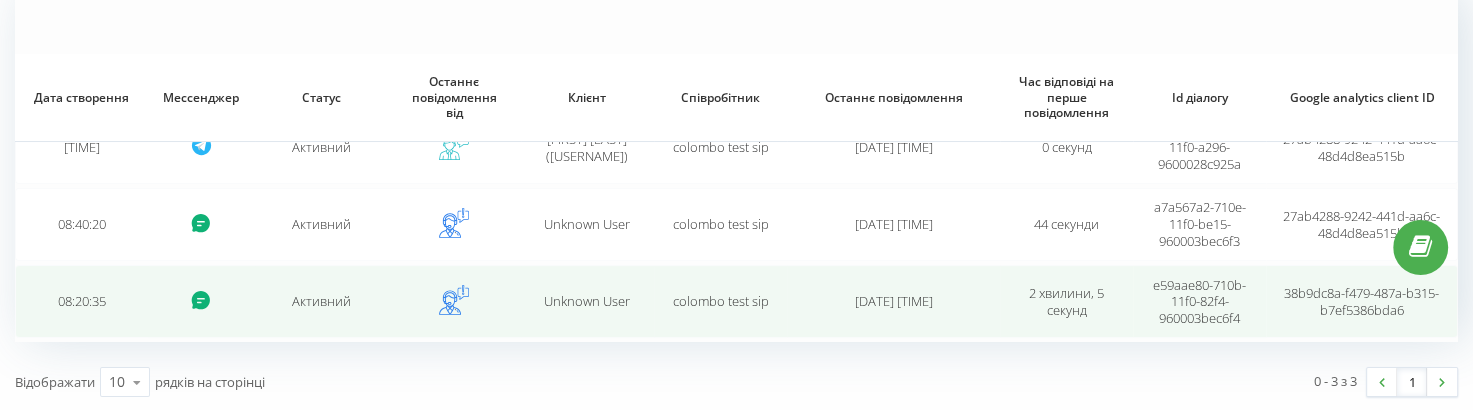 click on "08:20:35" at bounding box center [81, 301] 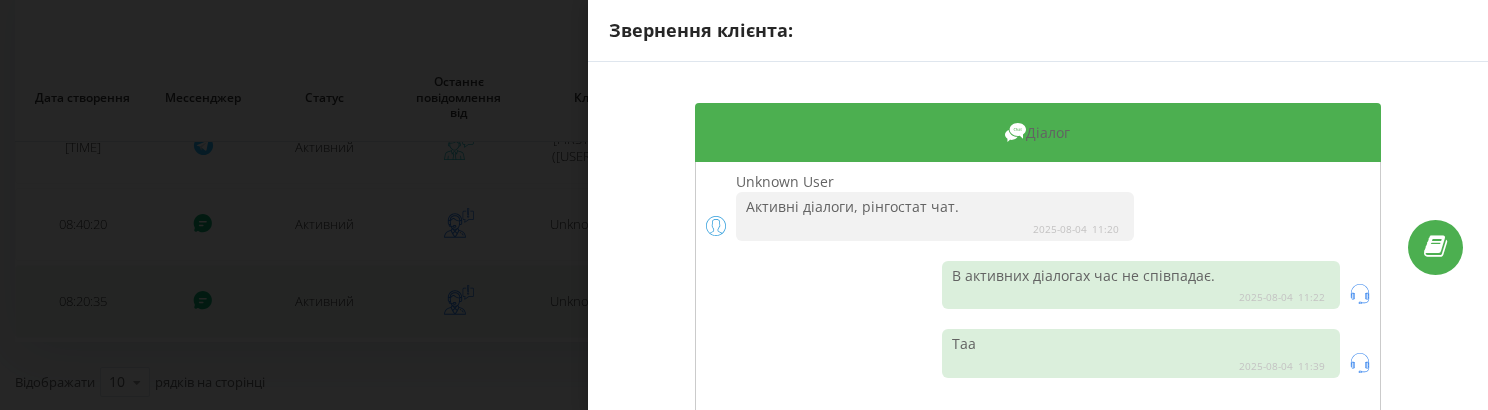 click on "Звернення клієнта:    Діалог Unknown User Активні діалоги, рінгостат чат. 2025-08-04 11:20 В активних діалогах час не співпадає. 2025-08-04 11:22 Таа 2025-08-04 11:39" at bounding box center (744, 205) 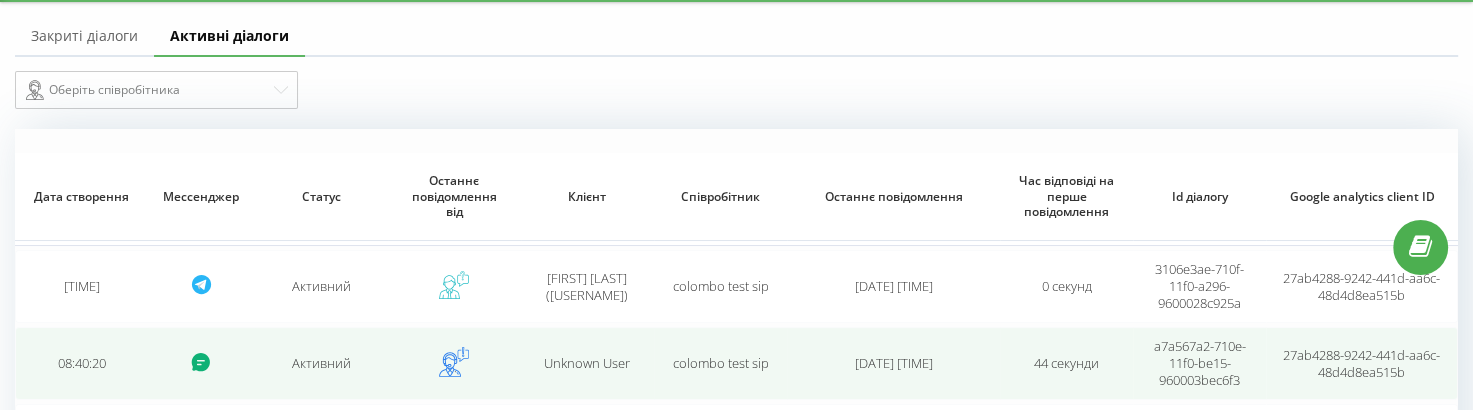 scroll, scrollTop: 0, scrollLeft: 0, axis: both 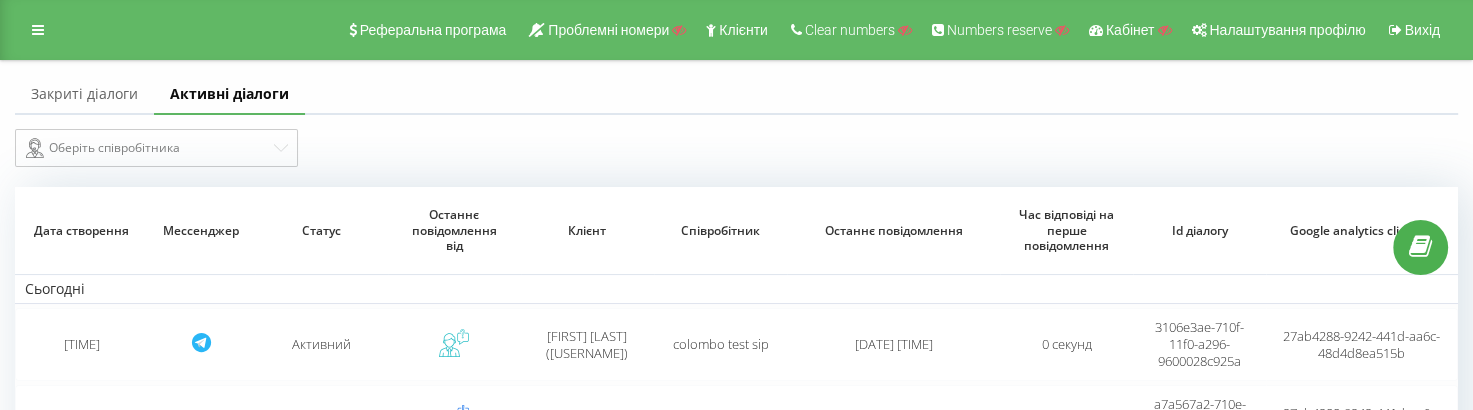 click on "Закриті діалоги" at bounding box center [84, 95] 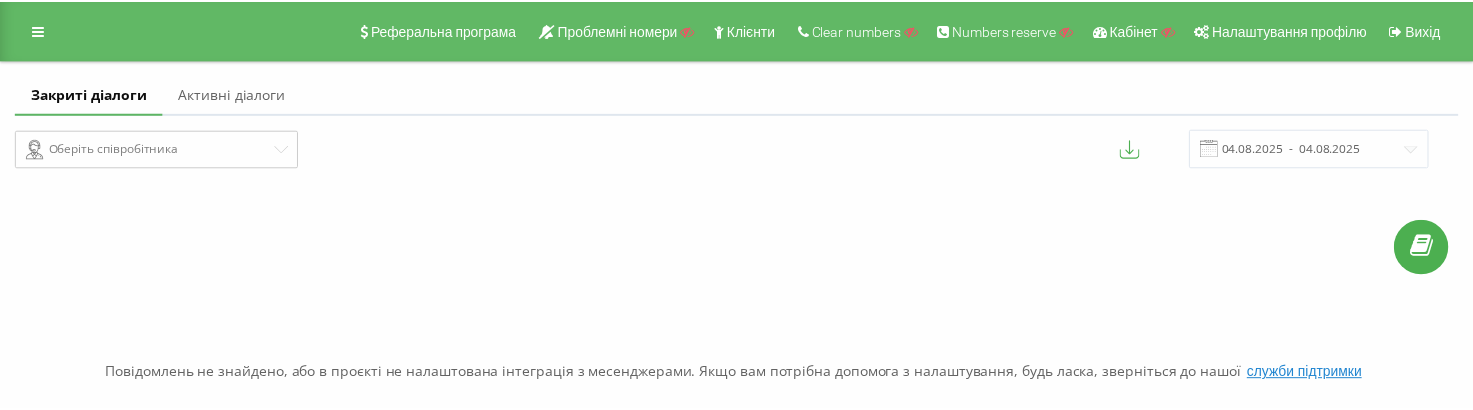 scroll, scrollTop: 0, scrollLeft: 0, axis: both 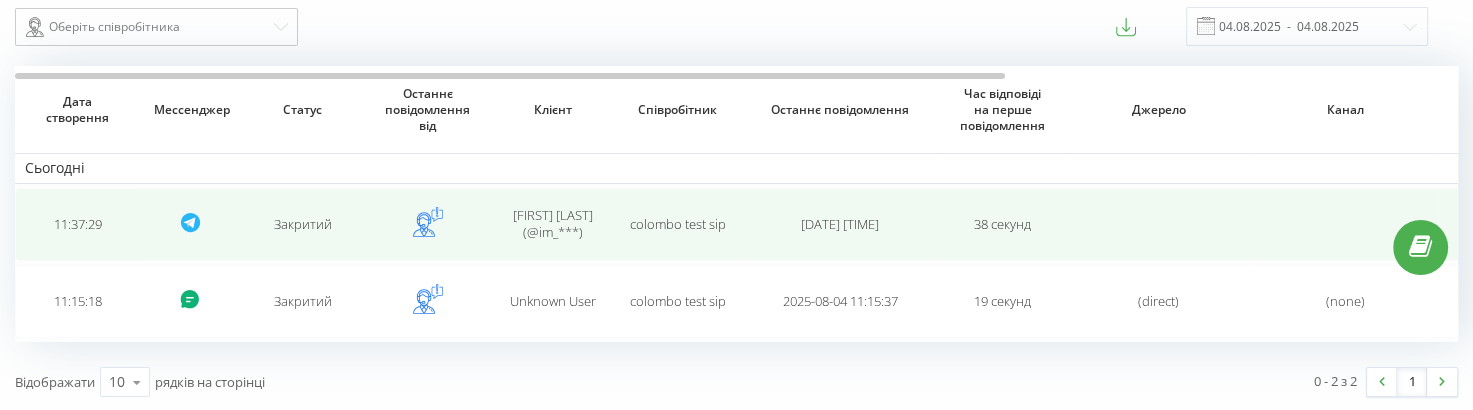 click on "11:37:29" at bounding box center [77, 224] 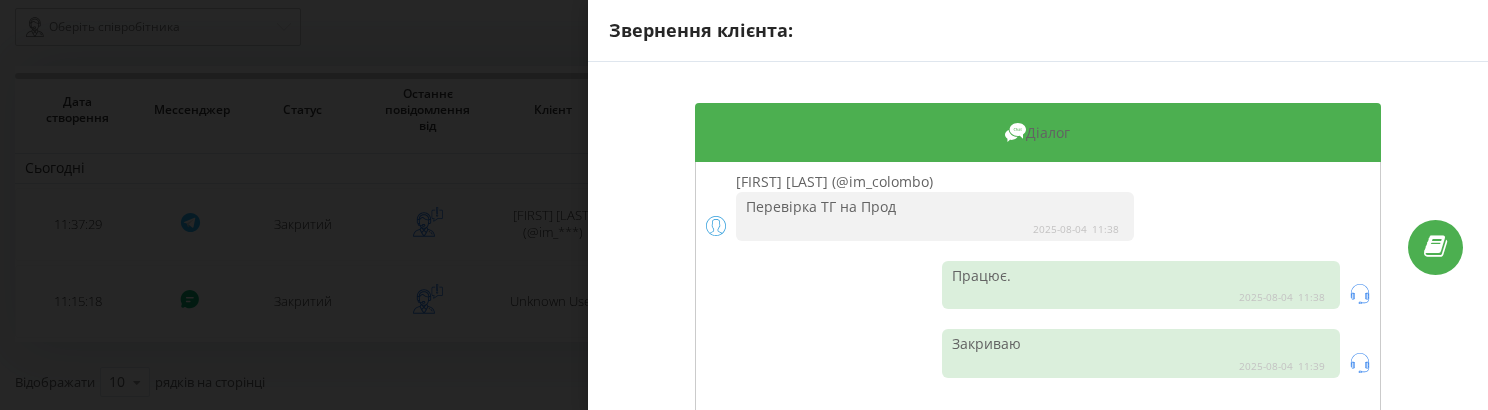 click on "Звернення клієнта: Діалог [FIRST] [LAST] (@im_colombo) Перевірка ТГ на Прод [DATE] [TIME] Працює. [DATE] [TIME] Закриваю [DATE] [TIME]" at bounding box center [744, 205] 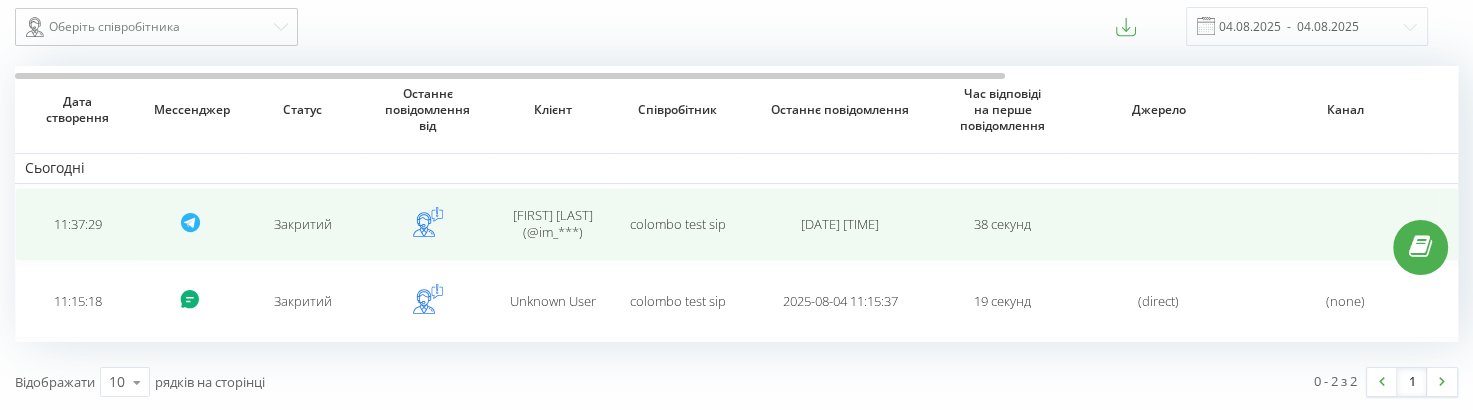 click on "11:37:29" at bounding box center [77, 224] 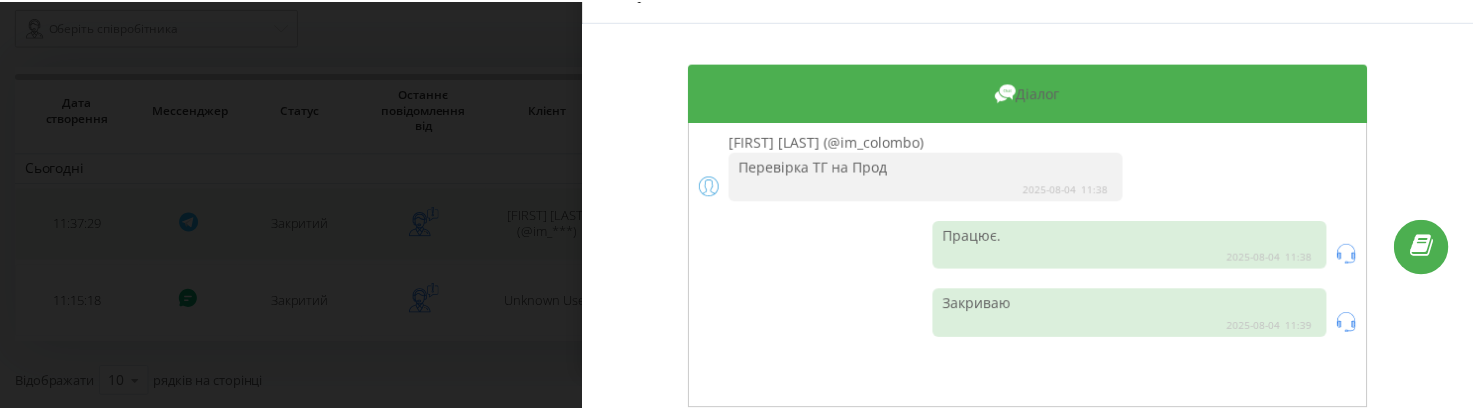 scroll, scrollTop: 61, scrollLeft: 0, axis: vertical 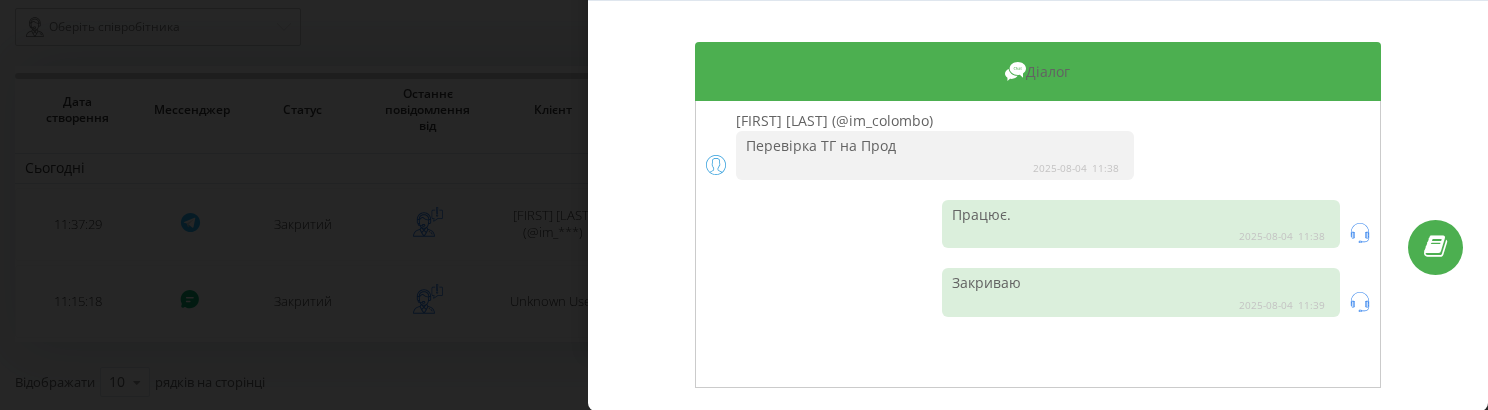 click on "Звернення клієнта: Діалог [FIRST] [LAST] (@im_colombo) Перевірка ТГ на Прод [DATE] [TIME] Працює. [DATE] [TIME] Закриваю [DATE] [TIME]" at bounding box center [744, 205] 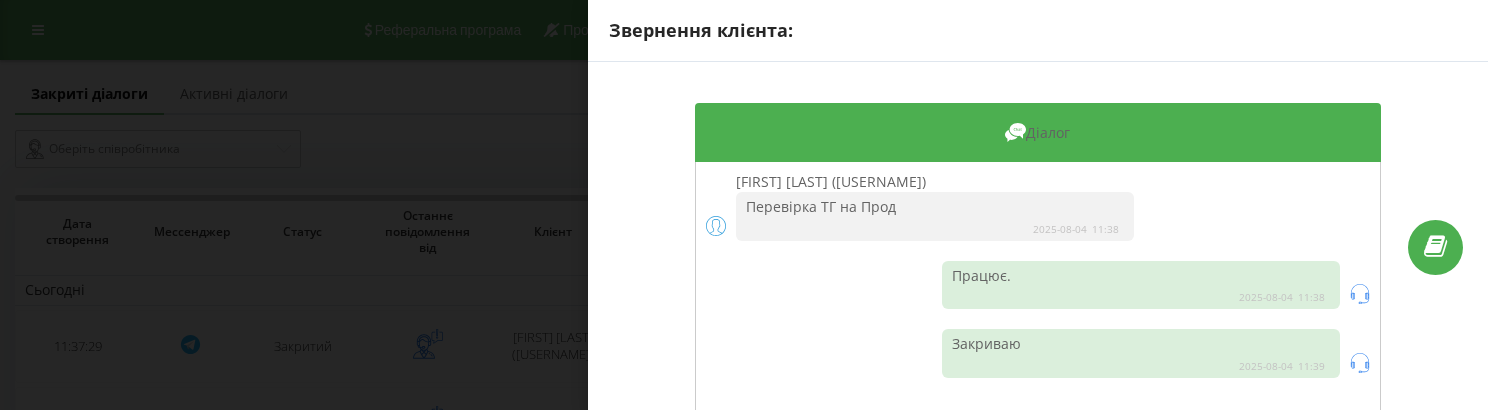 scroll, scrollTop: 122, scrollLeft: 0, axis: vertical 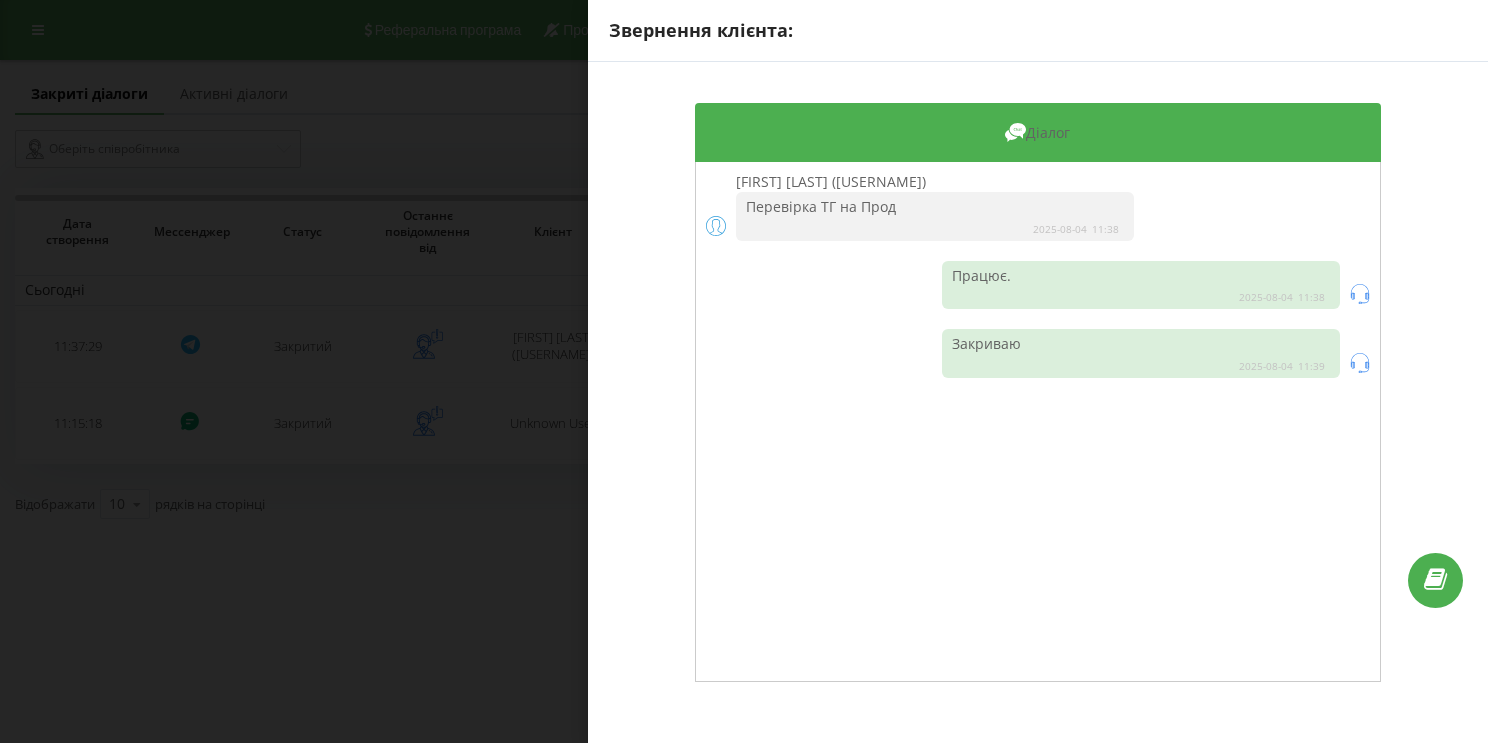 click on "Звернення клієнта:    Діалог Ihor Colombo Shylov (@im_colombo) Перевірка ТГ на Прод 2025-08-04 11:38 Працює. 2025-08-04 11:38 Закриваю 2025-08-04 11:39" at bounding box center (744, 371) 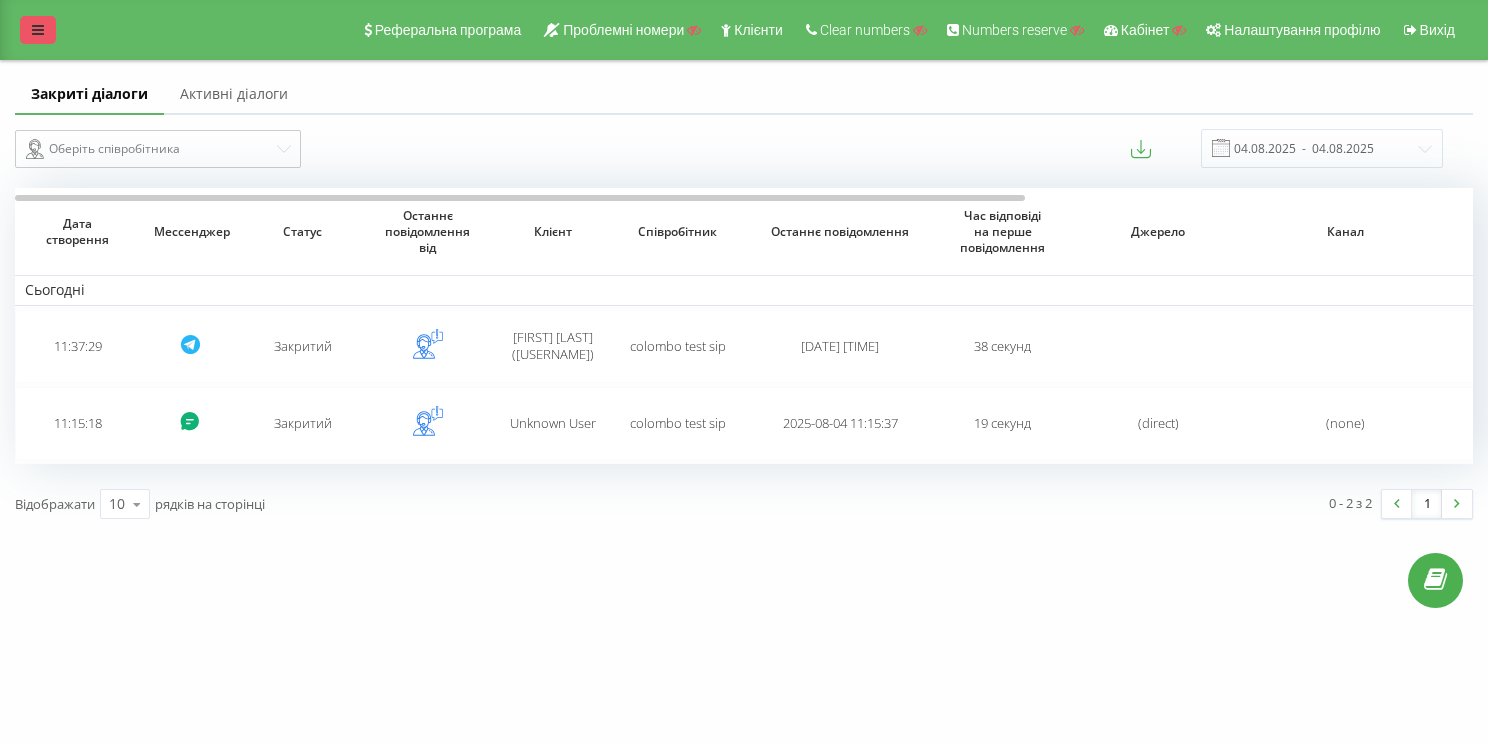 click at bounding box center (38, 30) 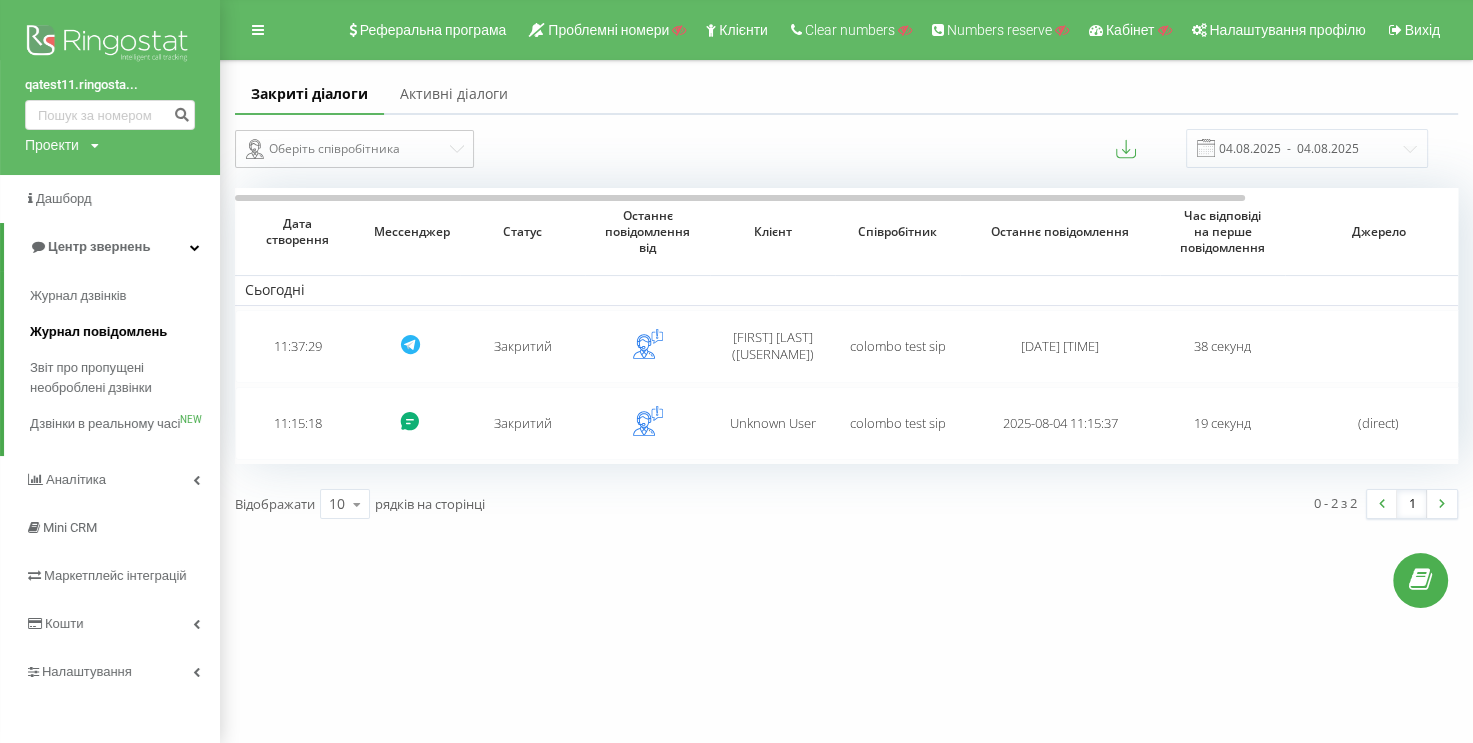 scroll, scrollTop: 3, scrollLeft: 0, axis: vertical 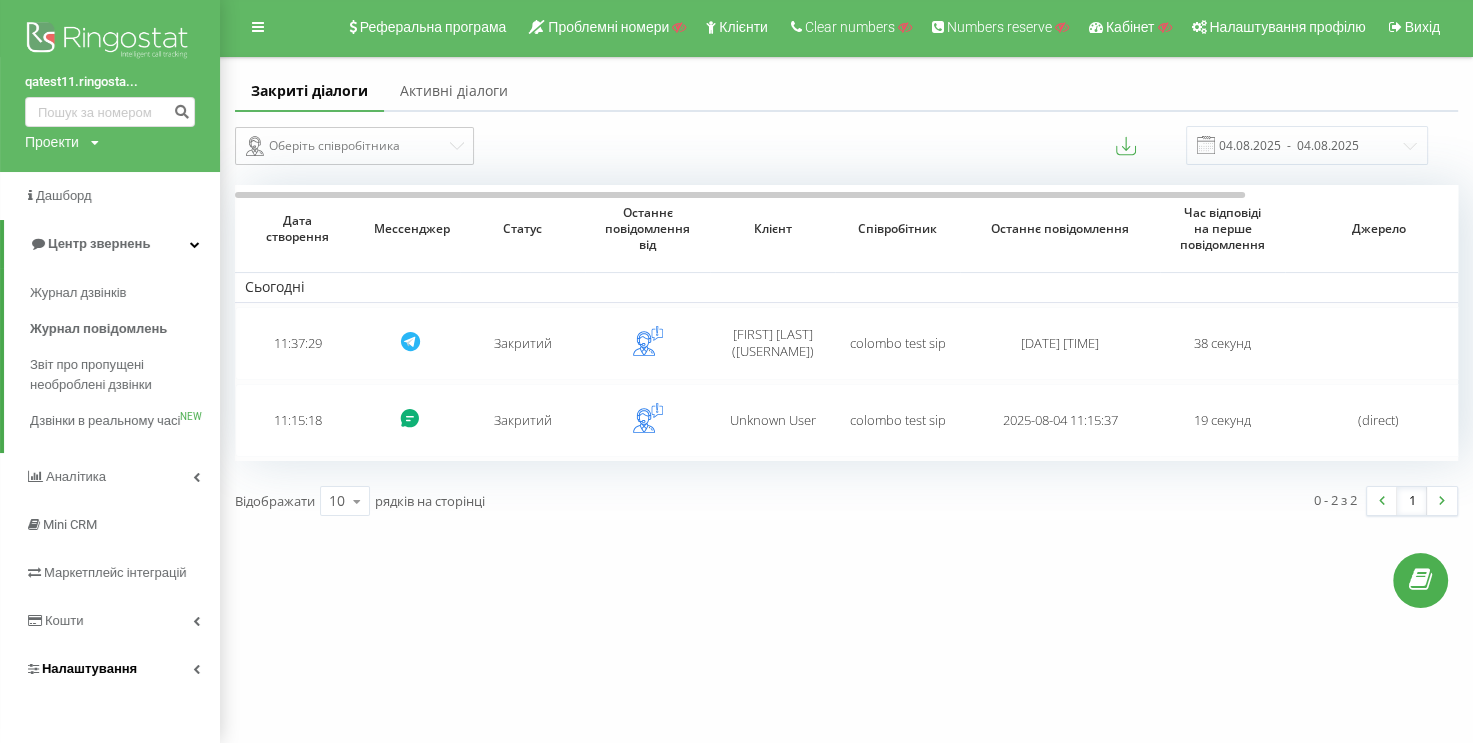 click on "Налаштування" at bounding box center [110, 669] 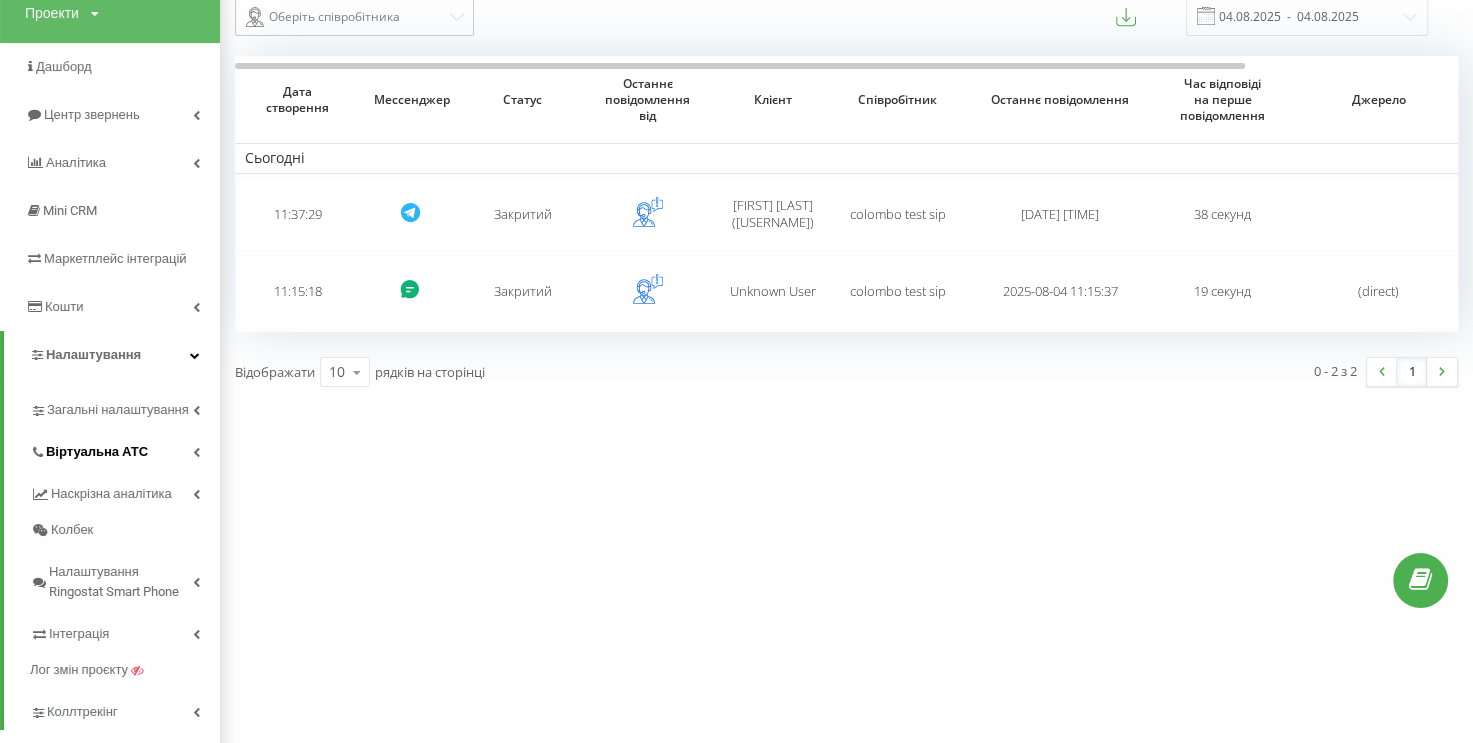 scroll, scrollTop: 168, scrollLeft: 0, axis: vertical 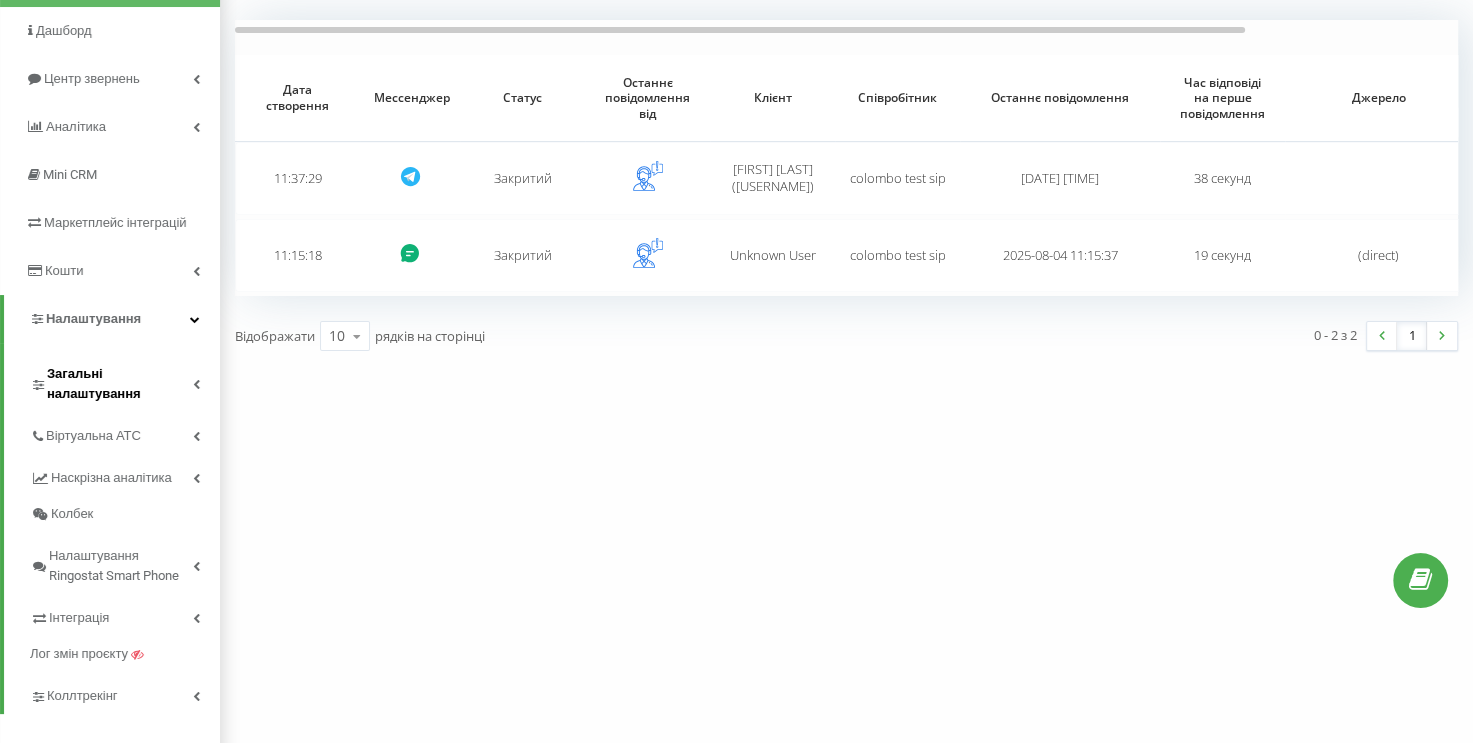 click on "Загальні налаштування" at bounding box center [120, 384] 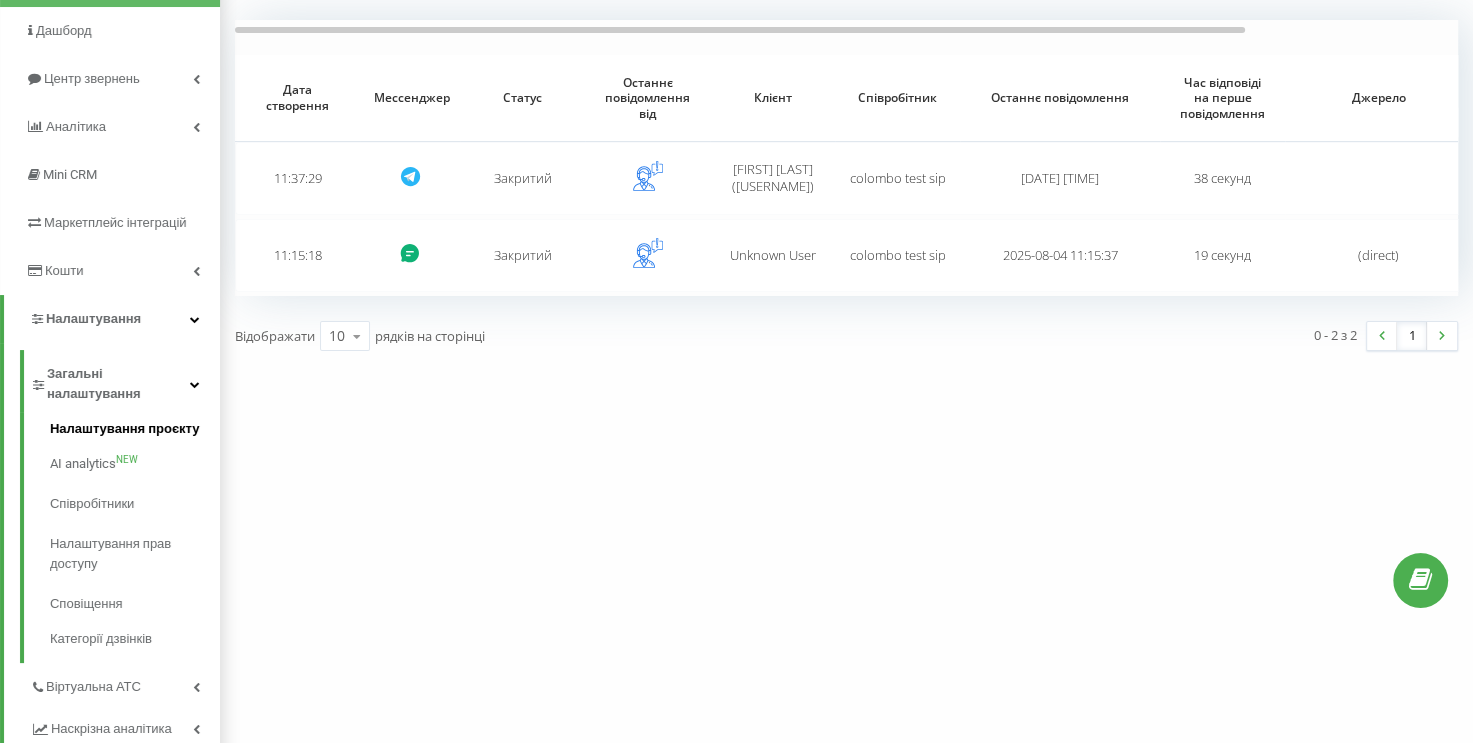 click on "Налаштування проєкту" at bounding box center (135, 431) 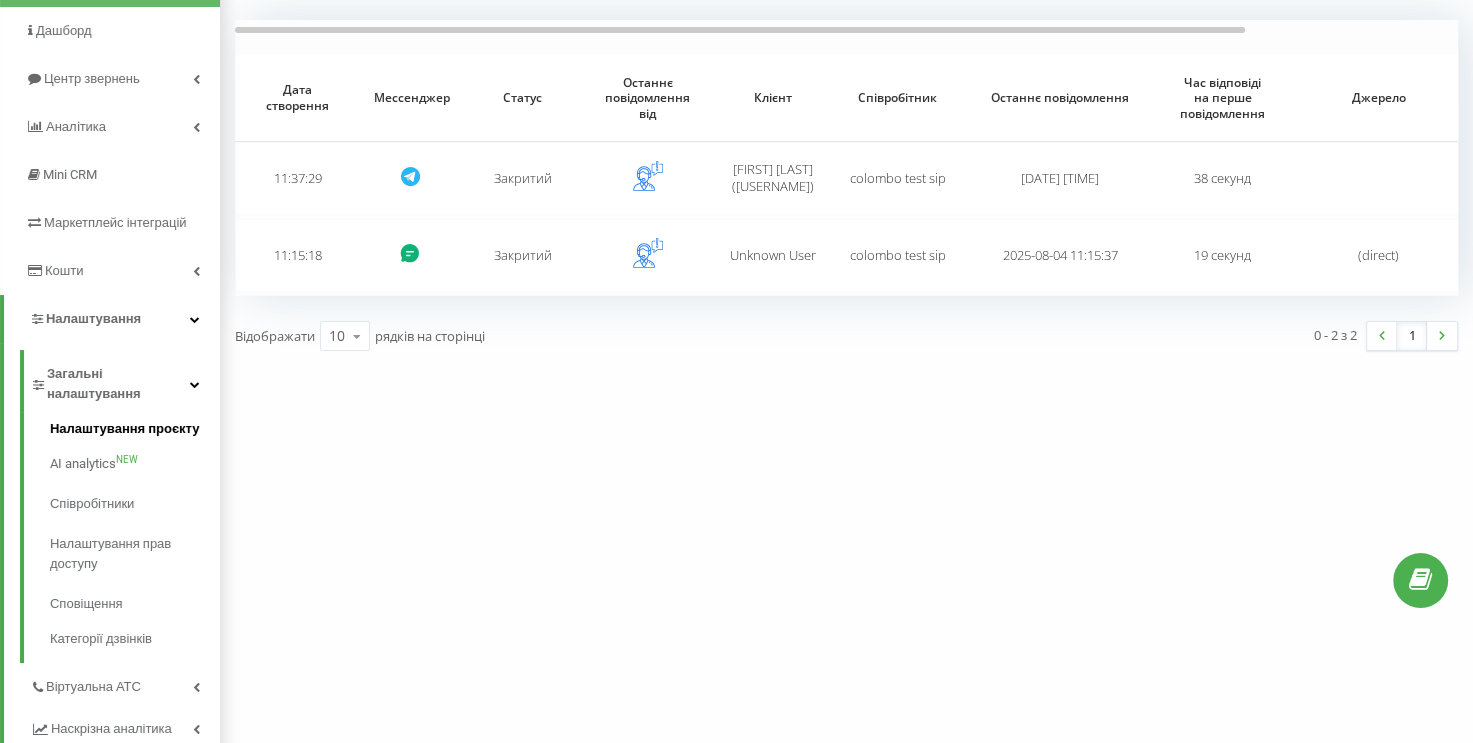 click on "Налаштування проєкту" at bounding box center (135, 431) 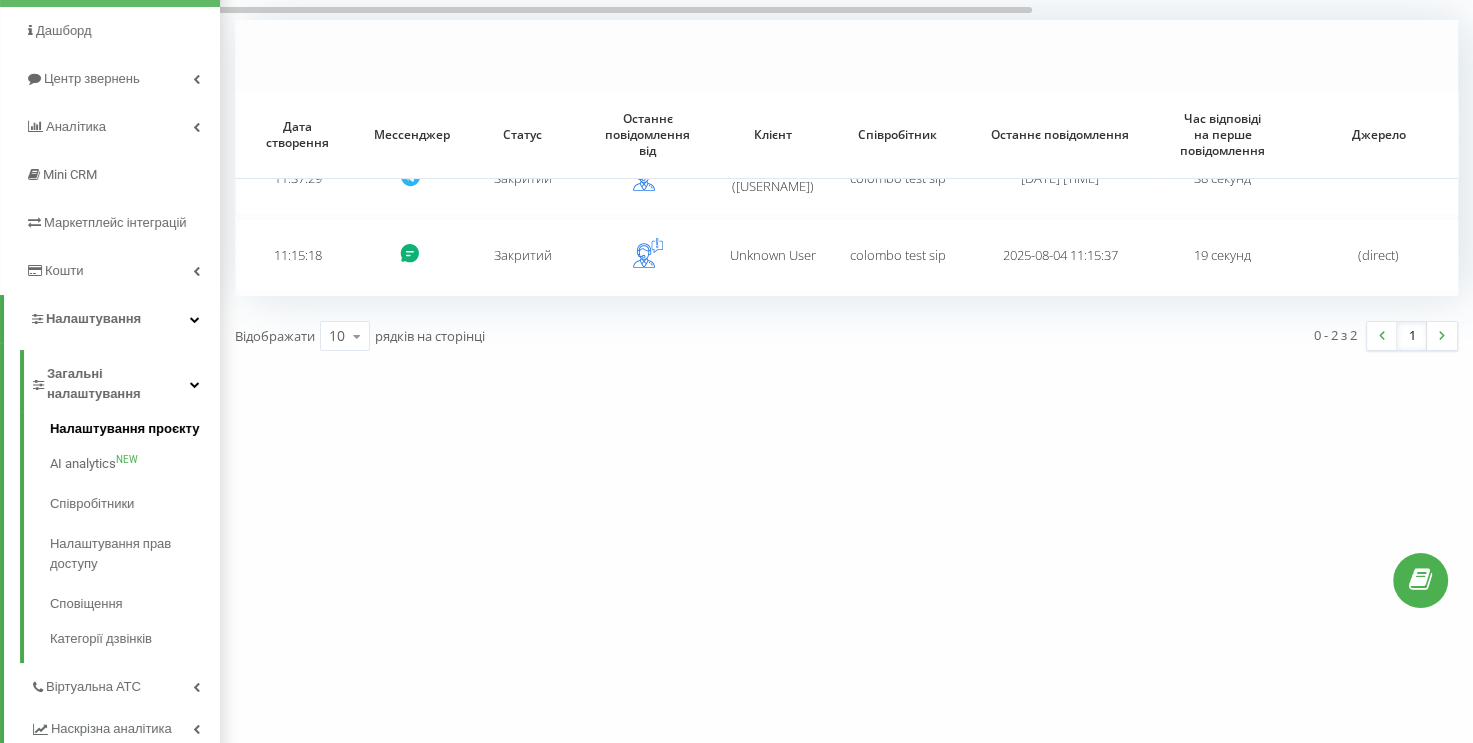 scroll, scrollTop: 268, scrollLeft: 0, axis: vertical 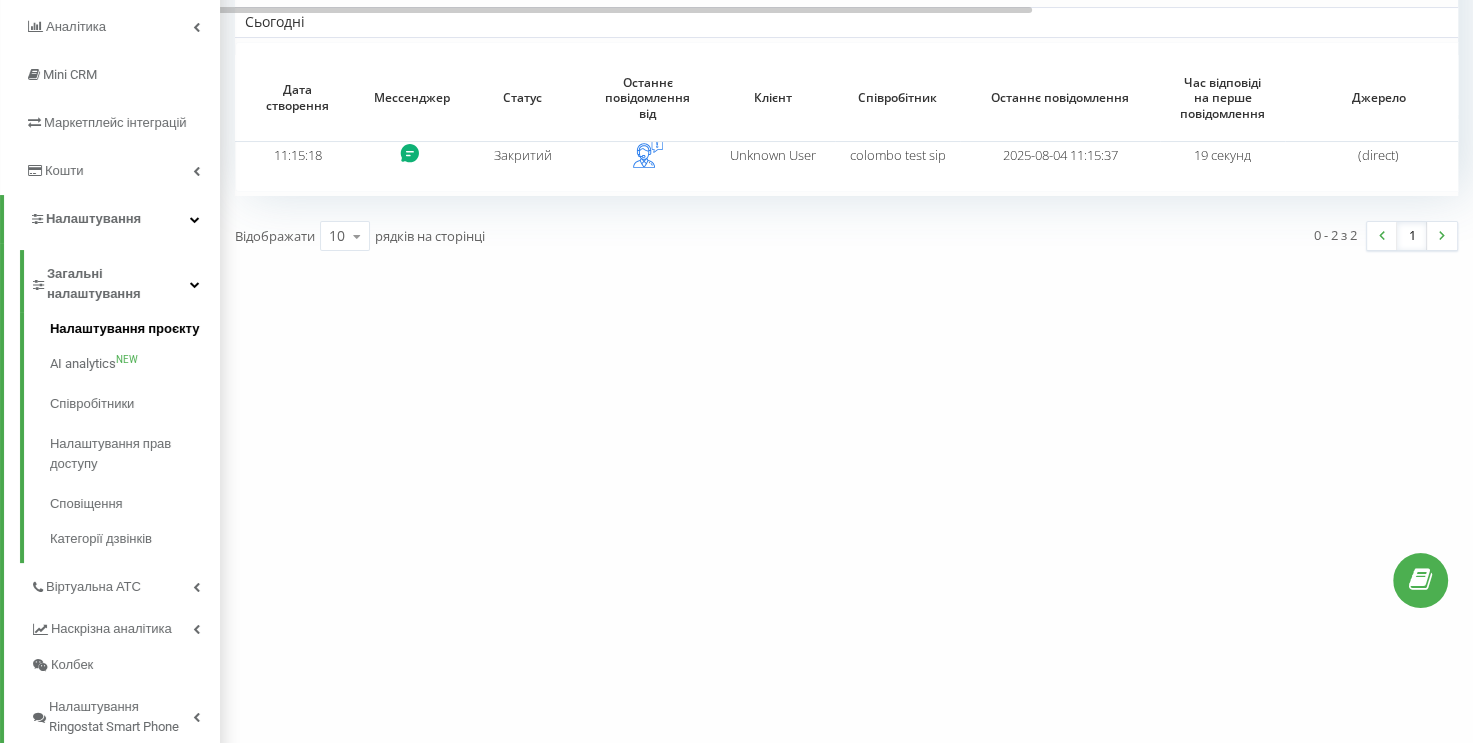 click on "Налаштування проєкту" at bounding box center (135, 331) 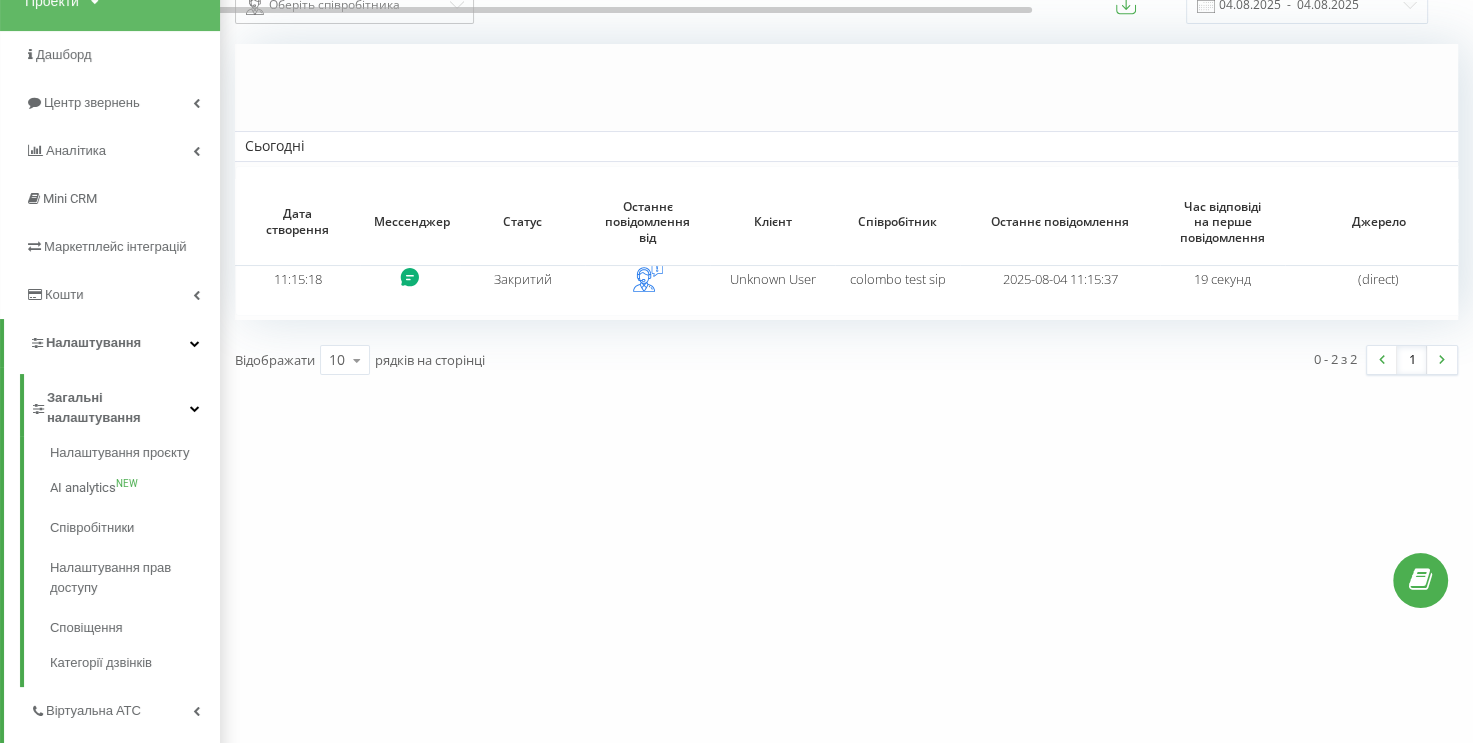 scroll, scrollTop: 68, scrollLeft: 0, axis: vertical 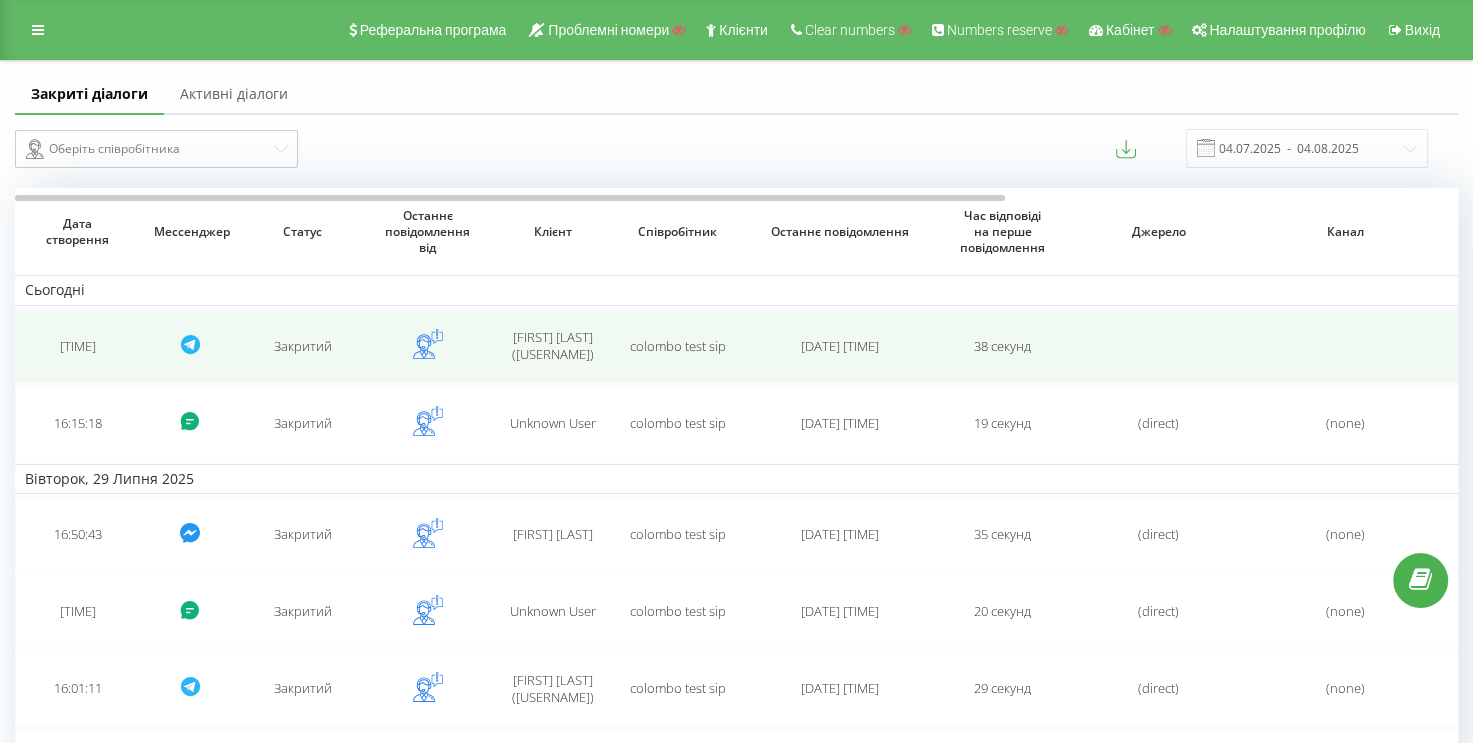 click on "[TIME]" at bounding box center (77, 346) 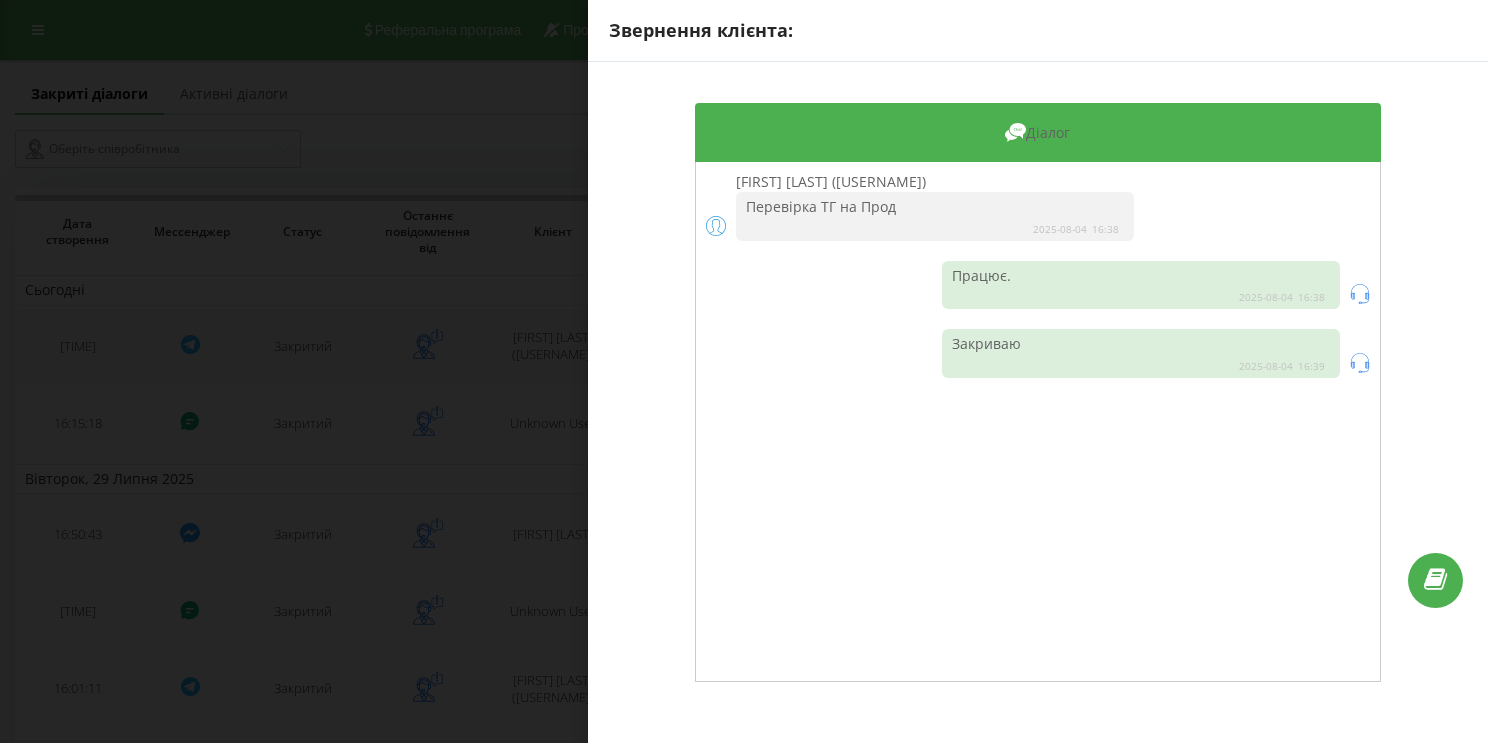 click on "Звернення клієнта:    Діалог [FIRST] [LAST] ([USERNAME]) Перевірка ТГ на Прод [DATE] [TIME] Працює. [DATE] [TIME] Закриваю [DATE] [TIME]" at bounding box center (744, 371) 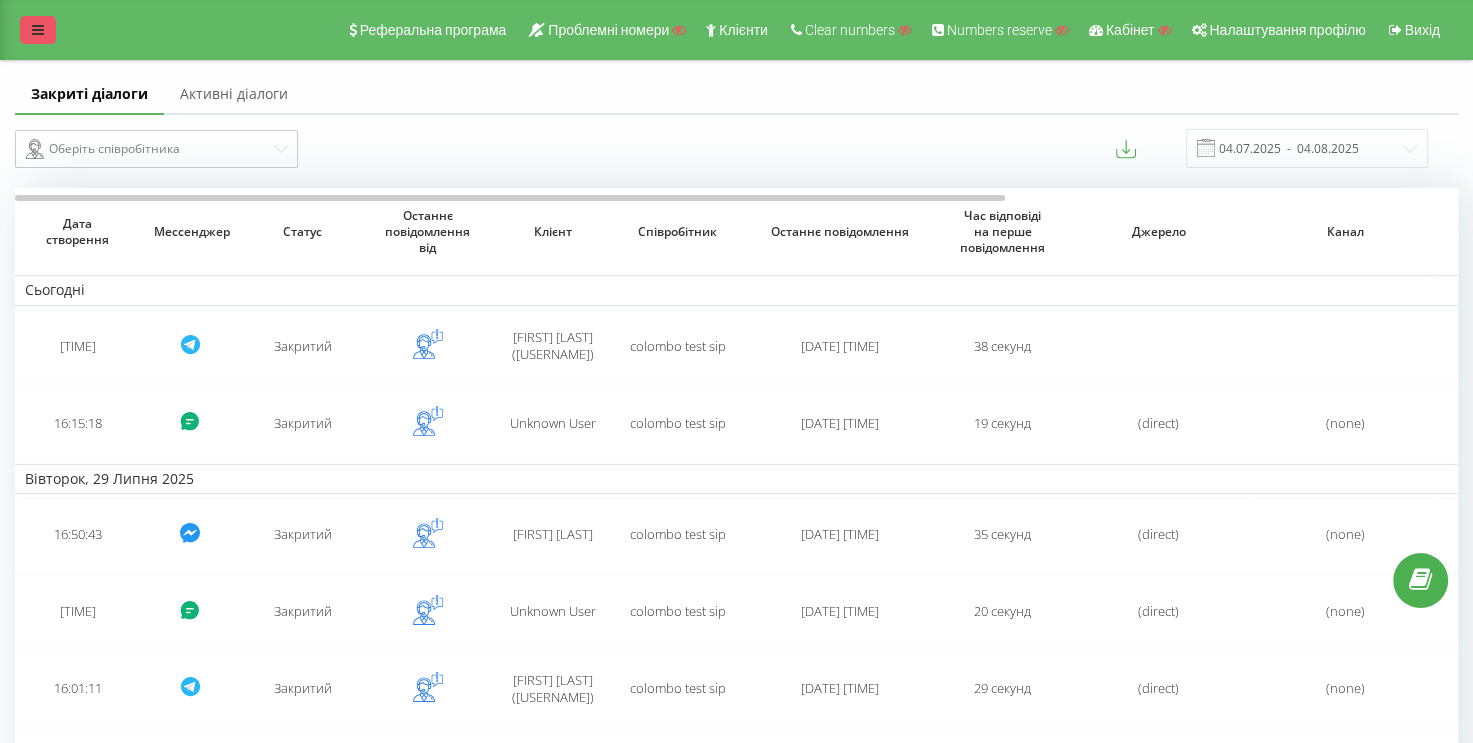 click at bounding box center [38, 30] 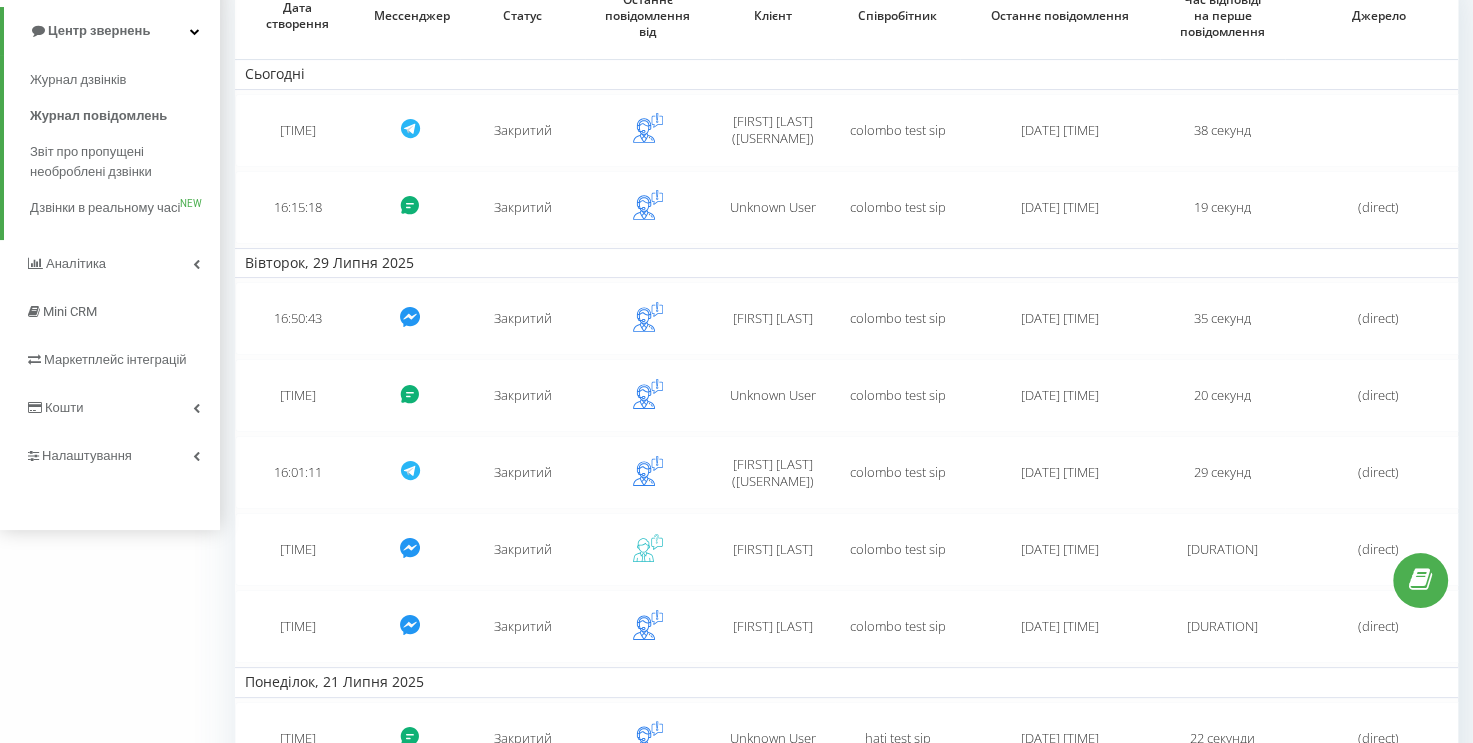 scroll, scrollTop: 500, scrollLeft: 0, axis: vertical 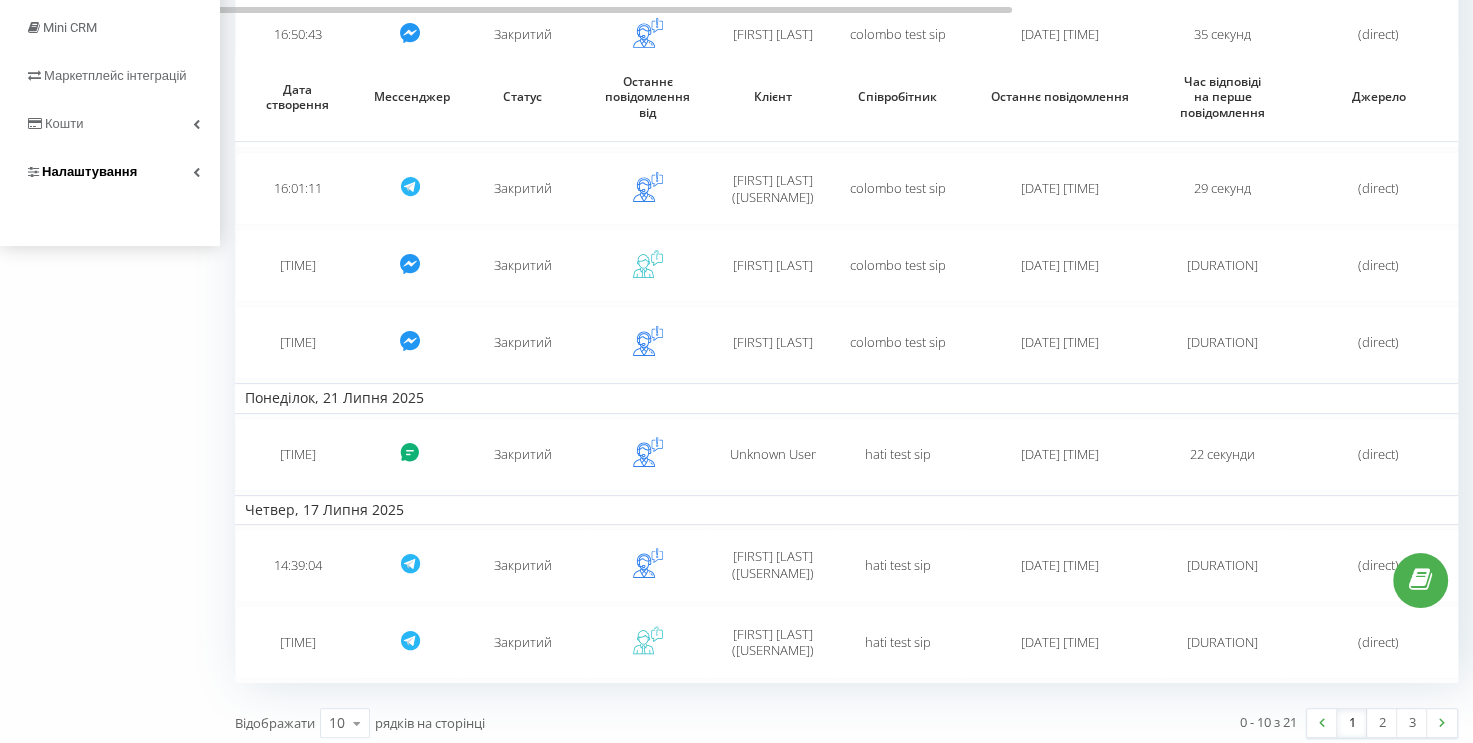 click on "Налаштування" at bounding box center (110, 172) 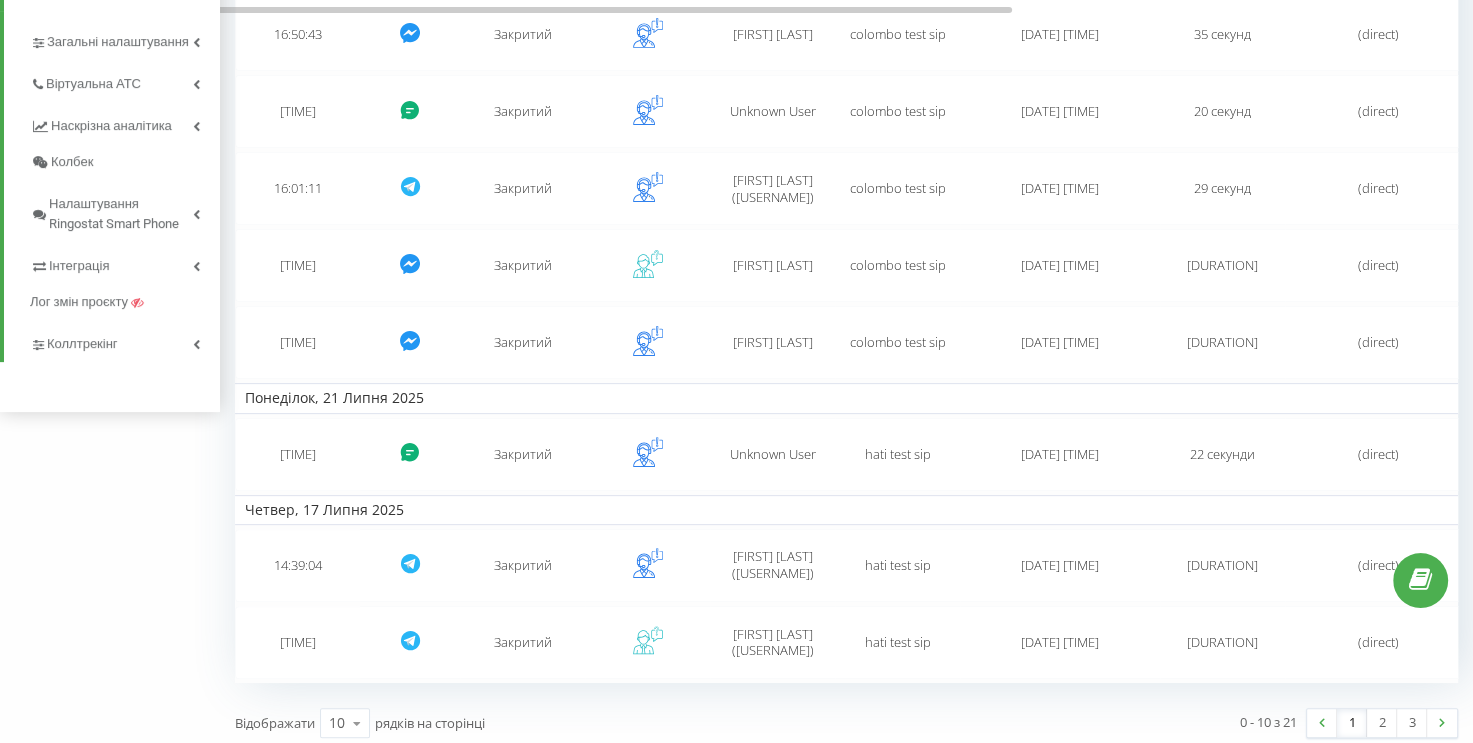 scroll, scrollTop: 315, scrollLeft: 0, axis: vertical 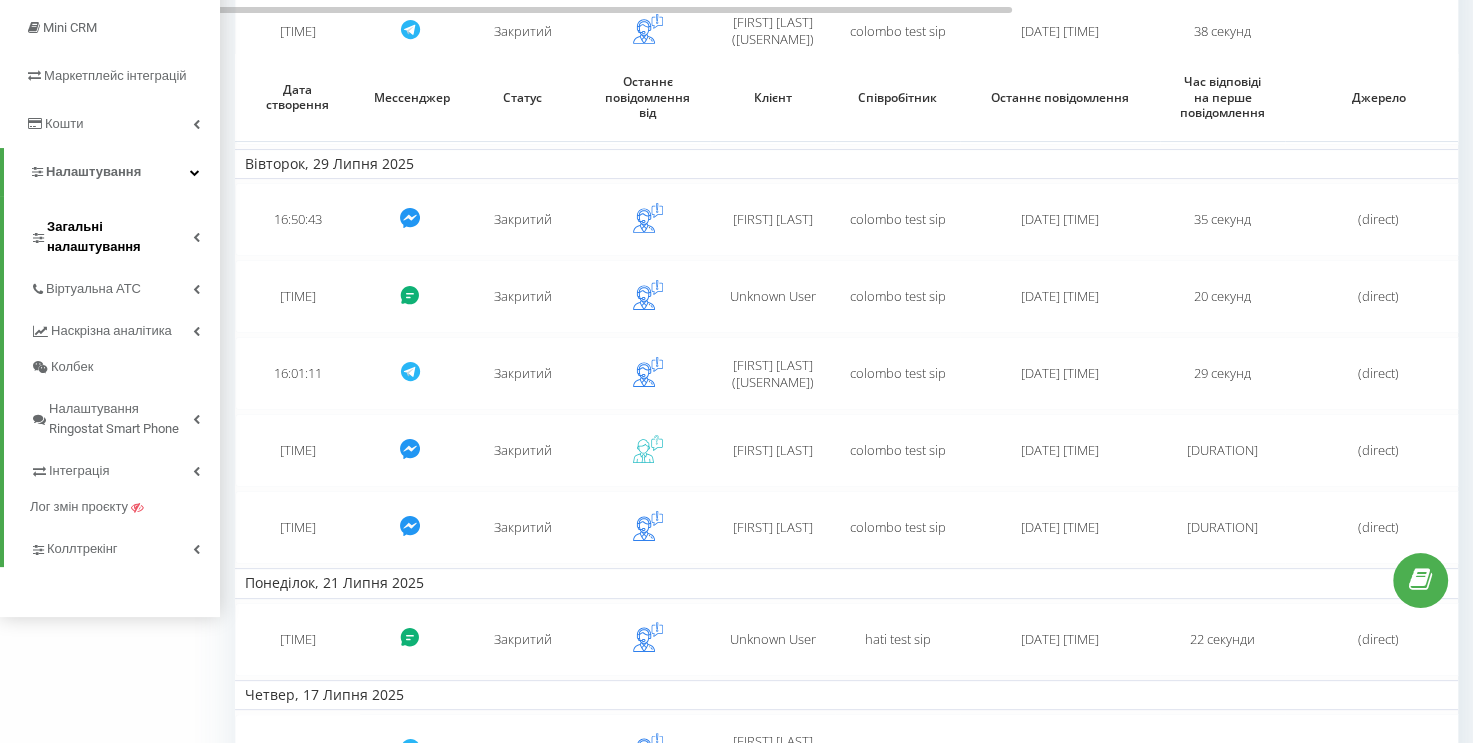 click on "Загальні налаштування" at bounding box center (125, 234) 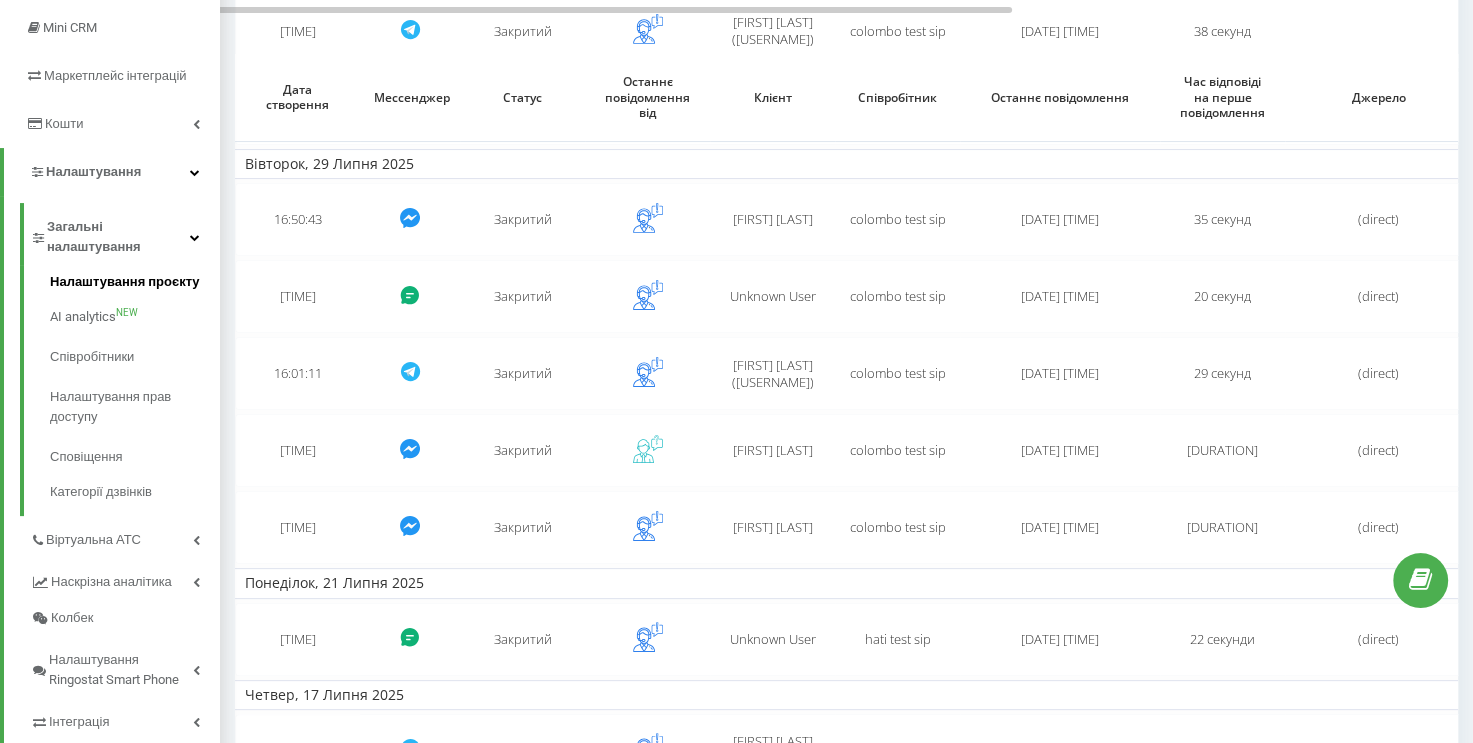 click on "Налаштування проєкту" at bounding box center [135, 284] 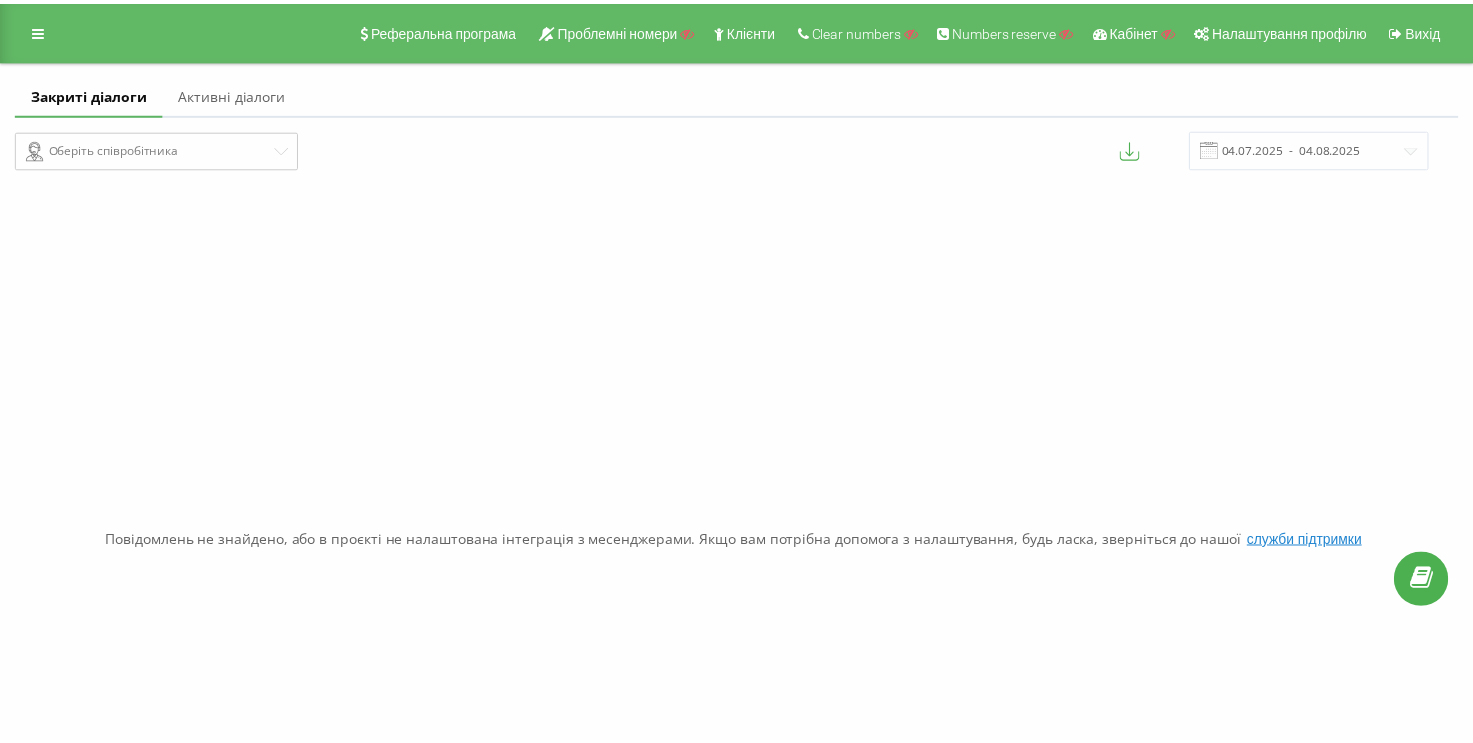 scroll, scrollTop: 0, scrollLeft: 0, axis: both 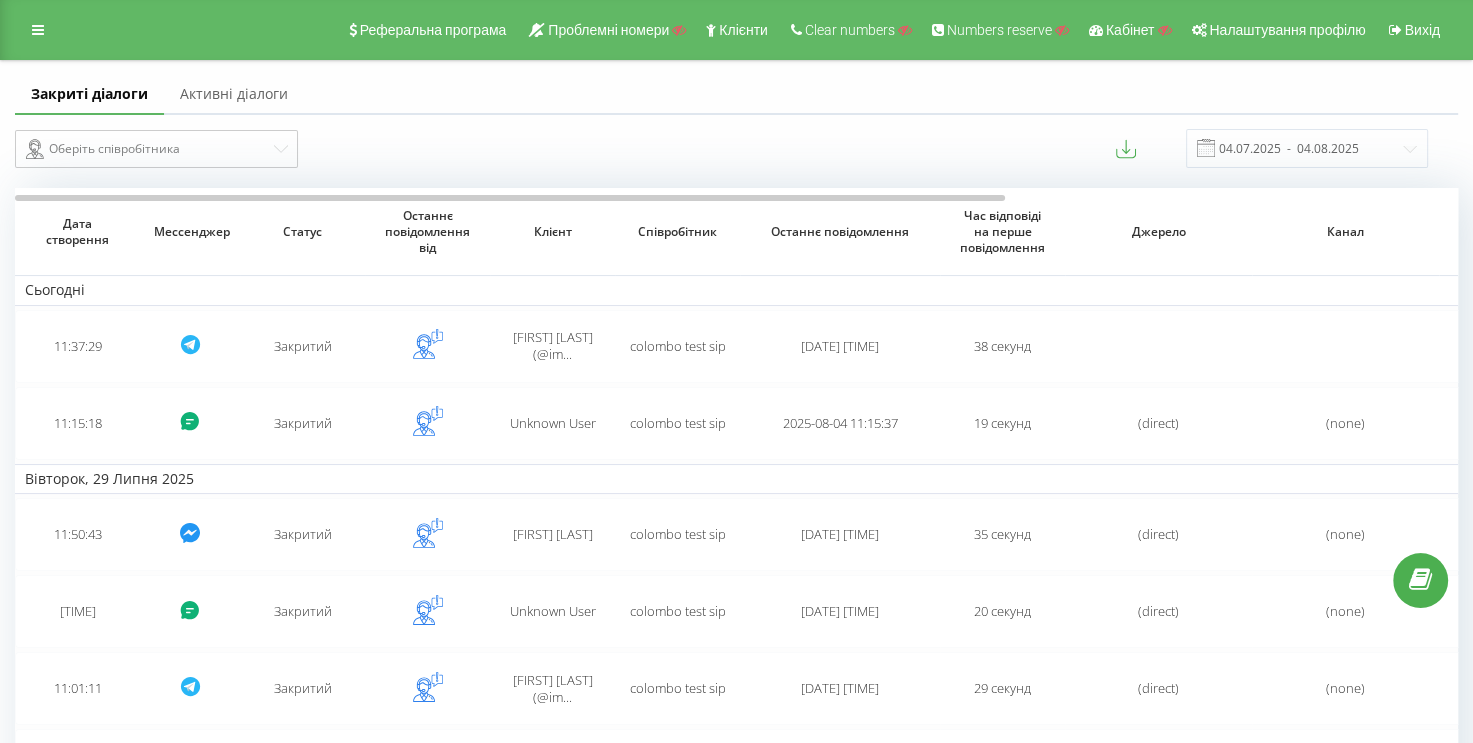 click on "Активні діалоги" at bounding box center (234, 95) 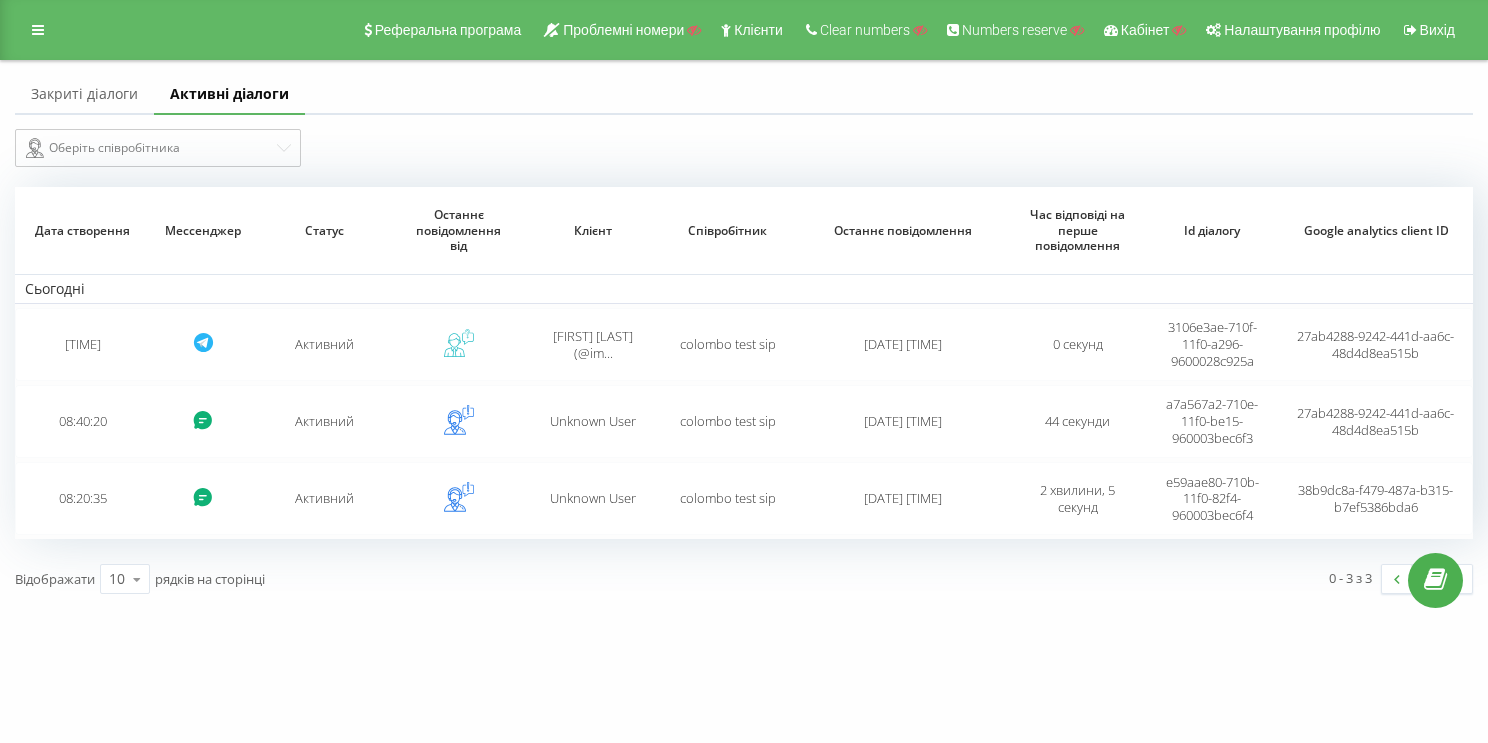 click on "Закриті діалоги" at bounding box center (84, 95) 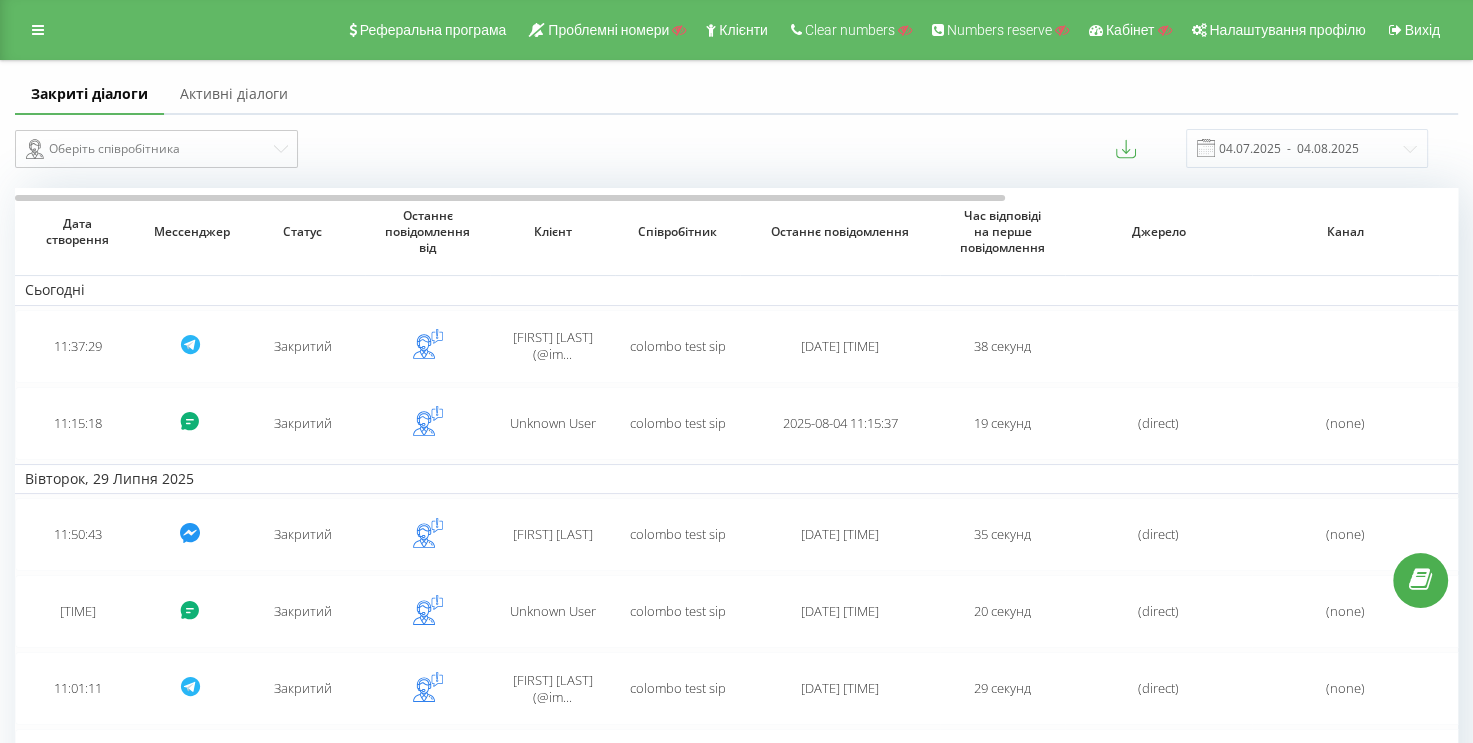 click on "Активні діалоги" at bounding box center [234, 95] 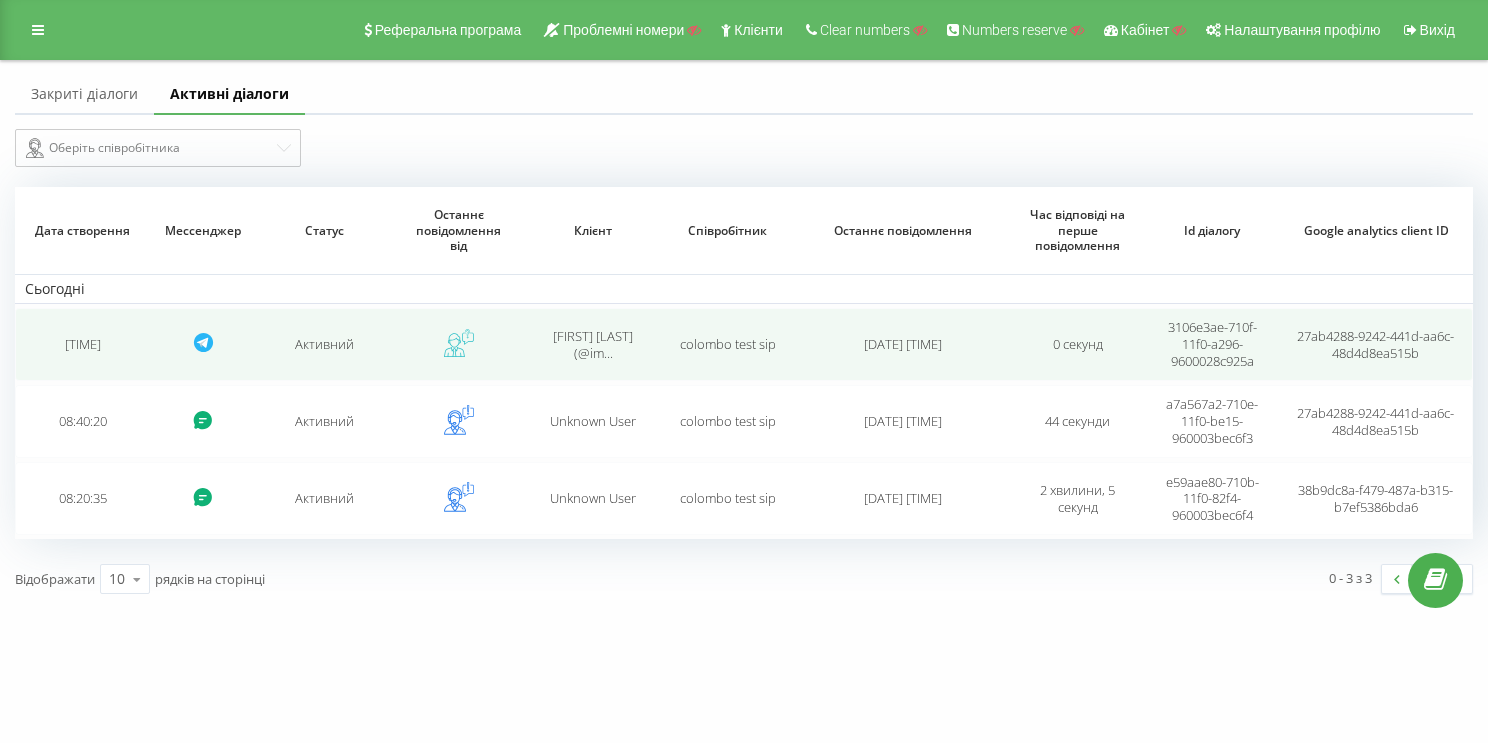click on "[TIME]" at bounding box center (82, 344) 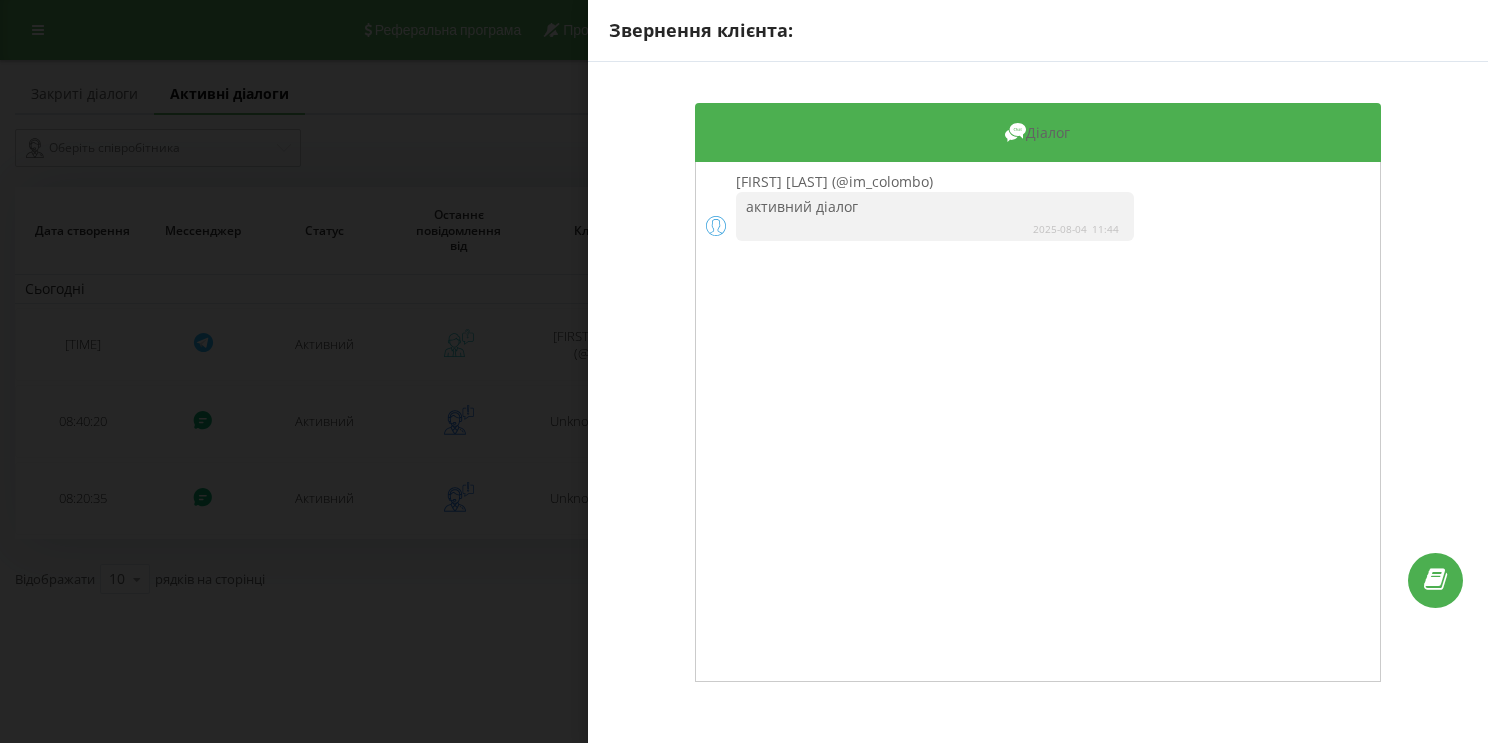 click on "Звернення клієнта:    Діалог Ihor Colombo Shylov (@im_colombo) активний діалог 2025-08-04 11:44" at bounding box center [744, 371] 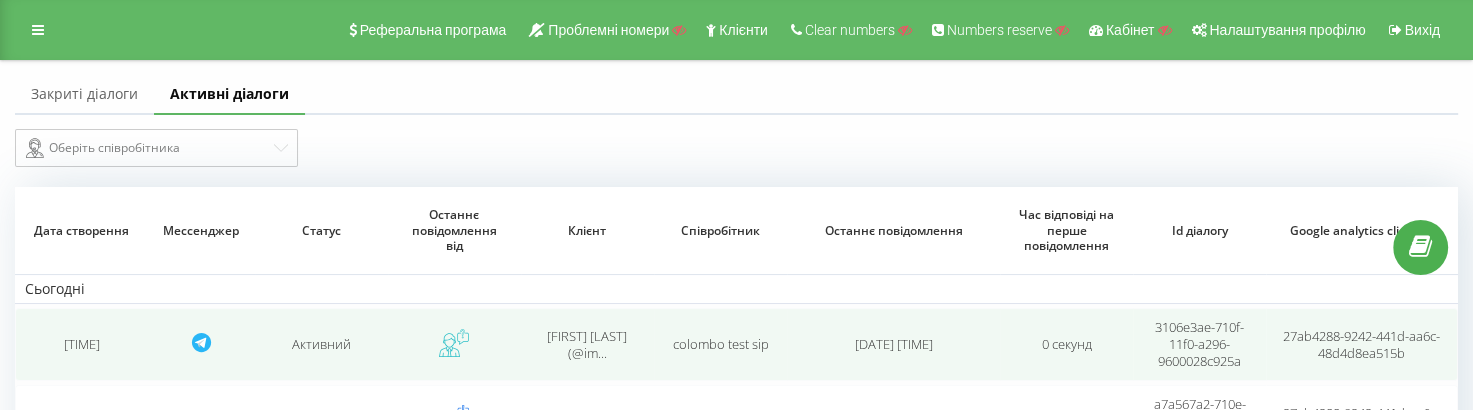 click on "[TIME]" at bounding box center [81, 344] 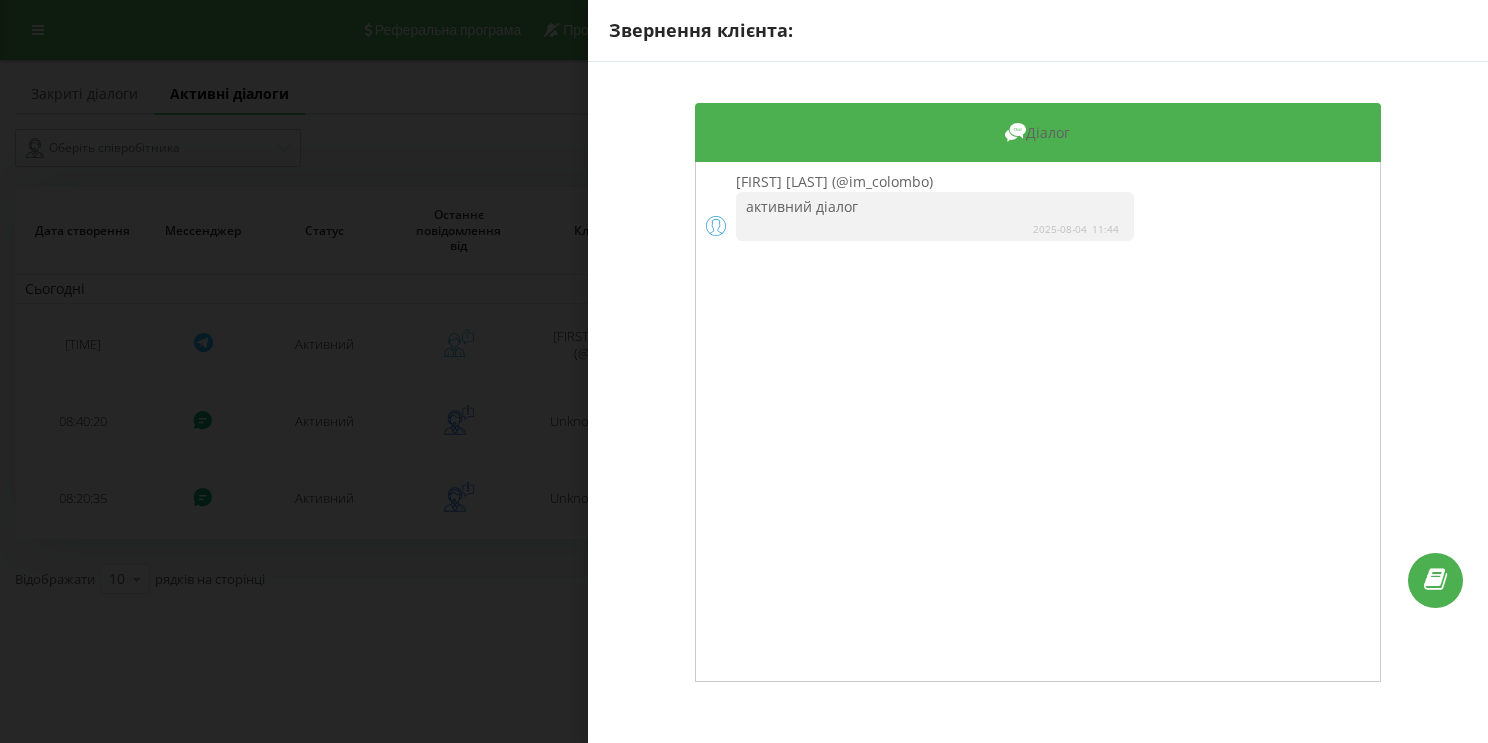 scroll, scrollTop: 0, scrollLeft: 0, axis: both 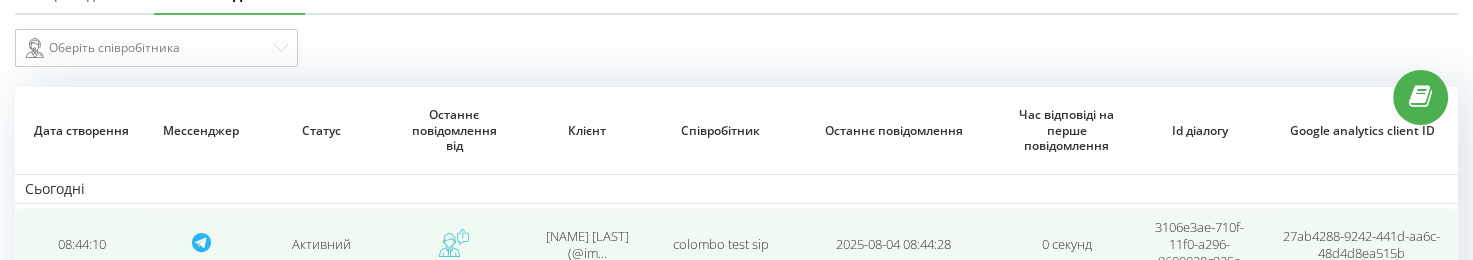 click on "[TIME]" at bounding box center (81, 244) 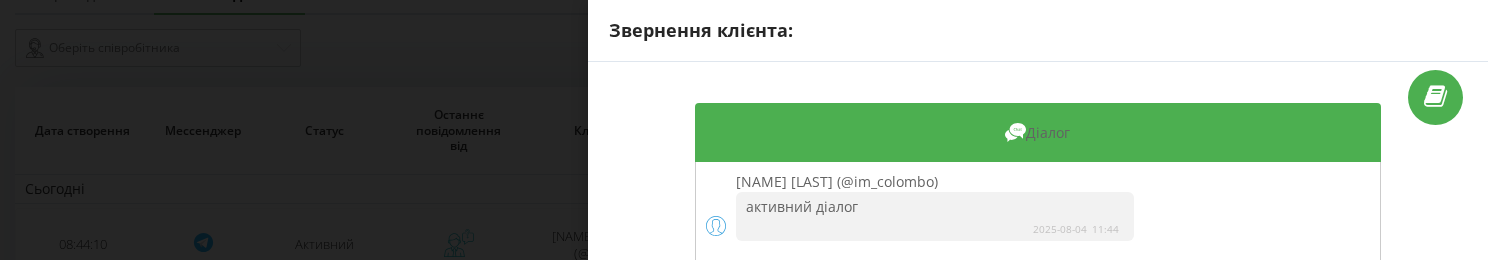 click on "Звернення клієнта:    Діалог Ihor Colombo Shylov (@im_colombo) активний діалог 2025-08-04 11:44" at bounding box center [744, 130] 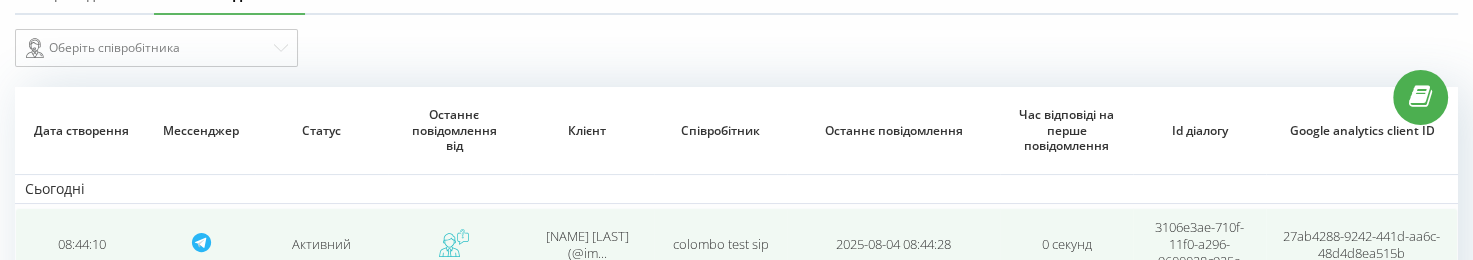 click on "[TIME]" at bounding box center [81, 244] 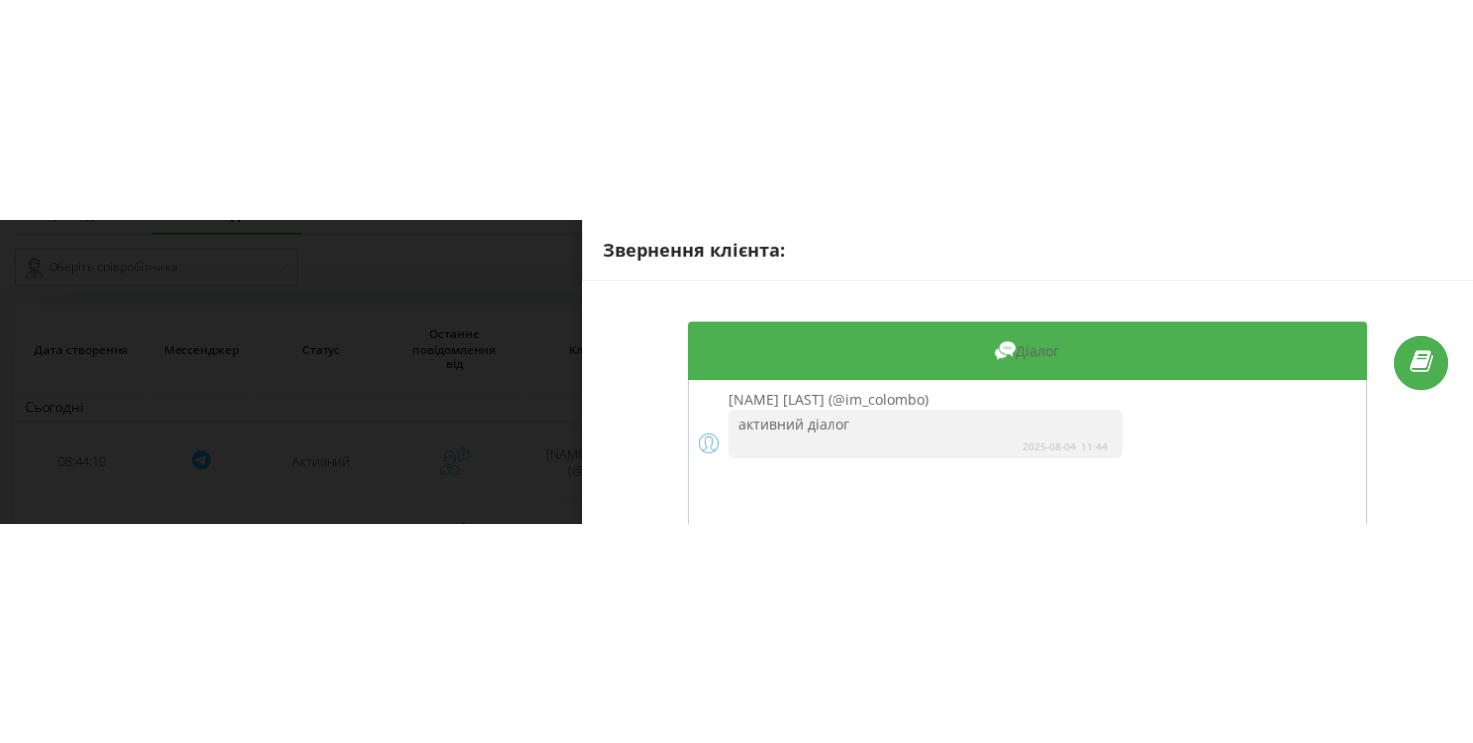 scroll, scrollTop: 0, scrollLeft: 0, axis: both 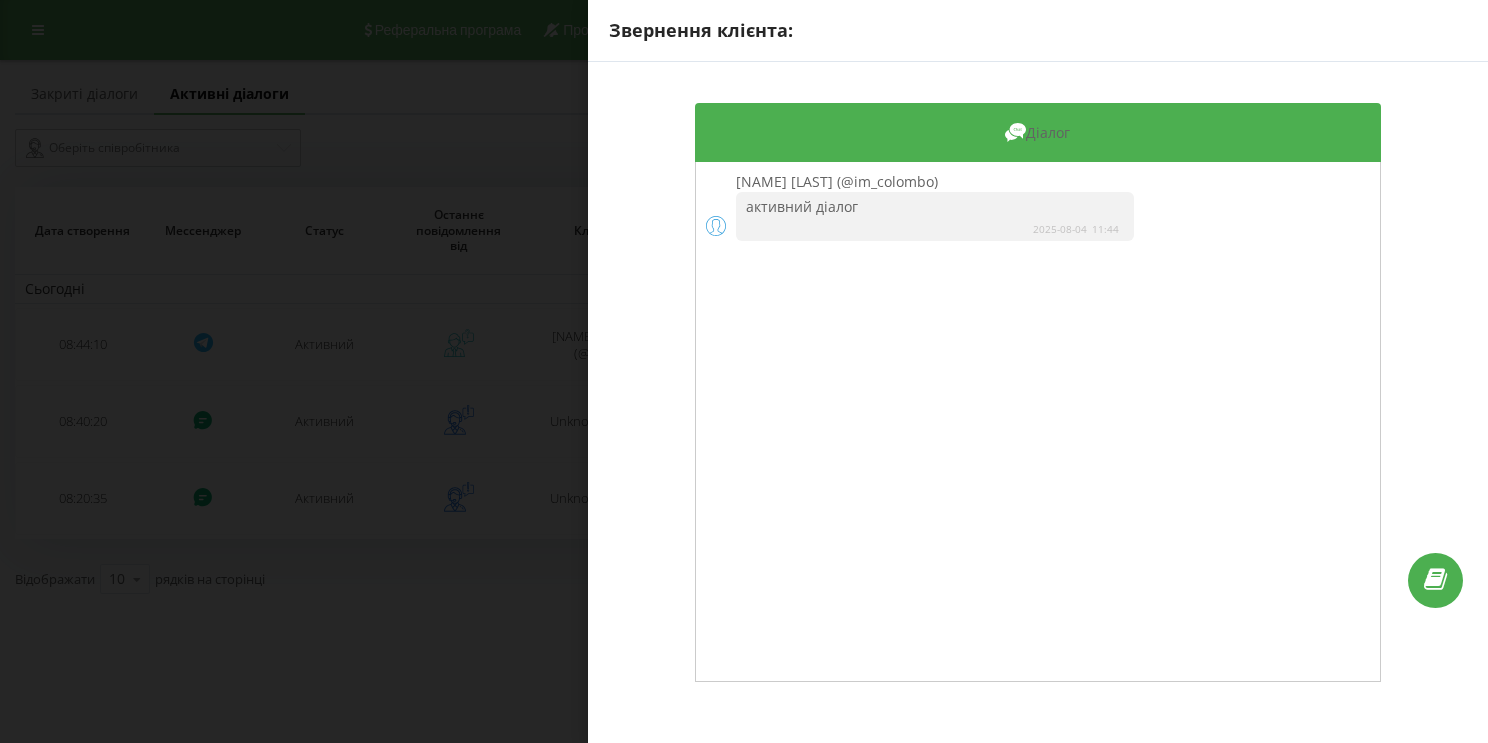 click on "Звернення клієнта:    Діалог Ihor Colombo Shylov (@im_colombo) активний діалог 2025-08-04 11:44" at bounding box center (744, 371) 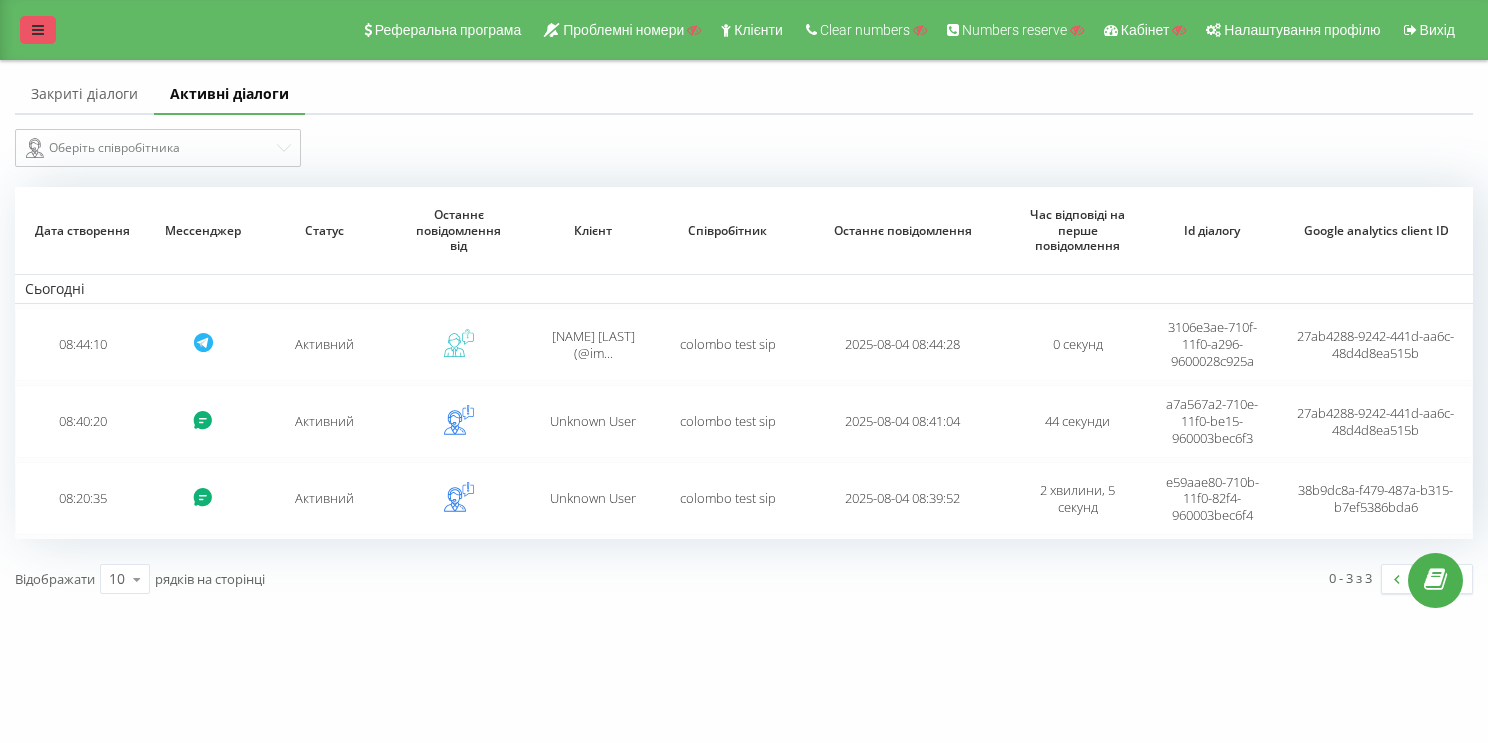 click at bounding box center (38, 30) 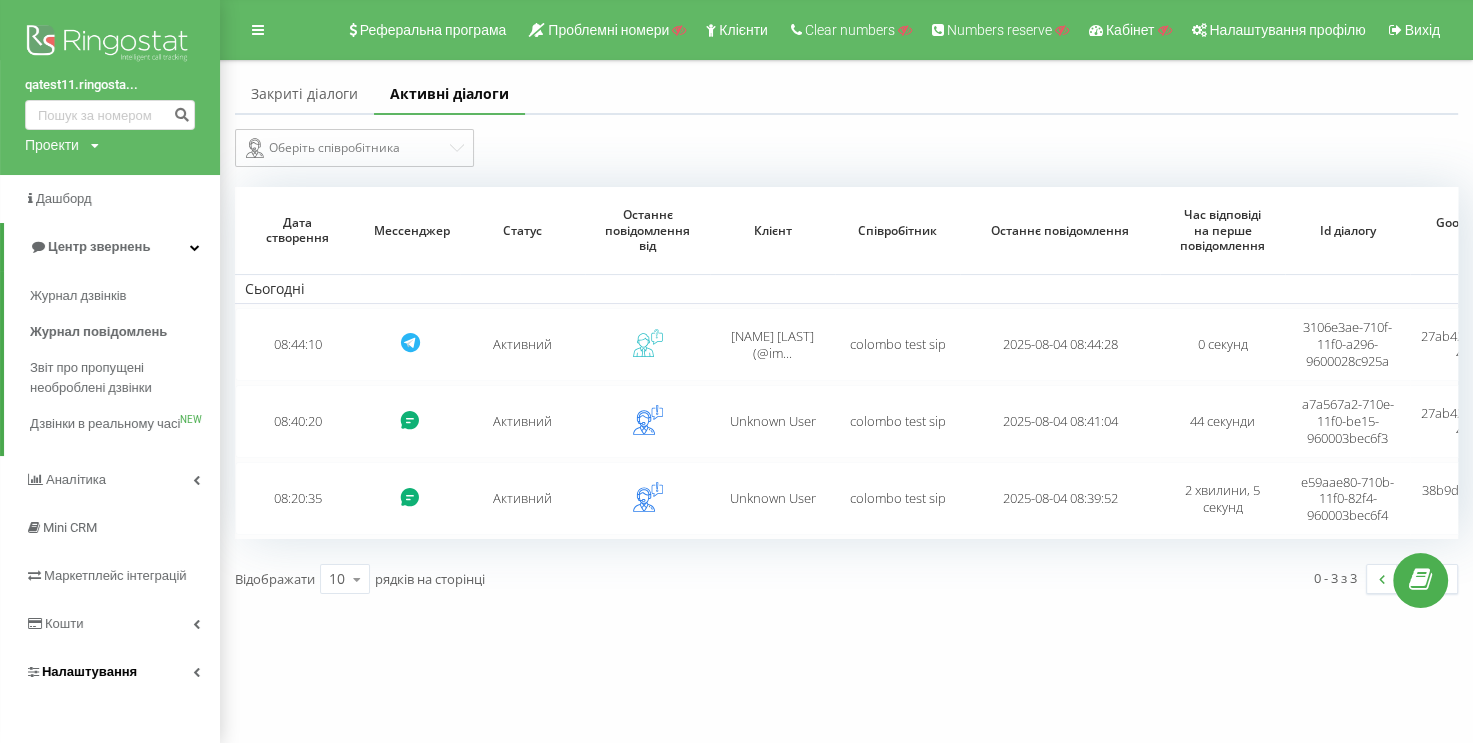 click at bounding box center [196, 672] 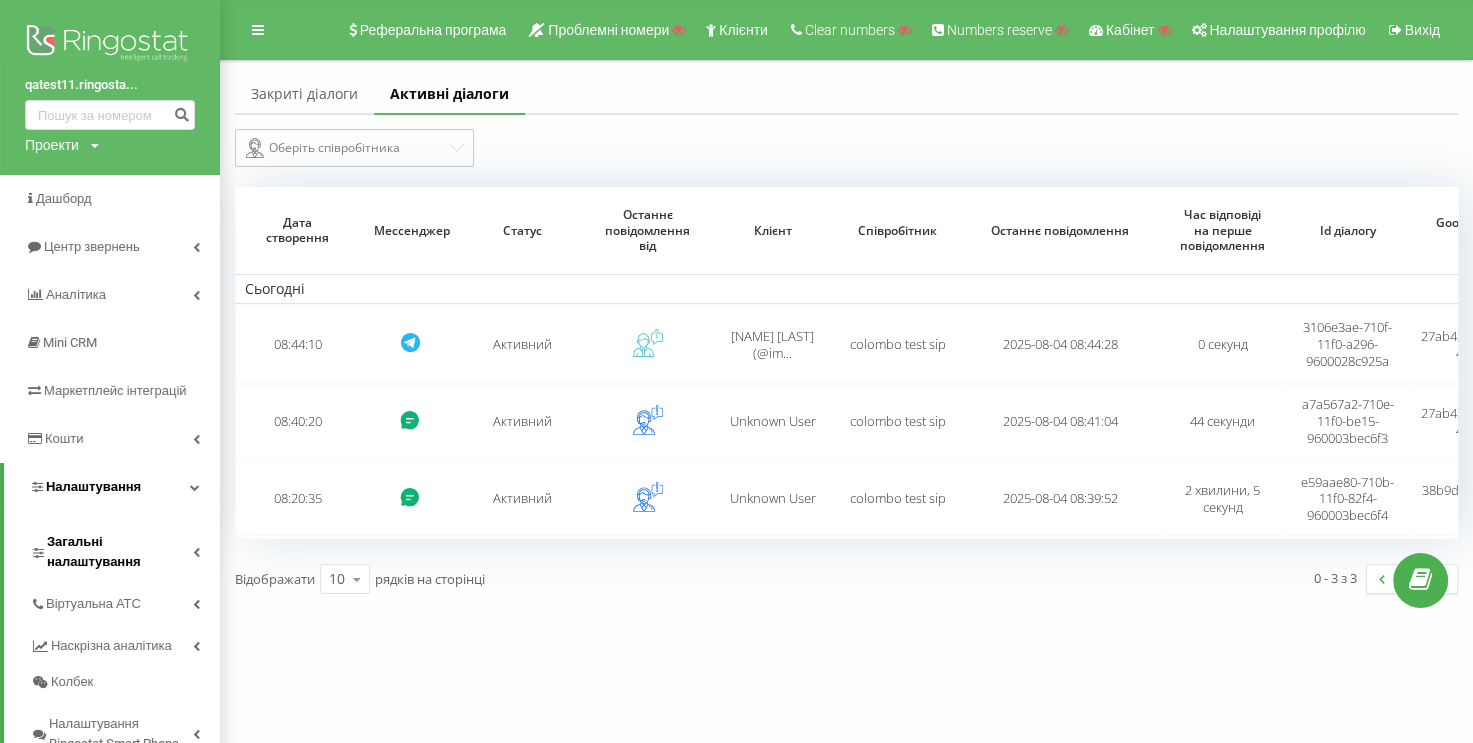 click on "Загальні налаштування" at bounding box center (120, 552) 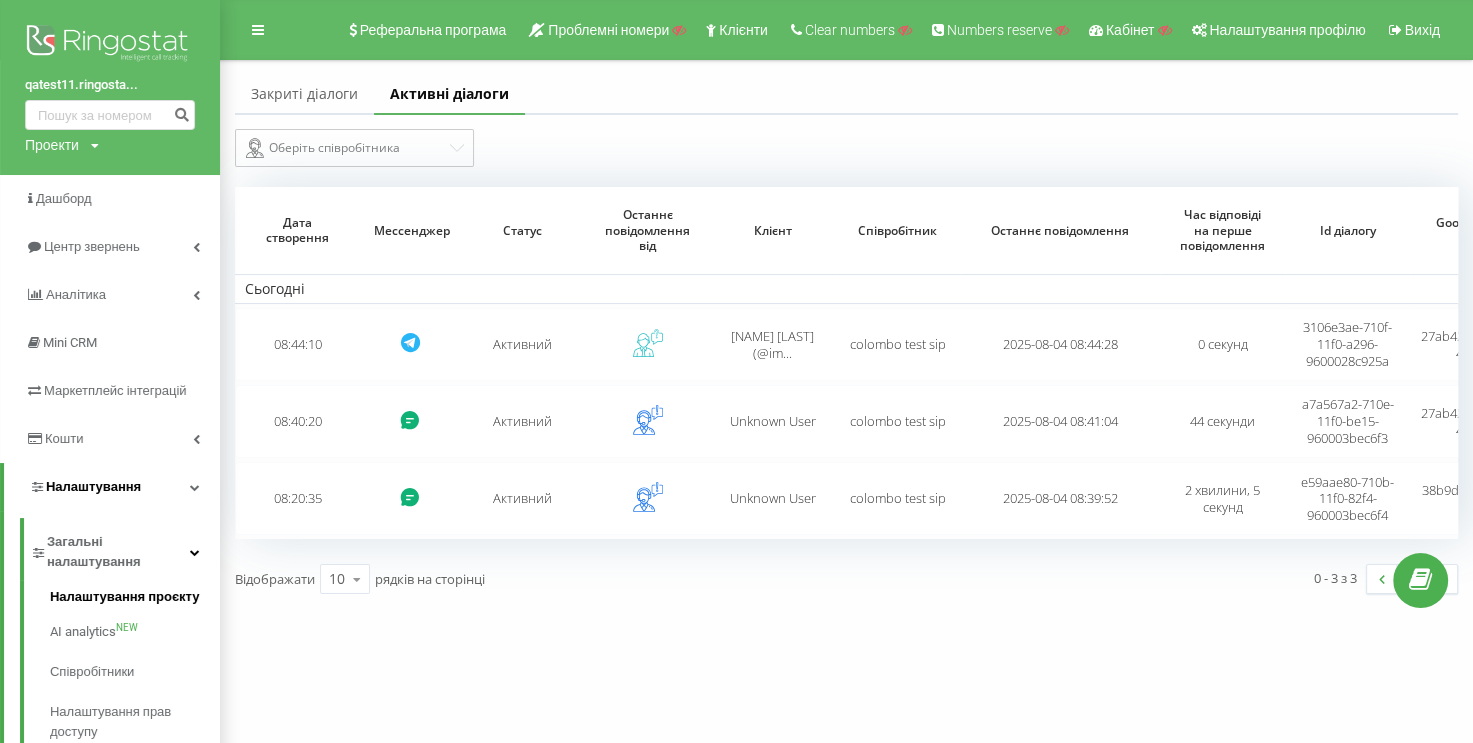 click on "Налаштування проєкту" at bounding box center (135, 599) 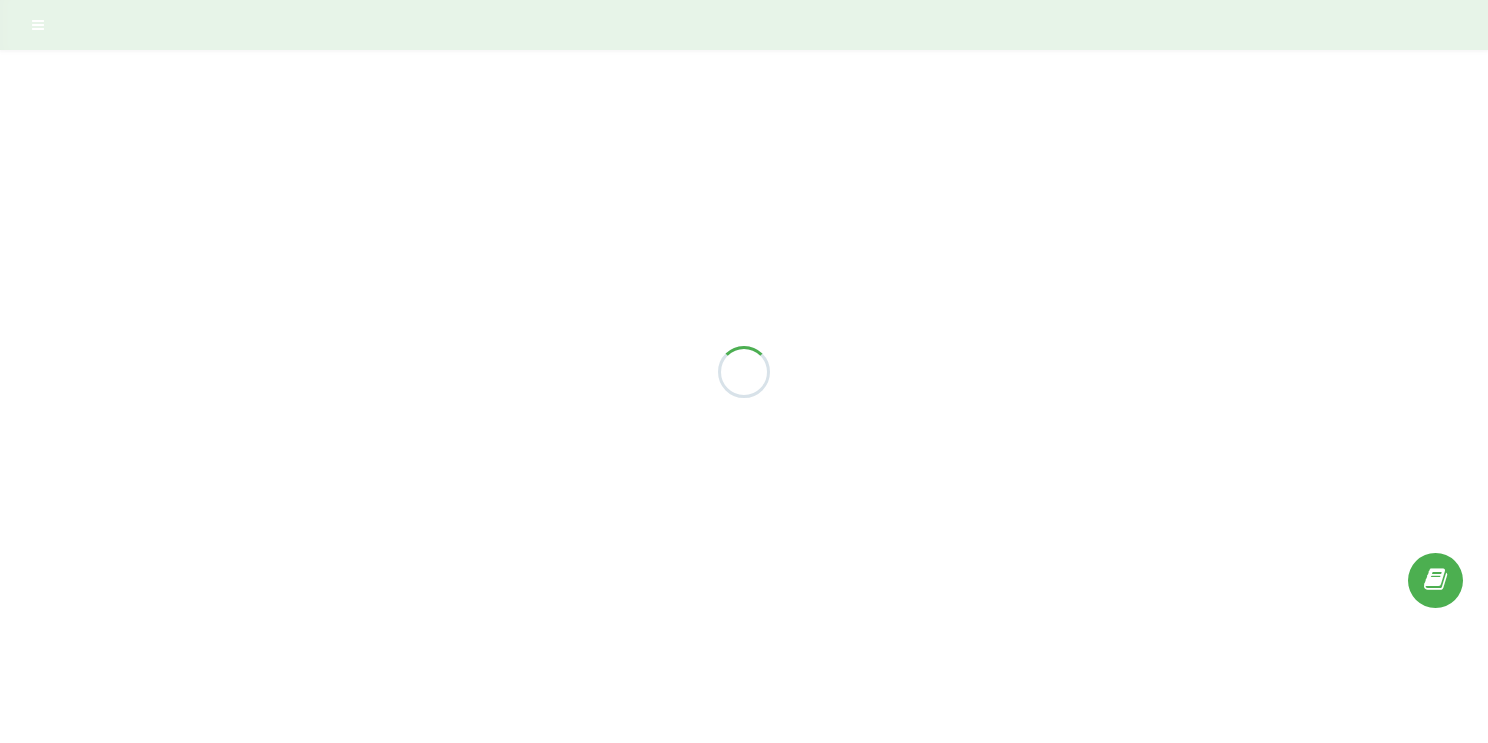 scroll, scrollTop: 0, scrollLeft: 0, axis: both 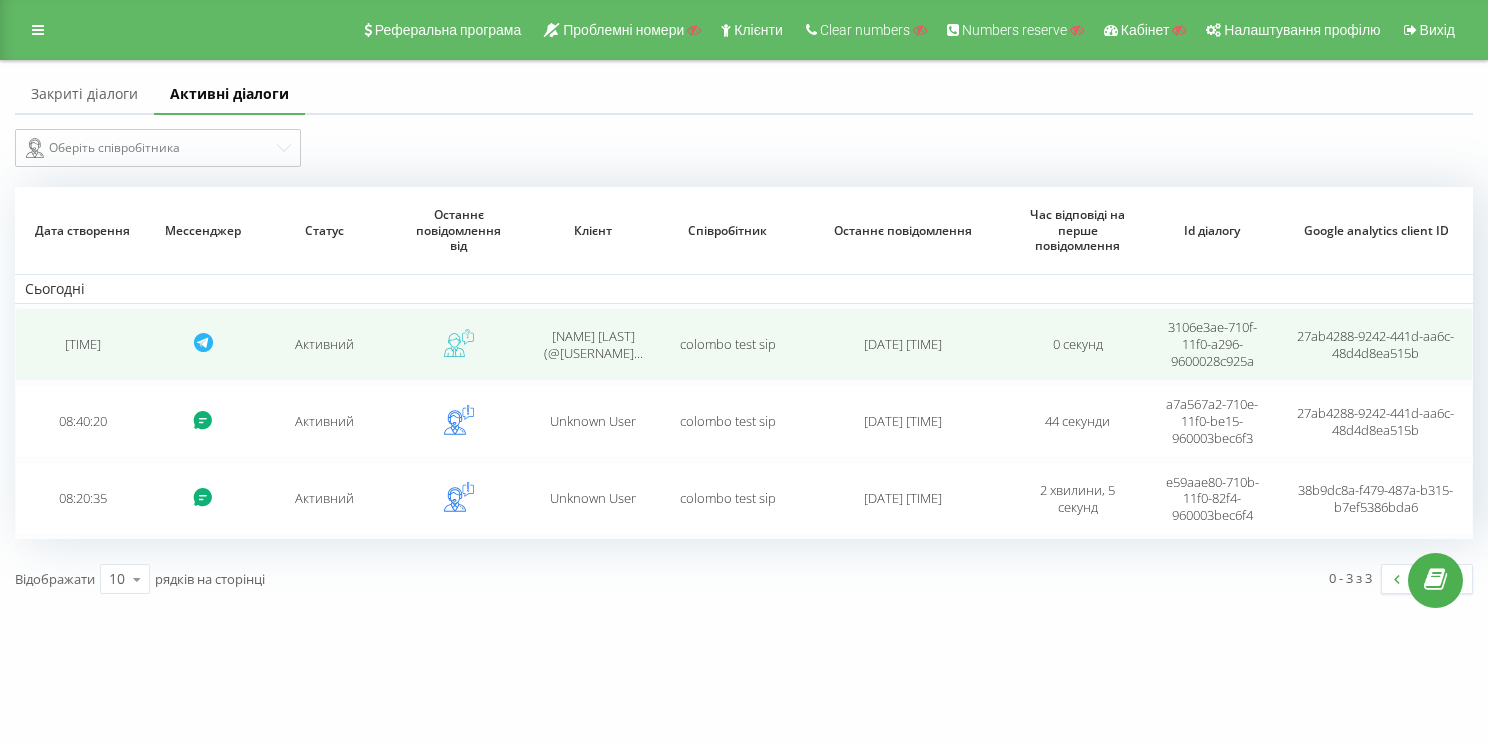 click on "[TIME]" at bounding box center [82, 344] 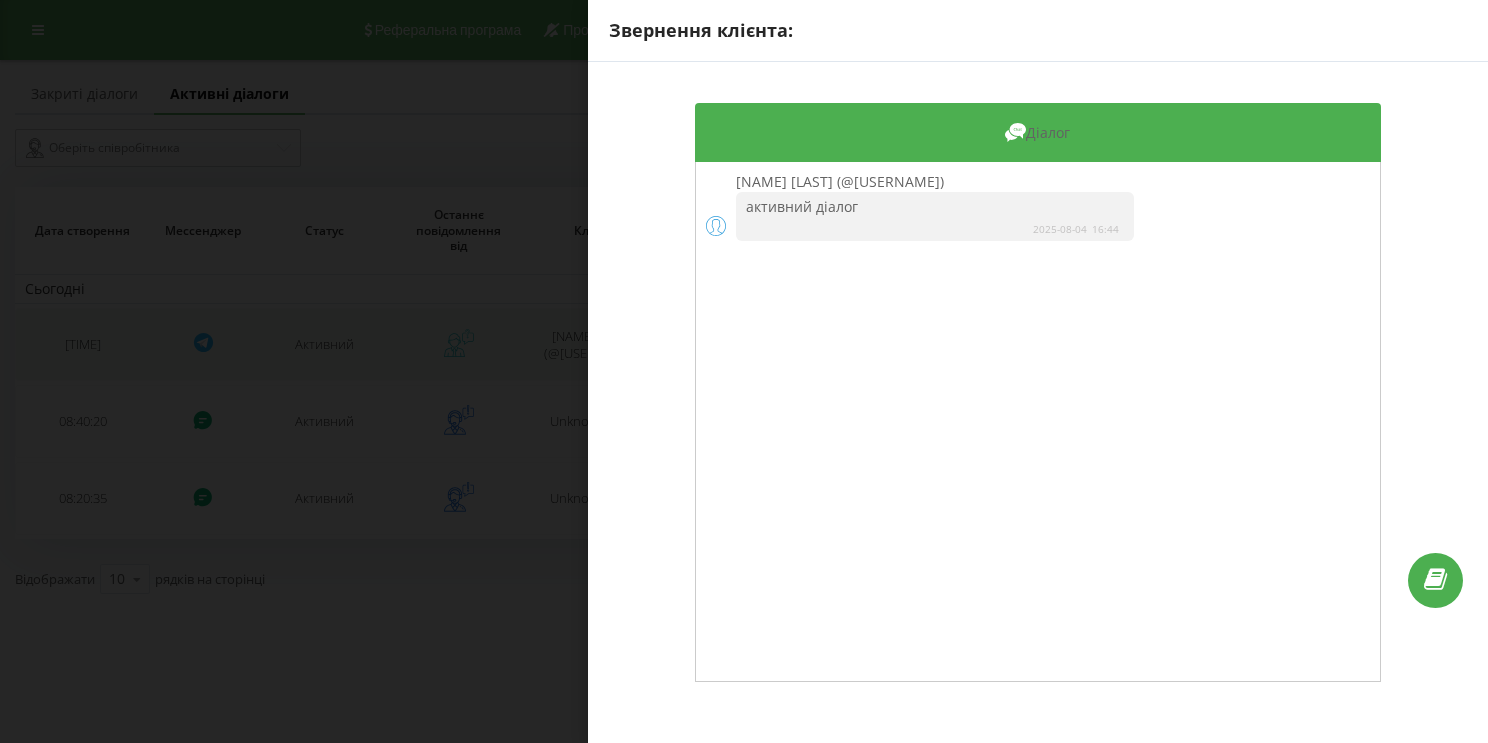 click on "Звернення клієнта: Діалог [NAME] [LAST] (@[USERNAME]) активний діалог [DATE] [TIME]" at bounding box center [744, 371] 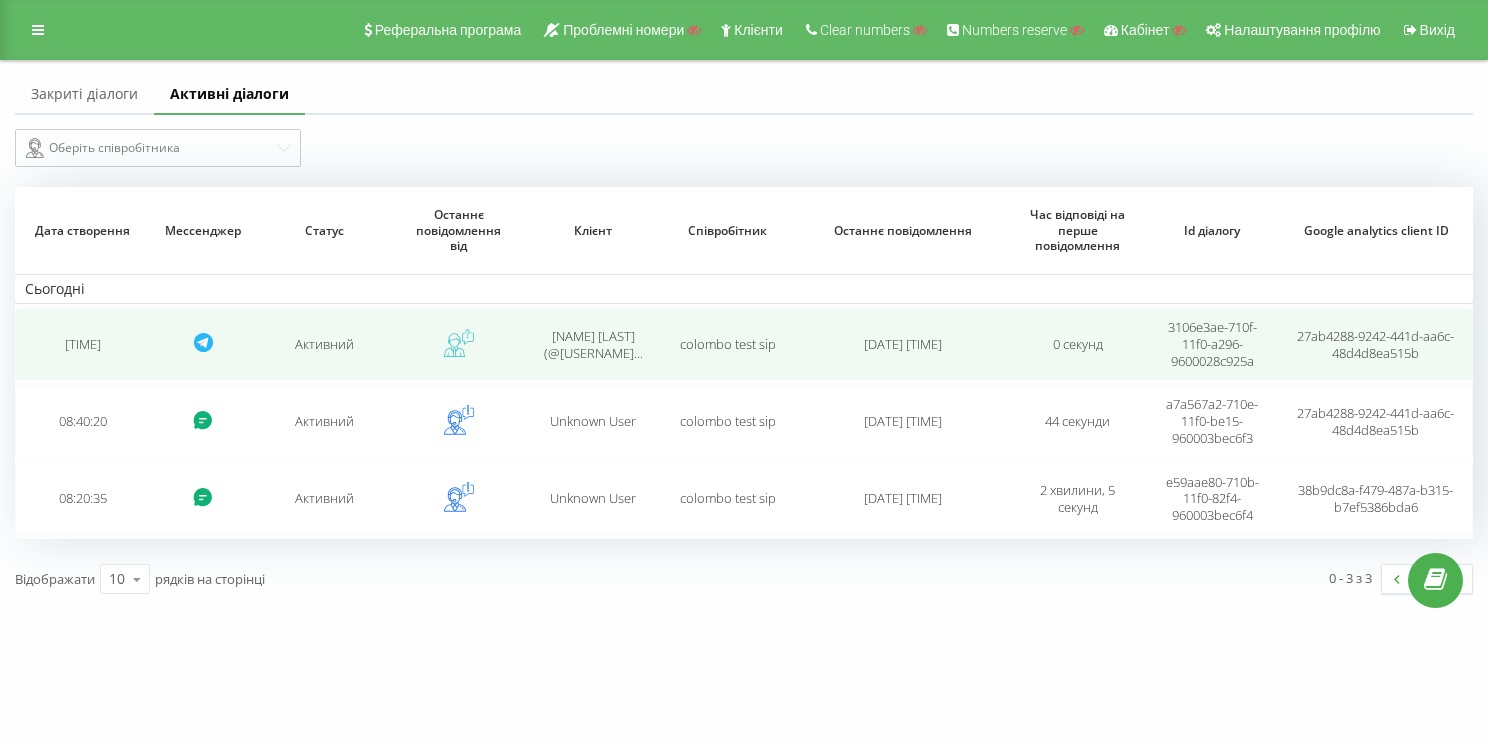 click on "[TIME]" at bounding box center [82, 344] 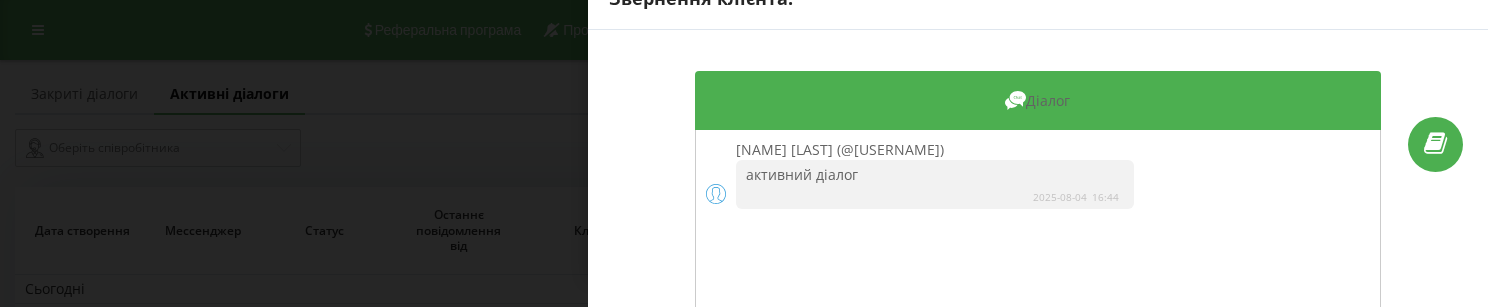 scroll, scrollTop: 61, scrollLeft: 0, axis: vertical 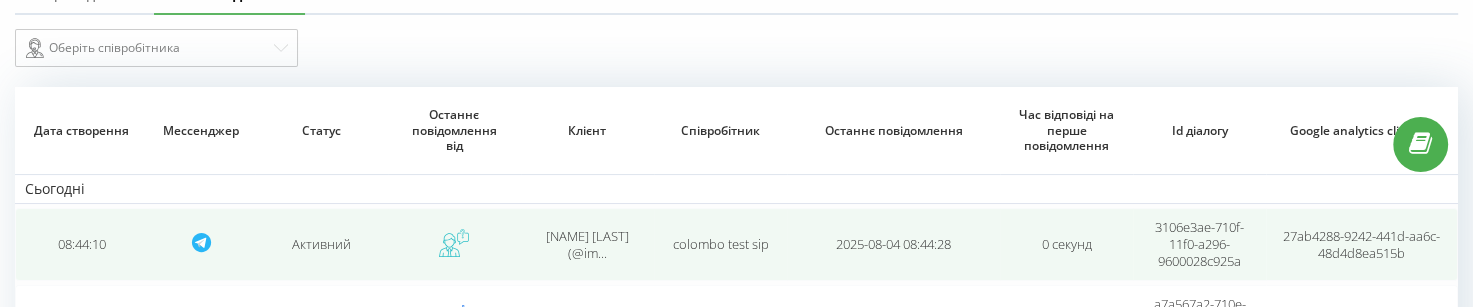 click on "08:44:10" at bounding box center (81, 244) 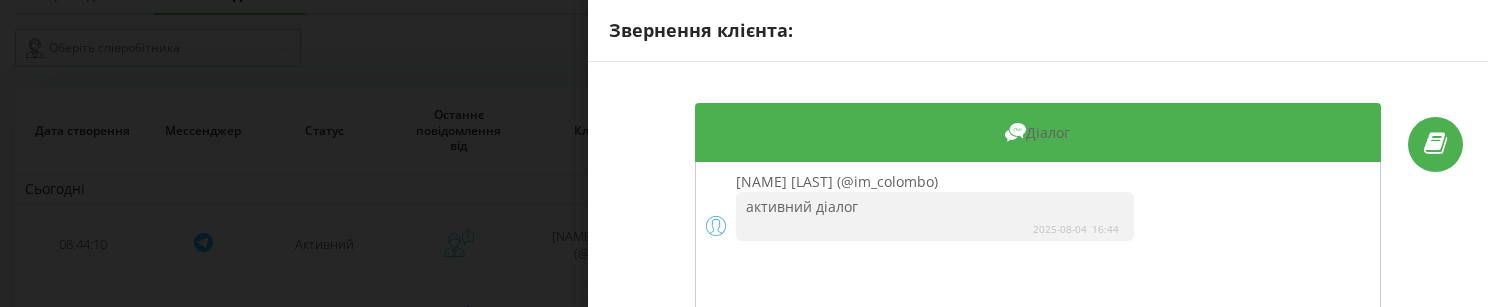 click on "Звернення клієнта:    Діалог Ihor Colombo Shylov (@im_colombo) активний діалог 2025-08-04 16:44" at bounding box center (744, 153) 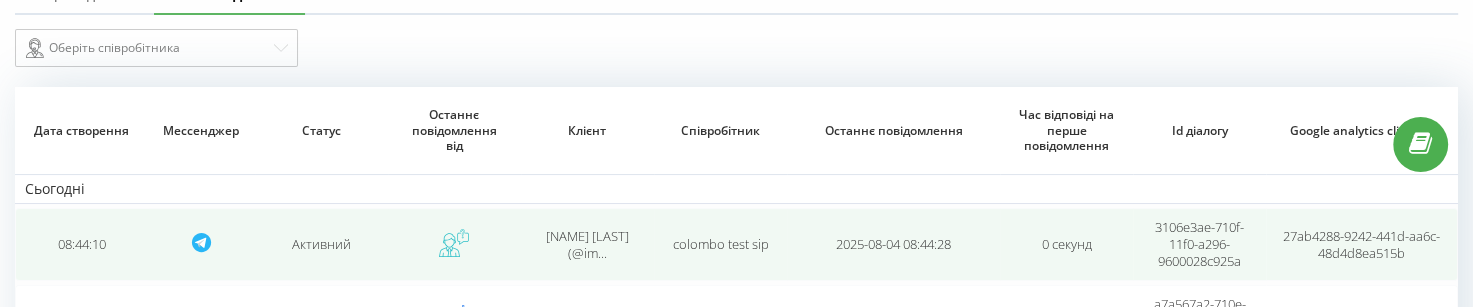 click on "08:44:10" at bounding box center (81, 244) 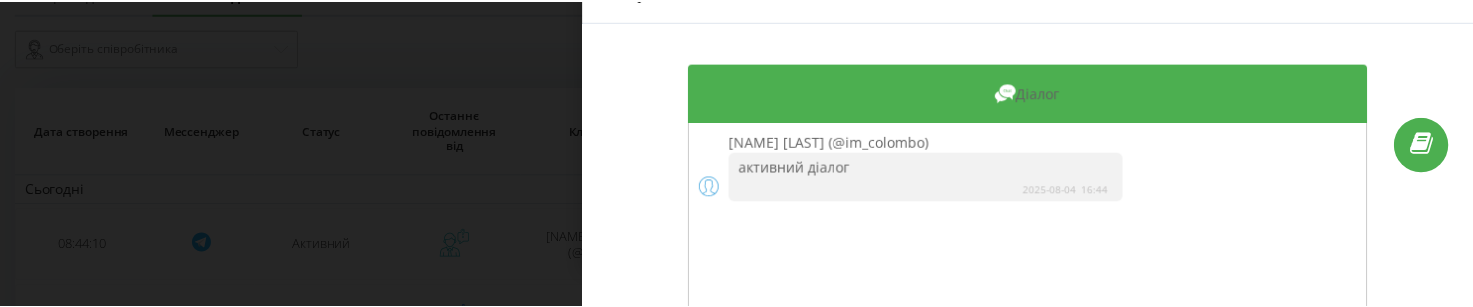 scroll, scrollTop: 61, scrollLeft: 0, axis: vertical 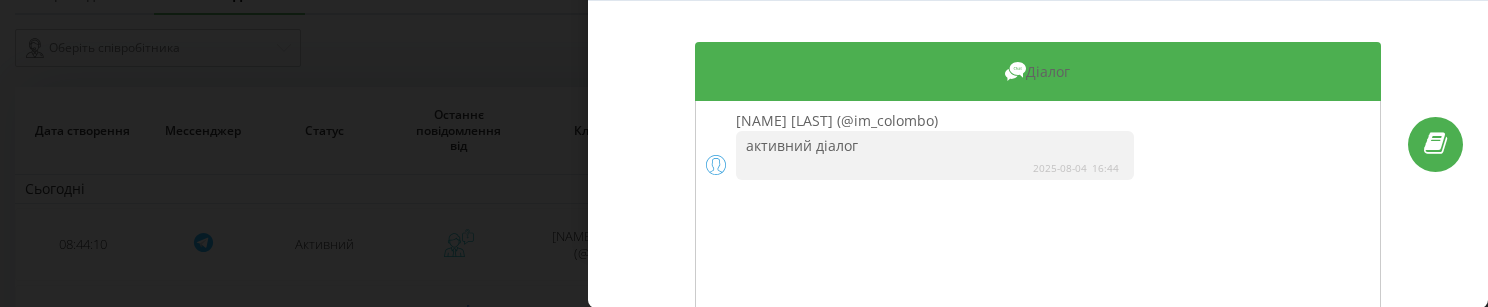 click on "Звернення клієнта:    Діалог Ihor Colombo Shylov (@im_colombo) активний діалог 2025-08-04 16:44" at bounding box center [744, 153] 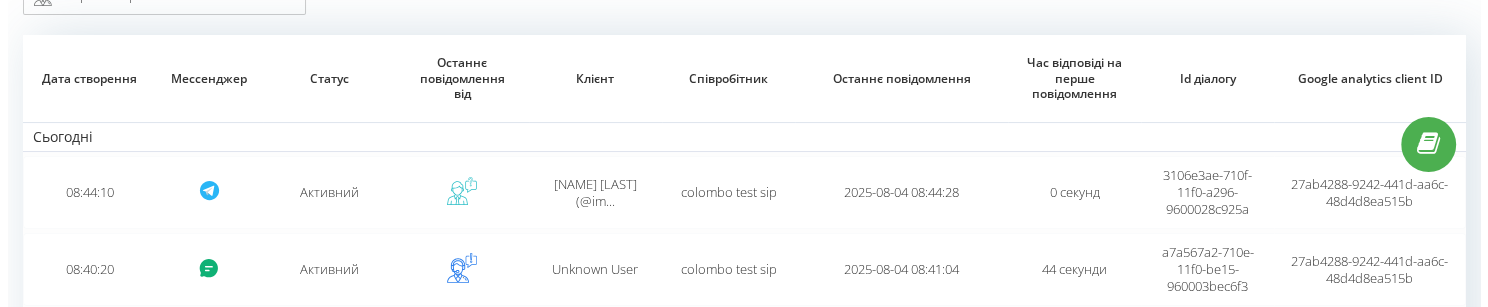 scroll, scrollTop: 200, scrollLeft: 0, axis: vertical 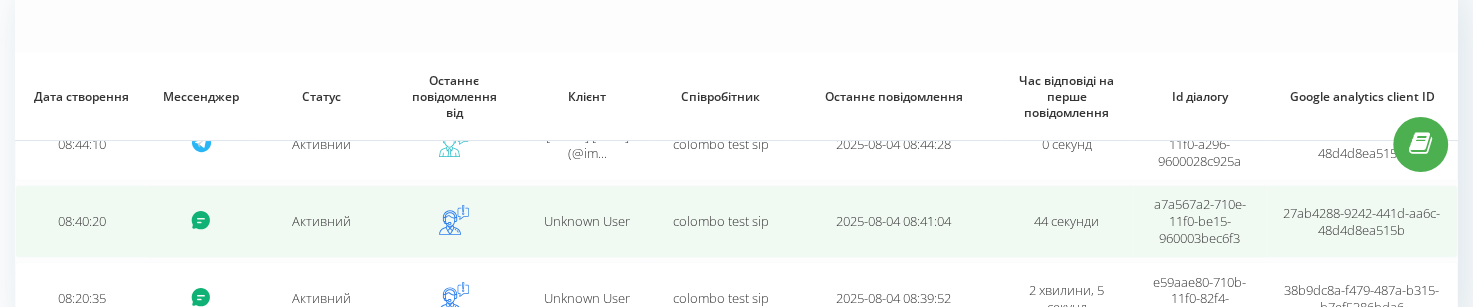 click on "08:40:20" at bounding box center [81, 221] 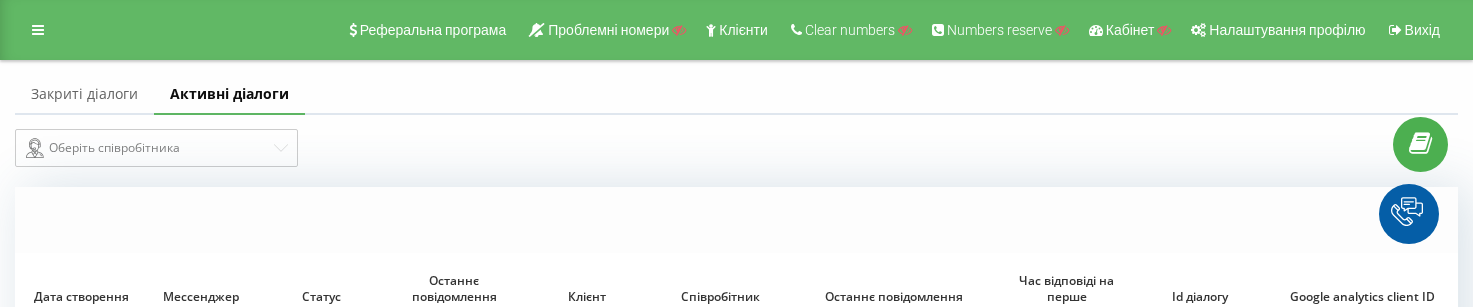 scroll, scrollTop: 200, scrollLeft: 0, axis: vertical 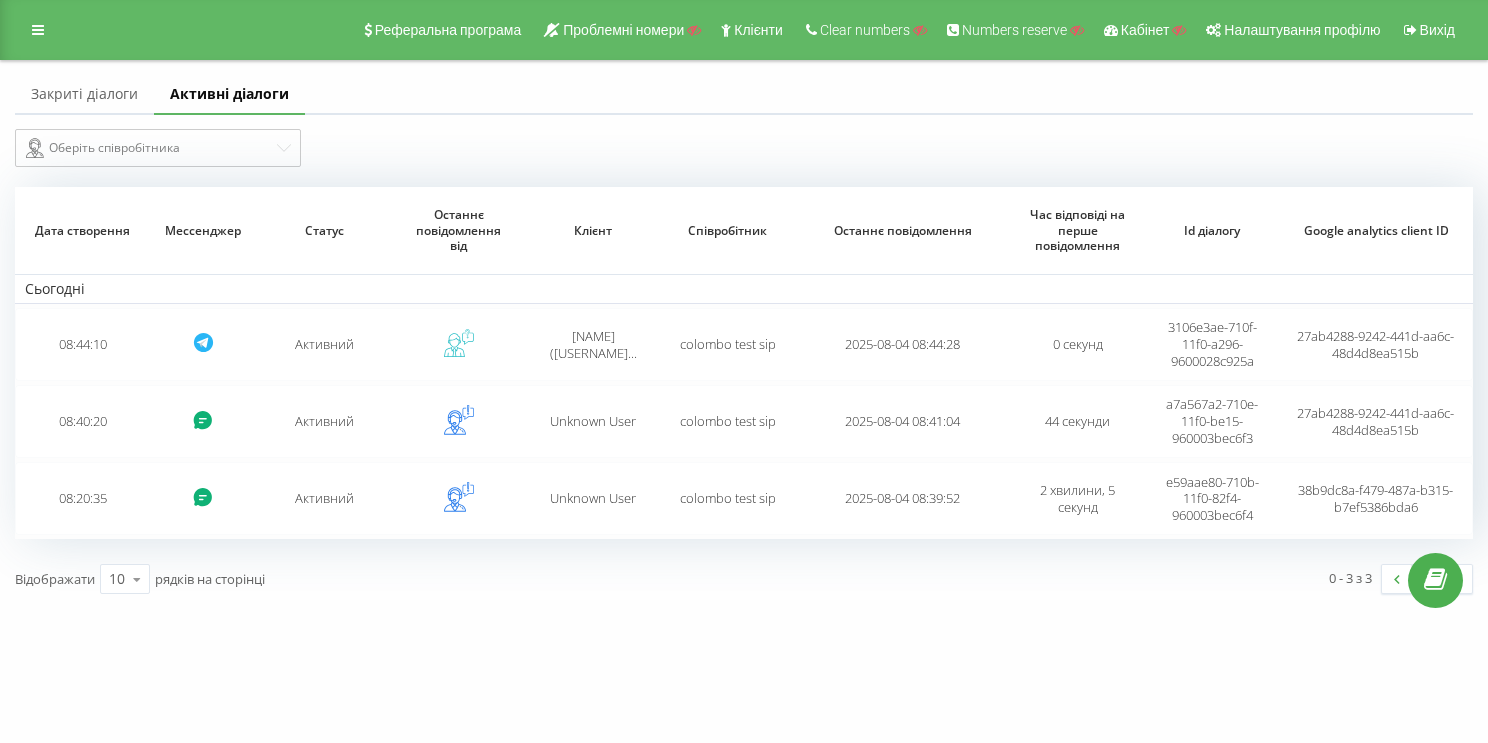 click on "Закриті діалоги" at bounding box center [84, 95] 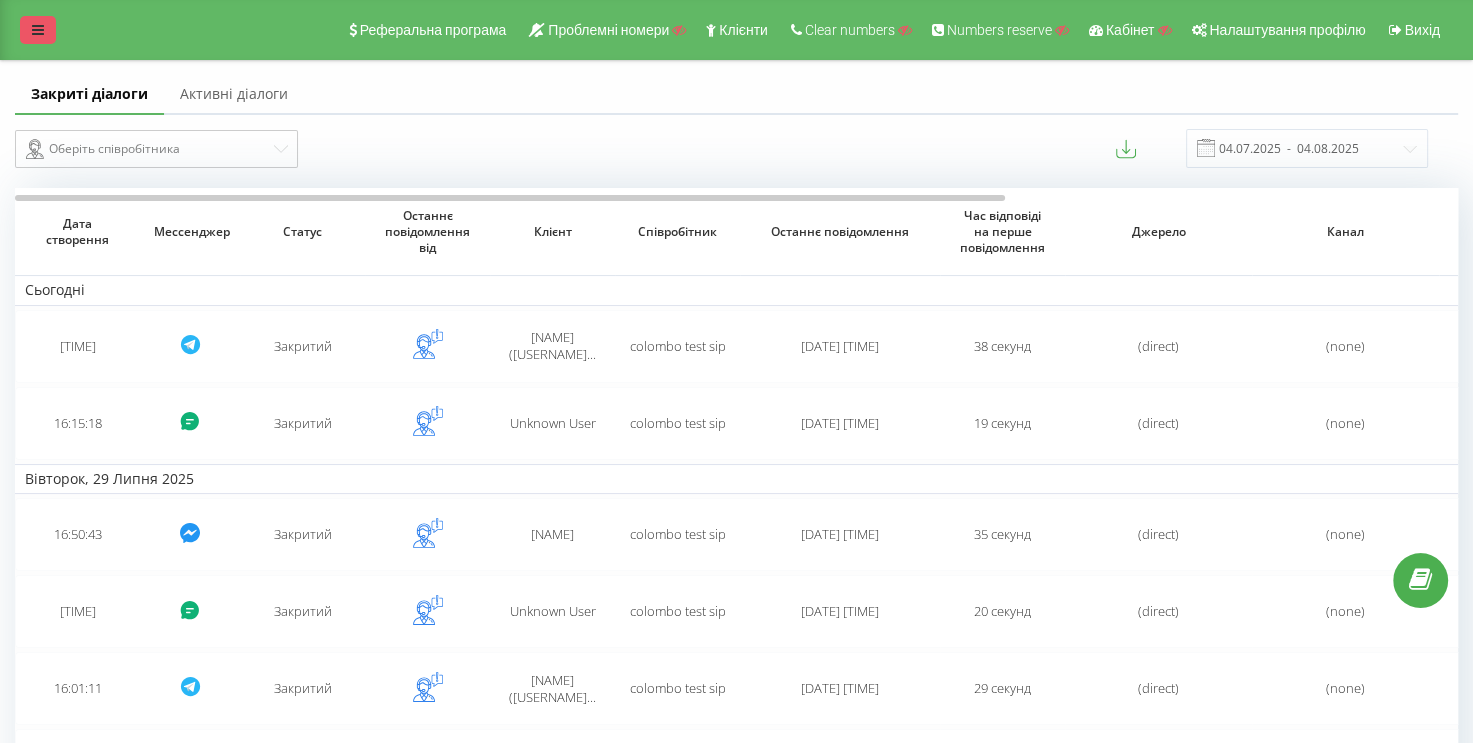 click at bounding box center [38, 30] 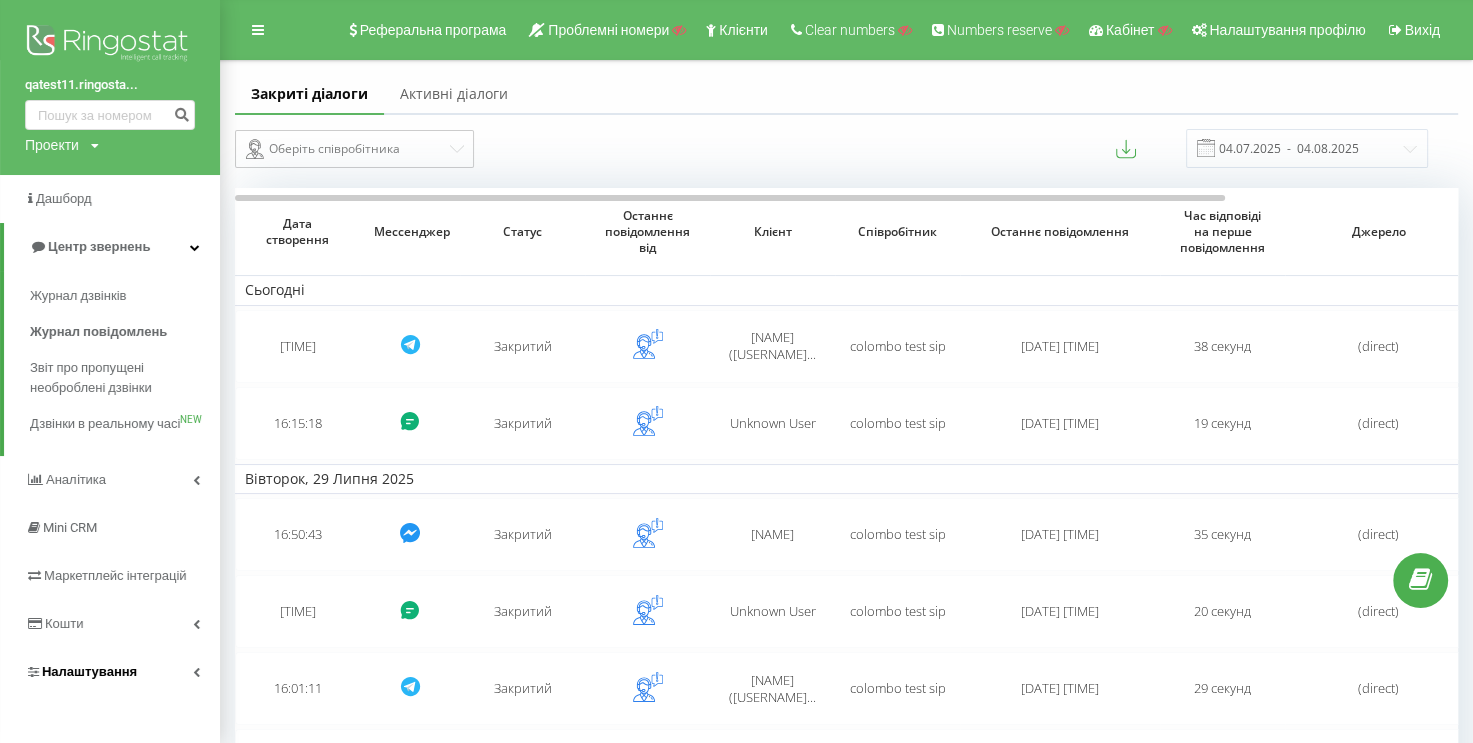 click on "Налаштування" at bounding box center [89, 671] 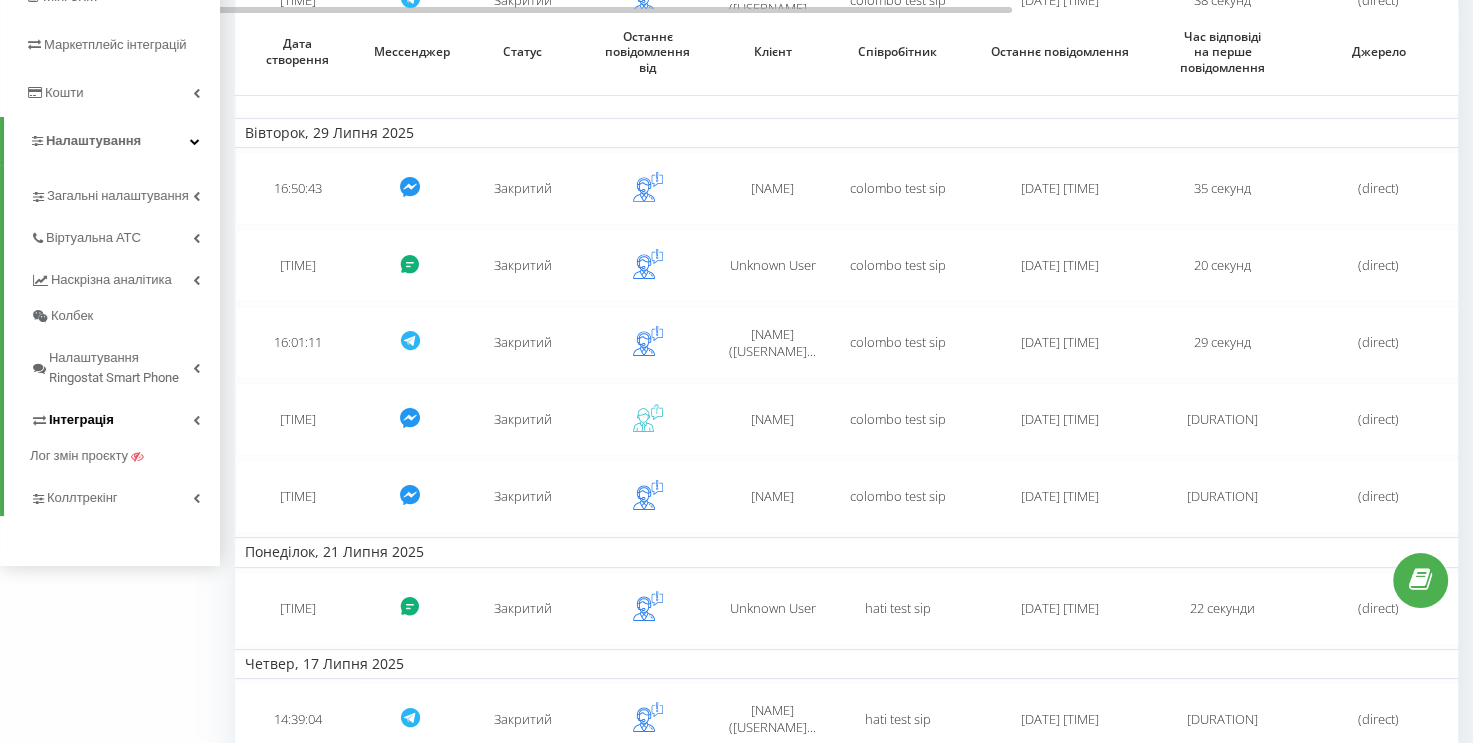 scroll, scrollTop: 300, scrollLeft: 0, axis: vertical 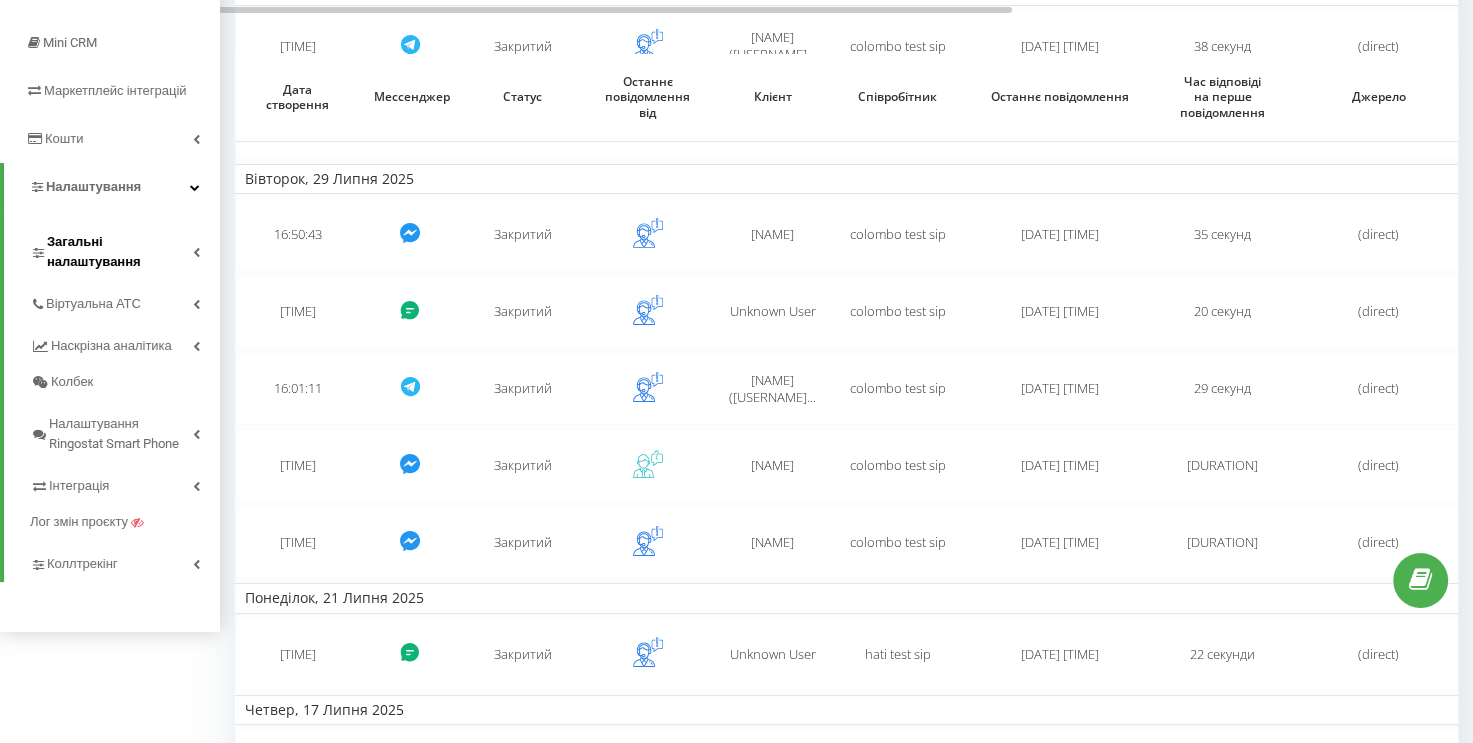 click on "Загальні налаштування" at bounding box center [120, 252] 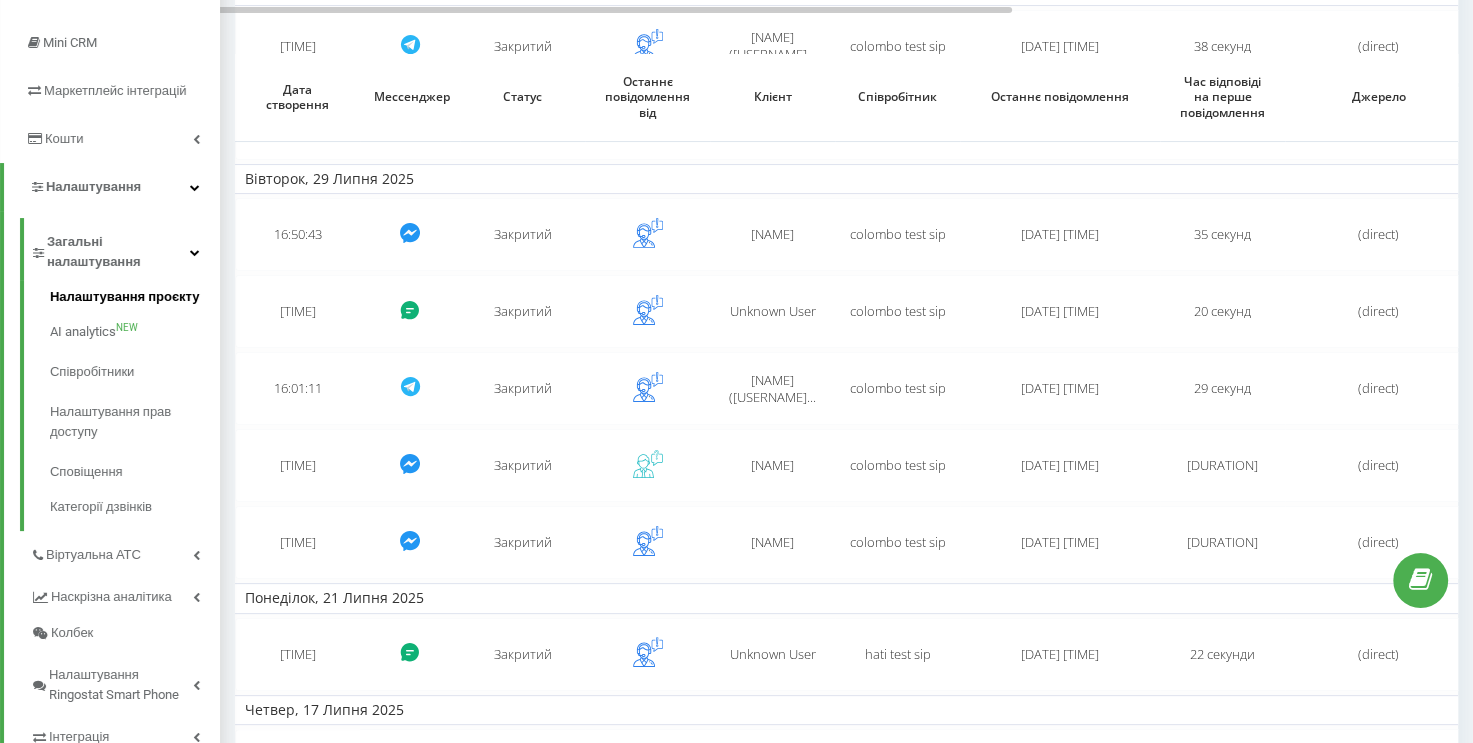 click on "Налаштування проєкту" at bounding box center (135, 299) 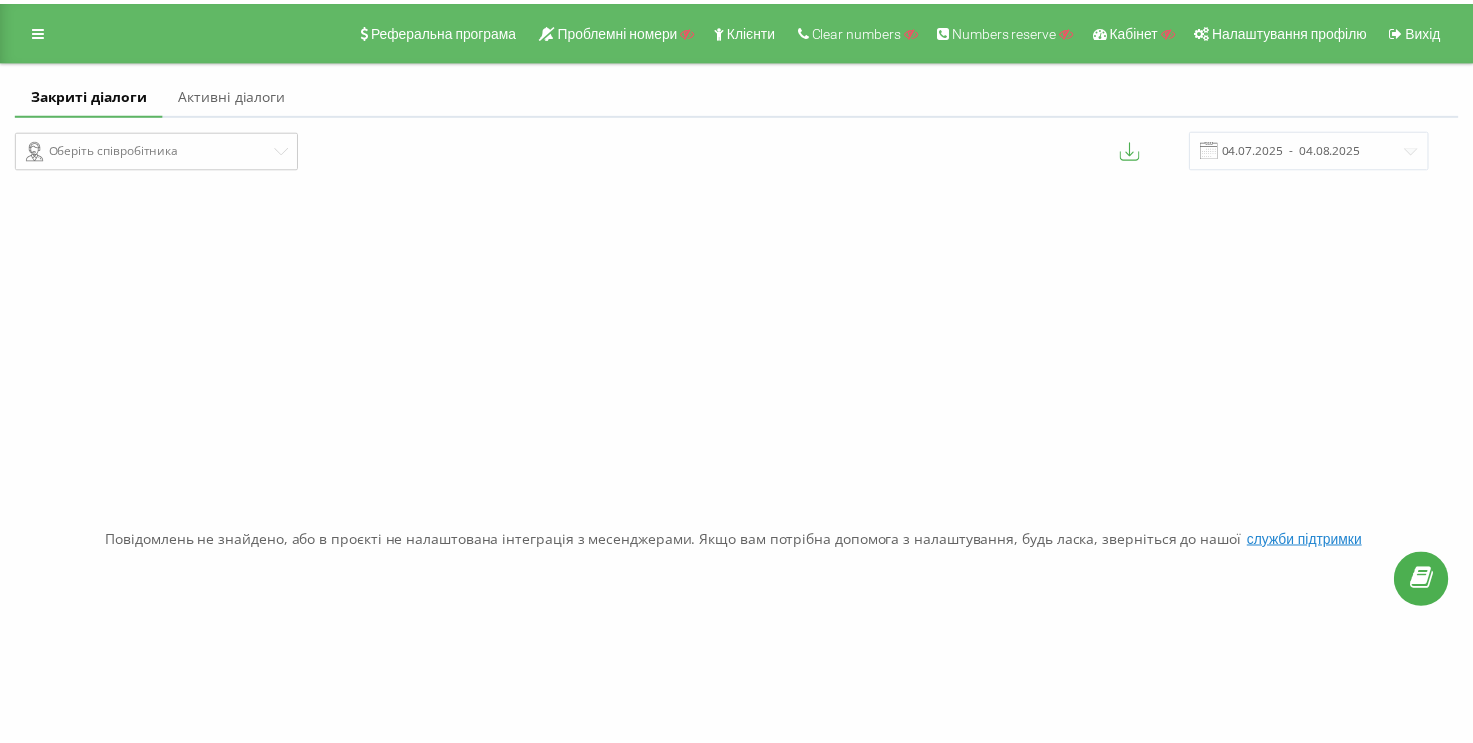 scroll, scrollTop: 0, scrollLeft: 0, axis: both 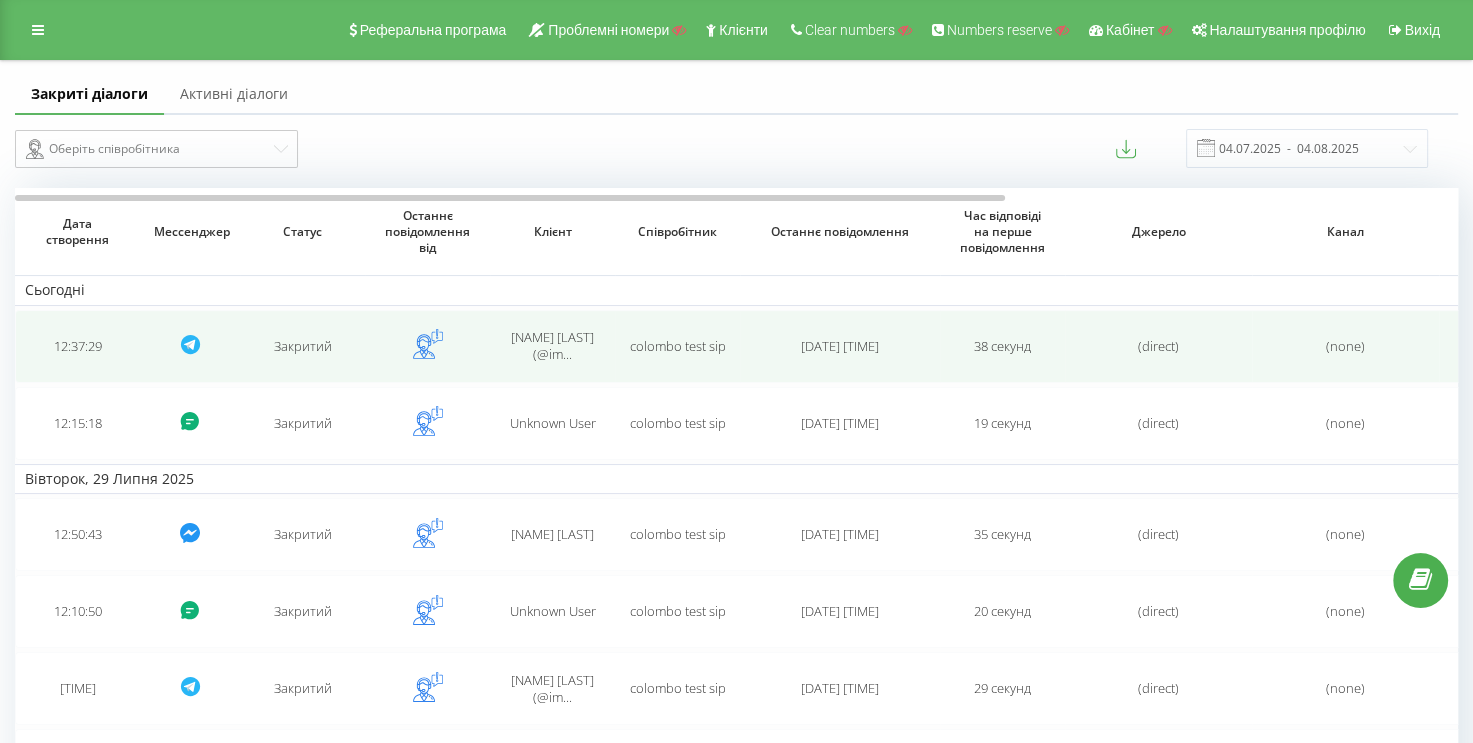 click on "12:37:29" at bounding box center (77, 346) 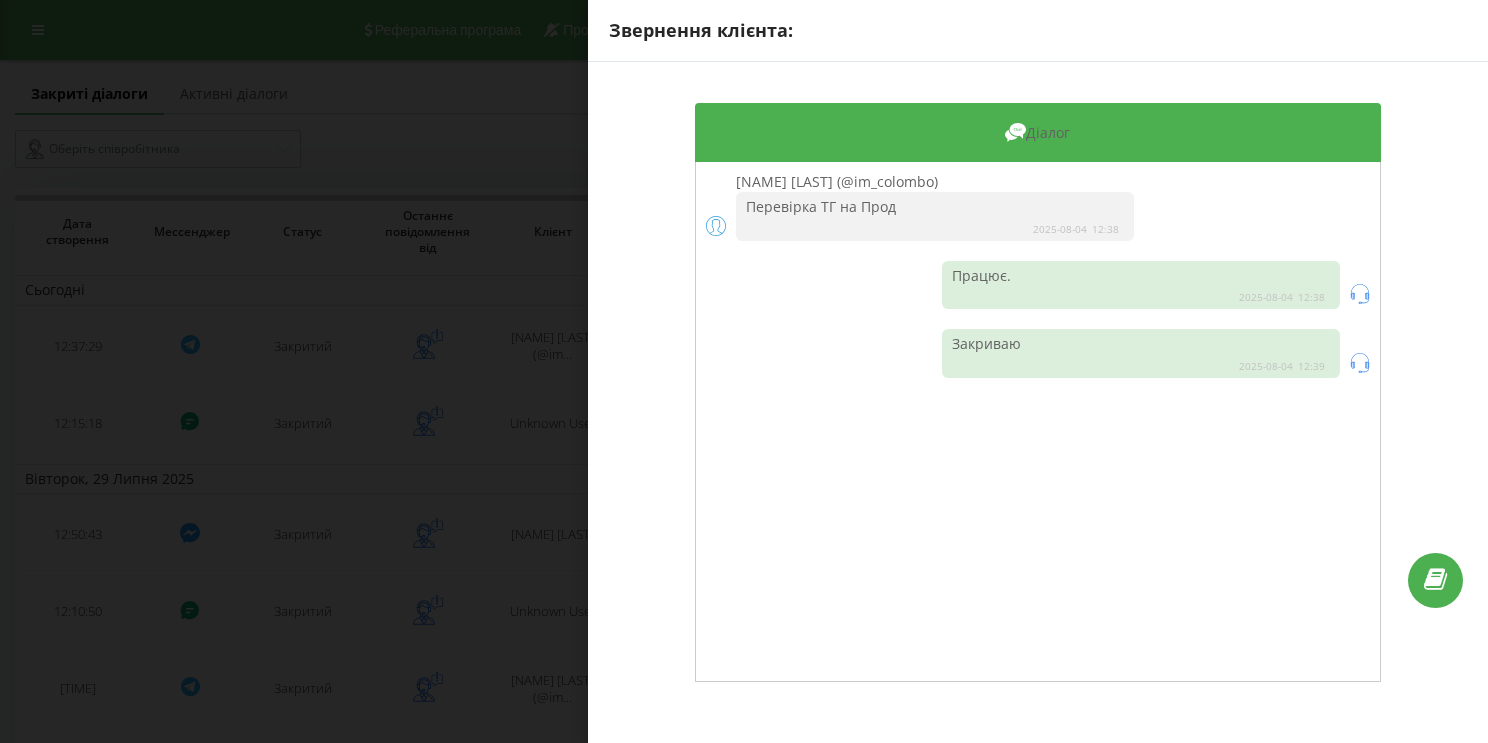 click on "Звернення клієнта: Діалог [NAME] [LAST] (@im_colombo) Перевірка ТГ на Прод [DATE] [TIME] Працює. [DATE] [TIME] Закриваю [DATE] [TIME]" at bounding box center [744, 371] 